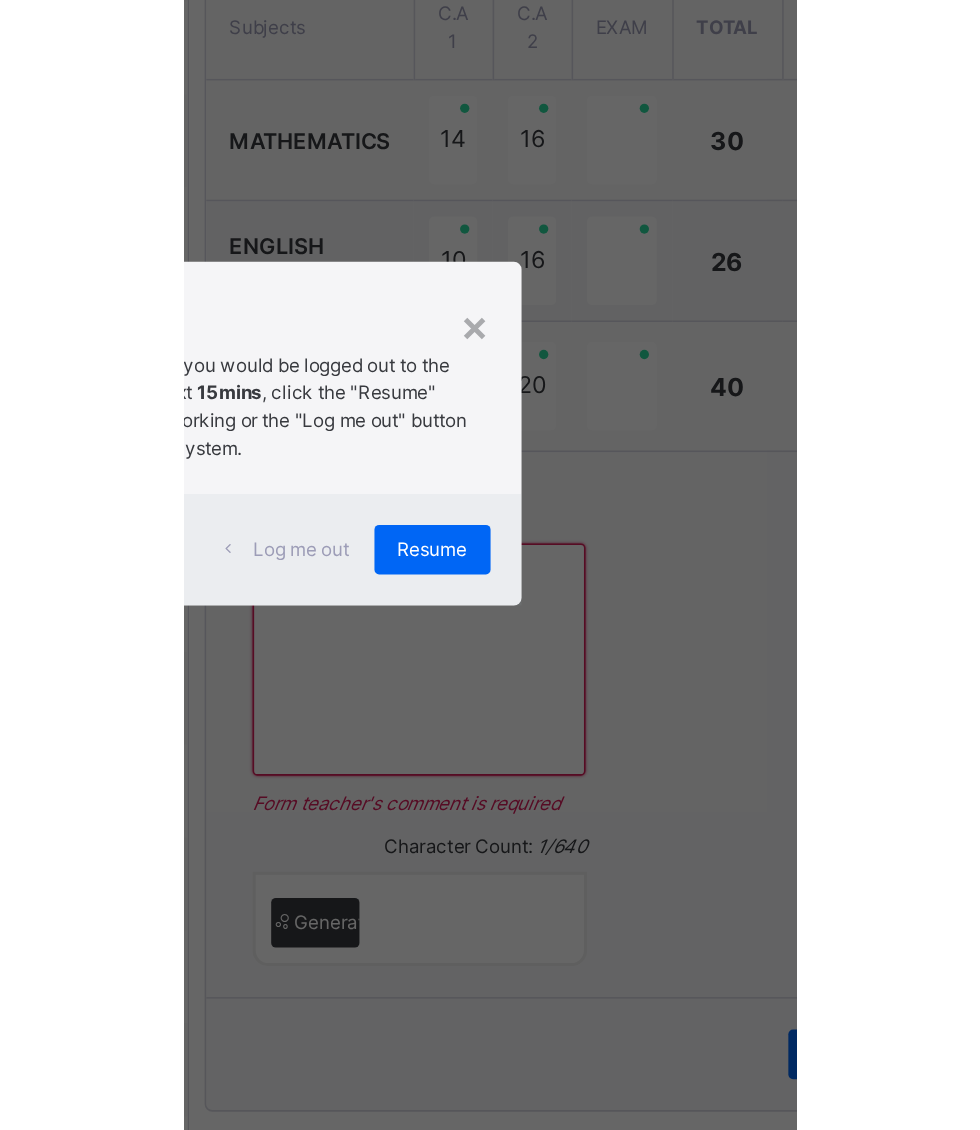 scroll, scrollTop: 222, scrollLeft: 0, axis: vertical 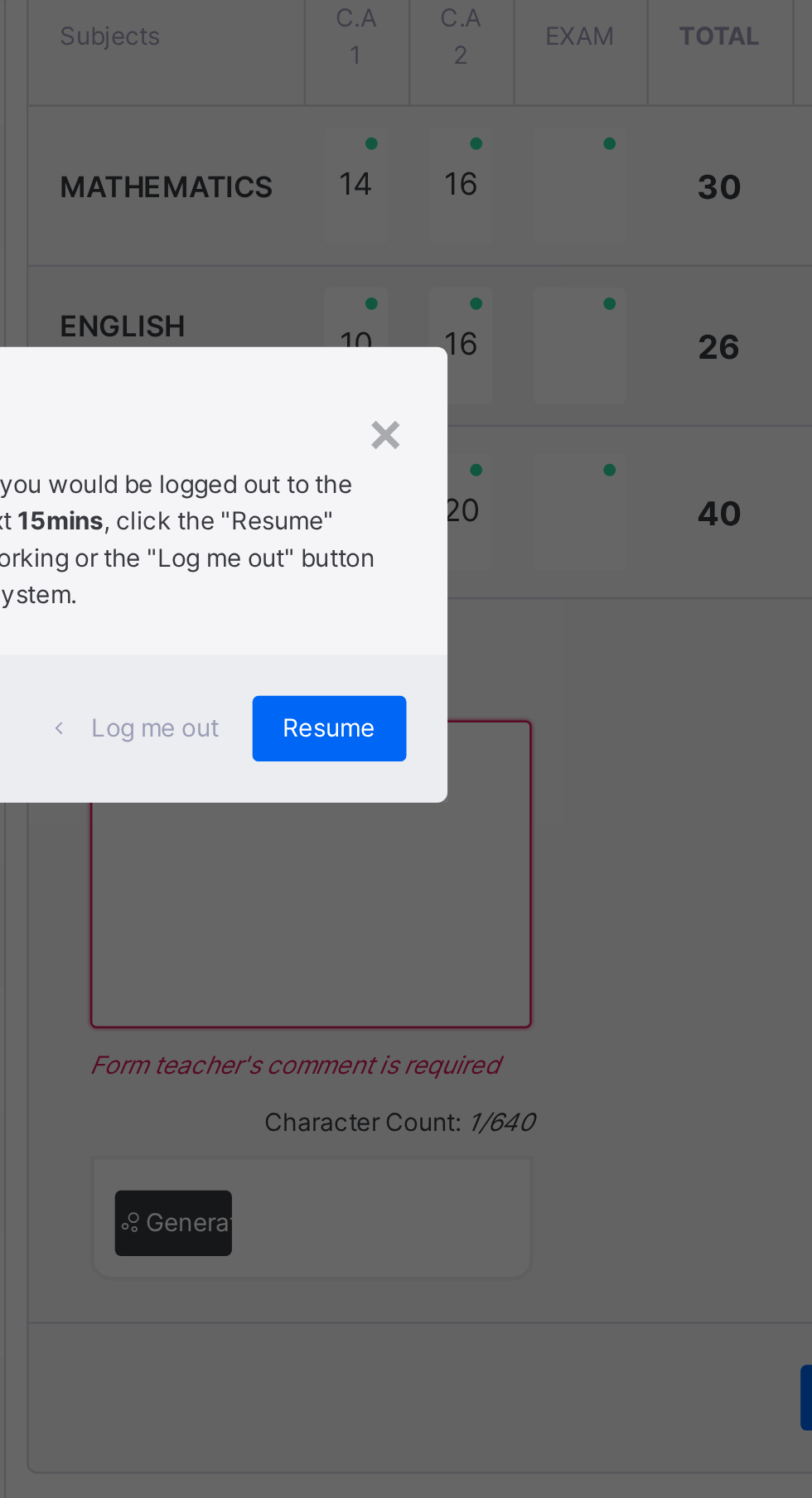 click on "Resume" at bounding box center (500, 811) 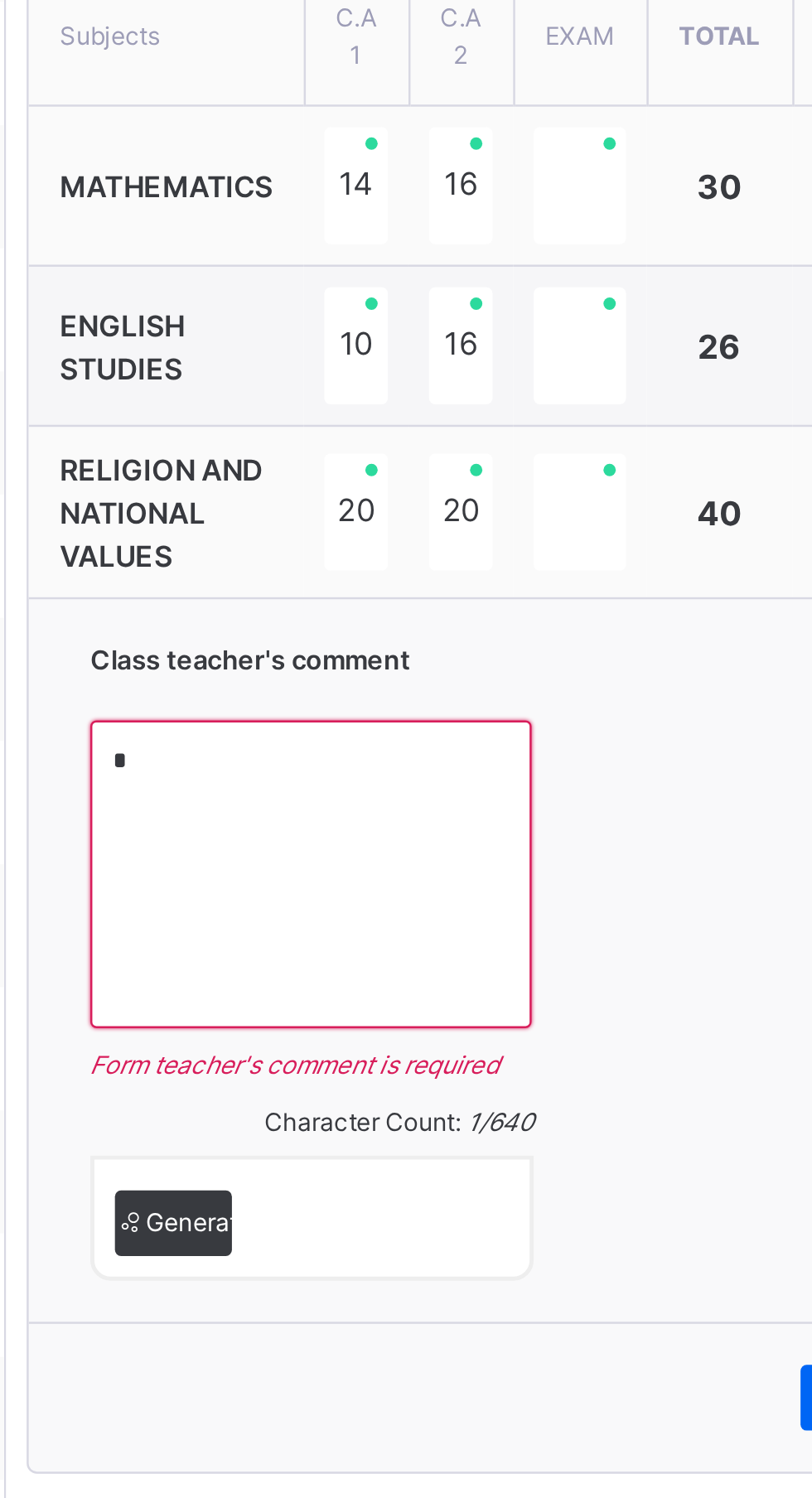 click on "Due to inactivity you would be logged out to the system in the next   15mins , click the "Resume" button to keep working or the "Log me out" button to log out of the system." at bounding box center (0, 0) 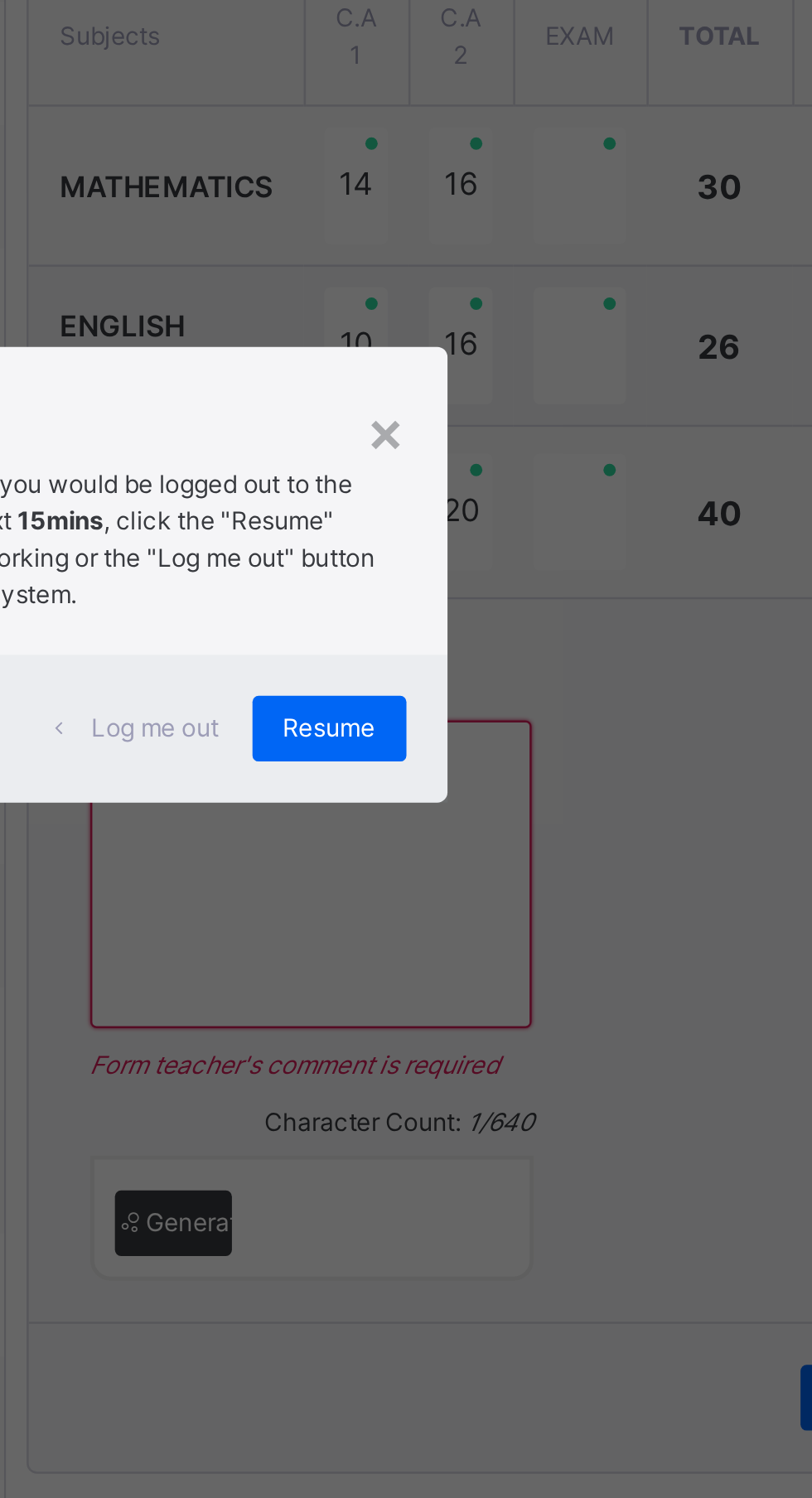 click on "× Idle Mode Due to inactivity you would be logged out to the system in the next   15mins , click the "Resume" button to keep working or the "Log me out" button to log out of the system. Log me out Resume" at bounding box center [406, 749] 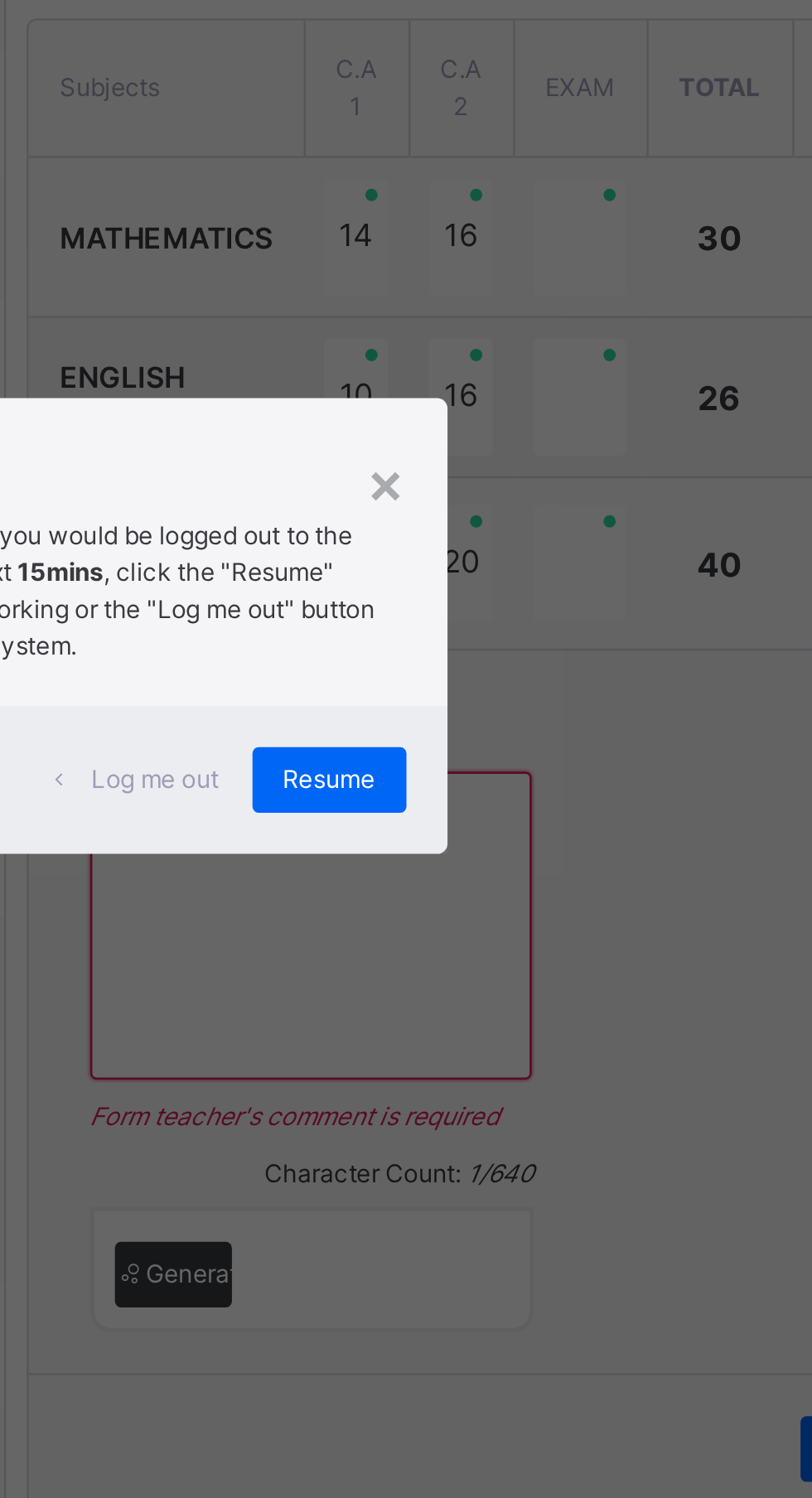 click on "Resume" at bounding box center [500, 811] 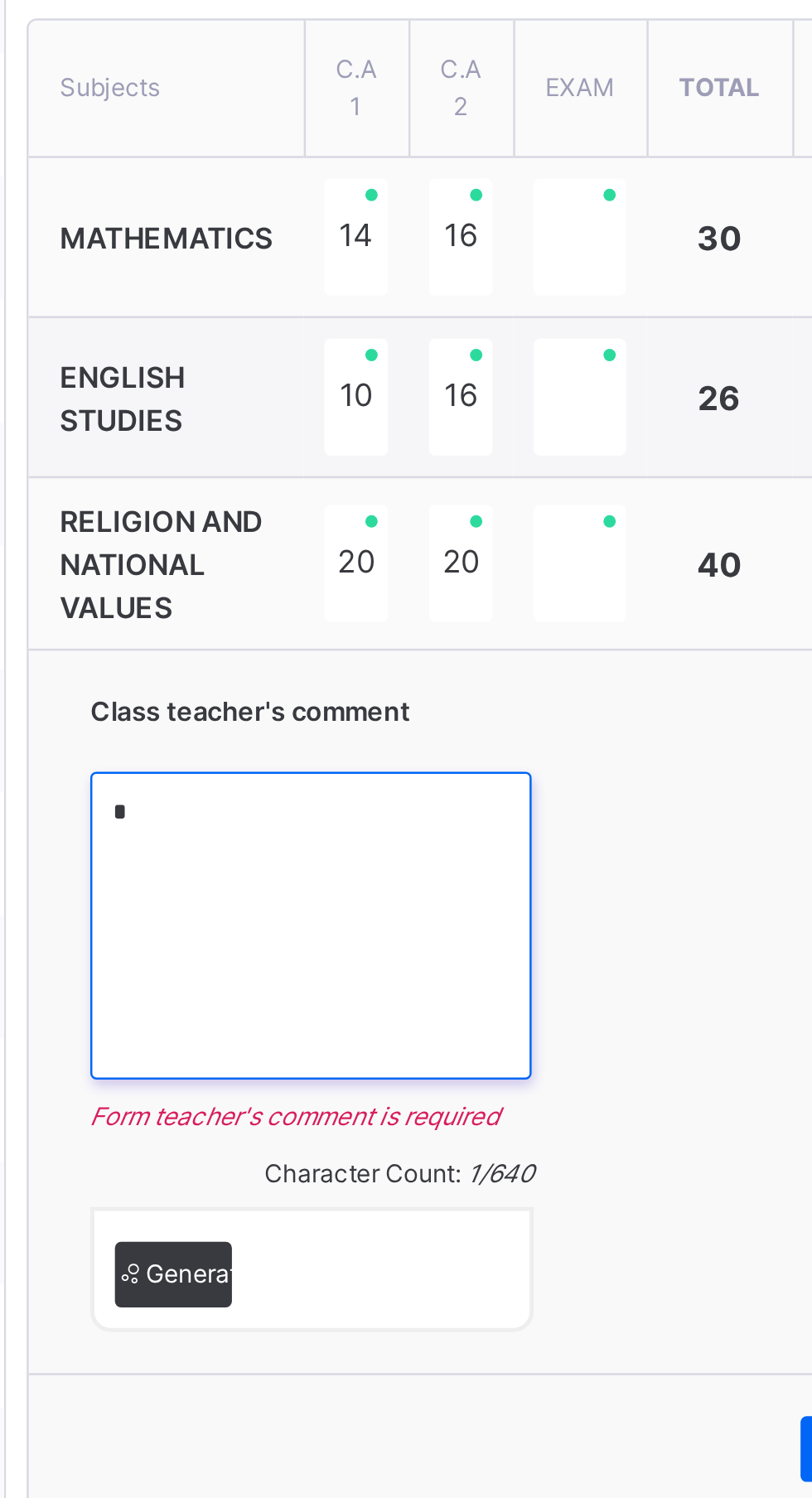 click on "*" at bounding box center (493, 870) 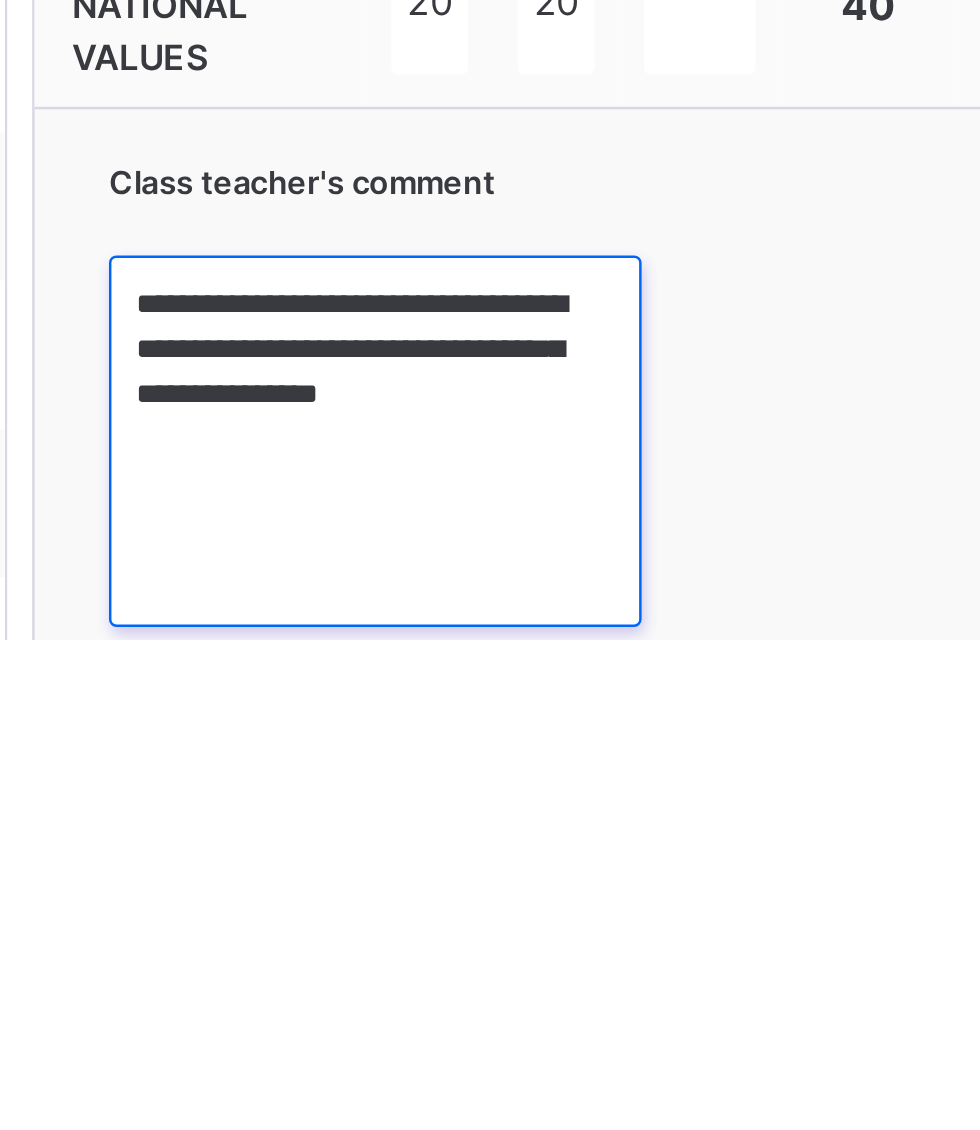 scroll, scrollTop: 245, scrollLeft: 0, axis: vertical 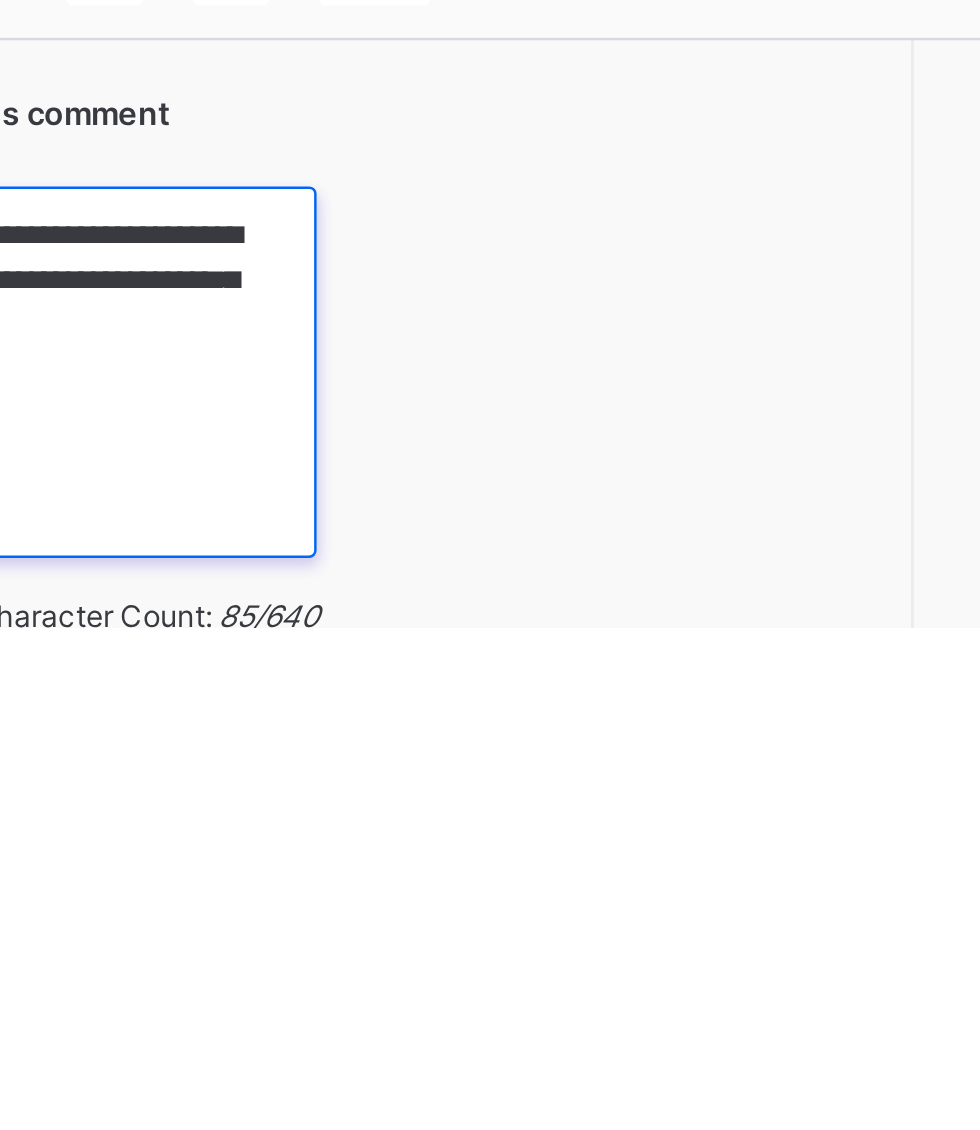 type on "**********" 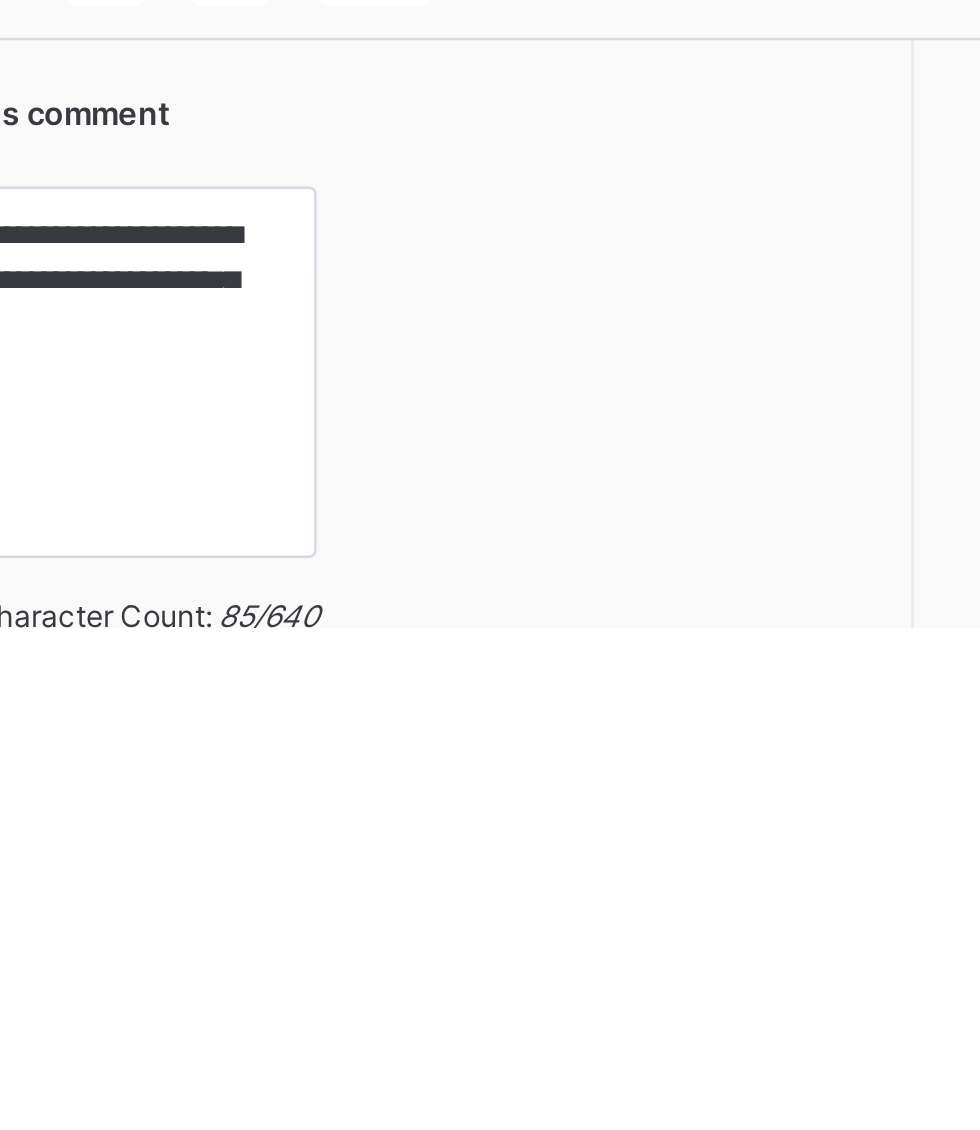 click on "Save Comment" at bounding box center [892, 1260] 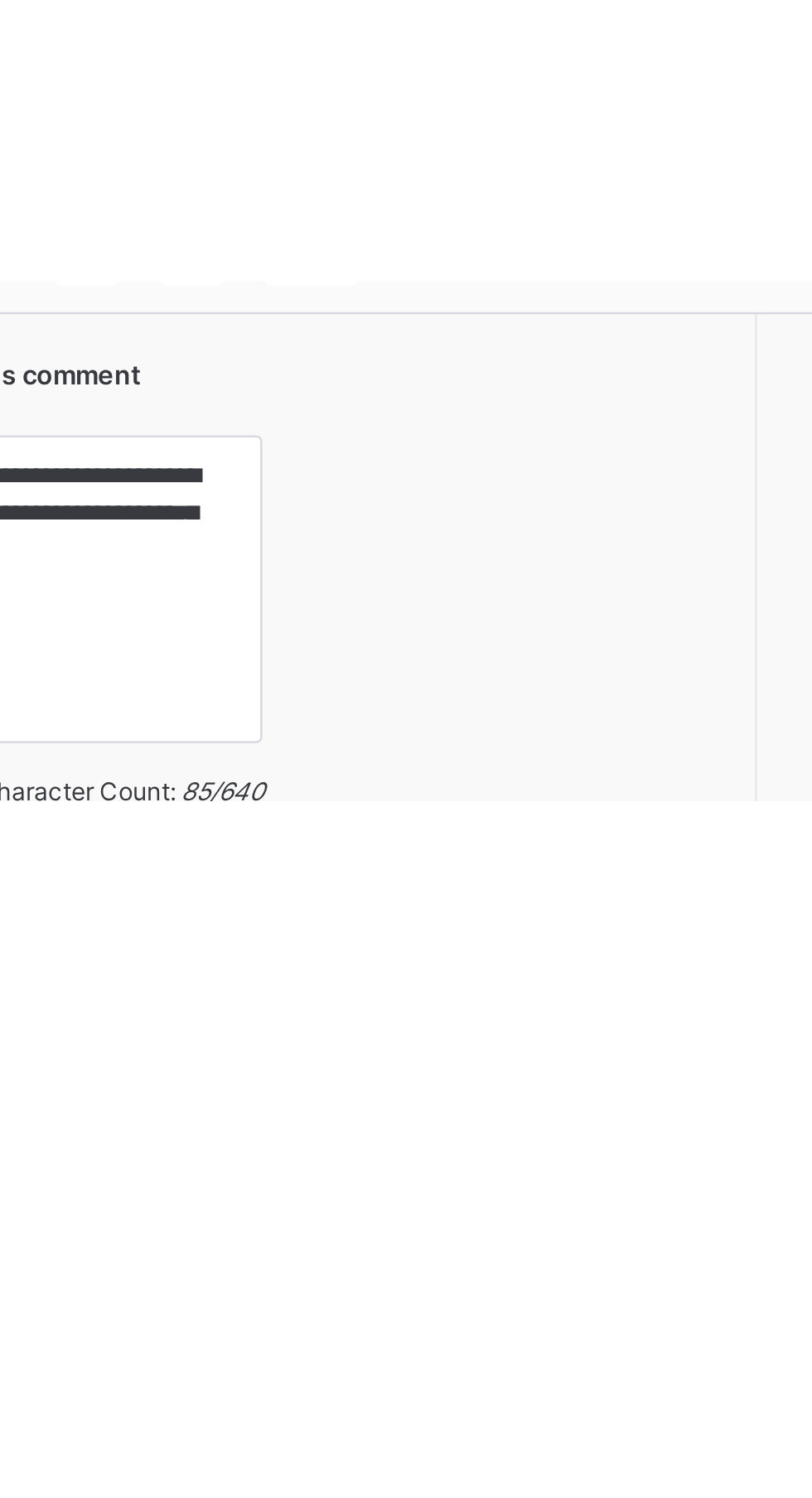 scroll, scrollTop: 0, scrollLeft: 0, axis: both 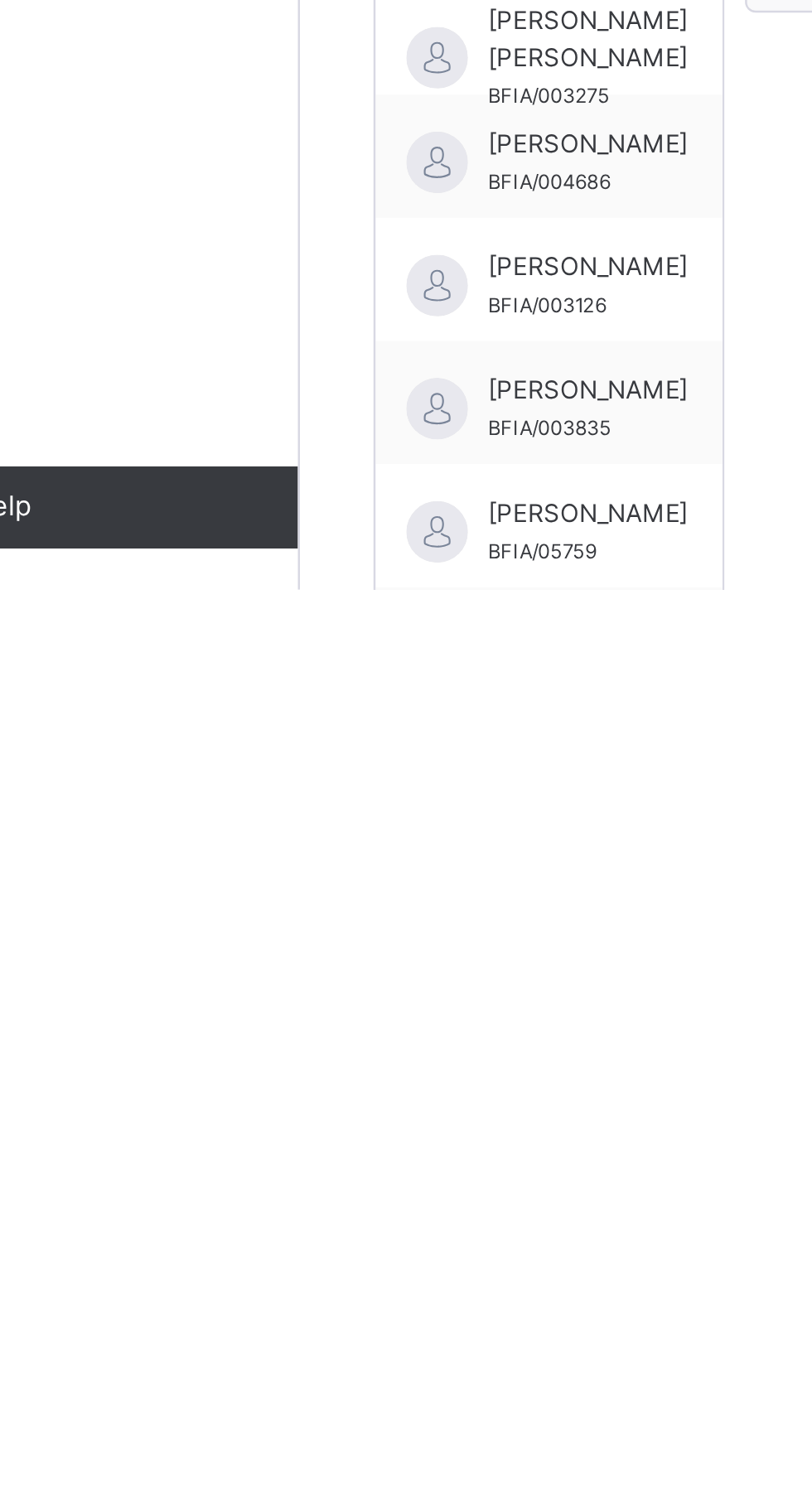 click on "[PERSON_NAME]" at bounding box center [315, 1716] 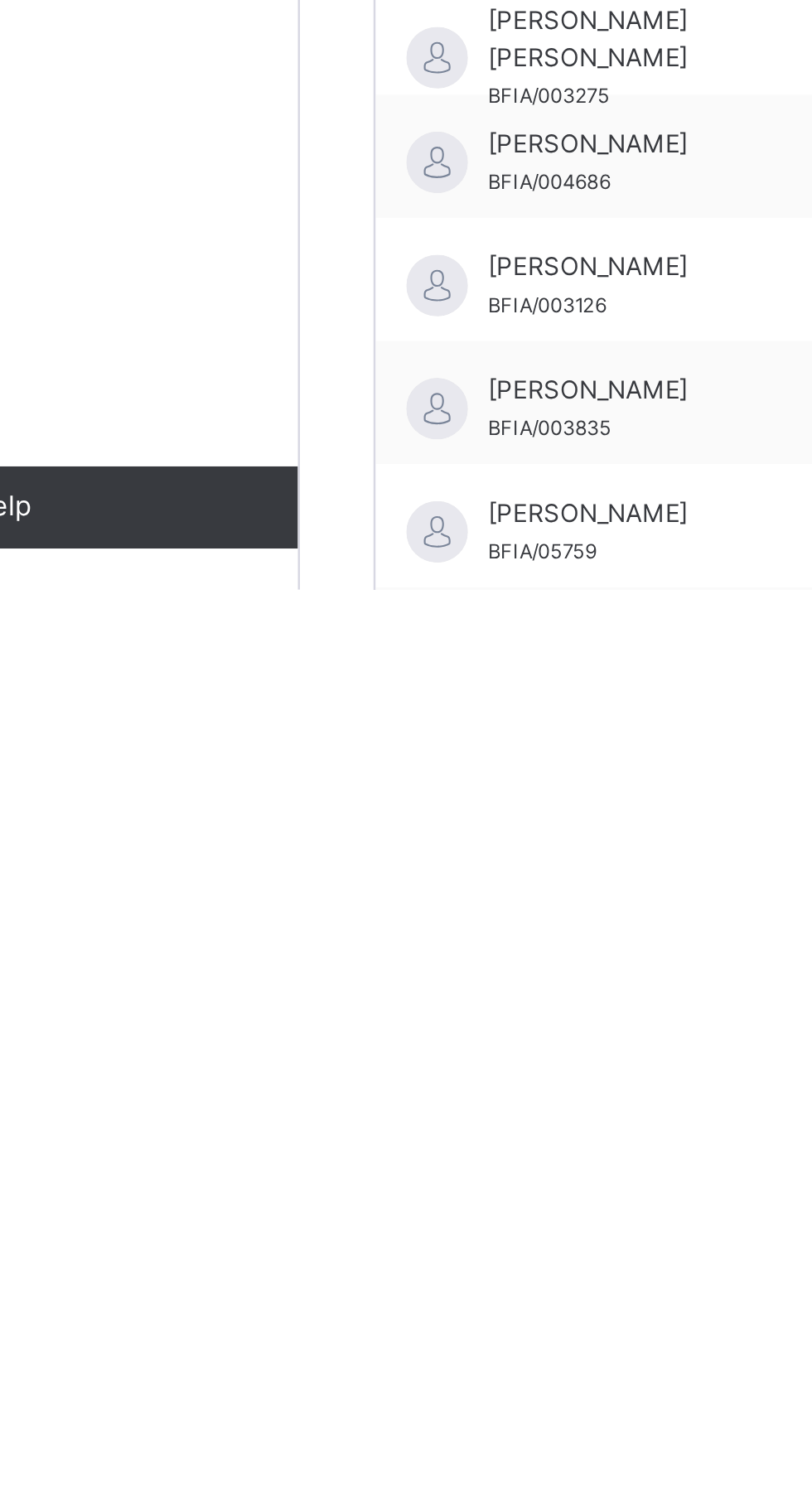 scroll, scrollTop: 20, scrollLeft: 0, axis: vertical 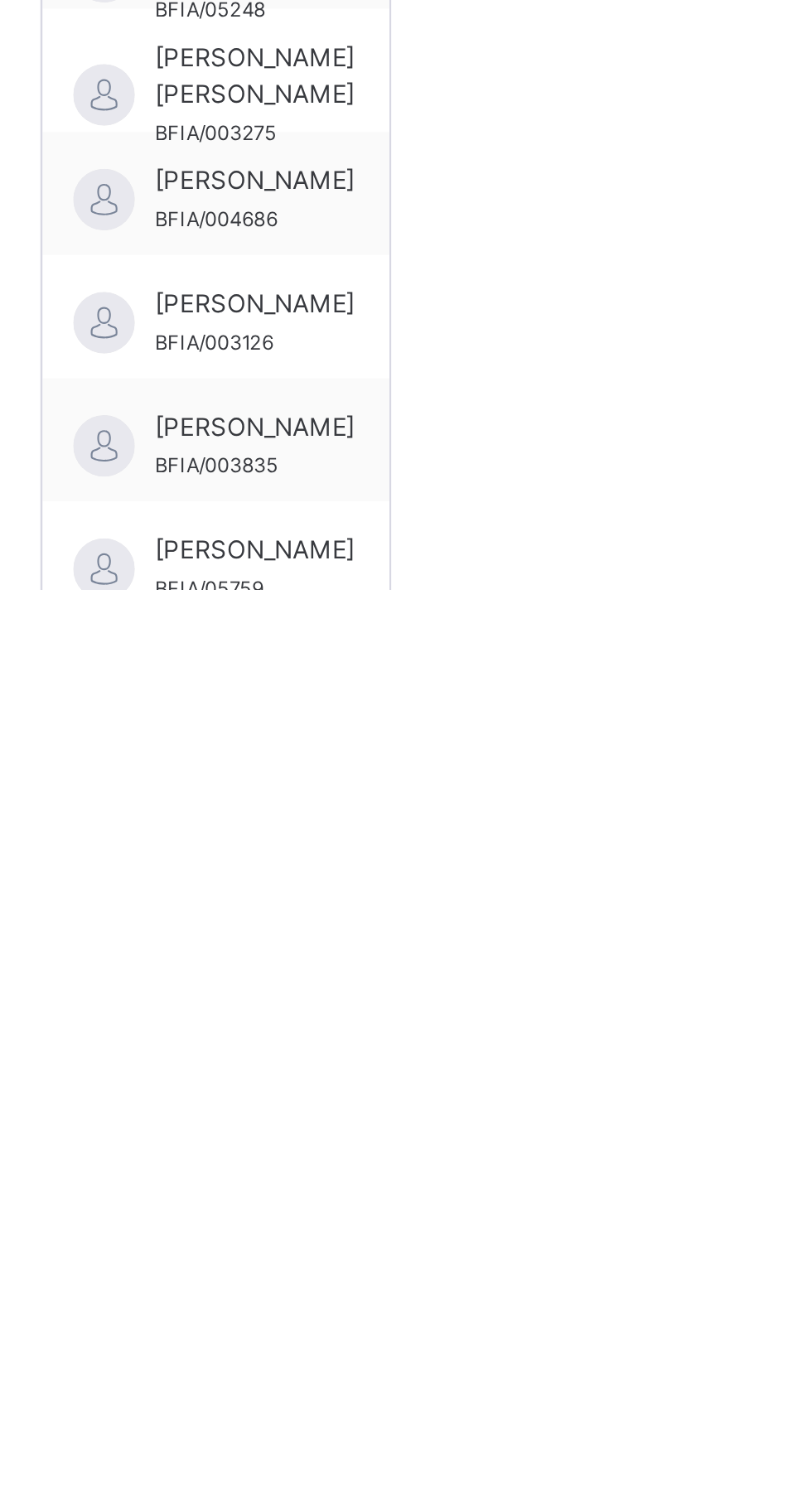 click on "**********" at bounding box center [596, 1059] 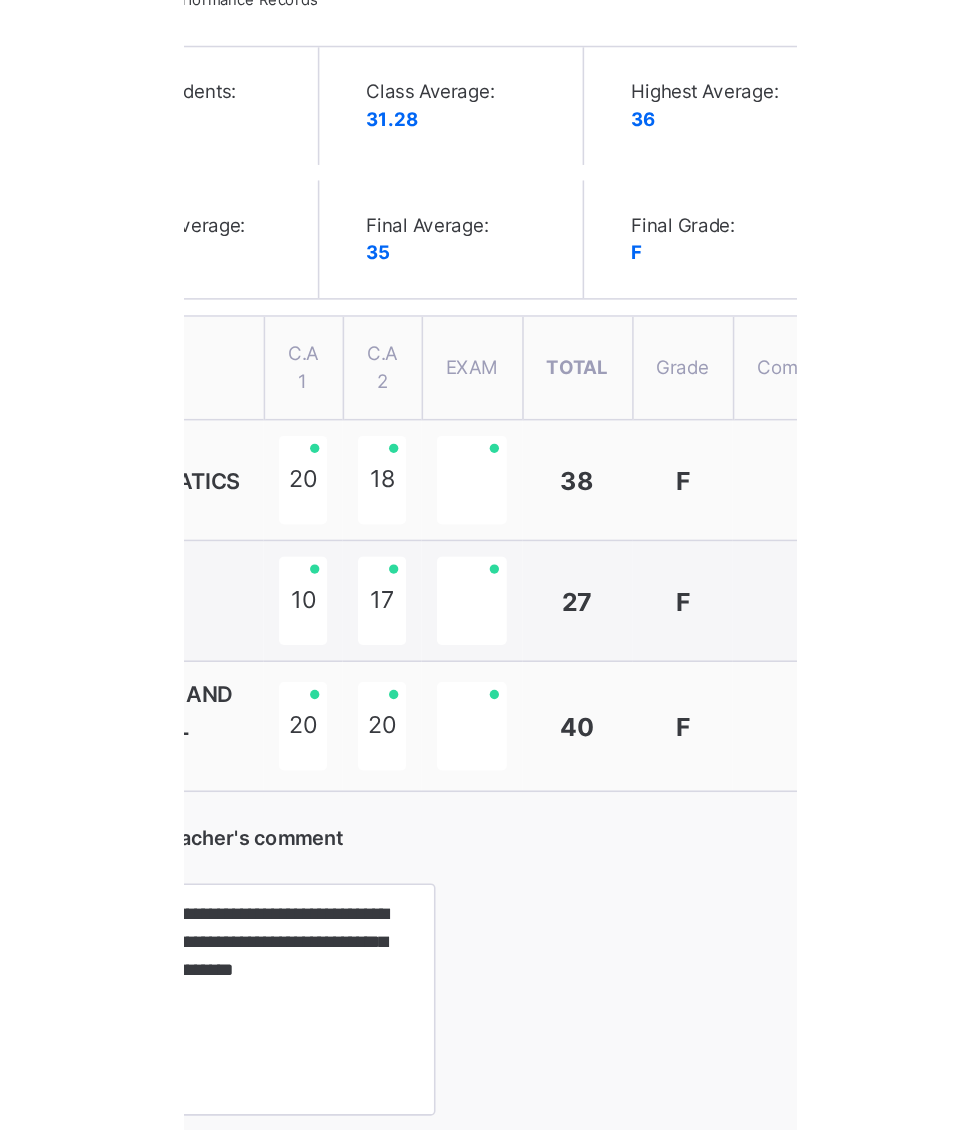 scroll, scrollTop: 147, scrollLeft: 0, axis: vertical 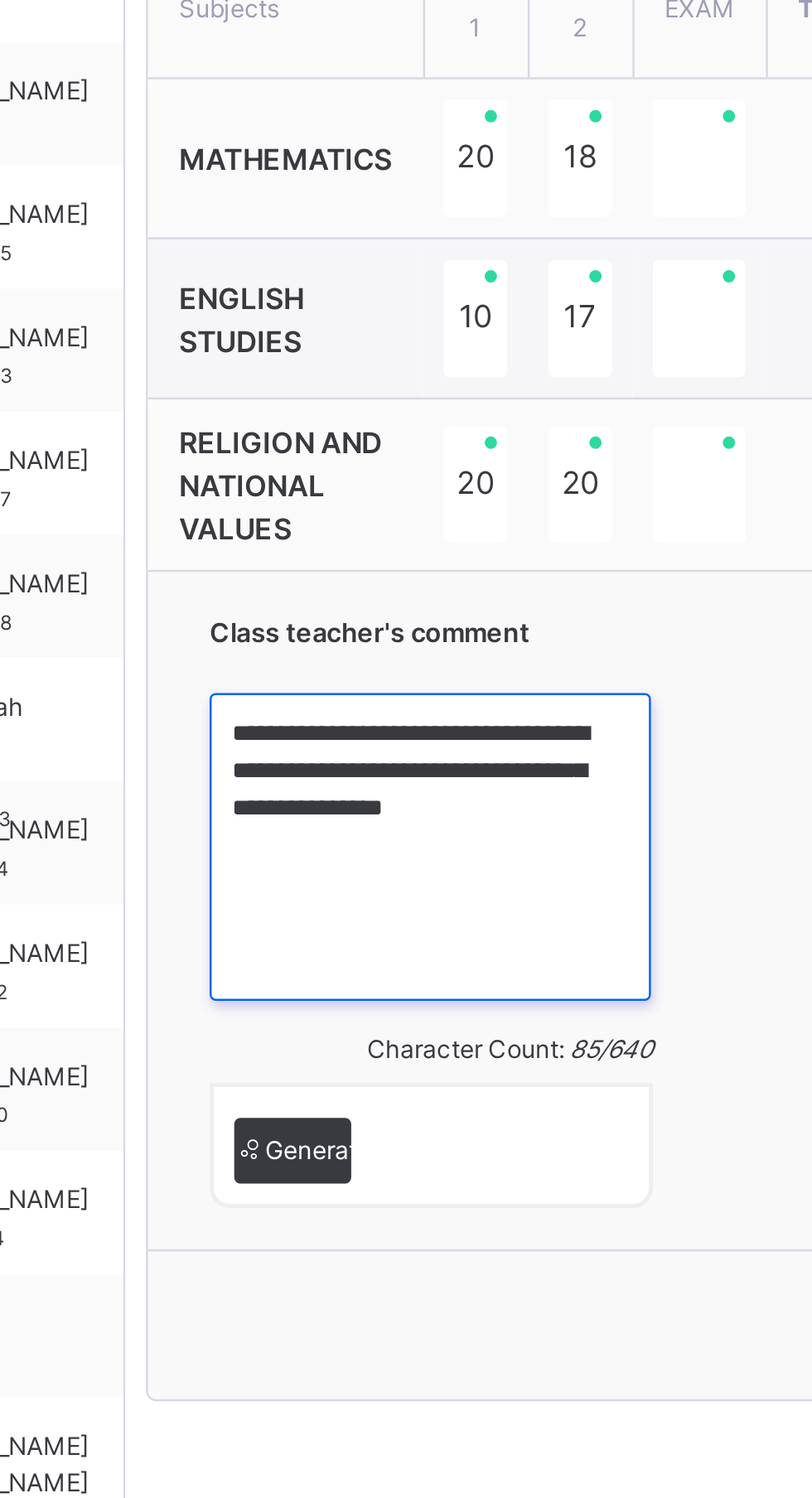 click on "**********" at bounding box center [493, 845] 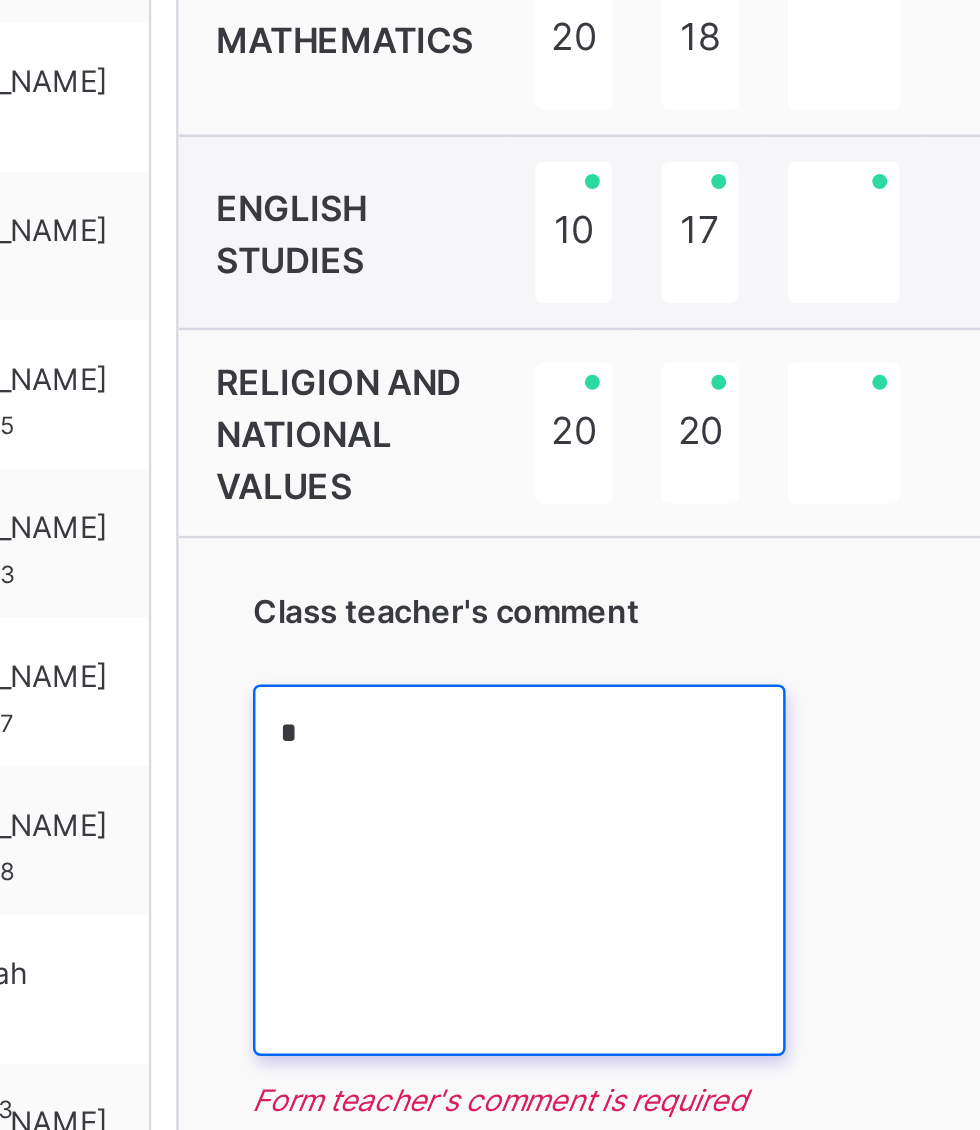 scroll, scrollTop: 0, scrollLeft: 0, axis: both 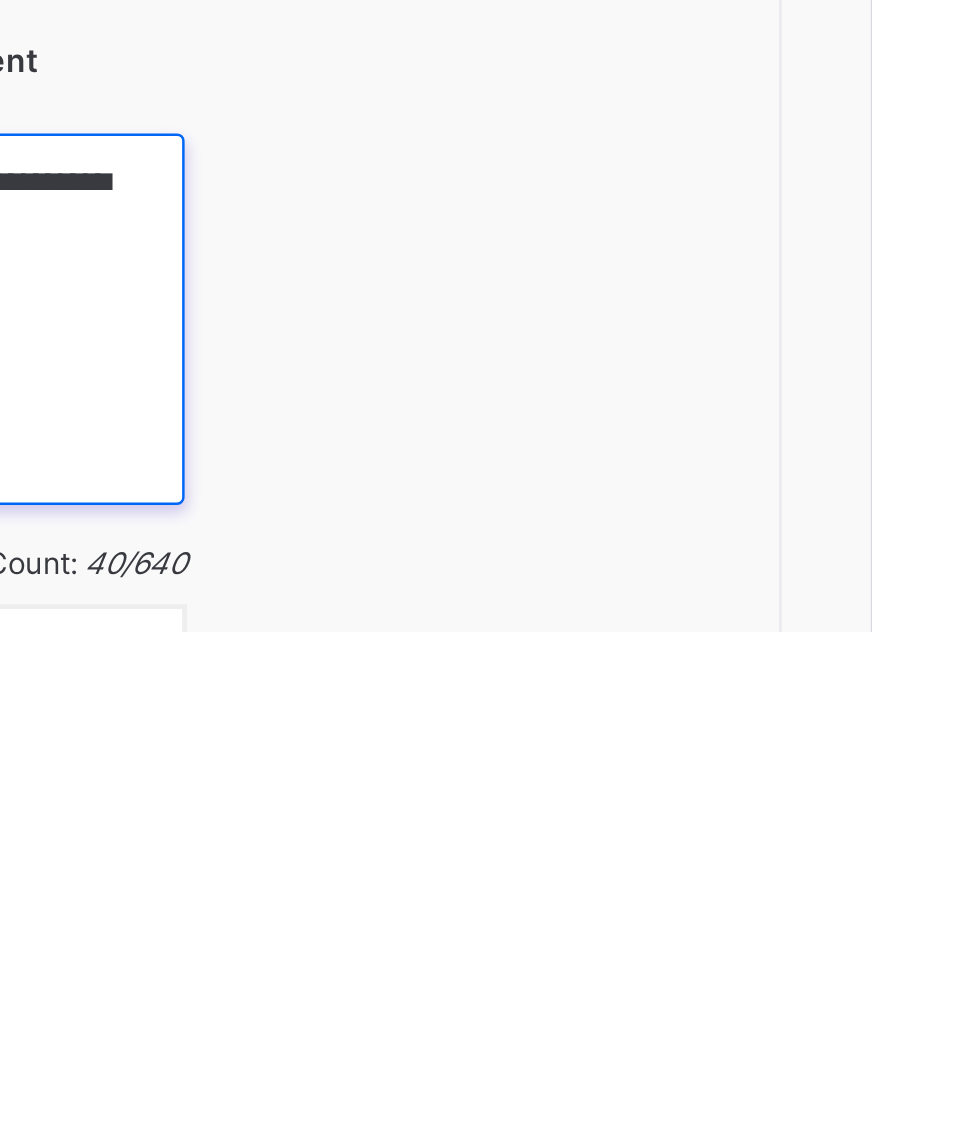 type on "**********" 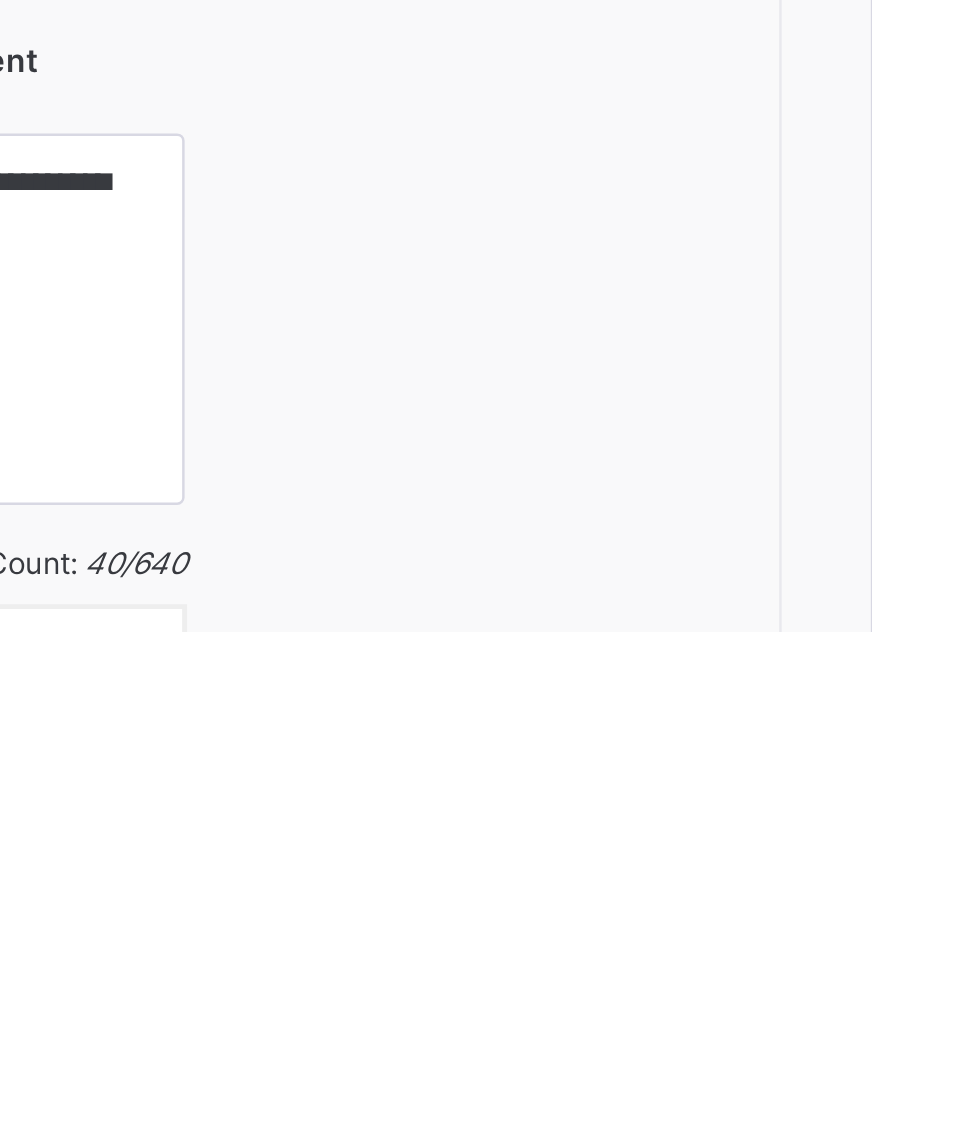 click on "Save Comment" at bounding box center [892, 1237] 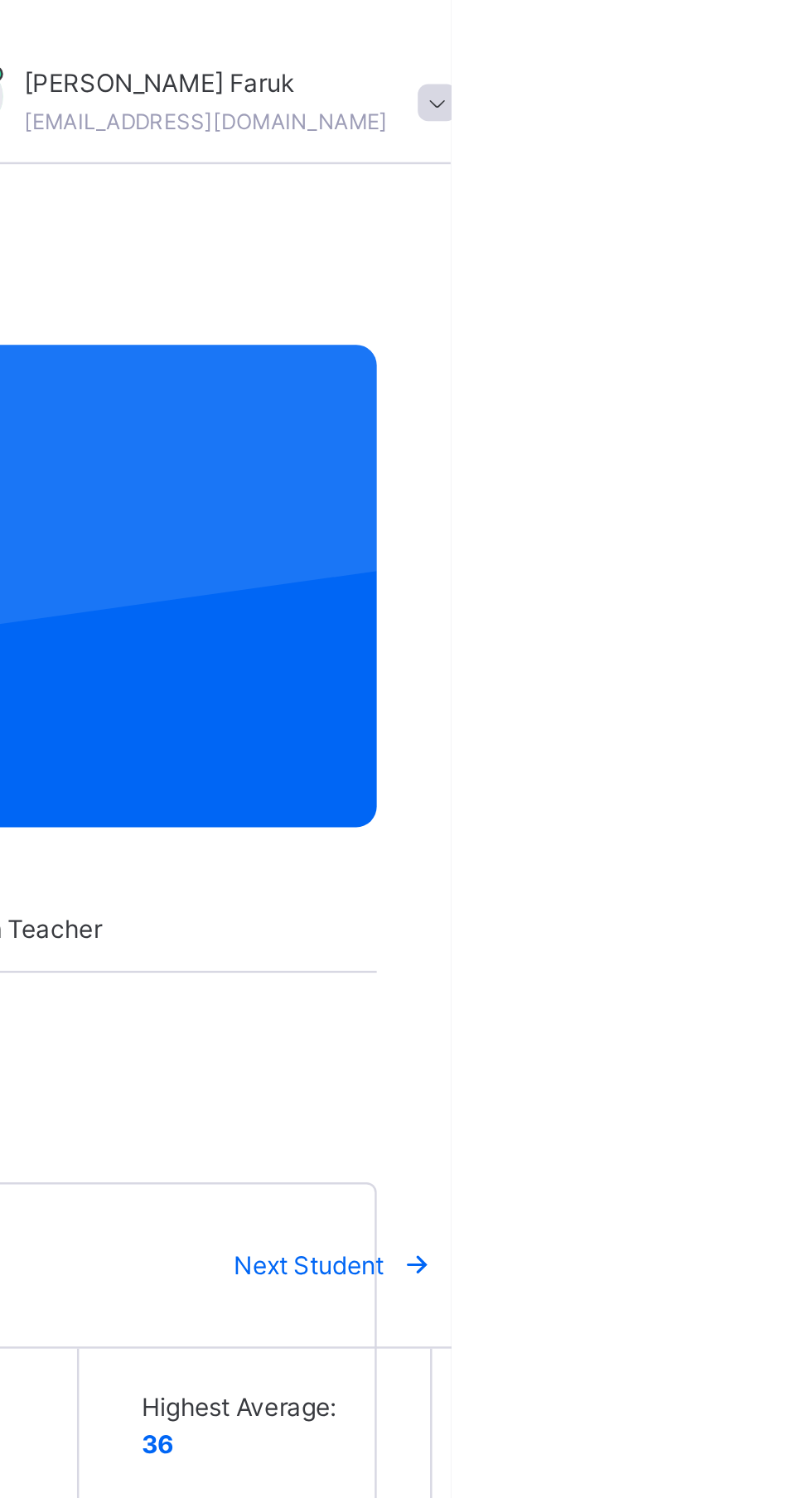 scroll, scrollTop: 144, scrollLeft: 0, axis: vertical 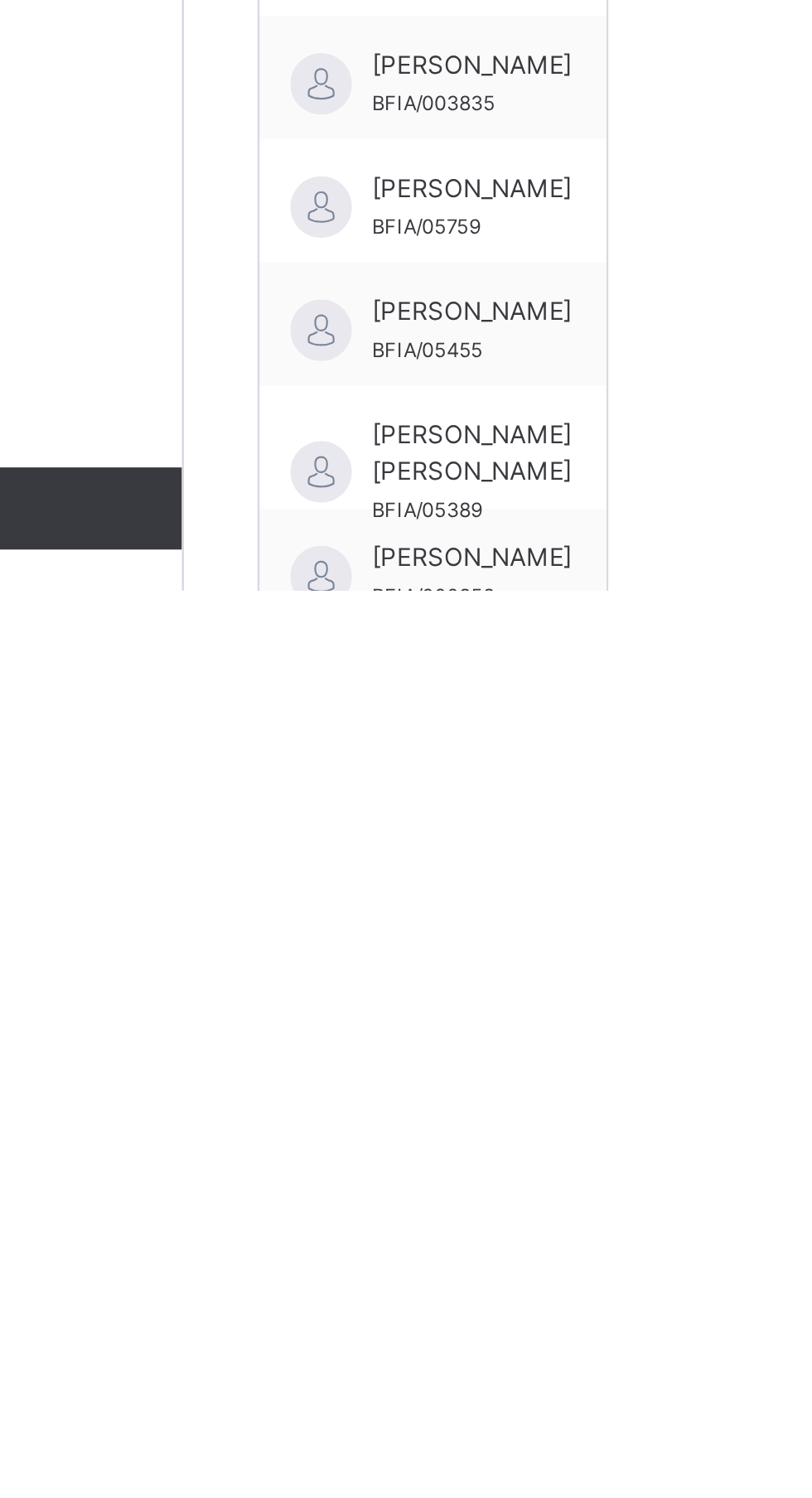 click on "[PERSON_NAME]" at bounding box center (315, 1634) 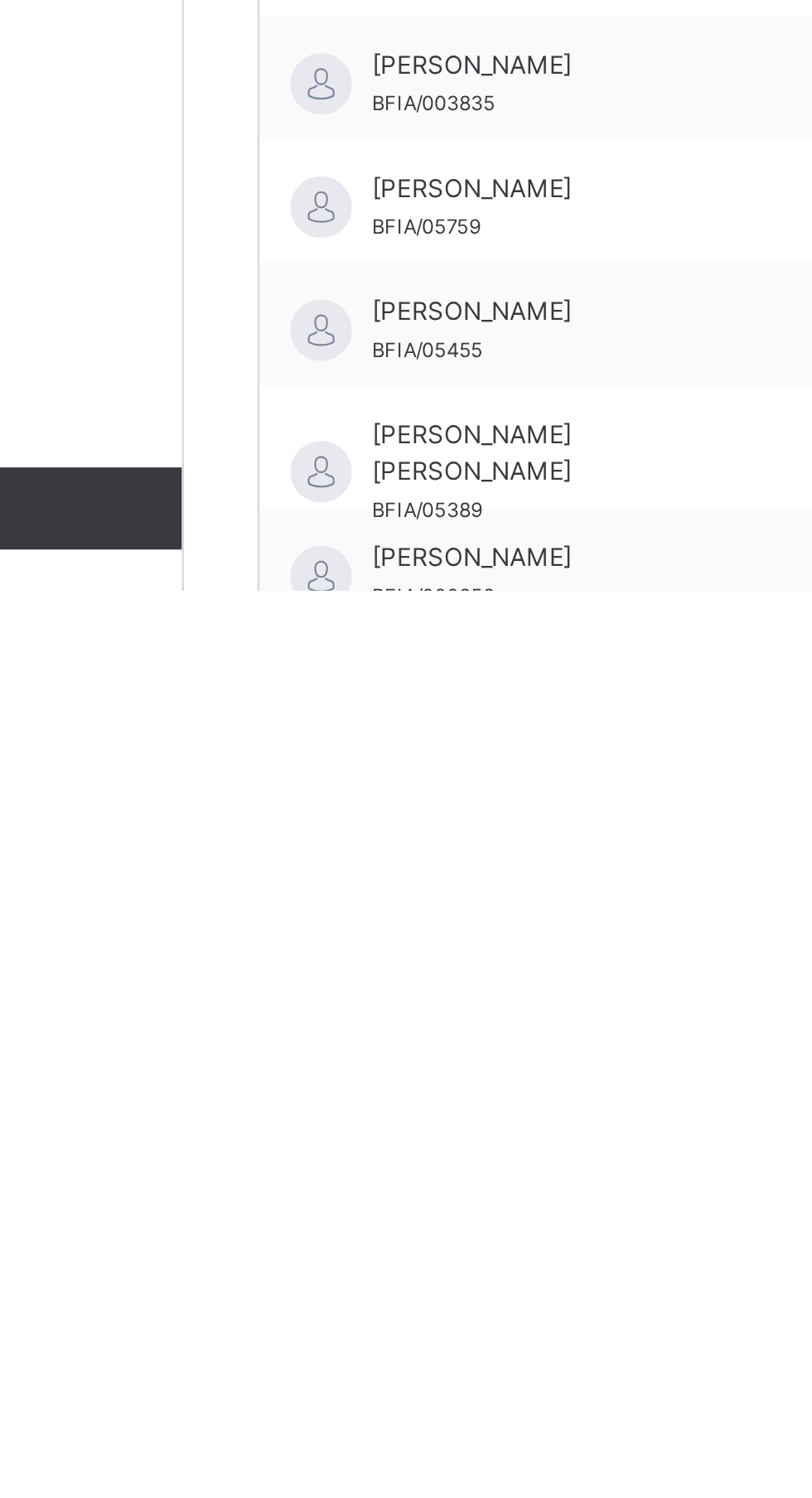 scroll, scrollTop: 152, scrollLeft: 0, axis: vertical 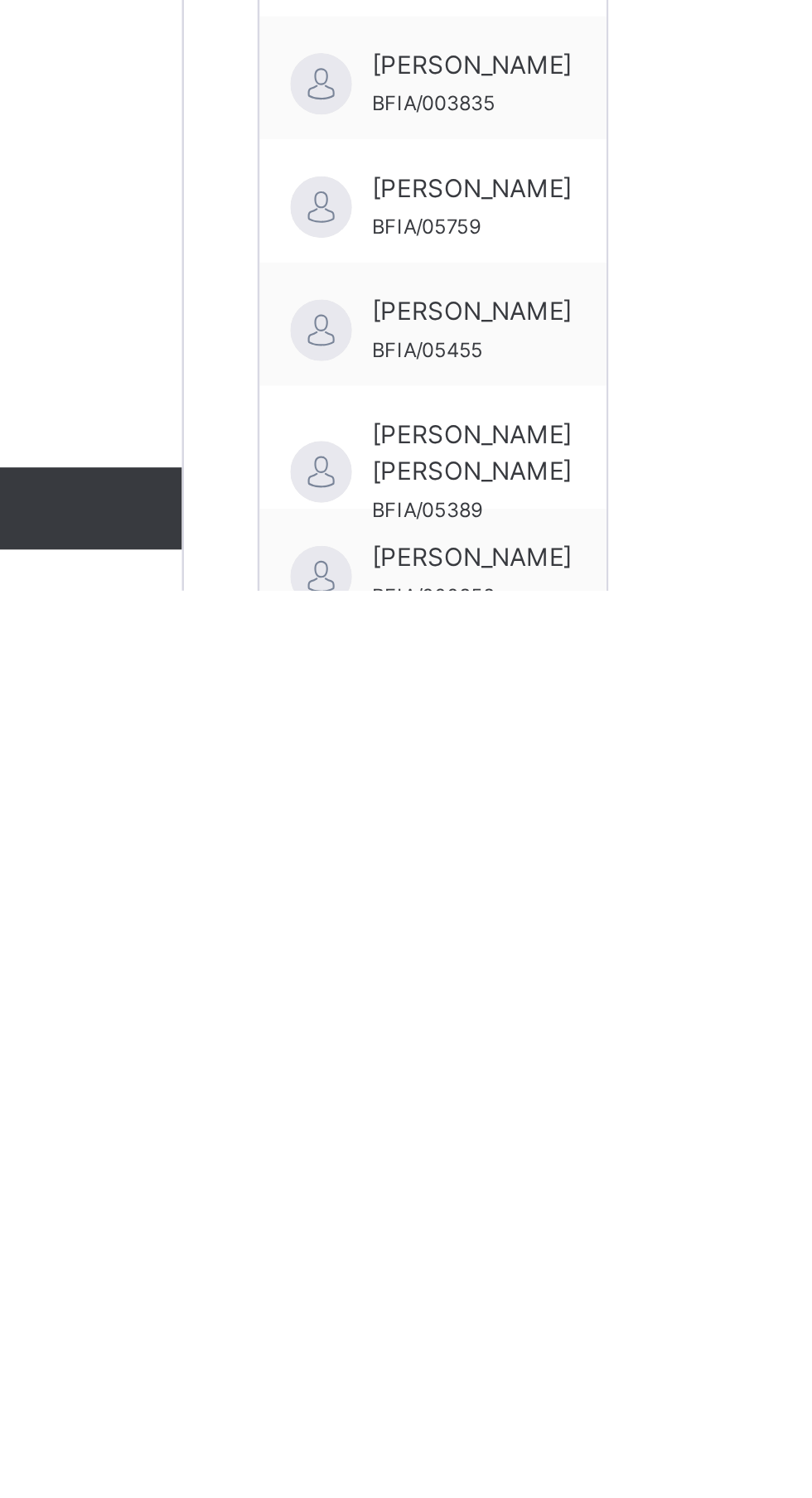 click on "**********" at bounding box center [596, 1116] 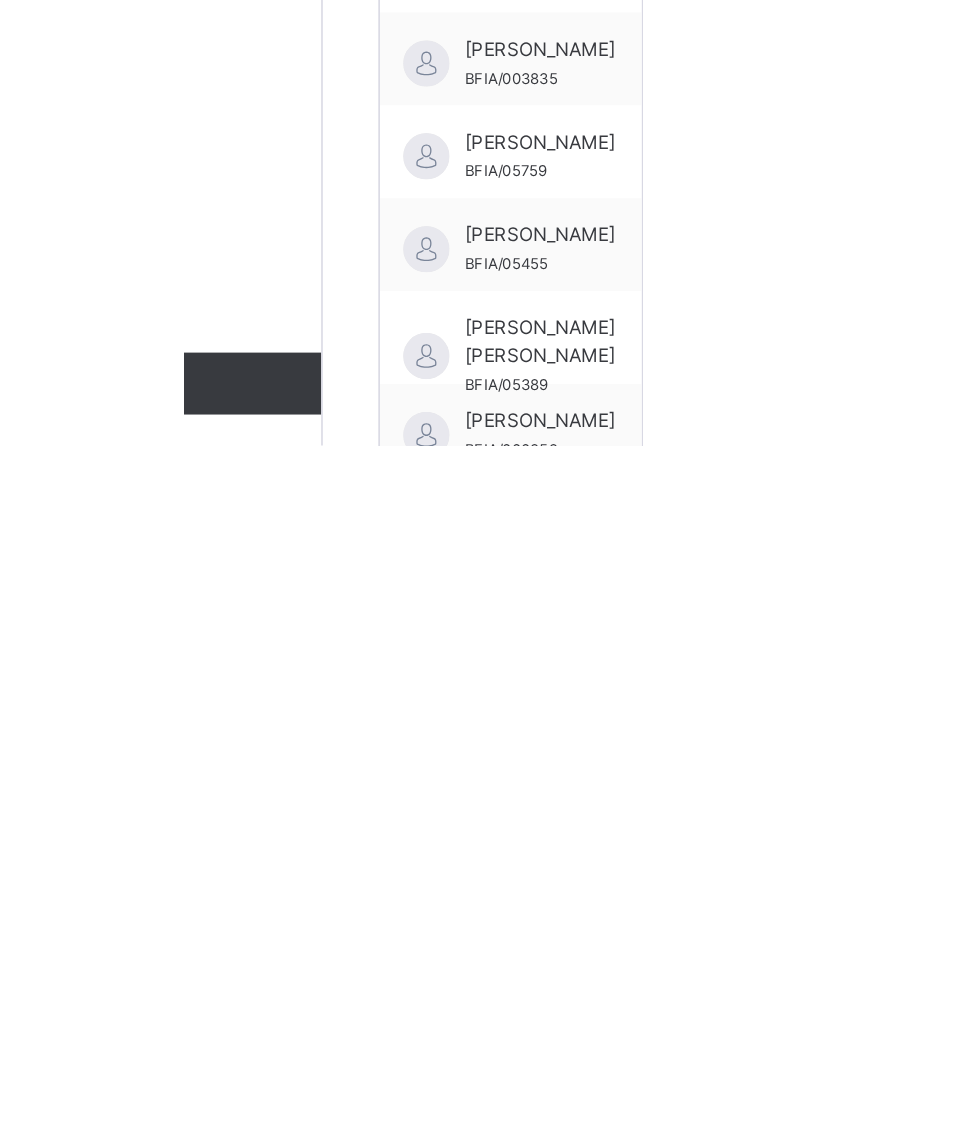 scroll, scrollTop: 174, scrollLeft: 0, axis: vertical 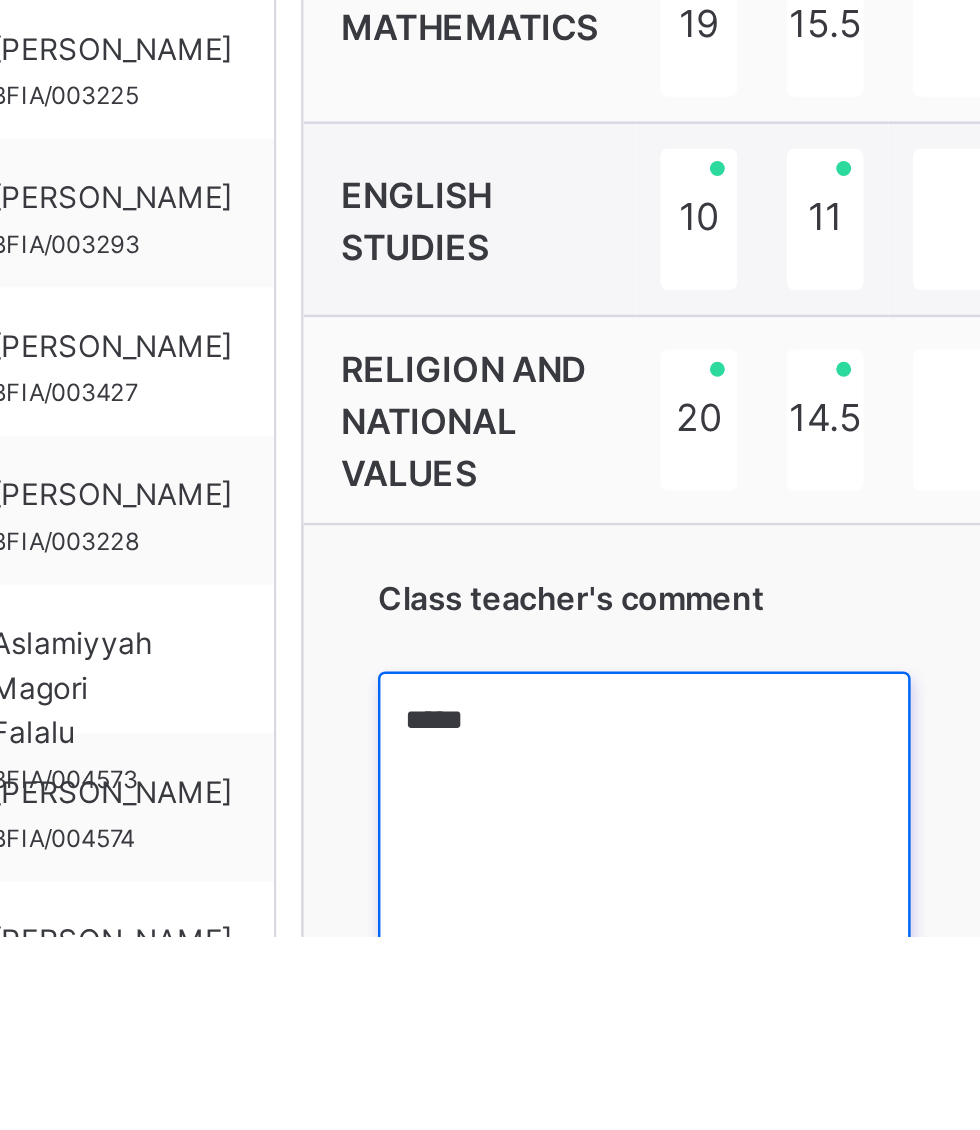 click on "*****" at bounding box center (595, 1098) 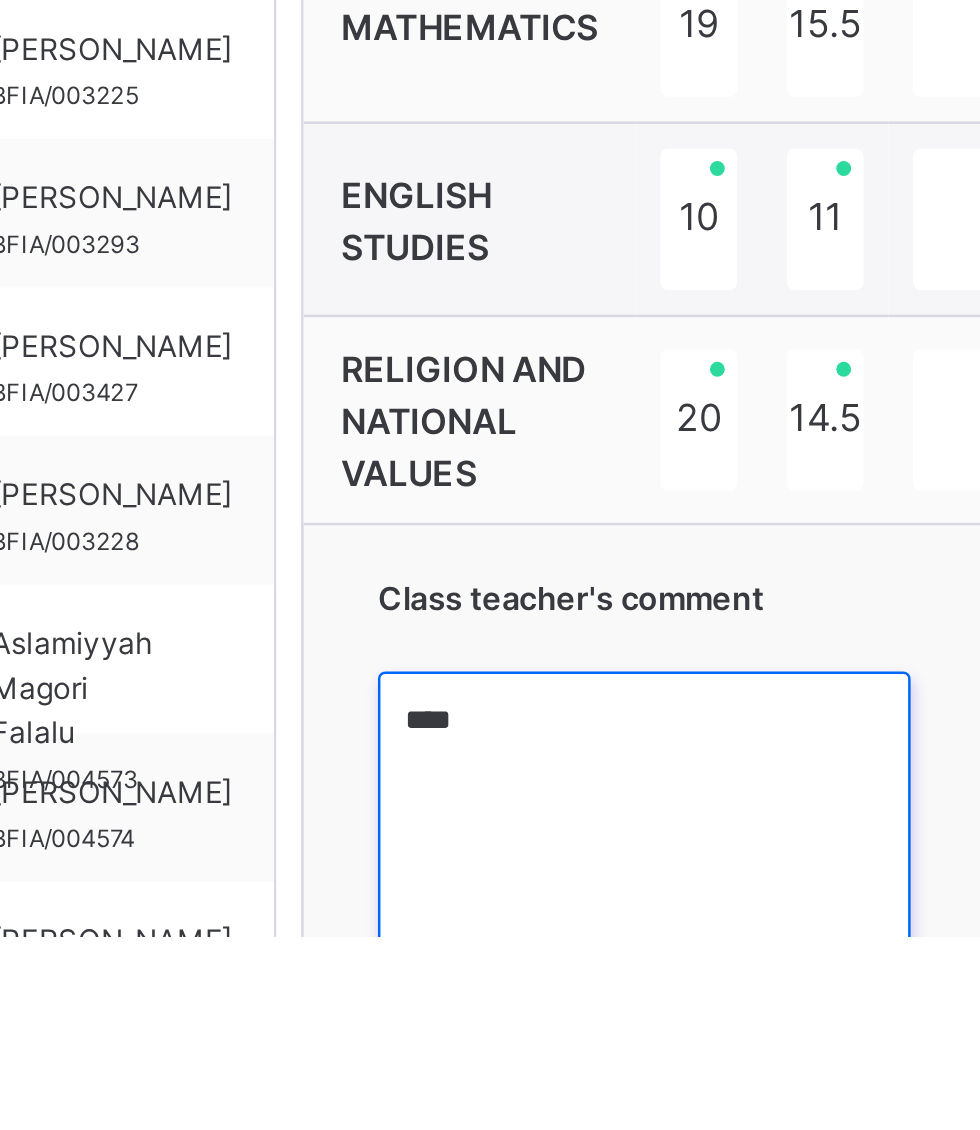 click on "****" at bounding box center [595, 1098] 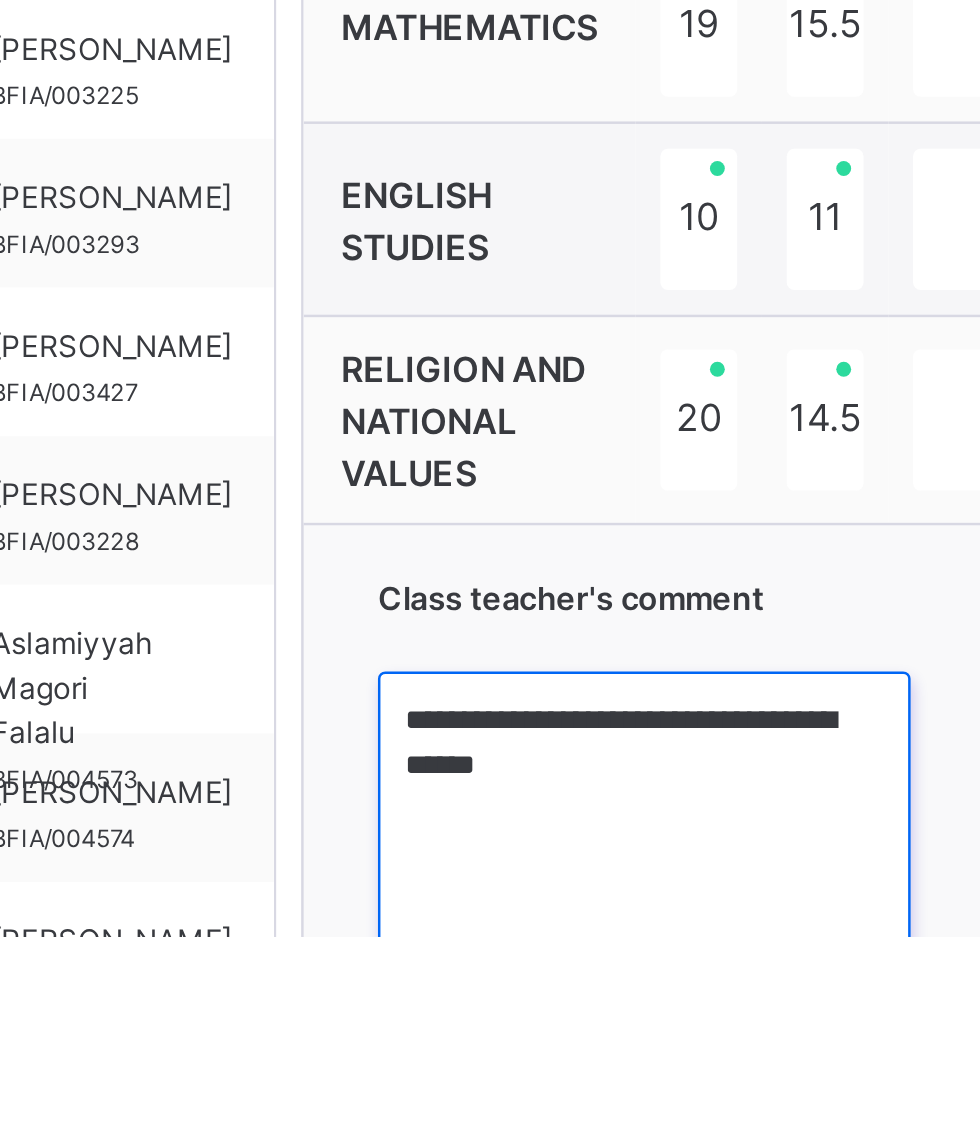 type on "**********" 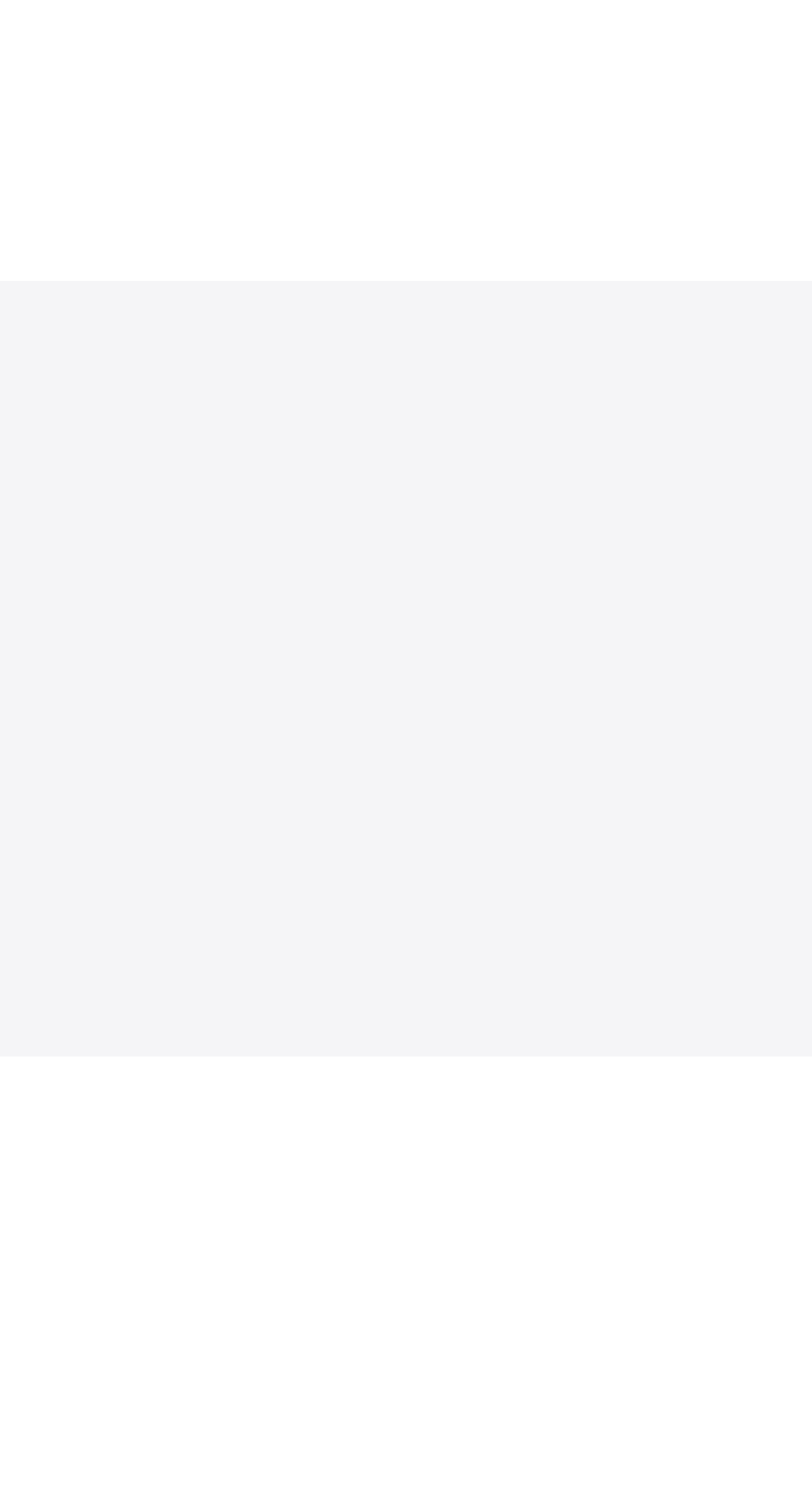 scroll, scrollTop: 0, scrollLeft: 0, axis: both 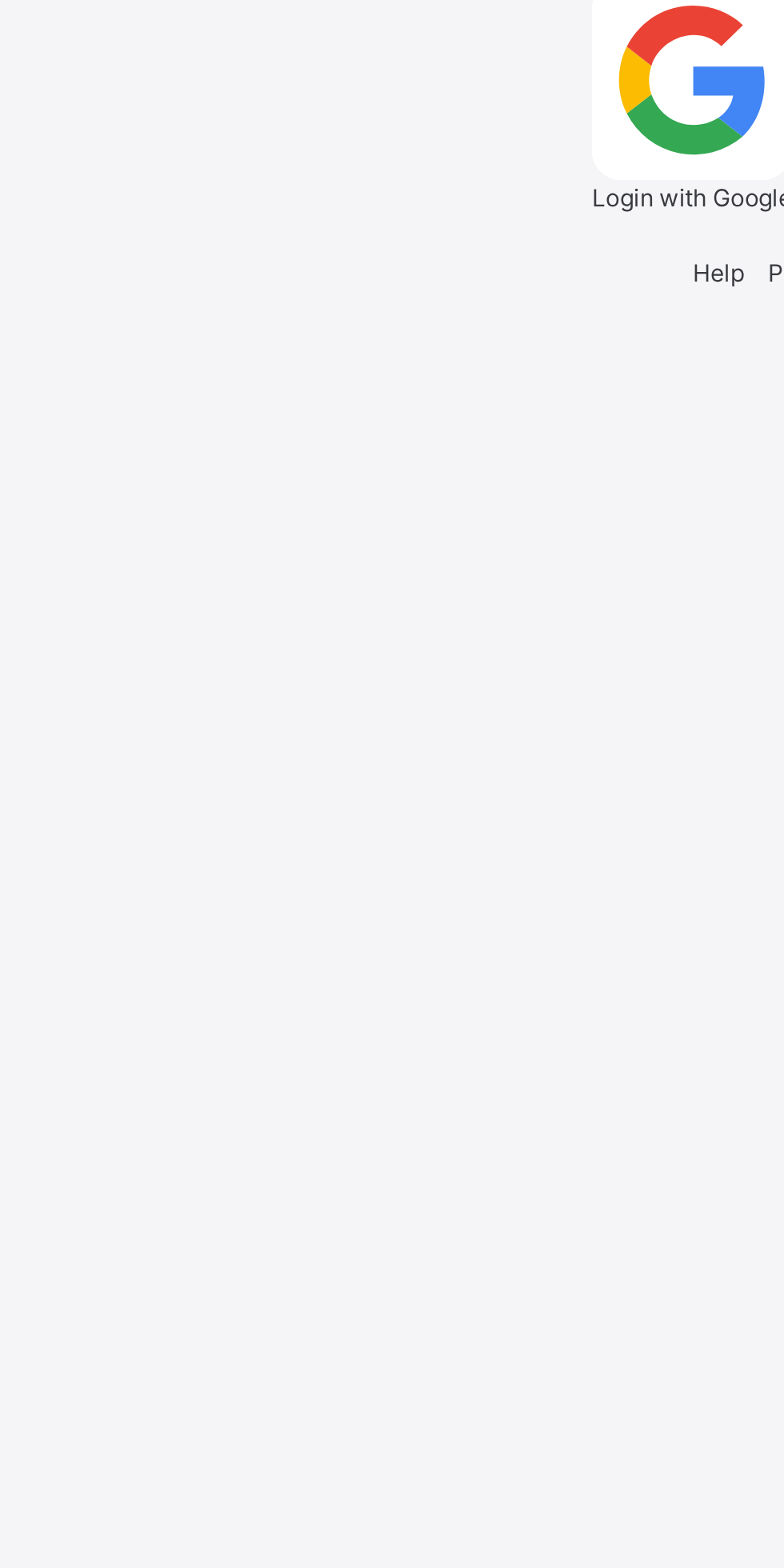type on "**********" 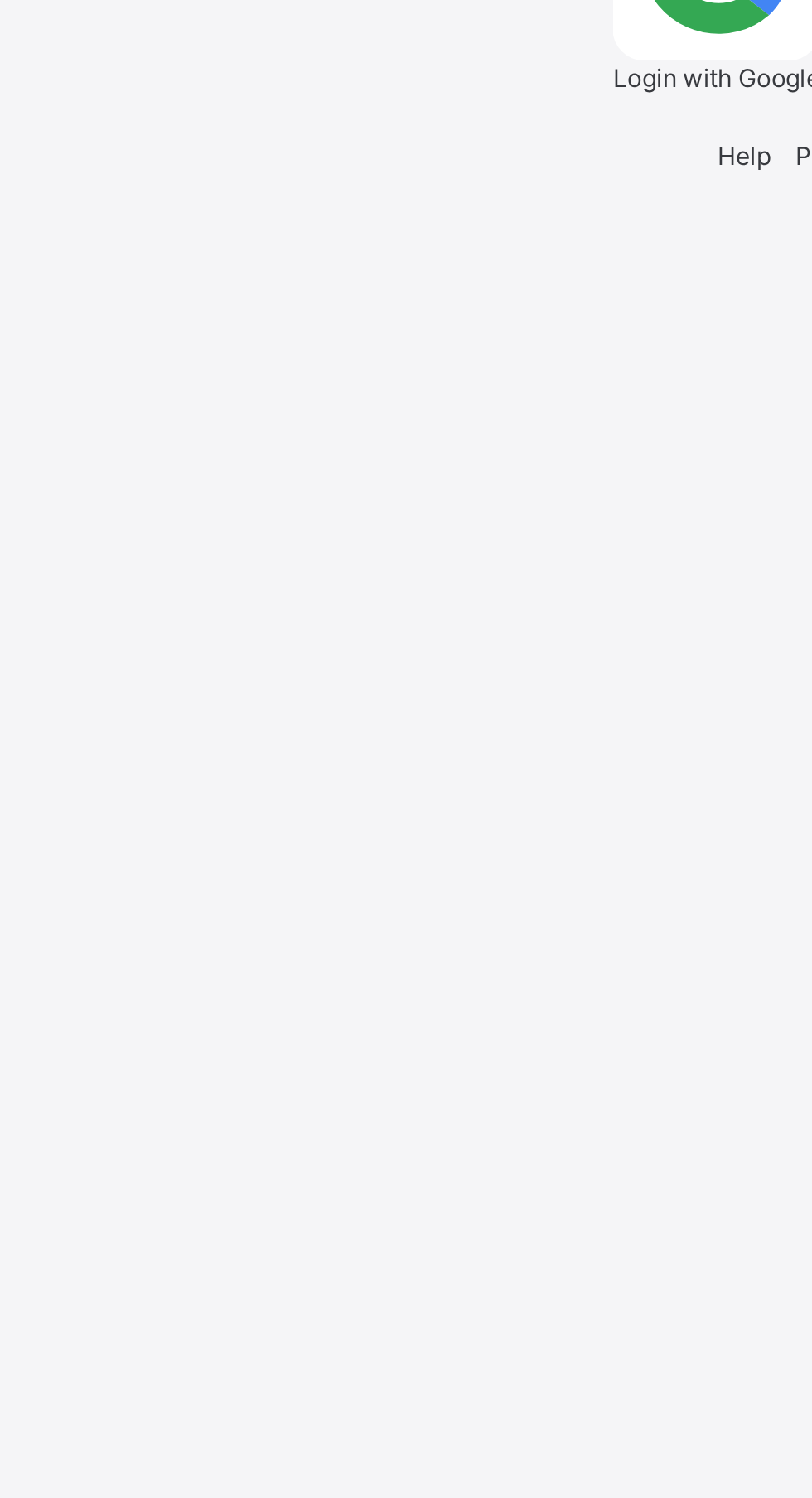 click on "Login" at bounding box center [768, 621] 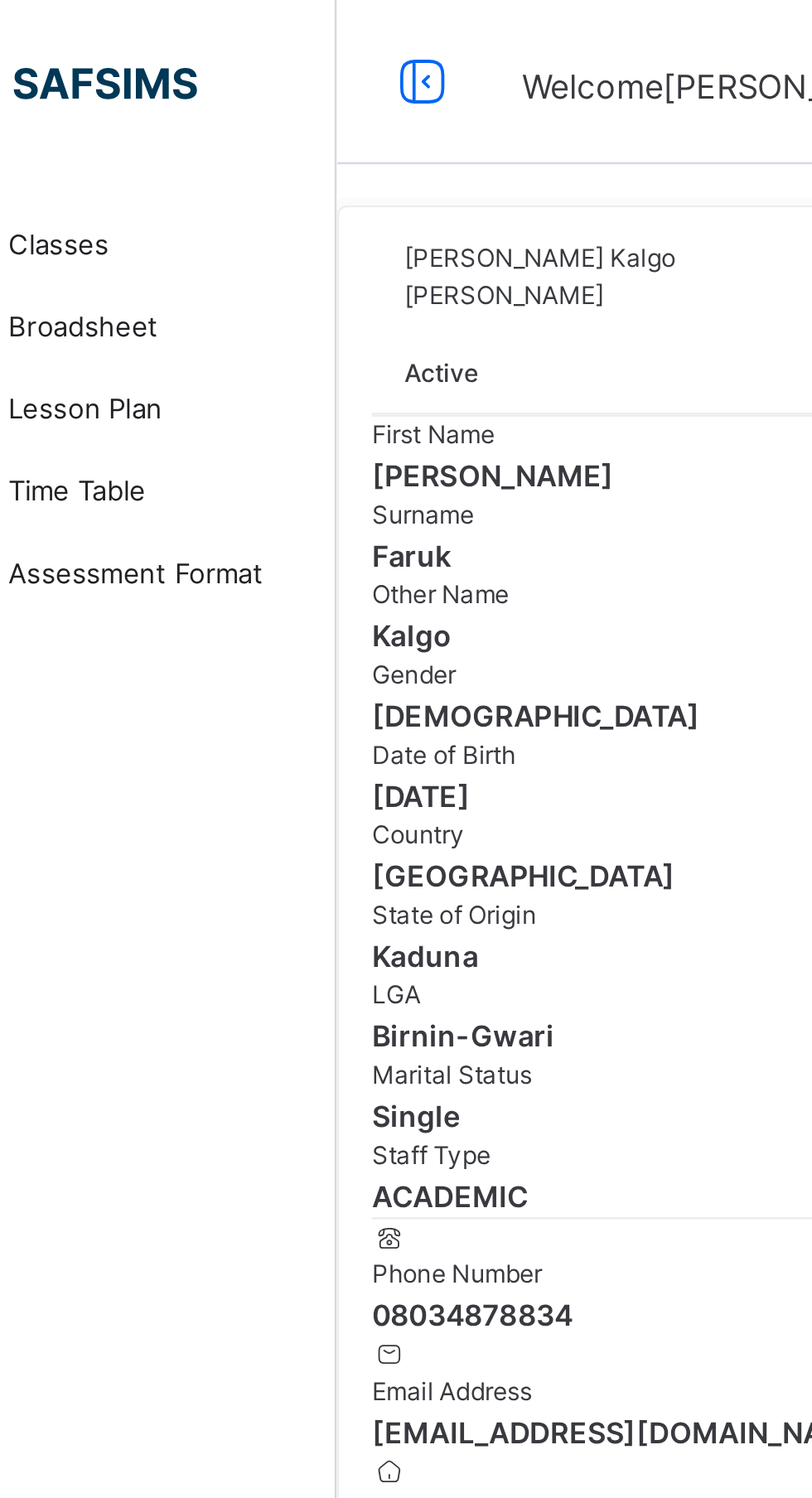 click at bounding box center [234, 33] 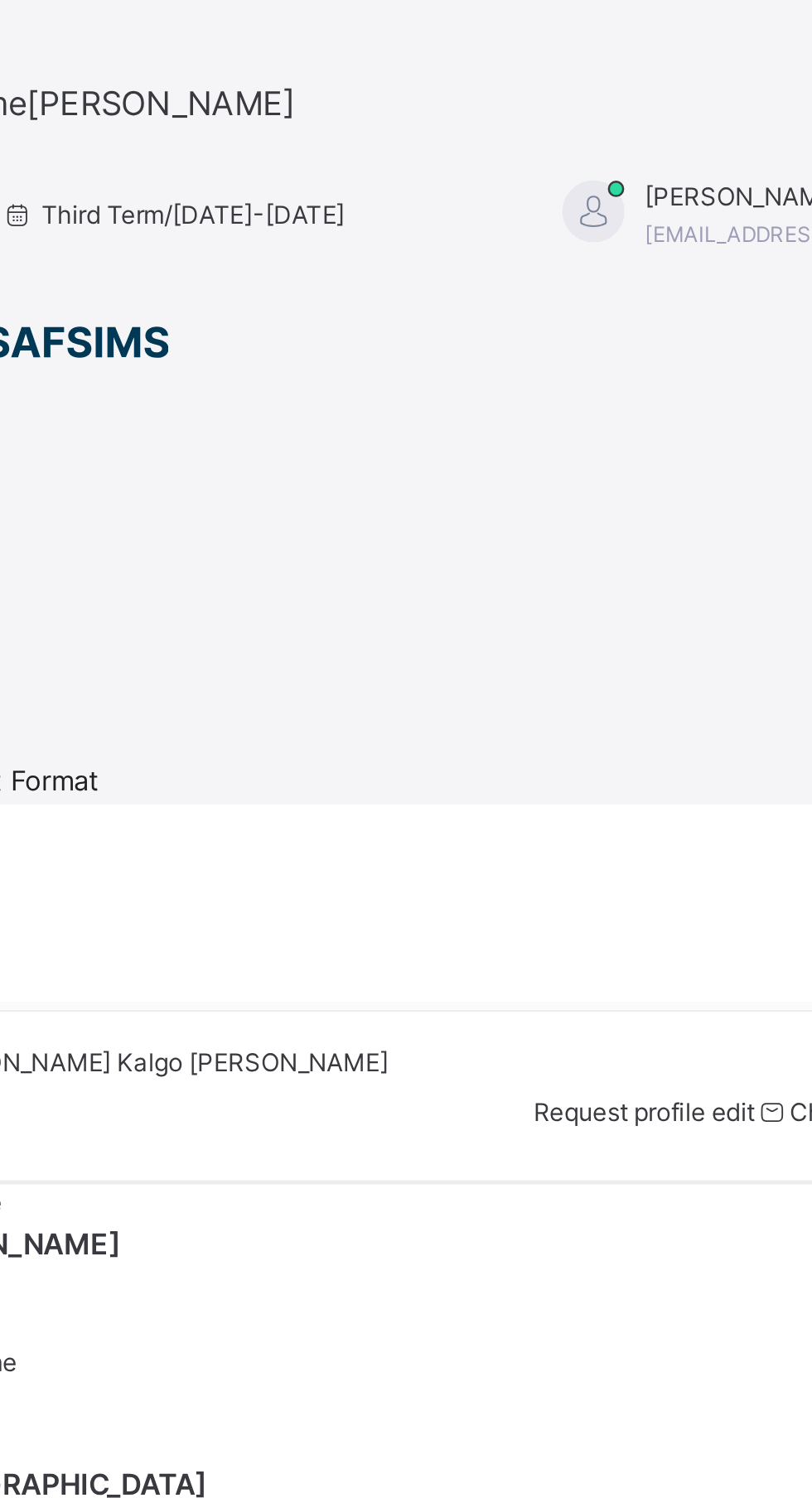 click at bounding box center [35, 13] 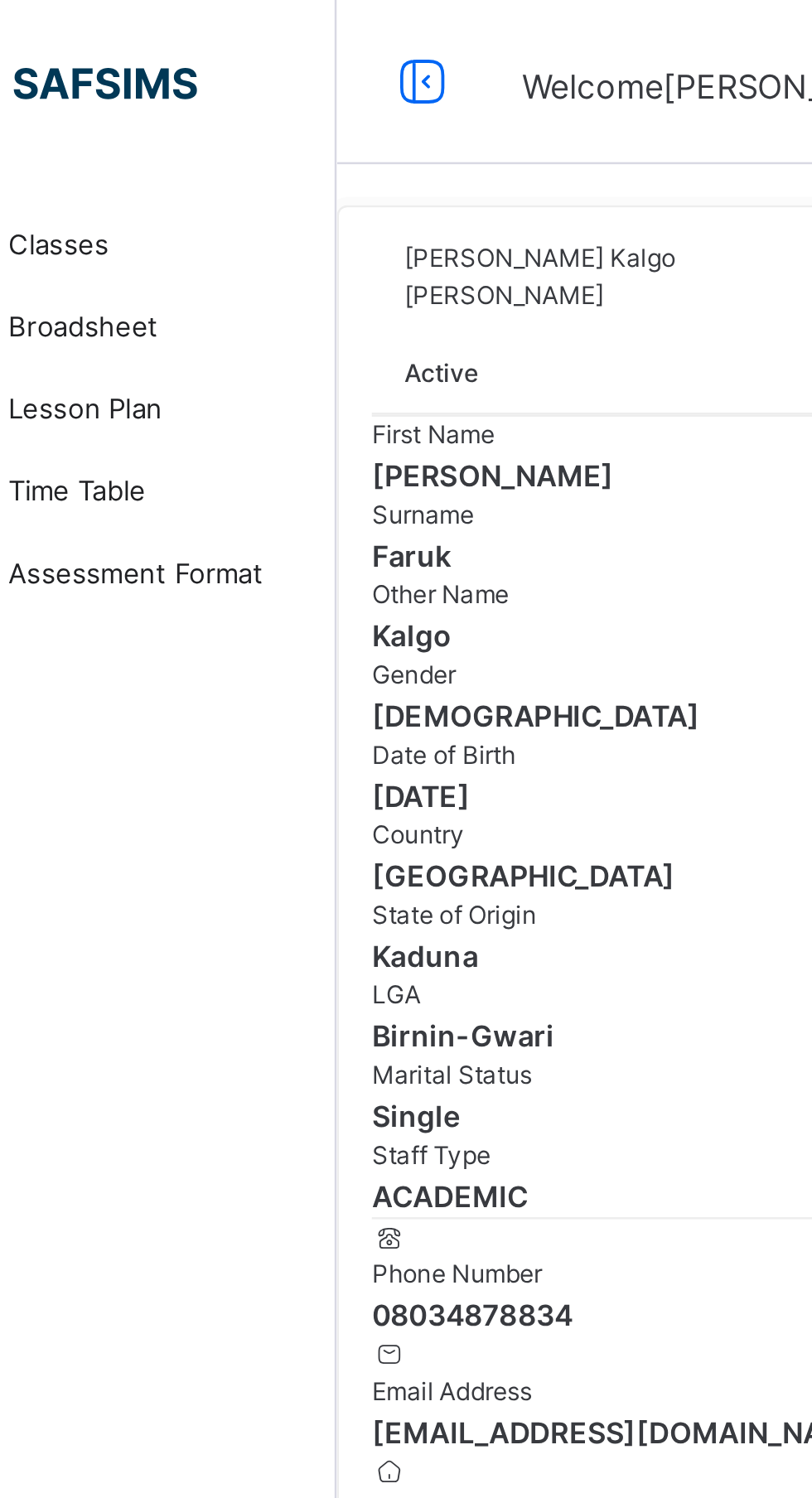 click on "Classes" at bounding box center [133, 99] 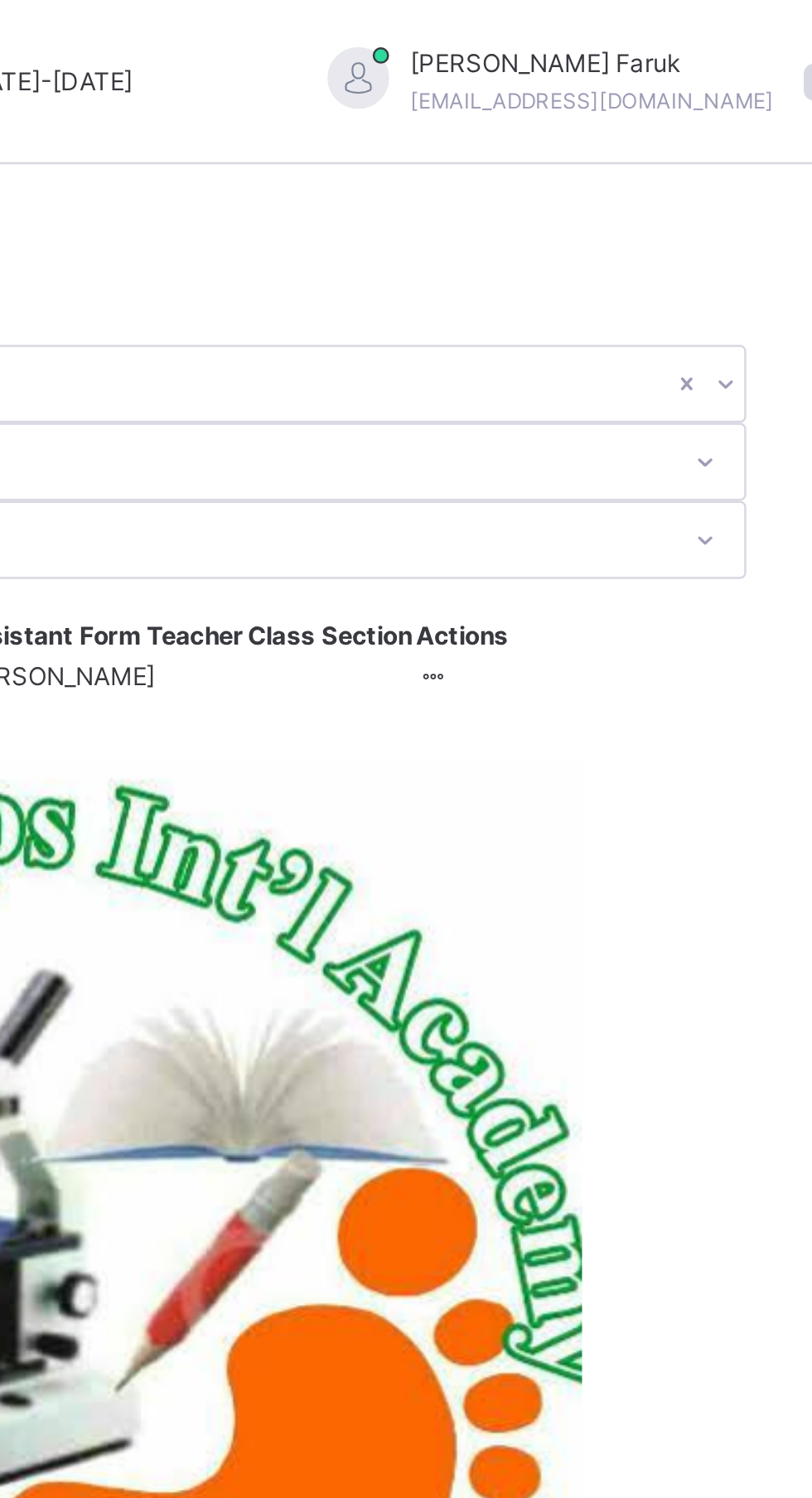 click on "View Class" at bounding box center (0, 0) 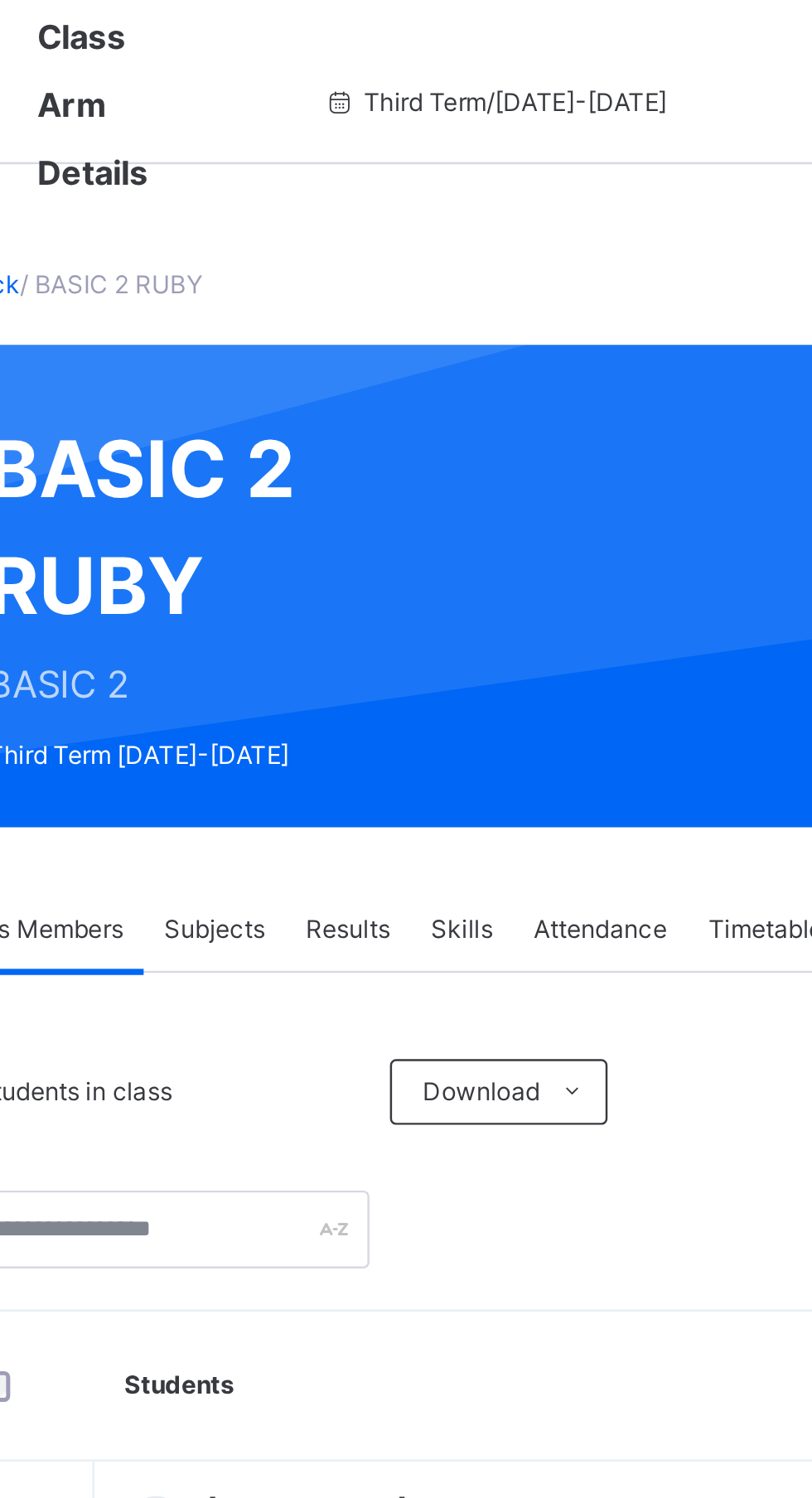 click on "BASIC 2 RUBY BASIC 2 Third Term 2024-2025" at bounding box center (505, 236) 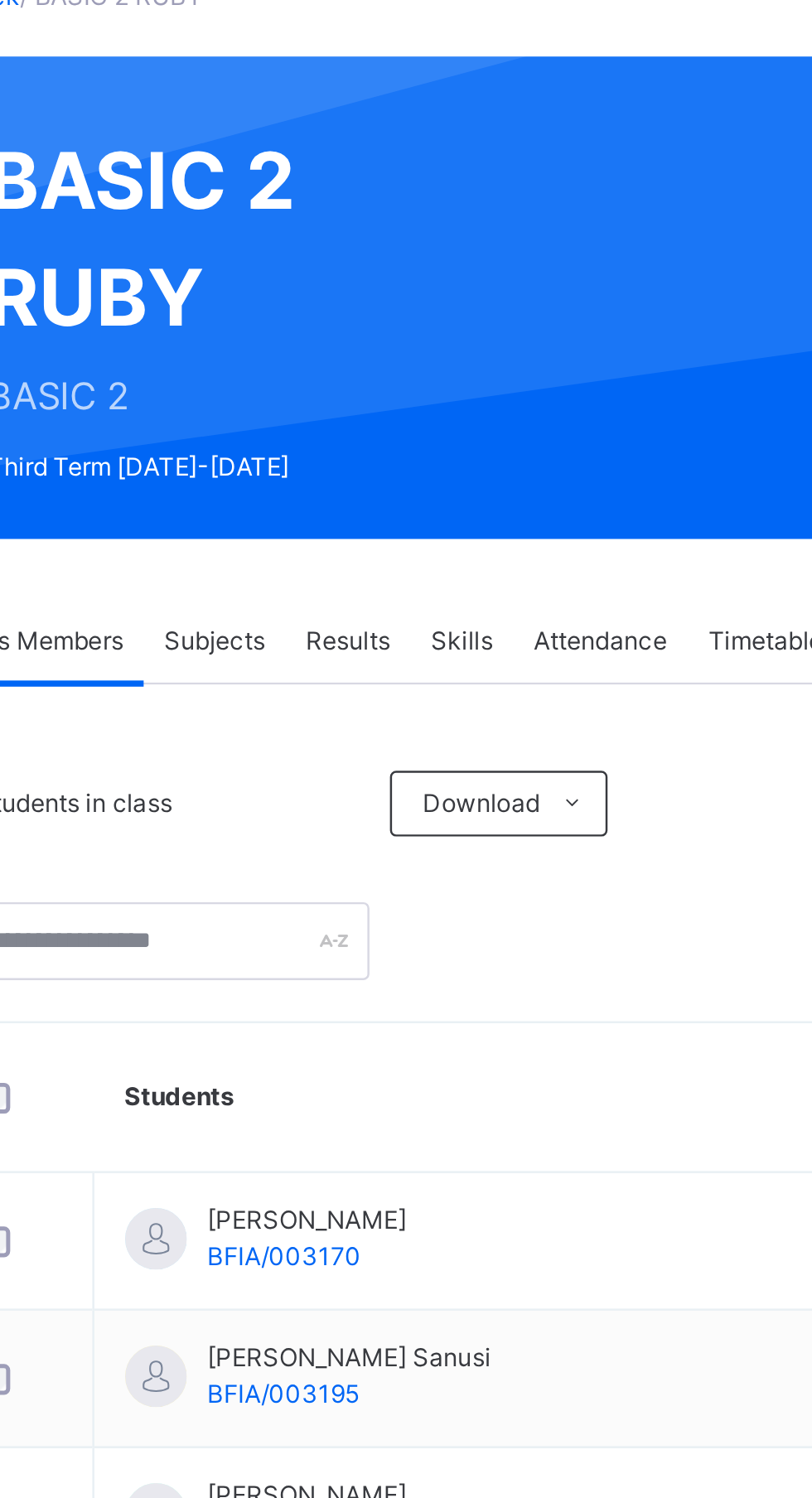 click on "Results" at bounding box center (399, 375) 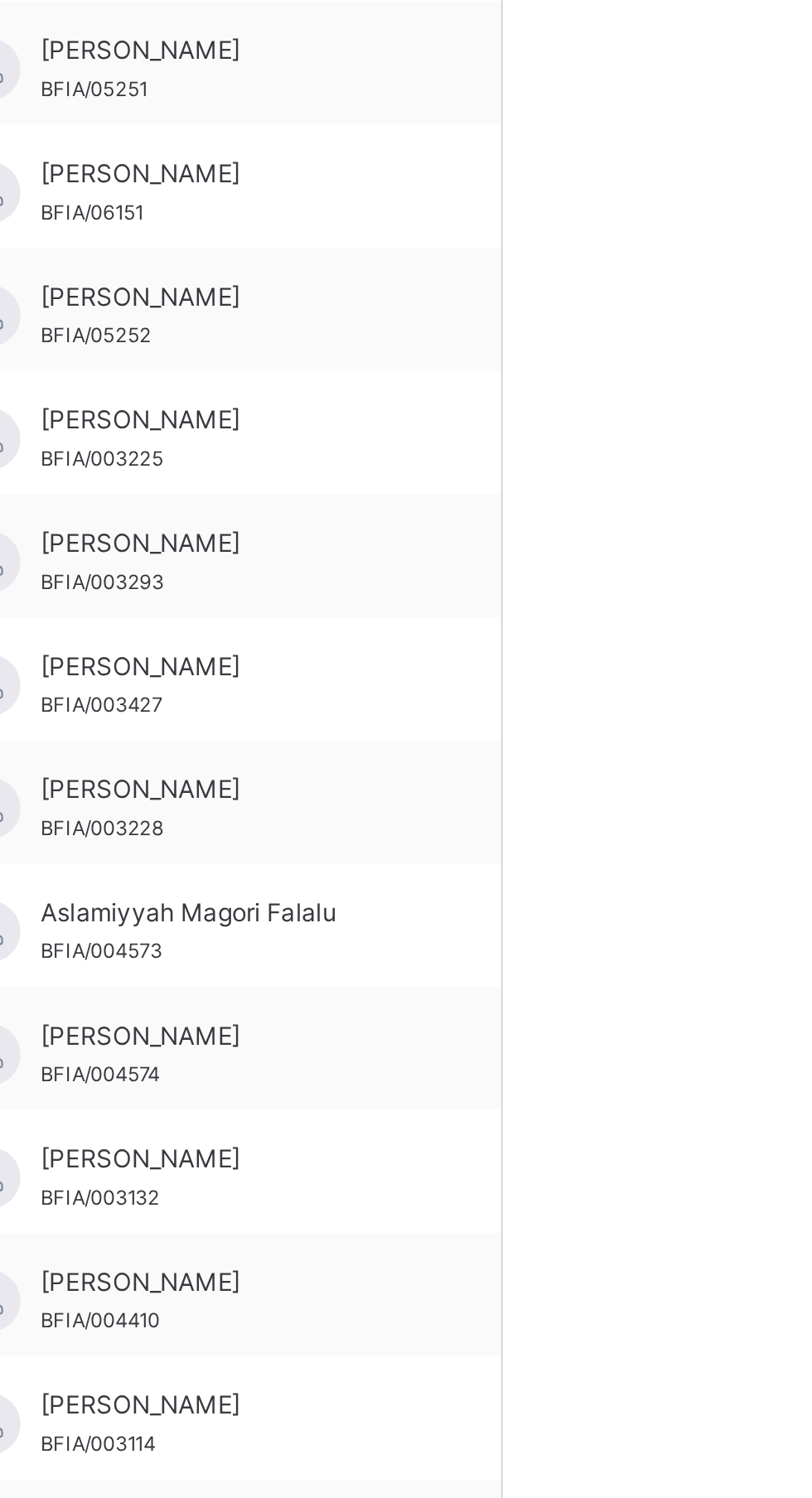 scroll, scrollTop: 114, scrollLeft: 0, axis: vertical 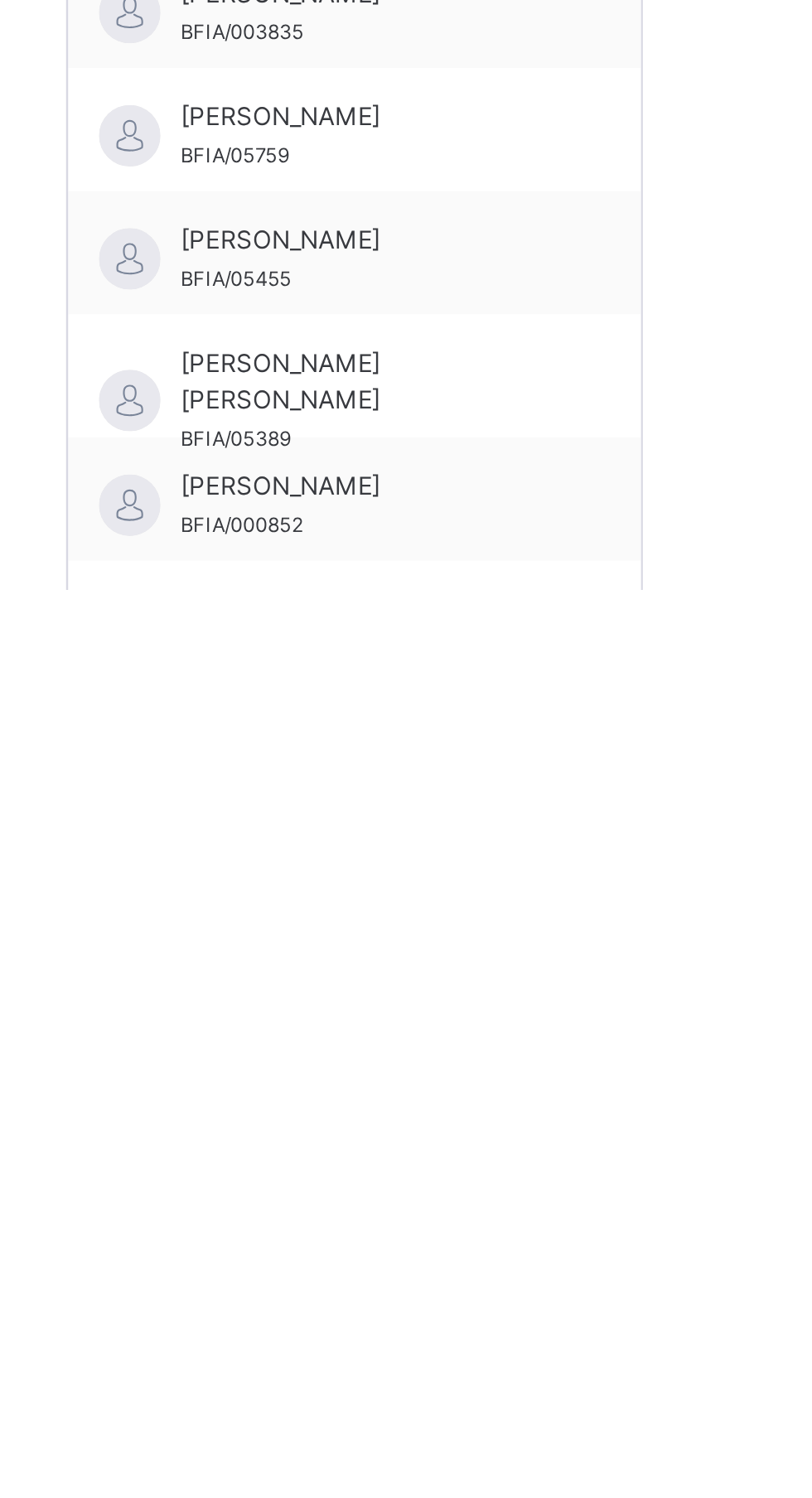click on "[PERSON_NAME]" at bounding box center (349, 1606) 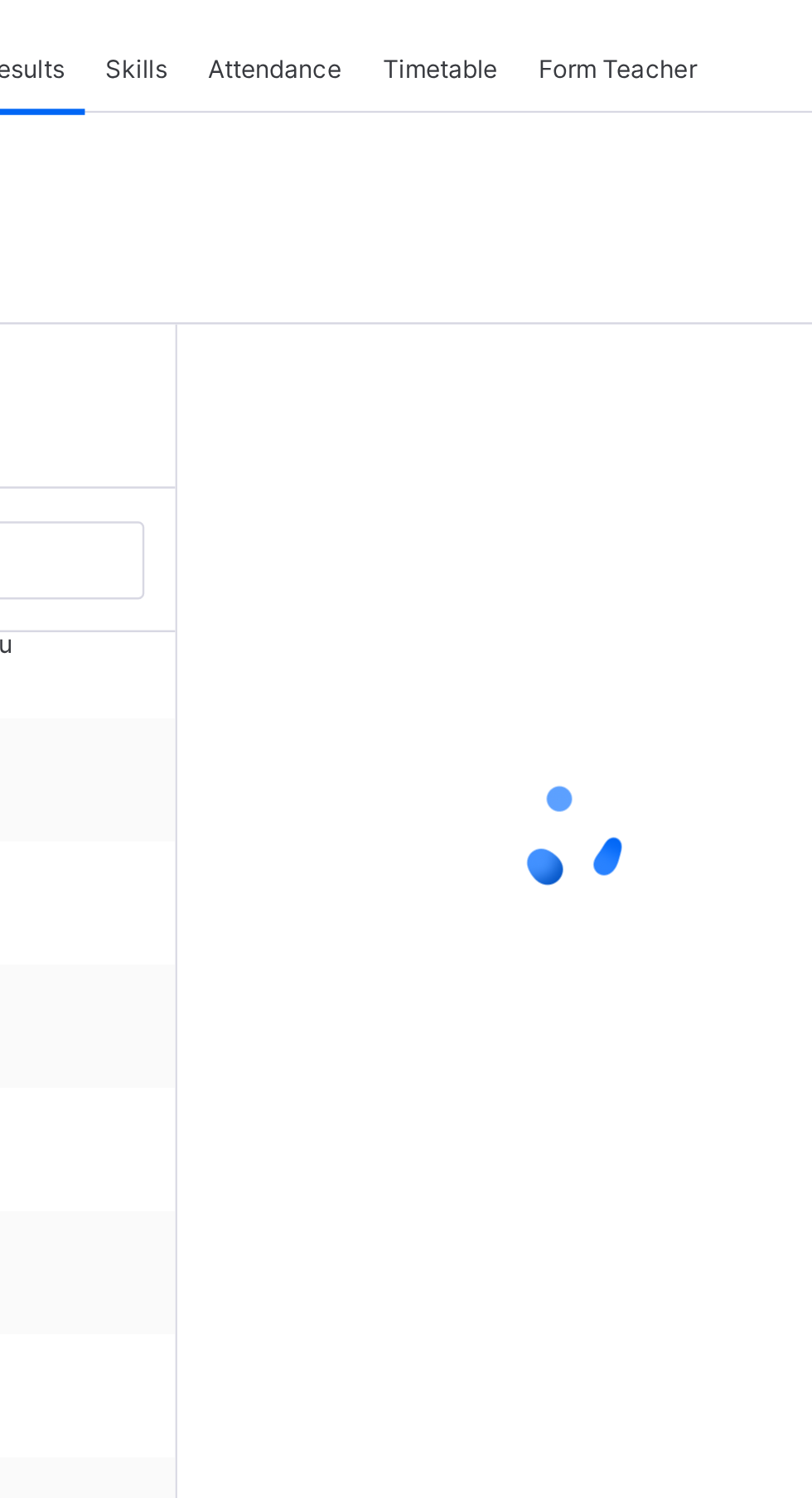 scroll, scrollTop: 236, scrollLeft: 0, axis: vertical 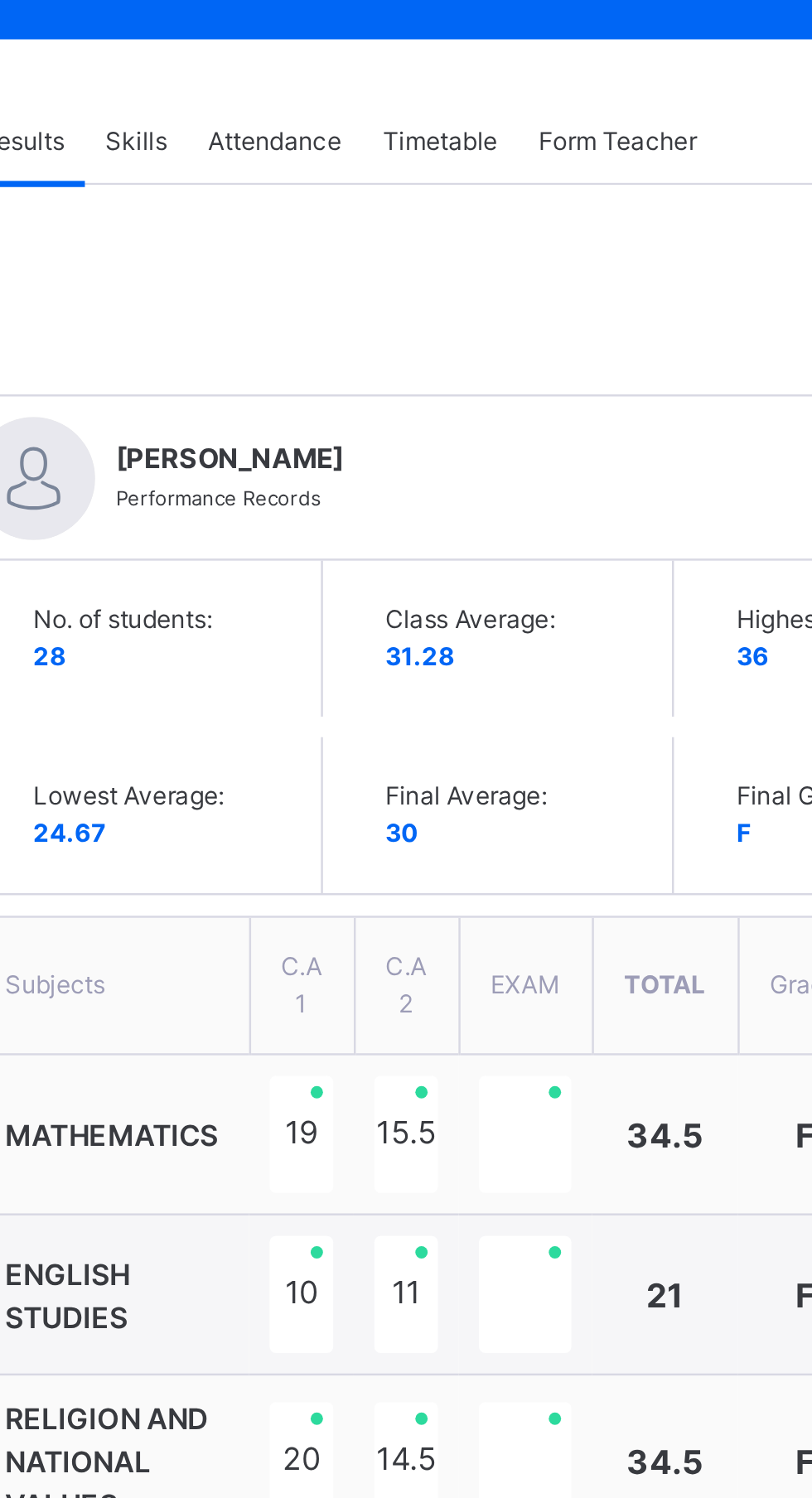 click at bounding box center (602, 671) 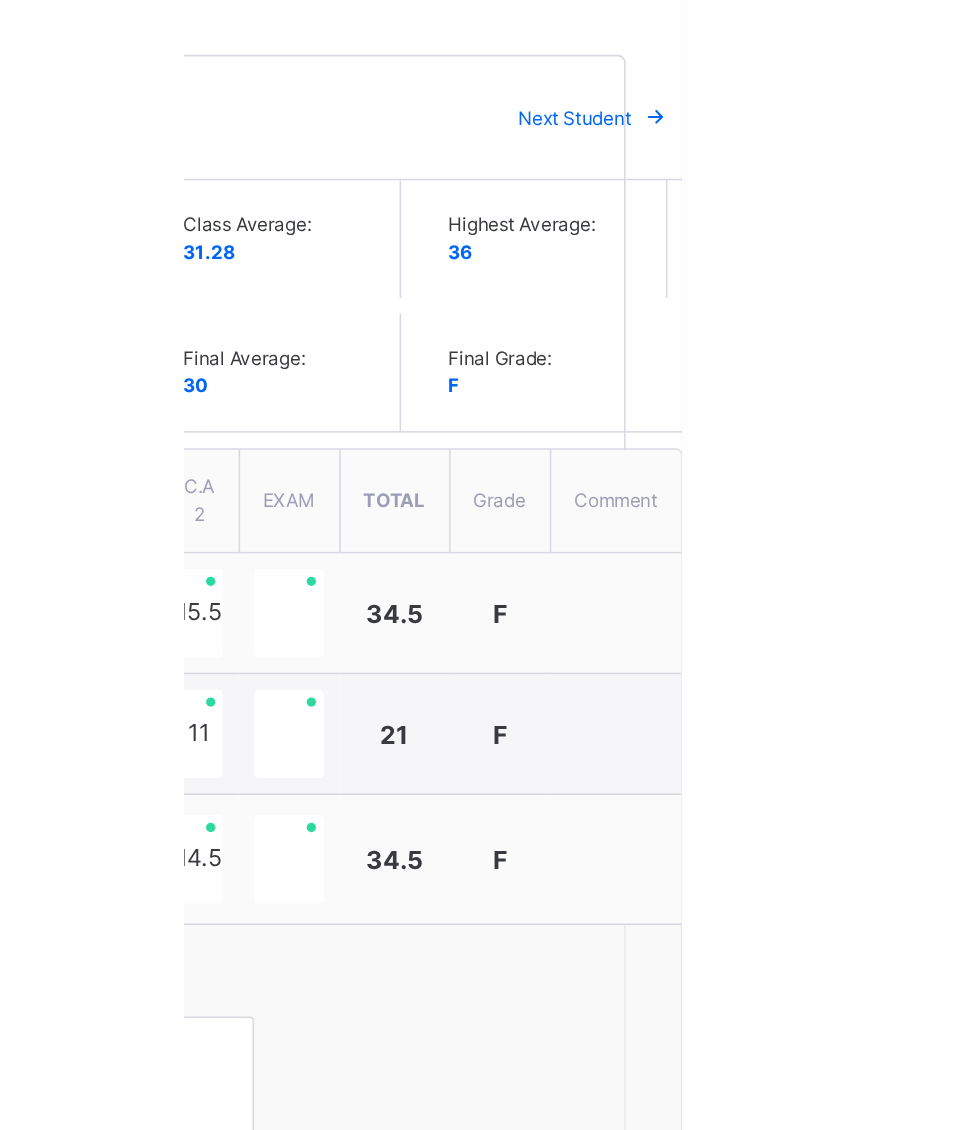 scroll, scrollTop: 147, scrollLeft: 0, axis: vertical 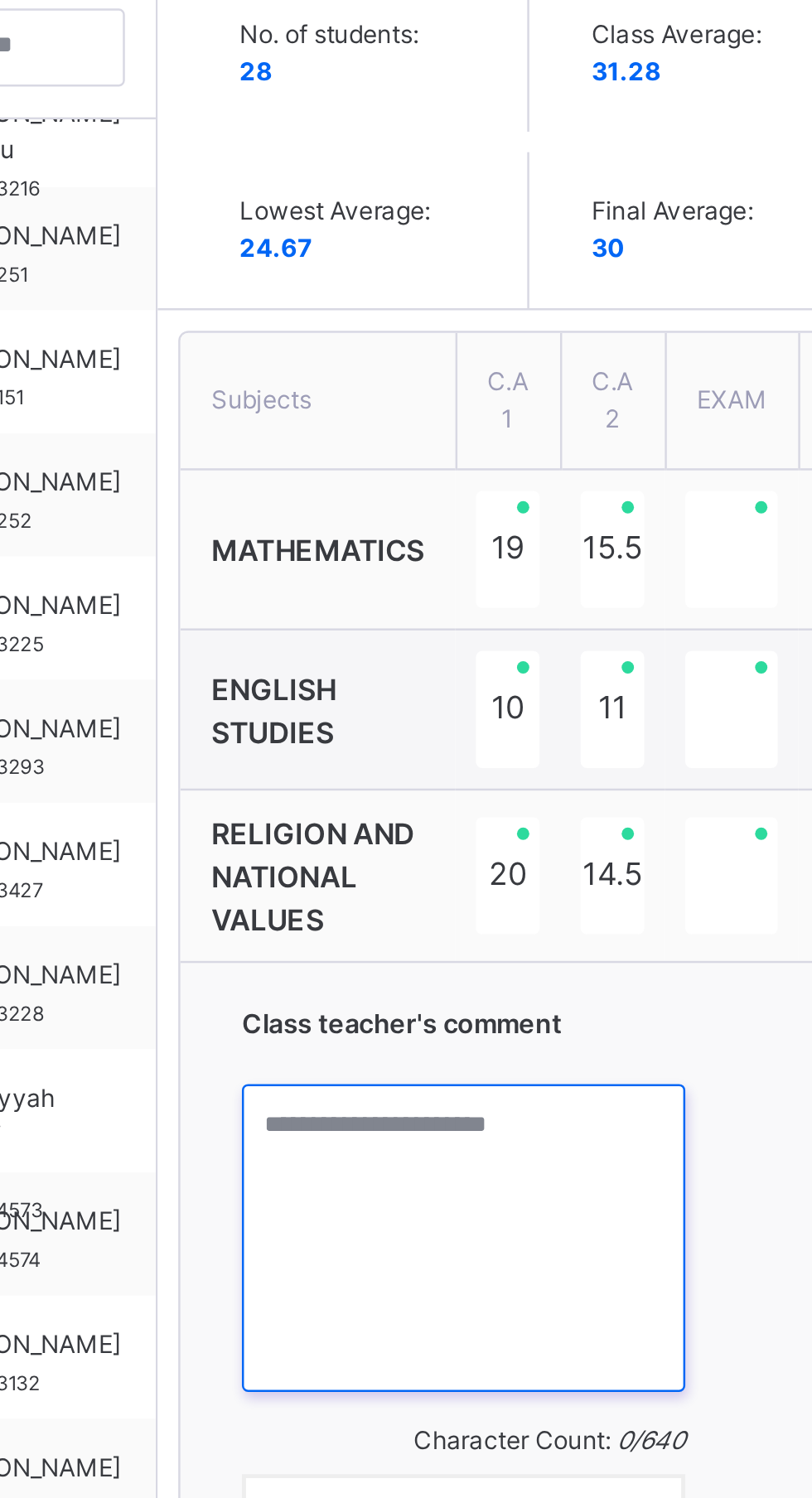 click at bounding box center (494, 818) 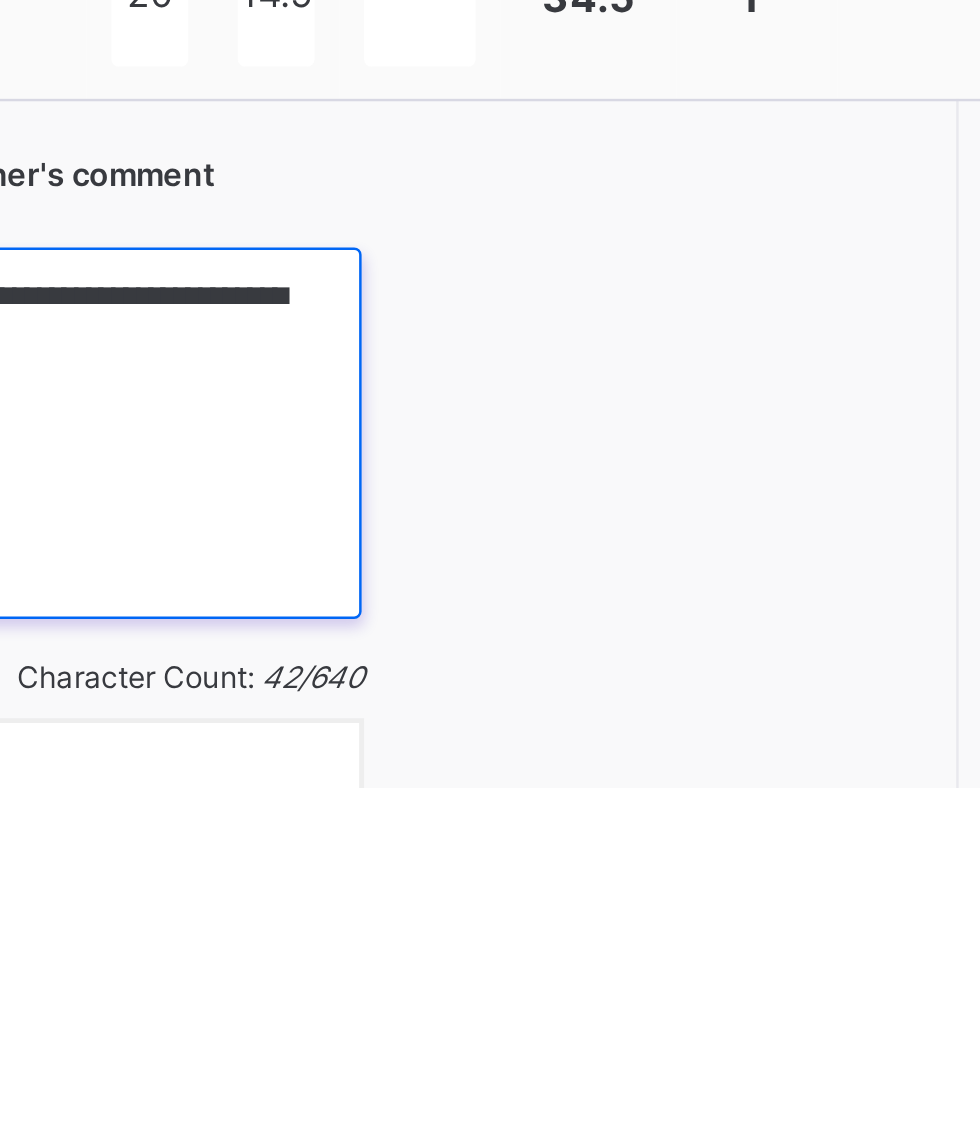 type on "**********" 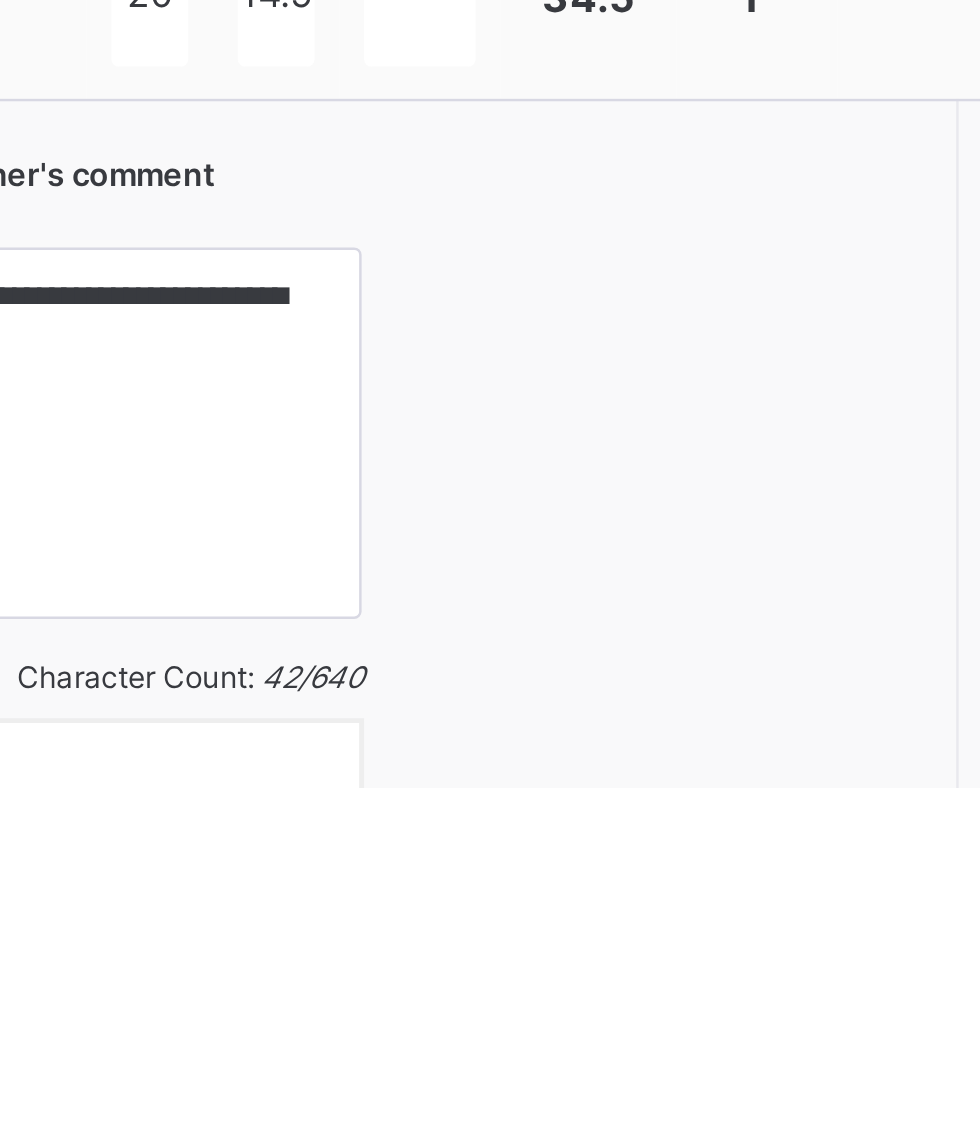 click on "Save Comment" at bounding box center [892, 1220] 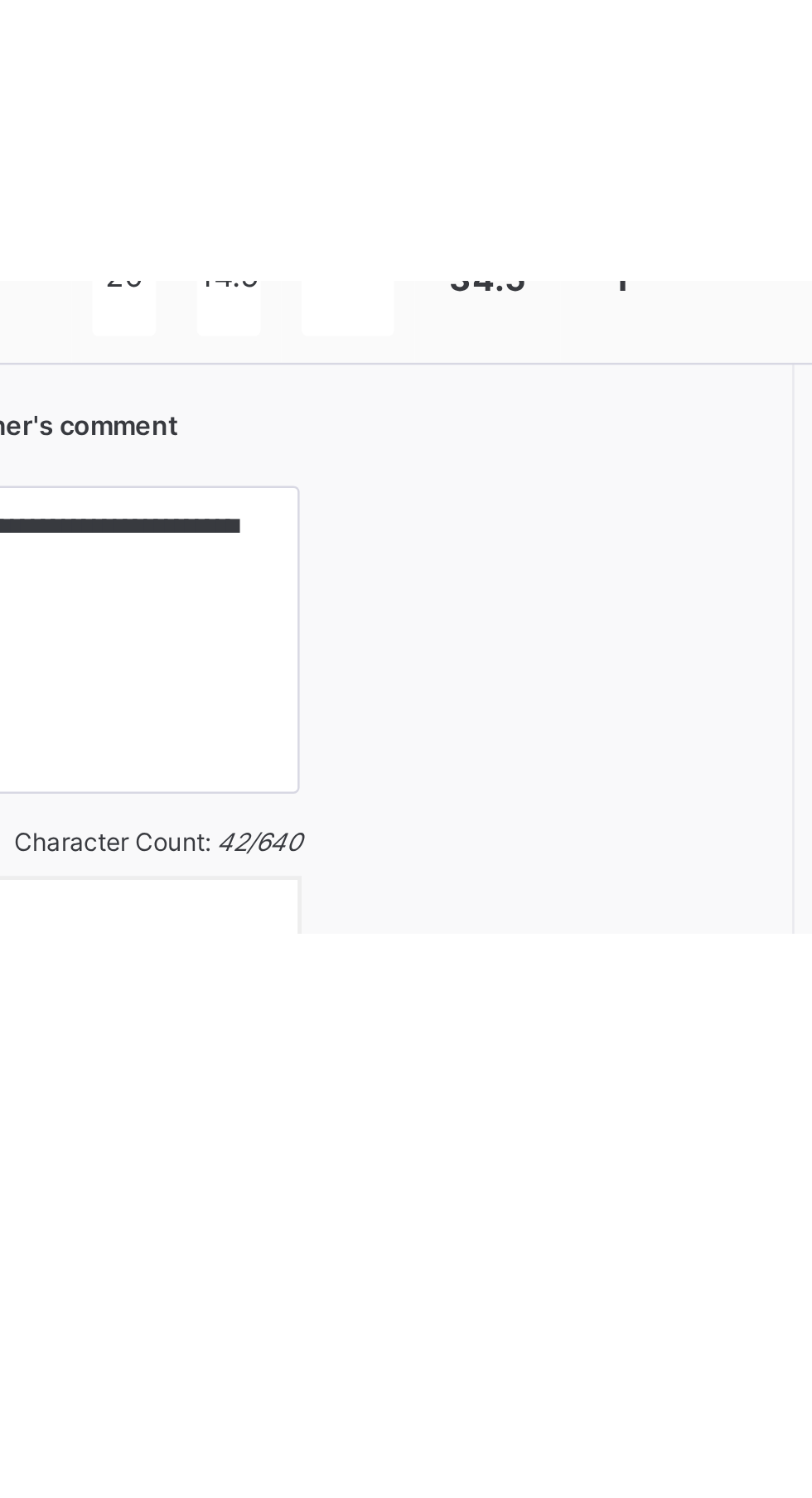 scroll, scrollTop: 0, scrollLeft: 0, axis: both 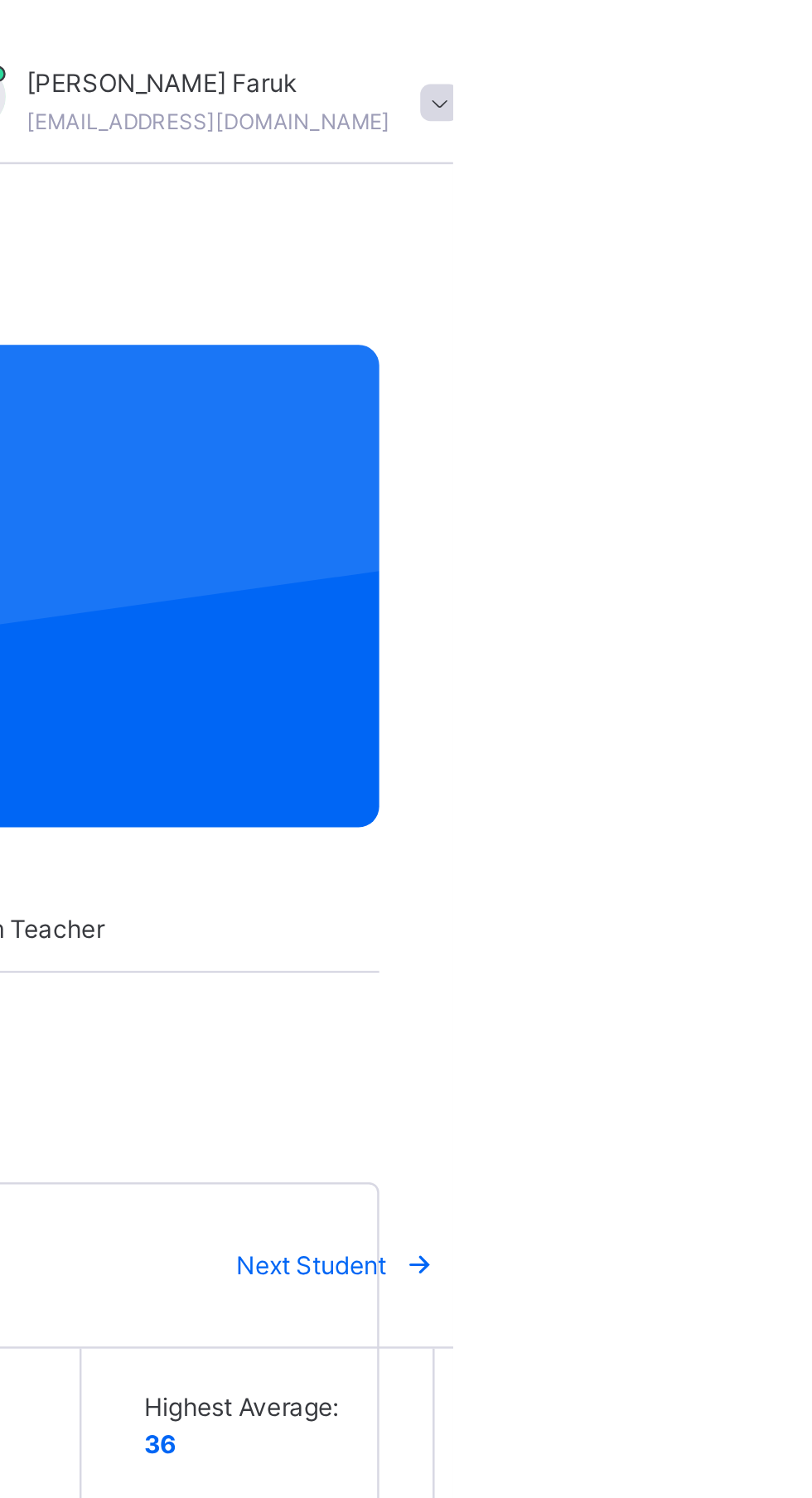 click on "Class Members Subjects Results Skills Attendance Timetable Form Teacher" at bounding box center (505, 375) 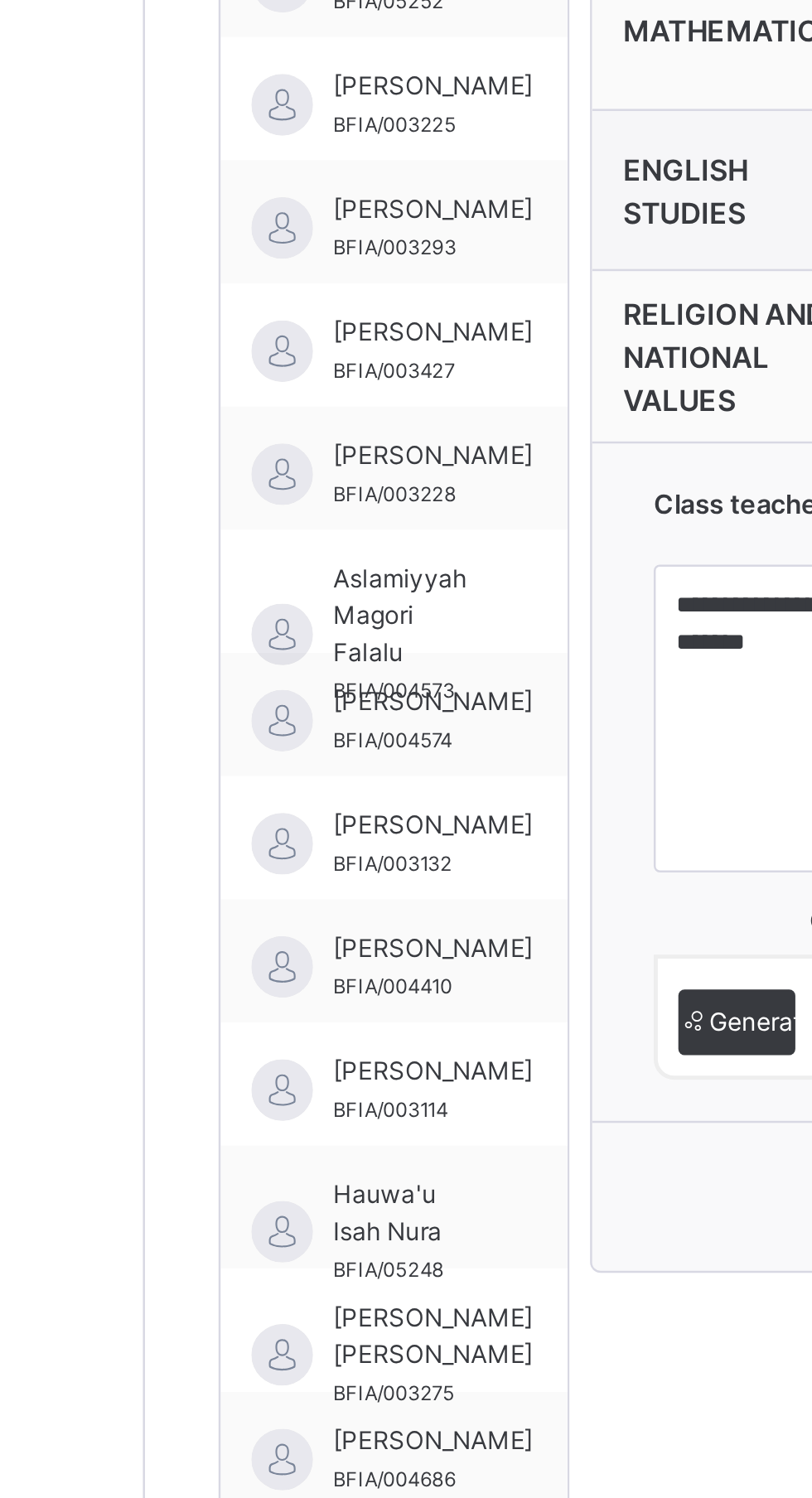 scroll, scrollTop: 137, scrollLeft: 0, axis: vertical 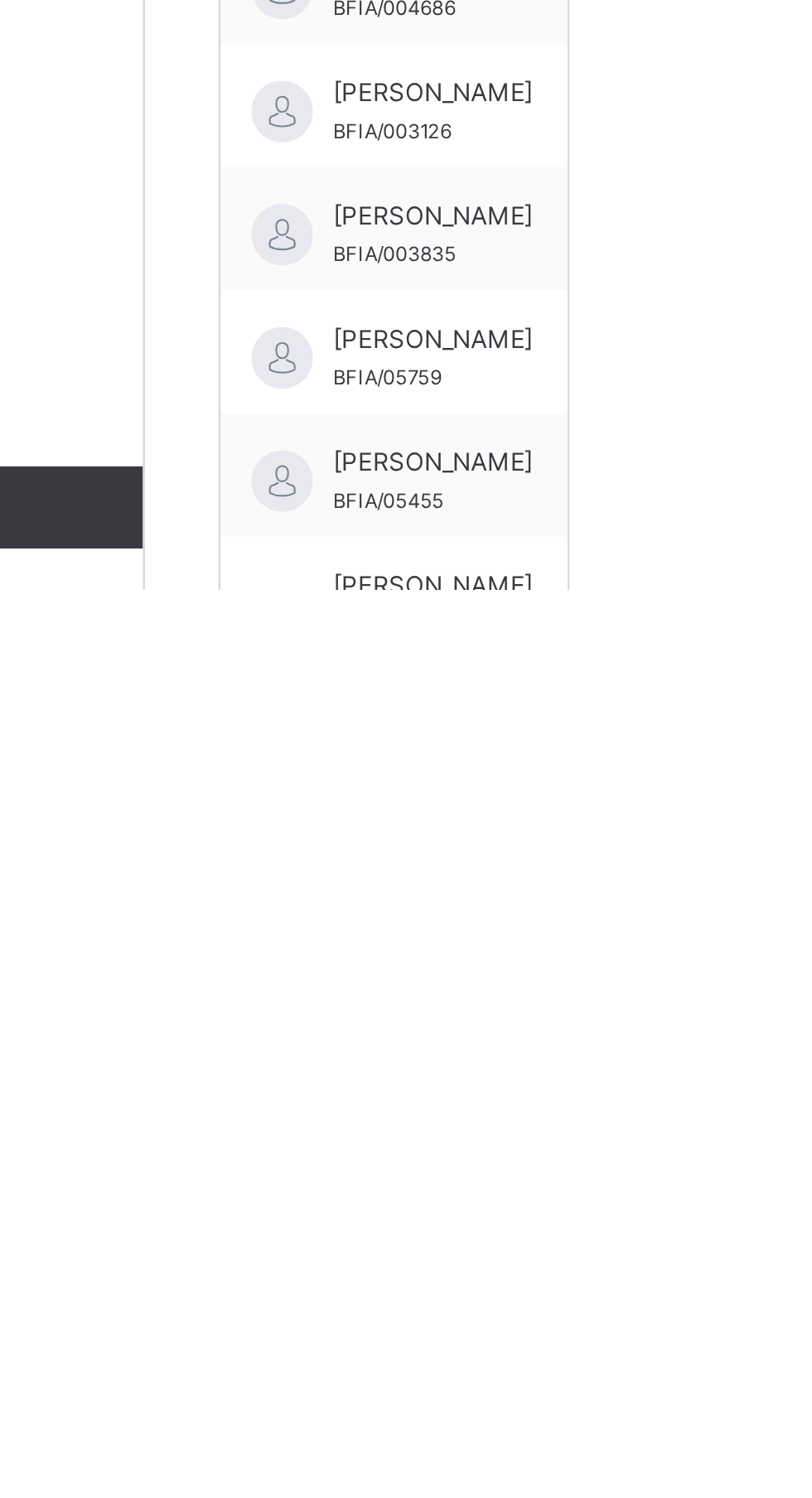 click on "[PERSON_NAME]" at bounding box center (315, 1745) 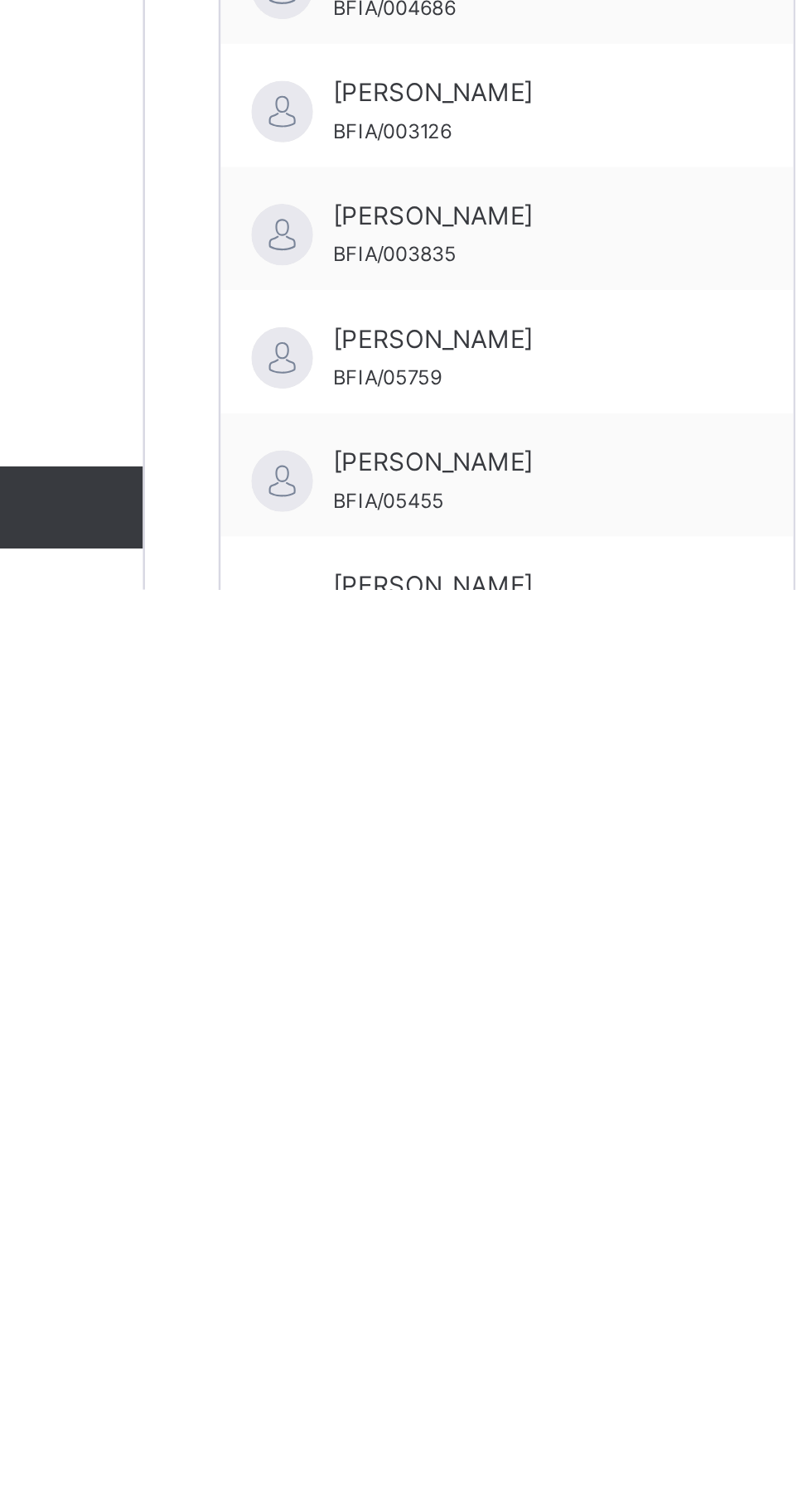 scroll, scrollTop: 98, scrollLeft: 0, axis: vertical 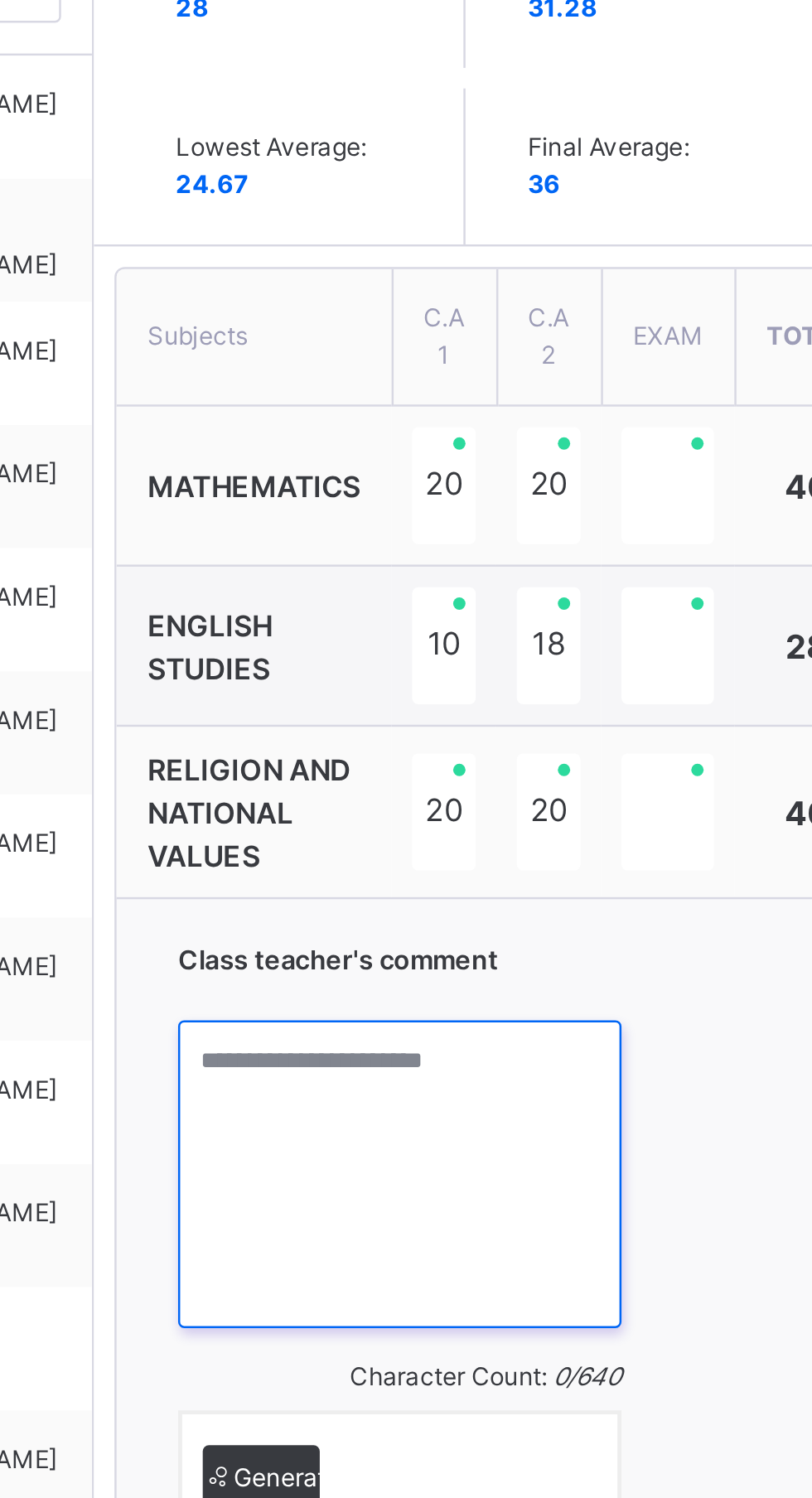 click at bounding box center (494, 855) 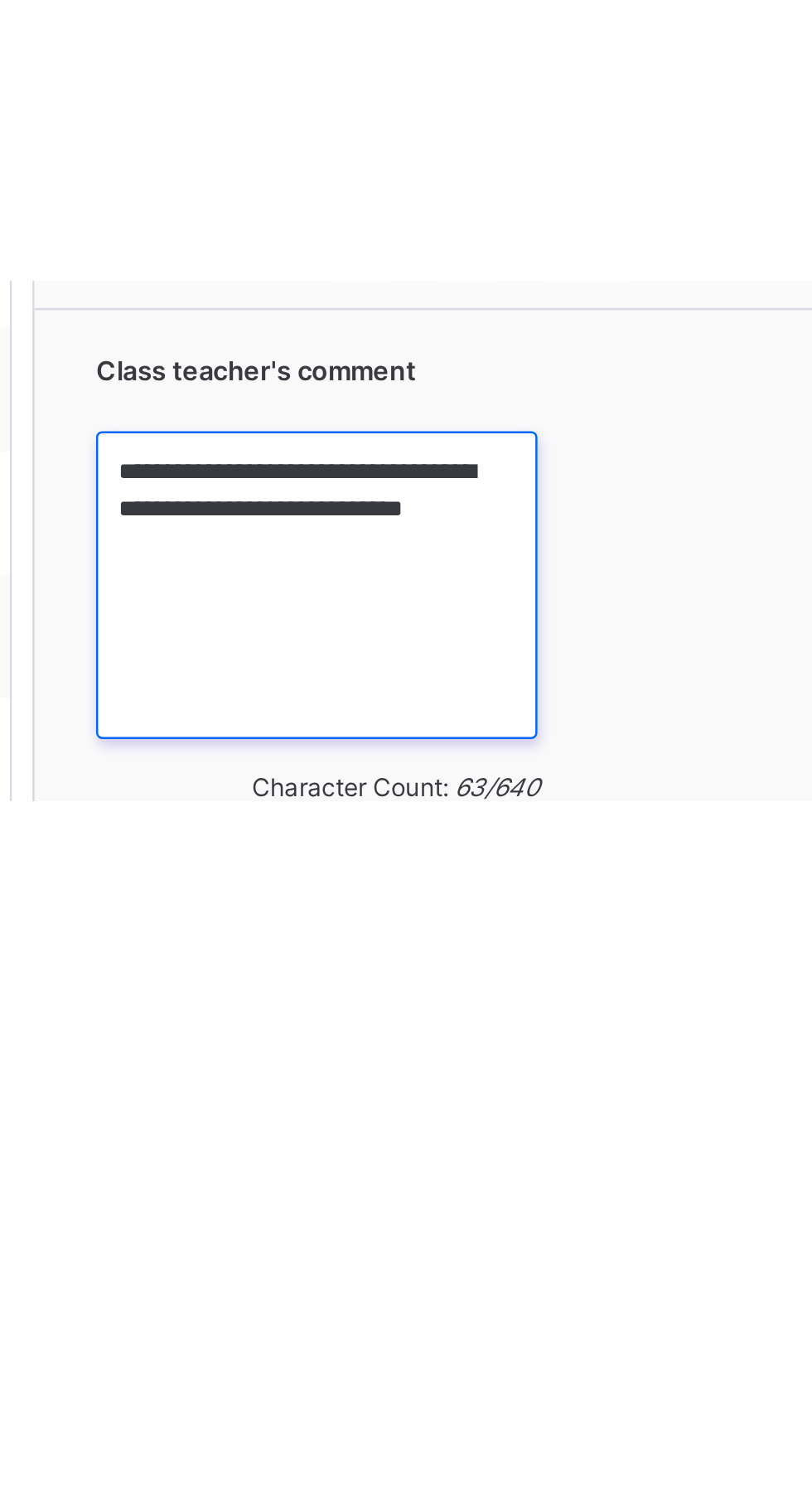 scroll, scrollTop: 205, scrollLeft: 0, axis: vertical 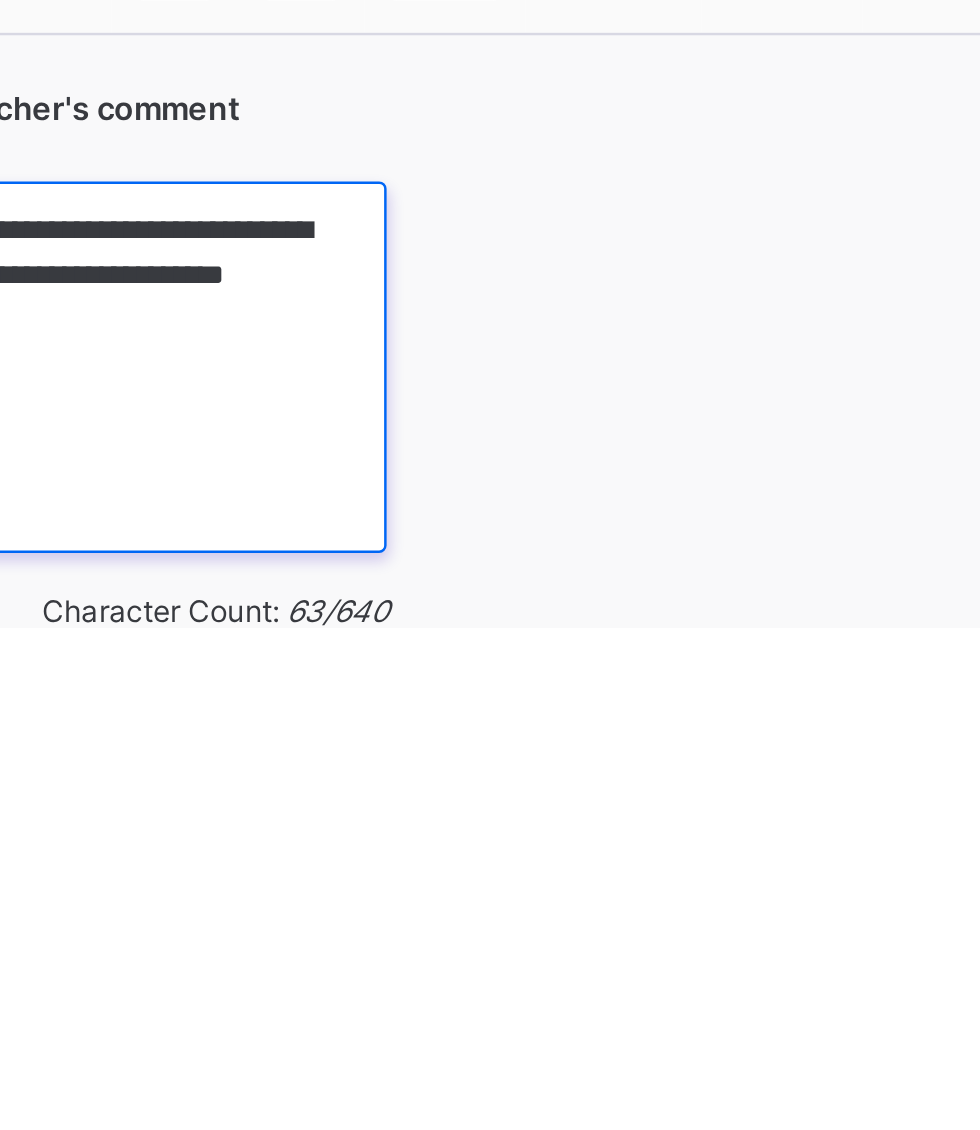 type on "**********" 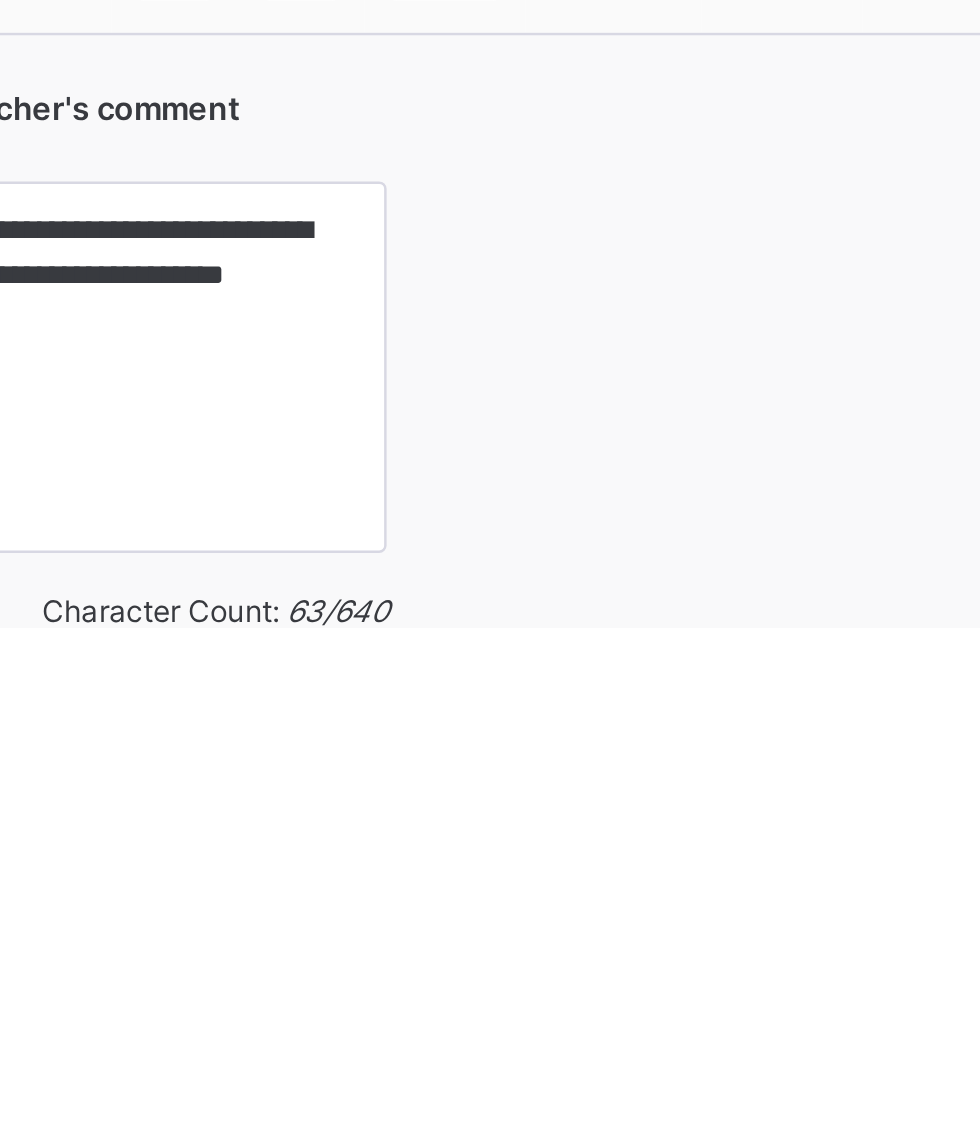 click on "Save Comment" at bounding box center [892, 1258] 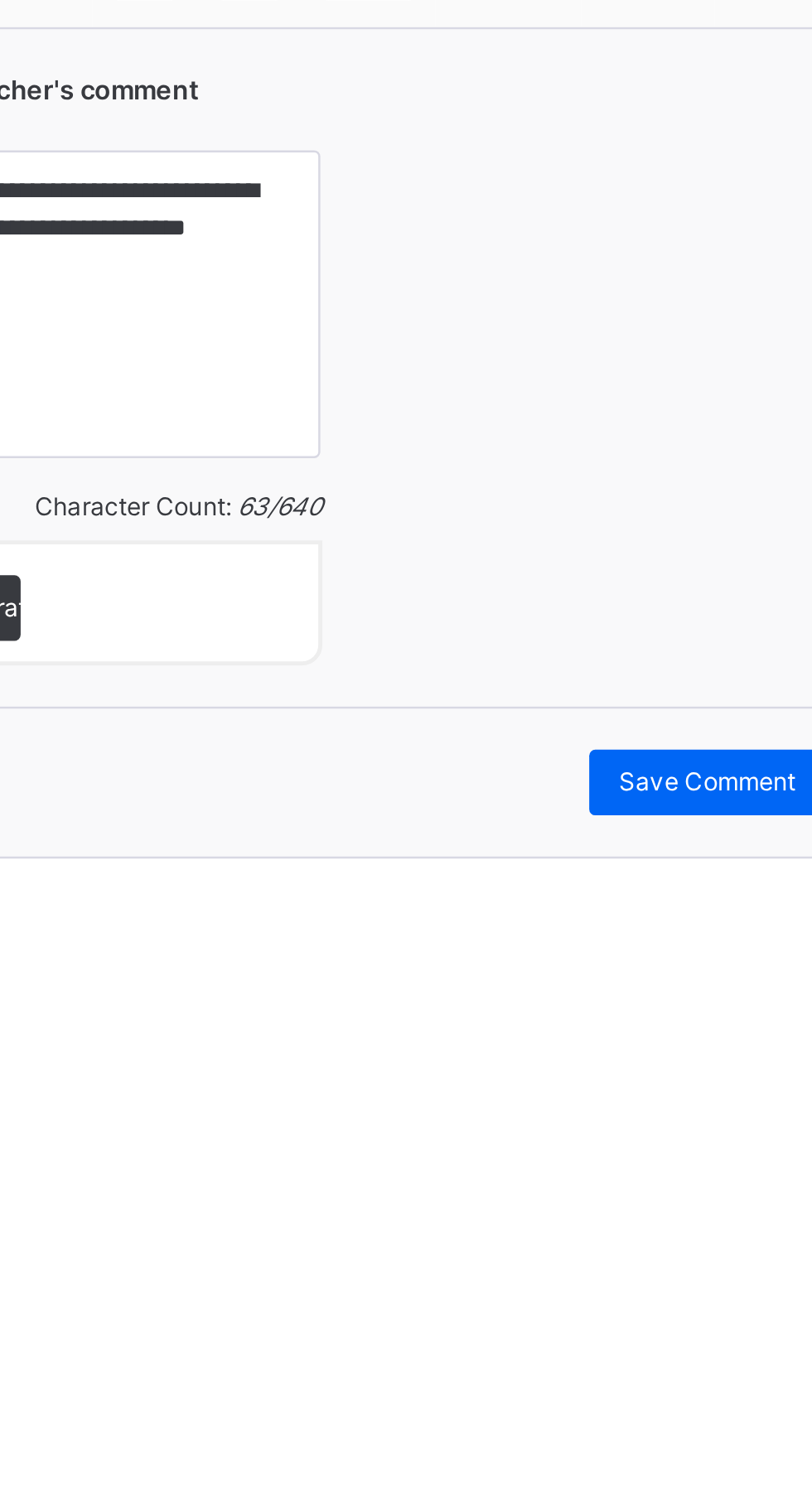 scroll, scrollTop: 0, scrollLeft: 0, axis: both 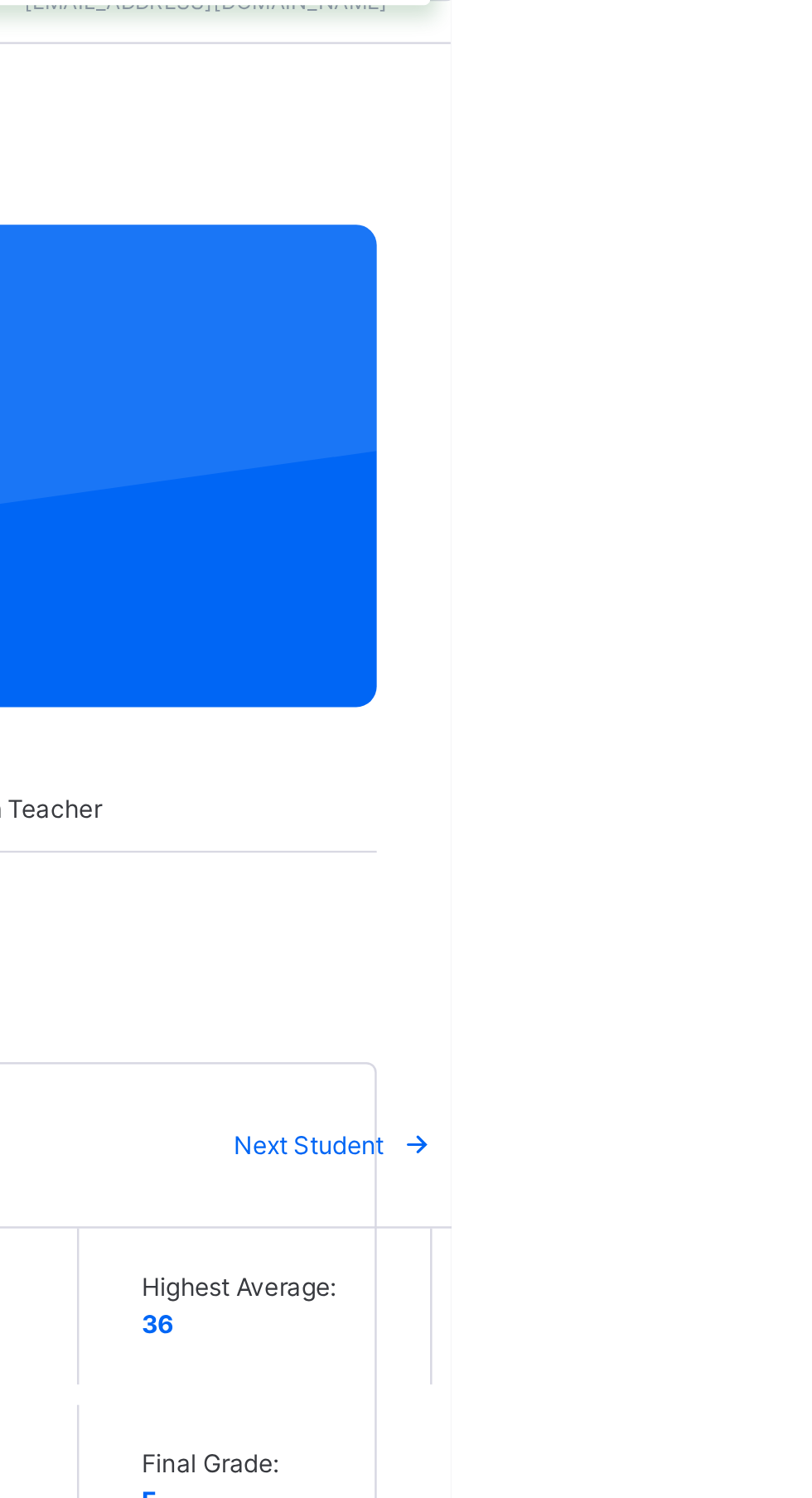 click on "Back  / BASIC 2 RUBY BASIC 2 RUBY BASIC 2 Third Term 2024-2025 Class Members Subjects Results Skills Attendance Timetable Form Teacher Results More Options   29  Students in class Download Pdf Report Excel Report View subject profile Brilliant Footsteps Int'l Academy Date: 16th Jul 2025, 1:30:56 pm Class Members Class:  BASIC 2 RUBY Total no. of Students:  29 Term:  Third Term Session:  2024-2025 S/NO Admission No. Last Name First Name Other Name 1 BFIA/003170 Muhammad Abdulaziz Tambuwal 2 BFIA/003195 Sanusi AbdulHamid Wurno 3 BFIA/003216 Shamsu AbdulKareem Sani 4 BFIA/05251 Jamiu Abdulrahman 5 BFIA/06151 Murtala Abubakar 6 BFIA/05252 Abdullahi Ahmad 7 BFIA/003225 Mutawakkil Aliyu 8 BFIA/003293 Adam Aliyu Aliyu 9 BFIA/003427 Abubakar Ammar Aminu 10 BFIA/003228 Aliyu Ammar Mahe 11 BFIA/004573 Falalu Aslamiyyah Magori 12 BFIA/004574 Nasir Bilal Isah 13 BFIA/003132 AbdulHamid Fatima 14 BFIA/004410 Yusuf Fatima 15 BFIA/003114 Abubakar Hamza 16 BFIA/05248 Nura Hauwa'u Isah 17 BFIA/003275 Ibrahim Hussain Hassan 18" at bounding box center (505, 1055) 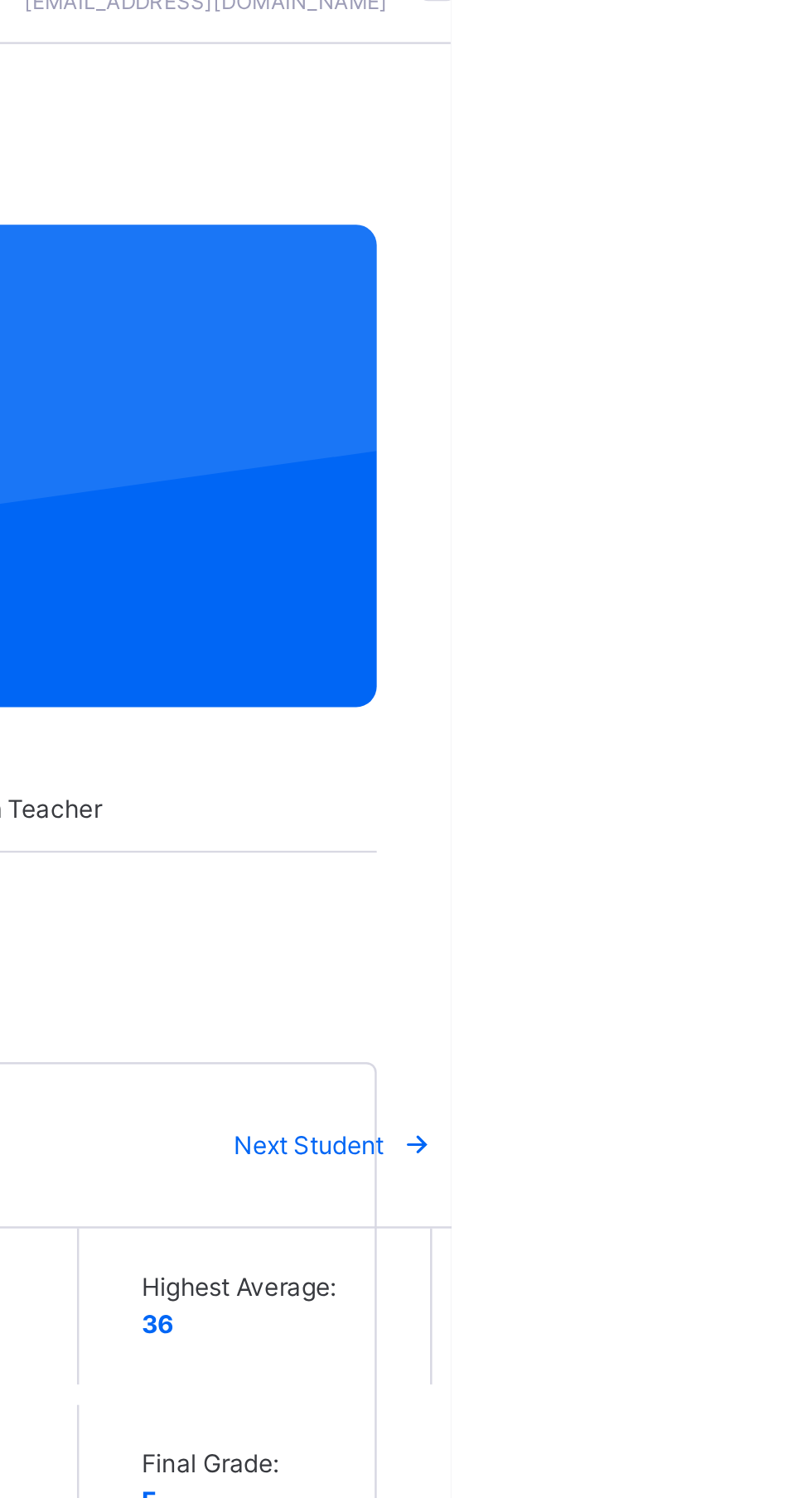 scroll, scrollTop: 237, scrollLeft: 0, axis: vertical 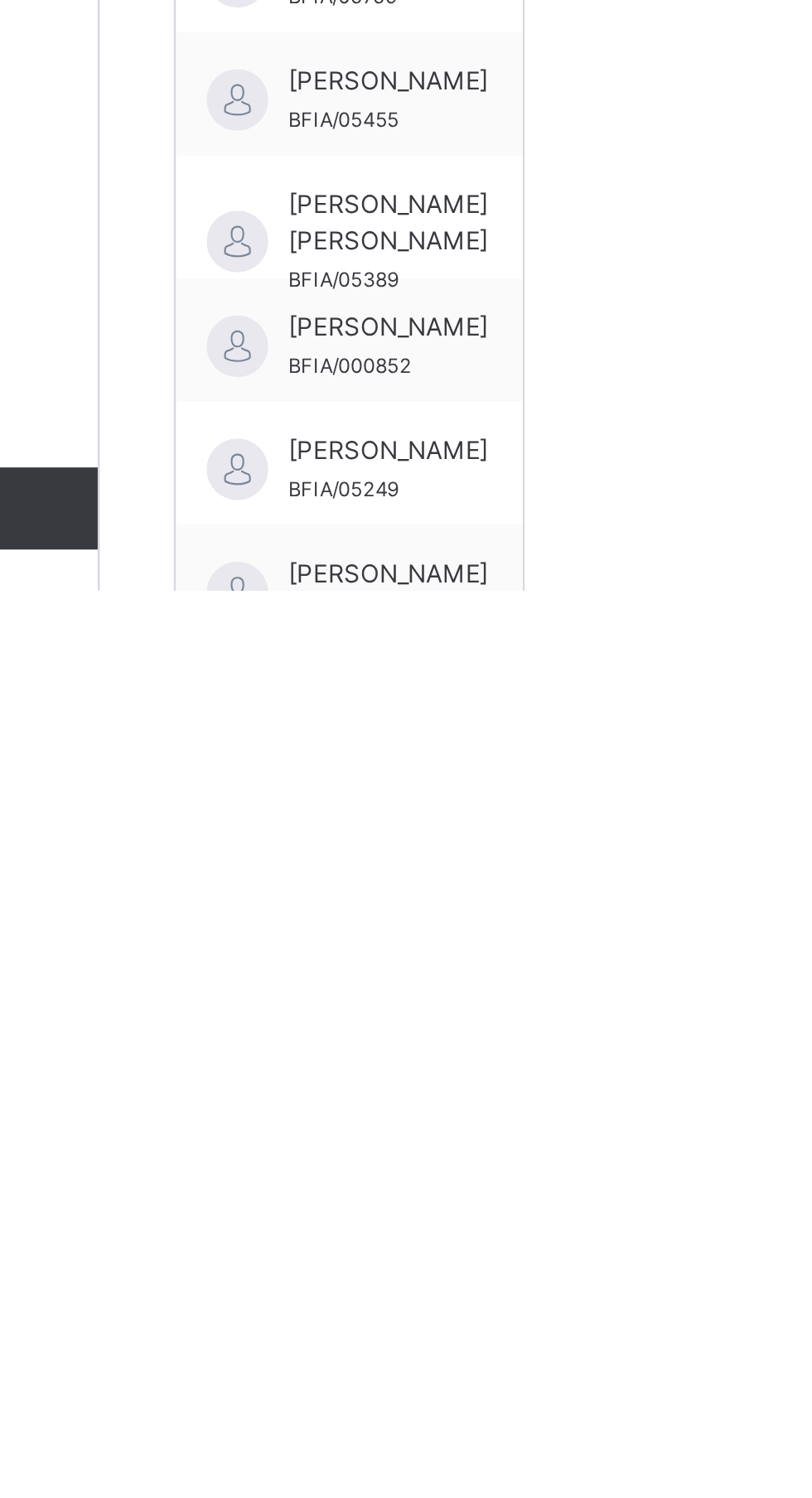 click on "[PERSON_NAME]" at bounding box center [315, 1641] 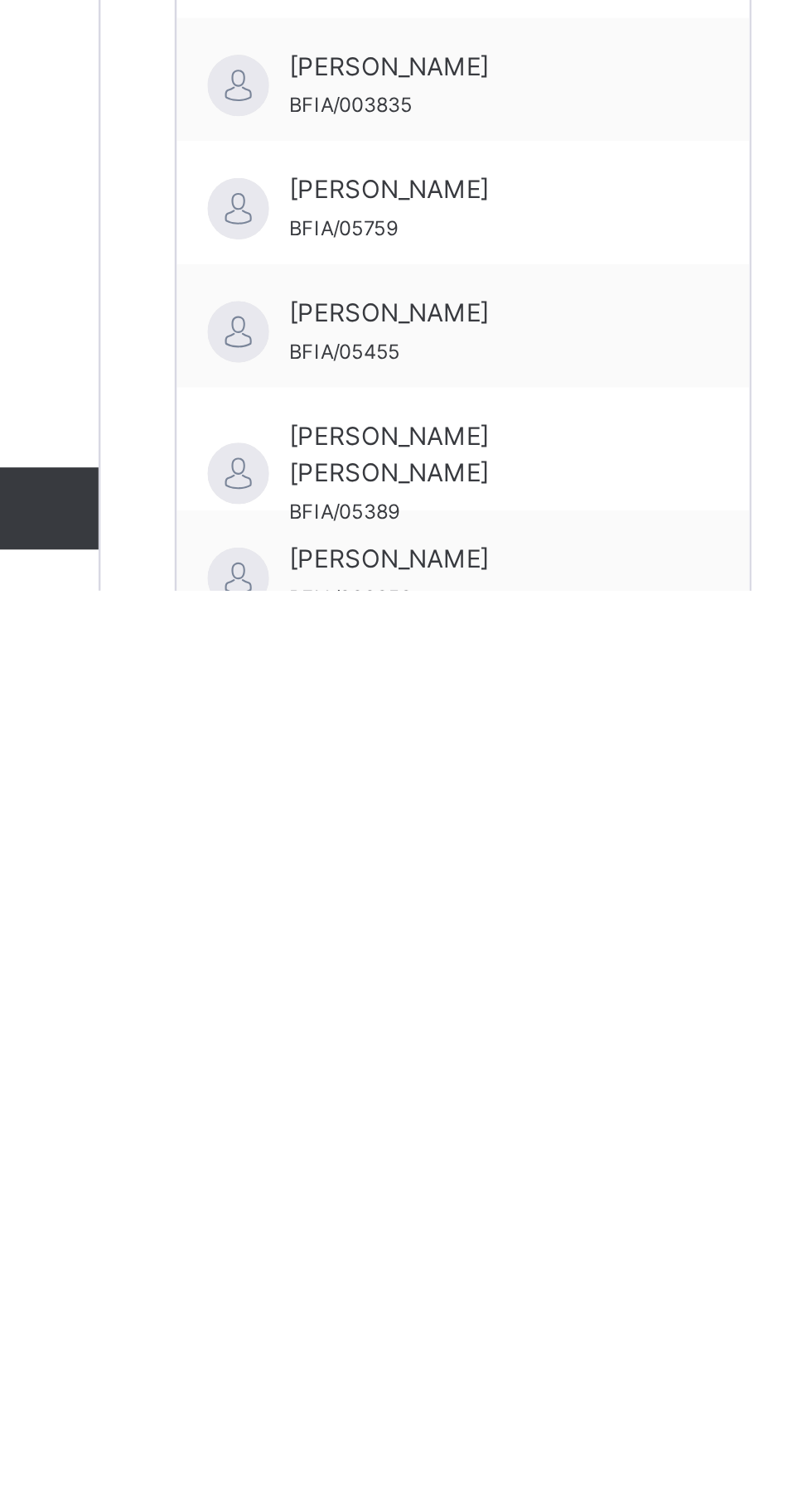 scroll, scrollTop: 0, scrollLeft: 0, axis: both 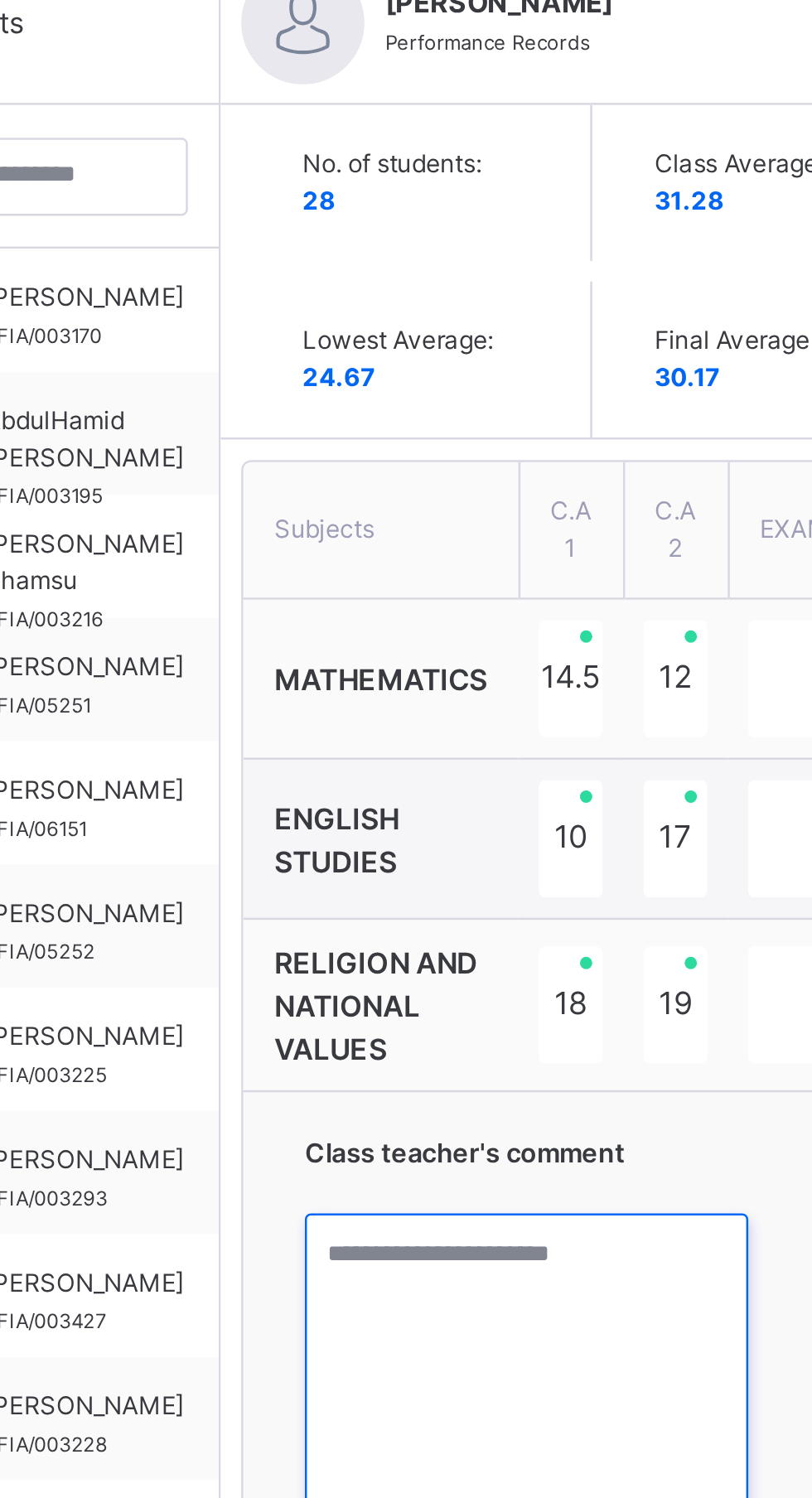 click at bounding box center [494, 818] 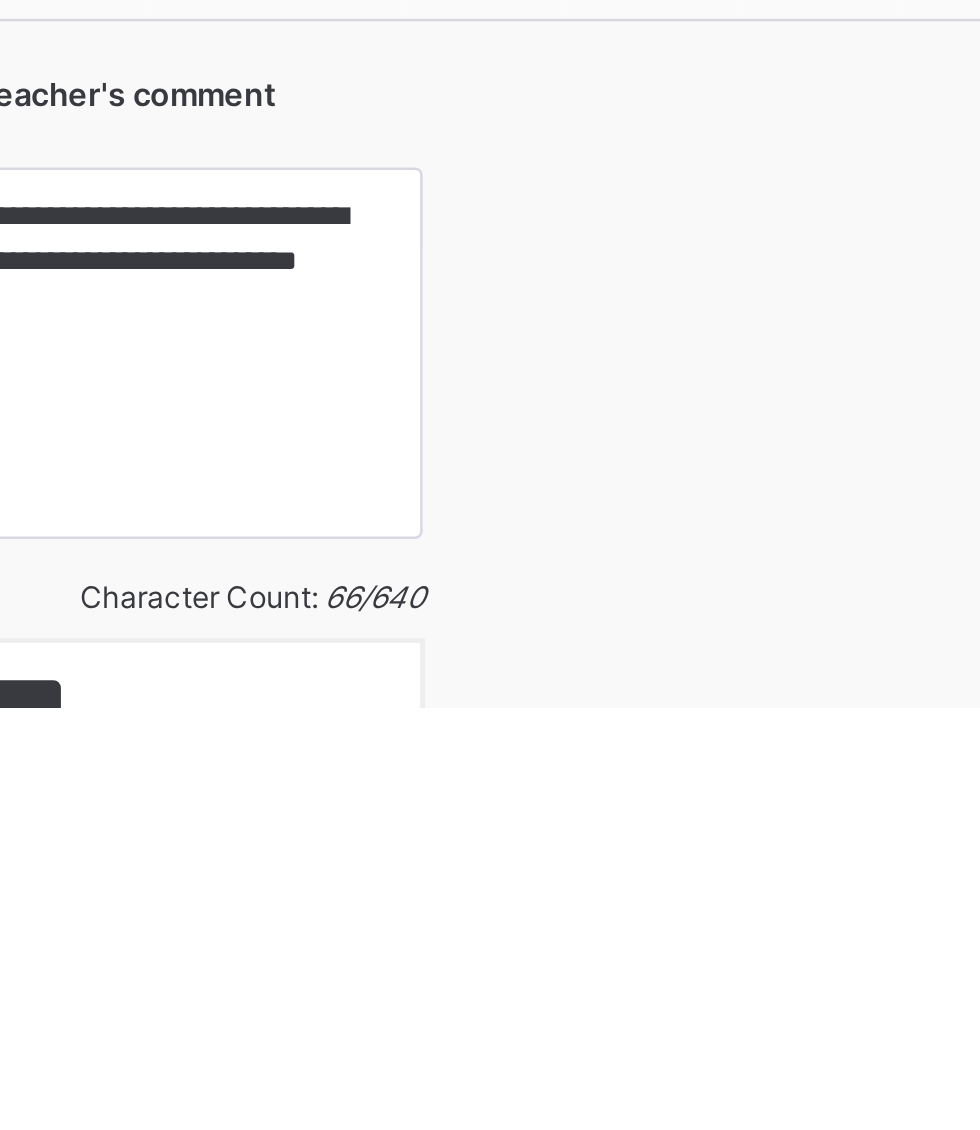 click on "Save Comment" at bounding box center [892, 1220] 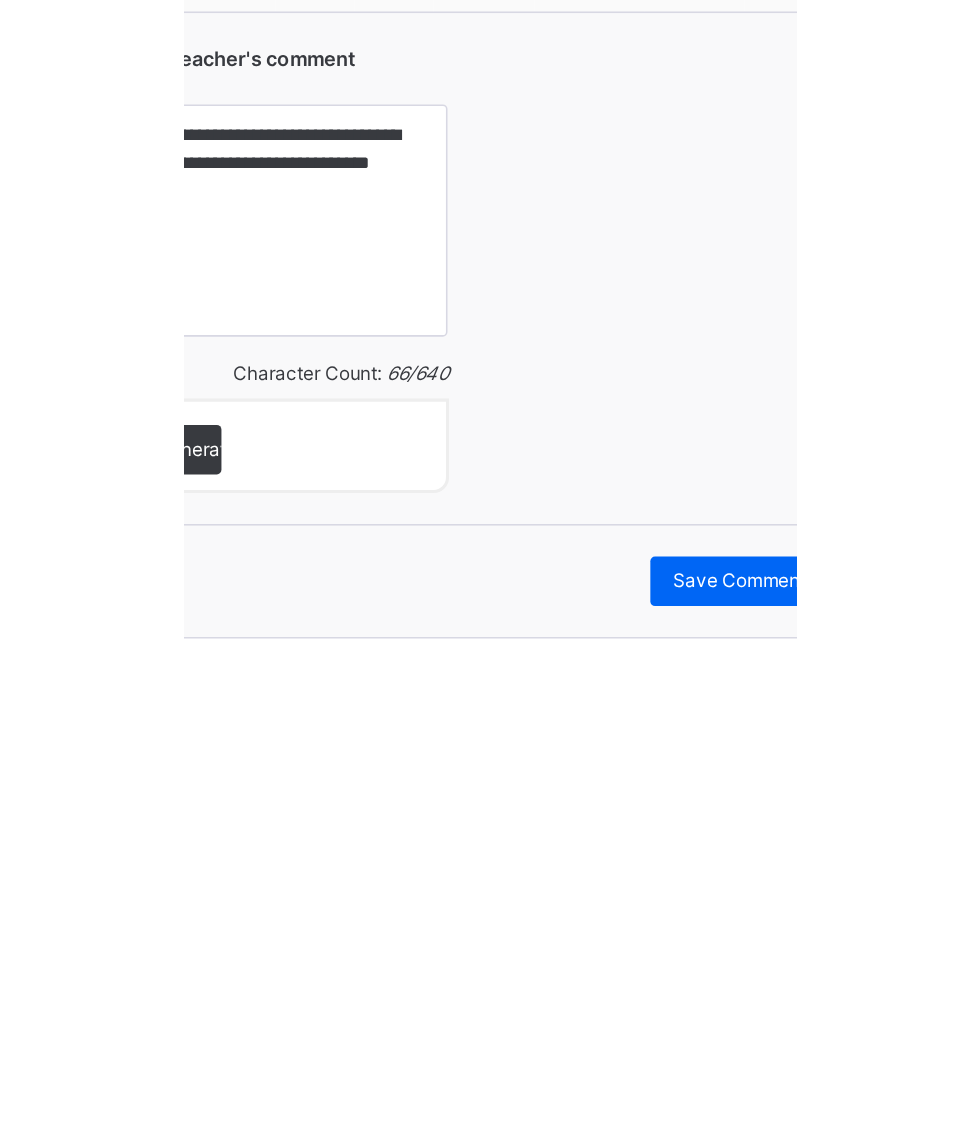 scroll, scrollTop: 0, scrollLeft: 0, axis: both 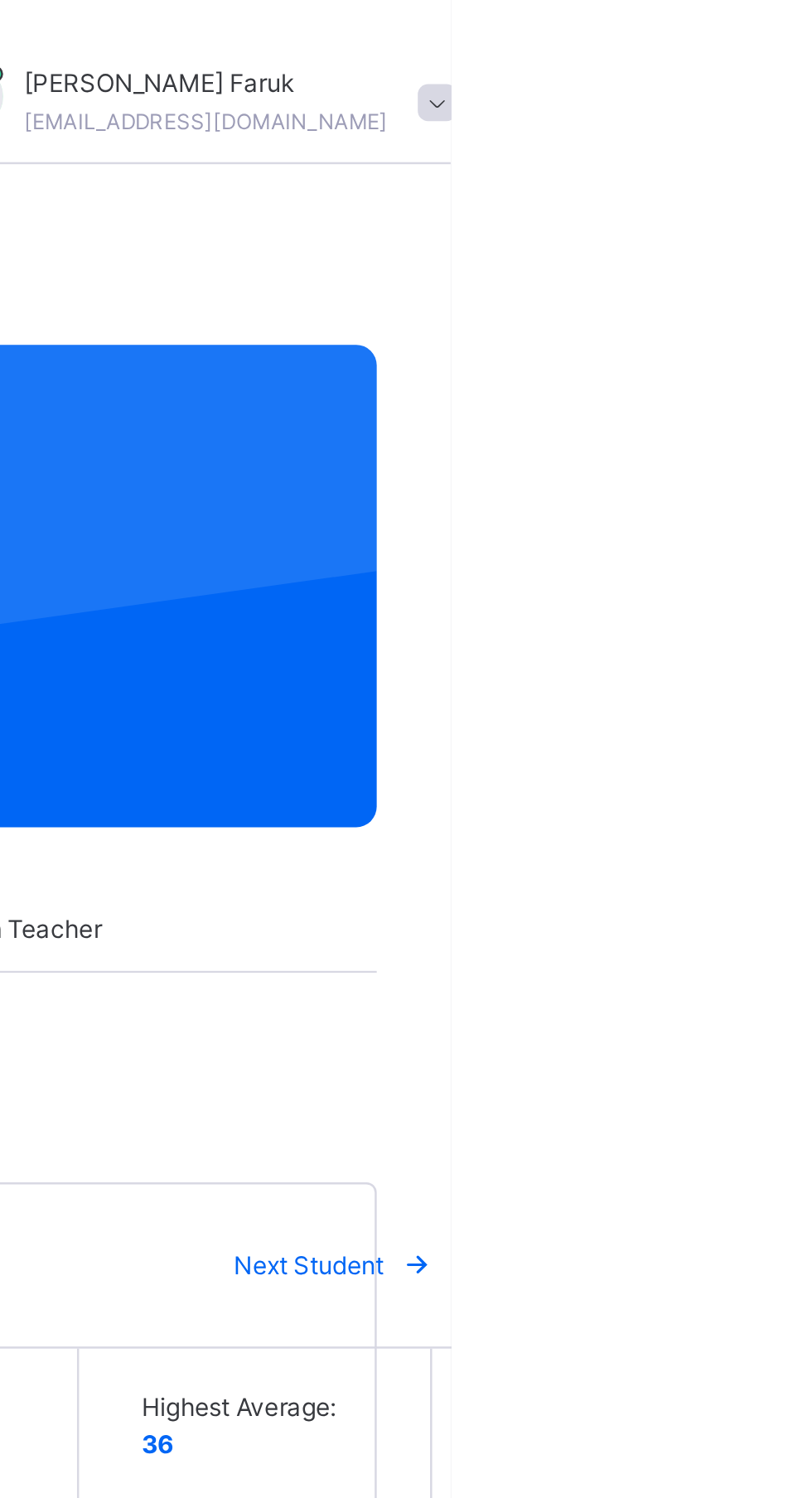 click on "Class Arm Details     Third Term  /  2024-2025   Mariya   Faruk mariyakalgo2@gmail.com Classes Broadsheet Lesson Plan Time Table Assessment Format   Help Onboarding Great job! You have finished setting up all essential configurations. Our wizard which has lots of in-built templates will continue to guide you through with the academic configurations. Academic Configuration Steps Continue × Idle Mode Due to inactivity you would be logged out to the system in the next   15mins , click the "Resume" button to keep working or the "Log me out" button to log out of the system. Log me out Resume Back  / BASIC 2 RUBY BASIC 2 RUBY BASIC 2 Third Term 2024-2025 Class Members Subjects Results Skills Attendance Timetable Form Teacher Results More Options   29  Students in class Download Pdf Report Excel Report View subject profile Brilliant Footsteps Int'l Academy Date: 16th Jul 2025, 1:33:24 pm Class Members Class:  BASIC 2 RUBY Total no. of Students:  29 Term:  Third Term Session:  2024-2025 S/NO Admission No. 1 2 3 4" at bounding box center [406, 1013] 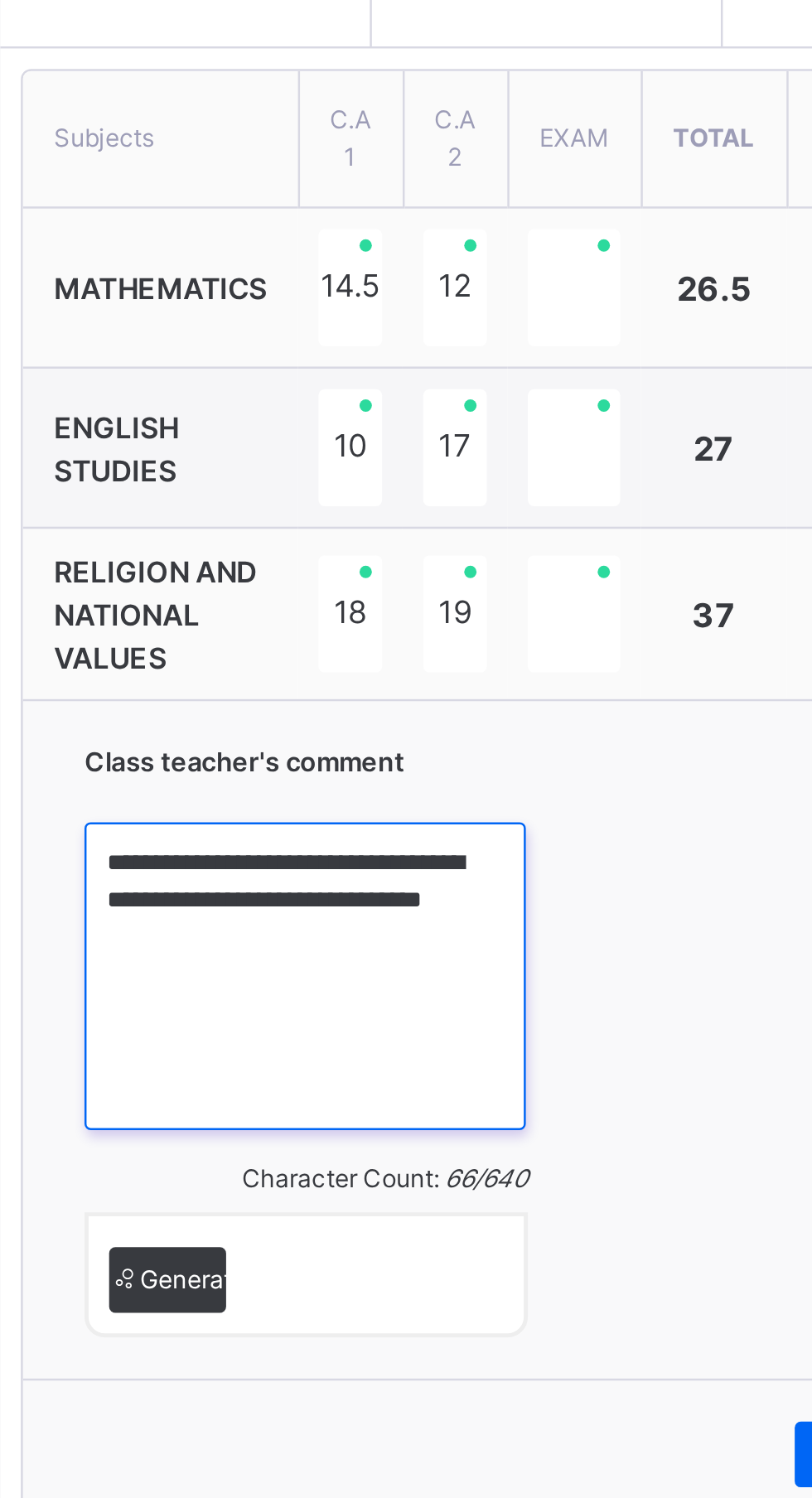 click on "**********" at bounding box center (493, 1054) 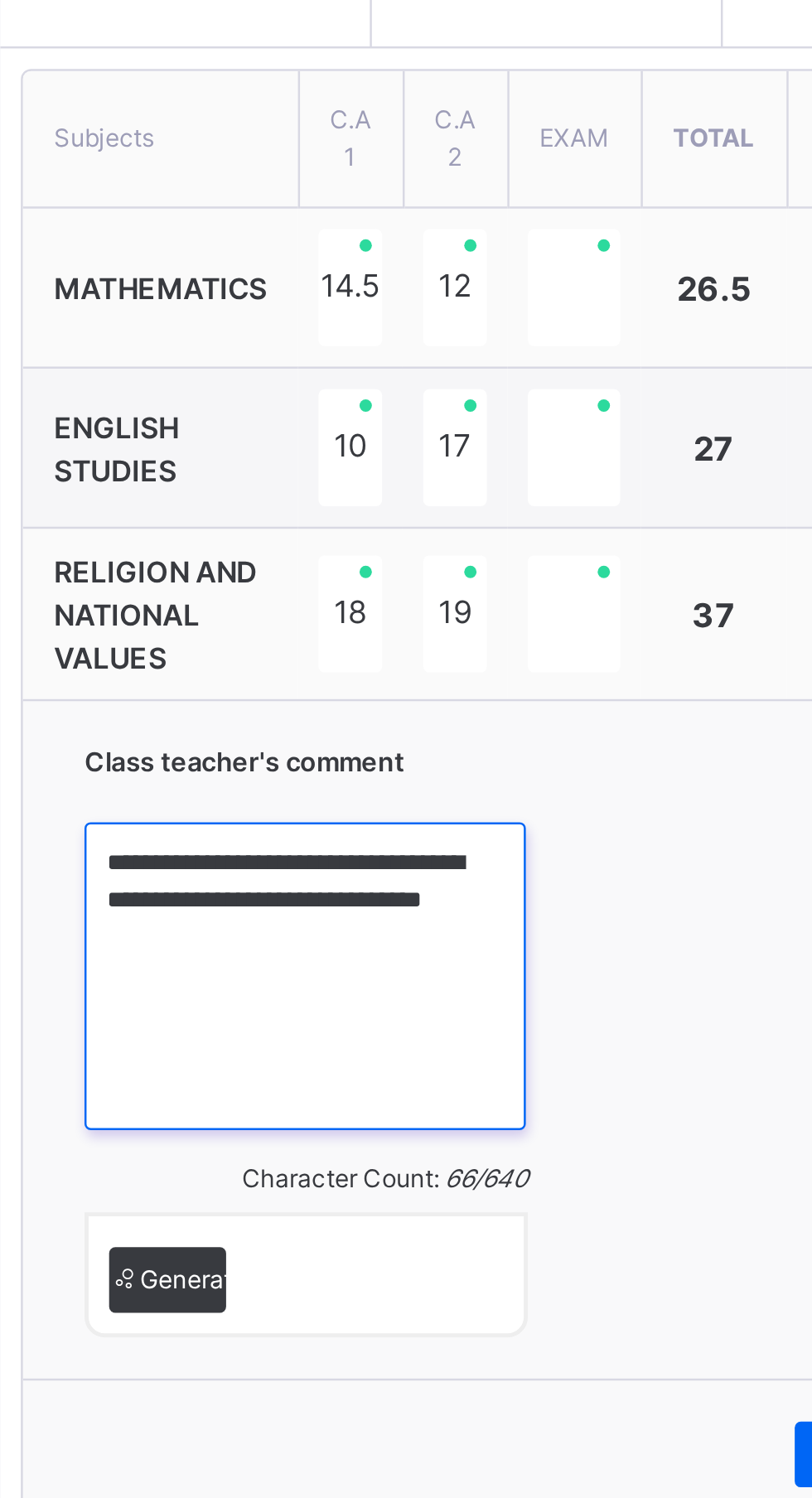 click on "**********" at bounding box center [493, 1054] 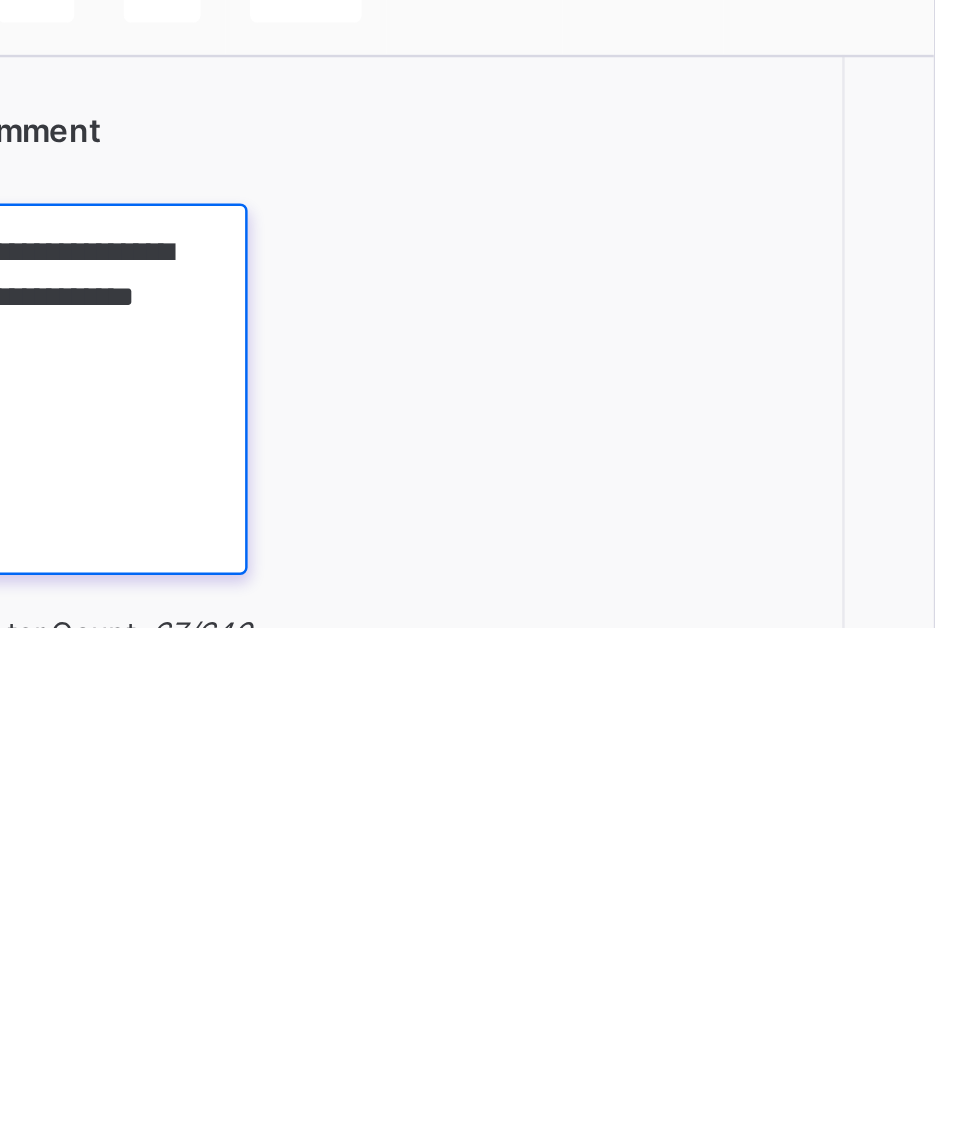 scroll, scrollTop: 249, scrollLeft: 0, axis: vertical 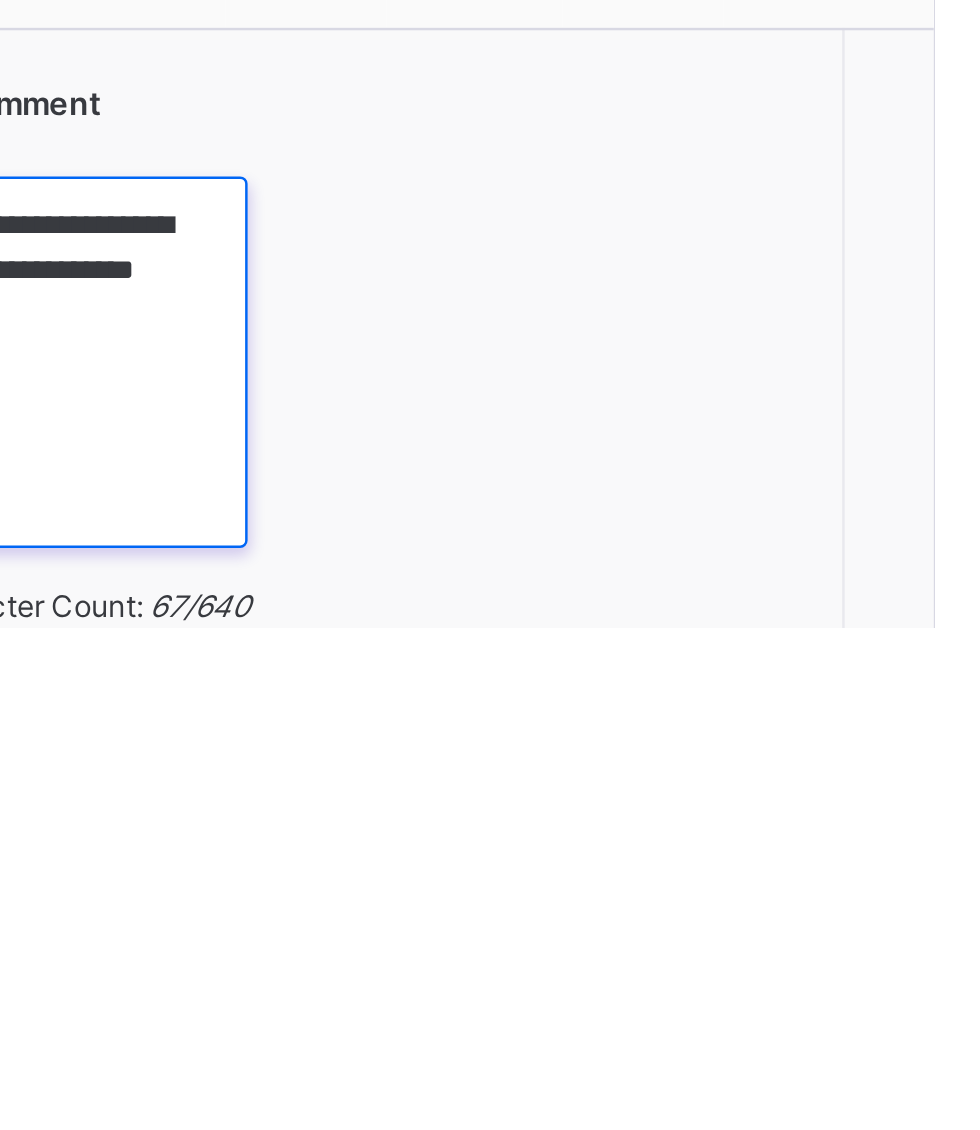 type on "**********" 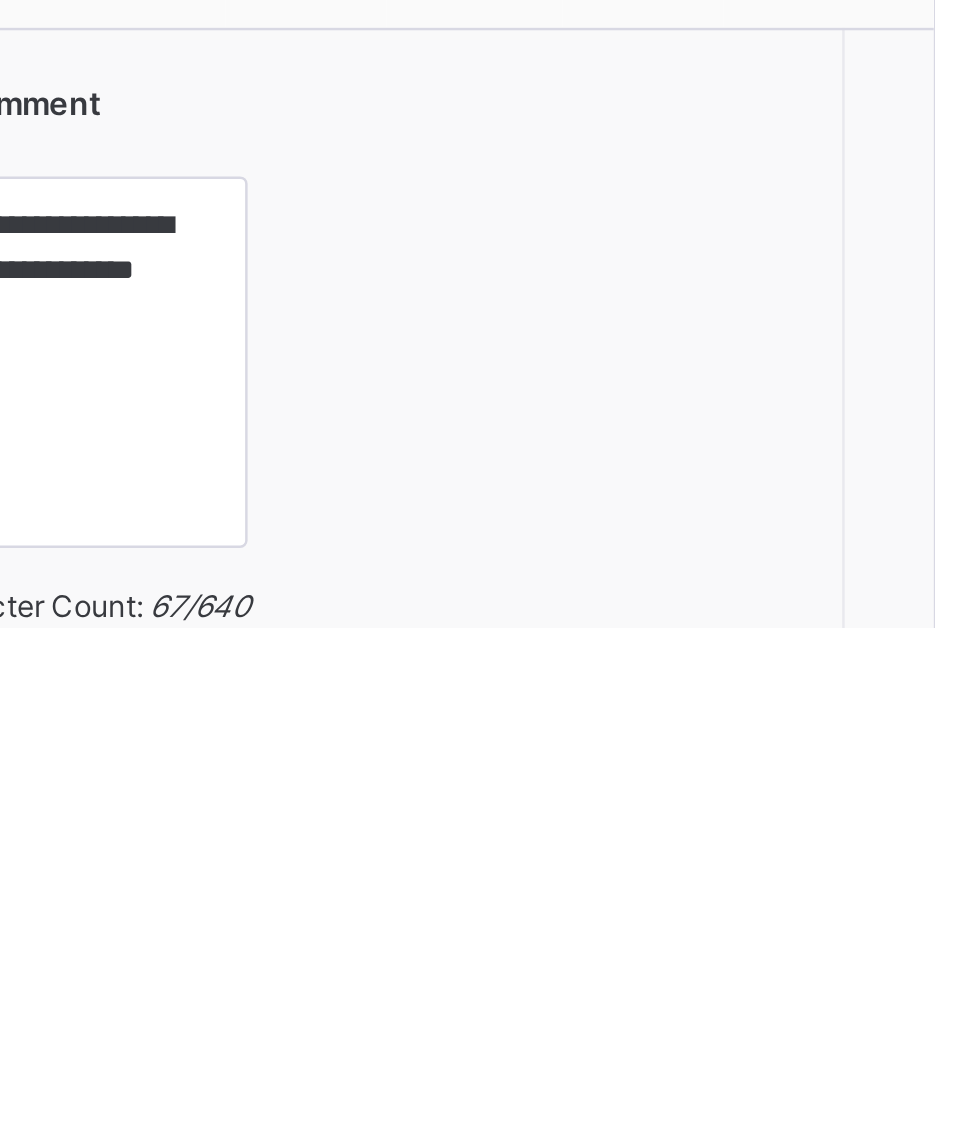 click on "Save Comment" at bounding box center (892, 1256) 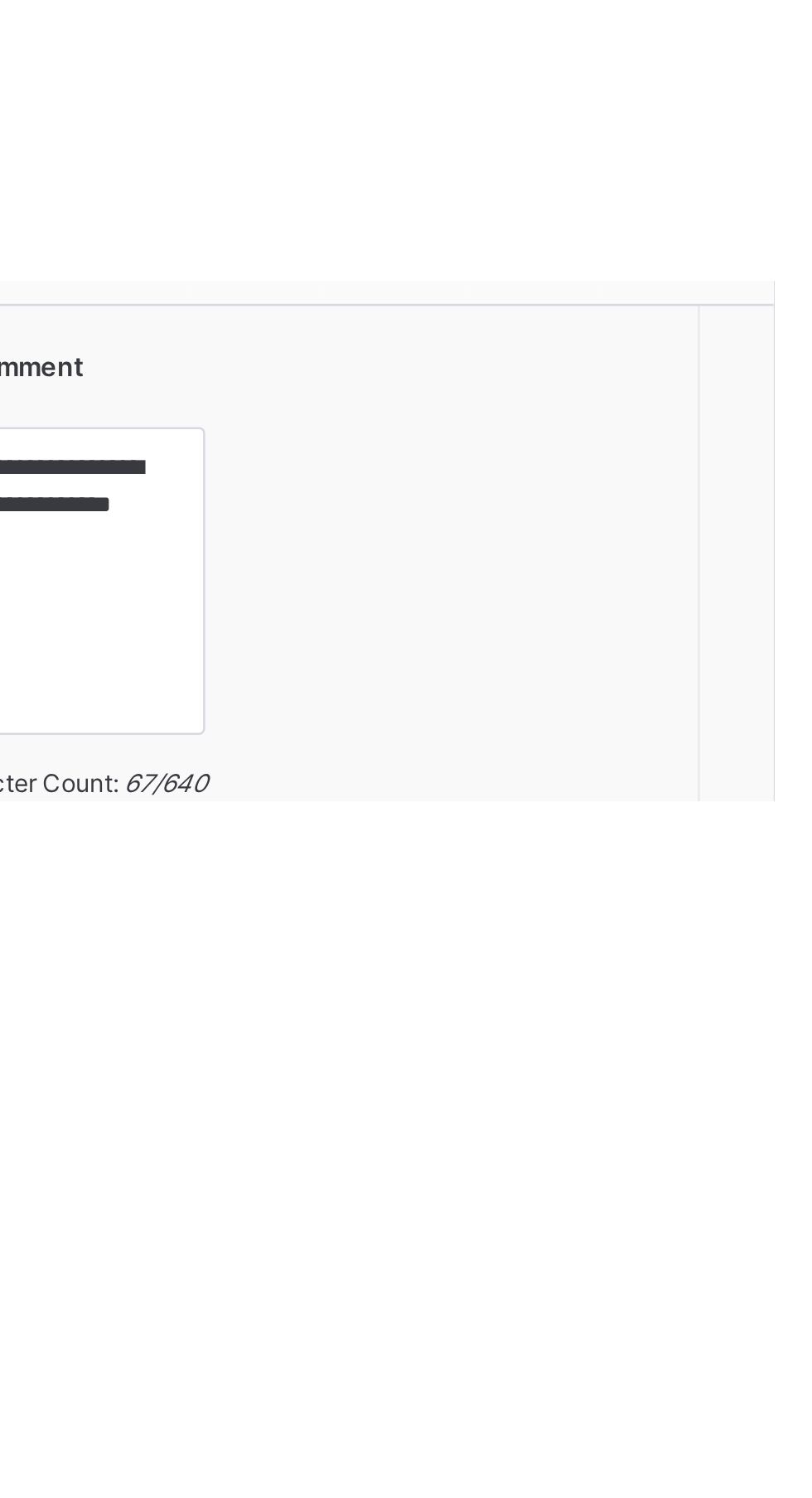 scroll, scrollTop: 0, scrollLeft: 0, axis: both 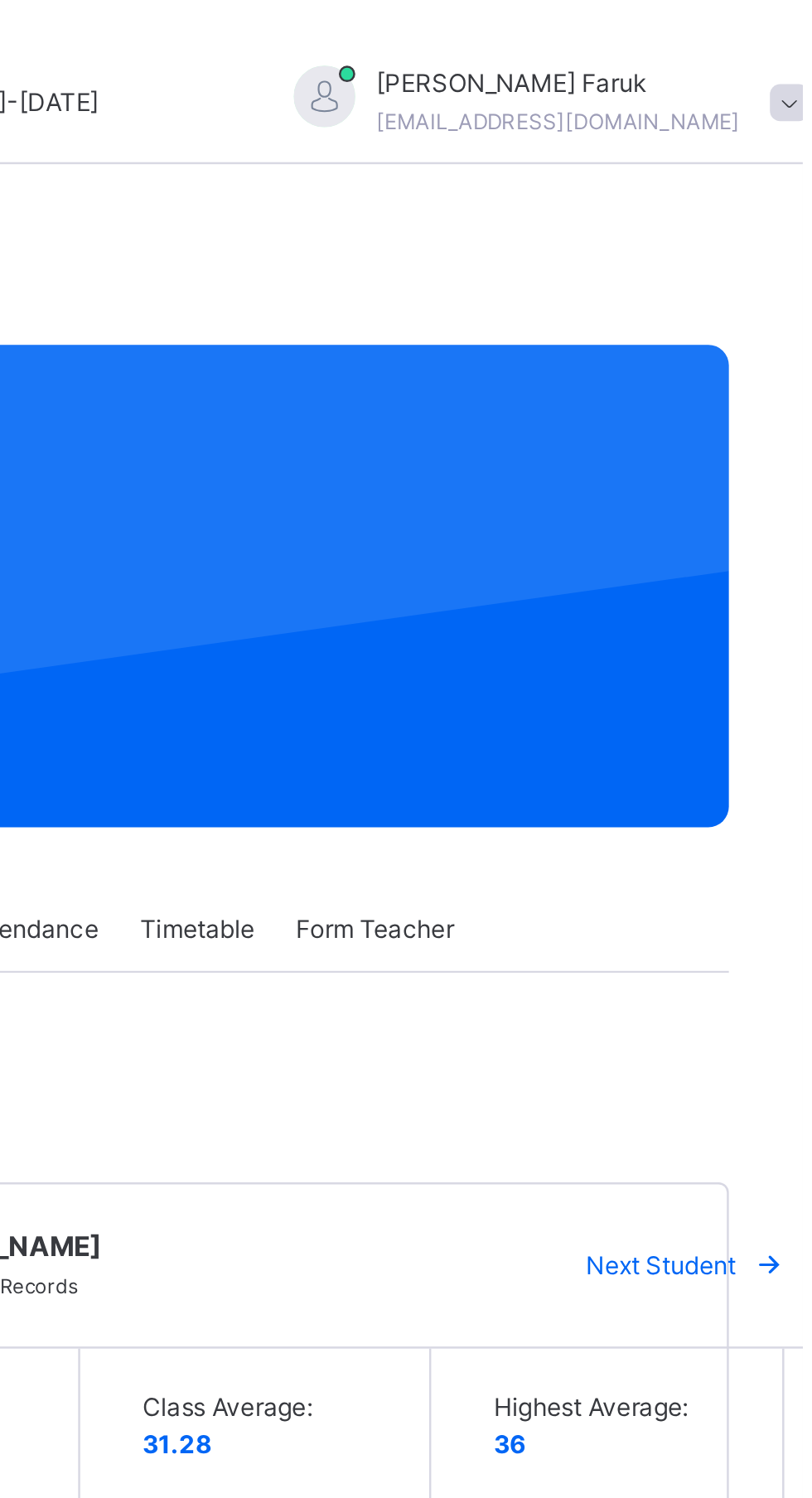click on "Assessment Scores Assessment Scores Students Abdulaziz Tambuwal Muhammad BFIA/003170 AbdulHamid Wurno Sanusi BFIA/003195 AbdulKareem Sani Shamsu BFIA/003216 Abdulrahman  Jamiu BFIA/05251 Abubakar  Murtala BFIA/06151 Ahmad  Abdullahi BFIA/05252 Aliyu  Mutawakkil BFIA/003225 Aliyu Aliyu Adam BFIA/003293 Ammar Aminu Abubakar BFIA/003427 Ammar Mahe Aliyu BFIA/003228 Aslamiyyah Magori Falalu BFIA/004573 Bilal Isah Nasir BFIA/004574 Fatima  AbdulHamid BFIA/003132 Fatima  Yusuf BFIA/004410 Hamza  Abubakar BFIA/003114 Hauwa'u Isah Nura BFIA/05248 Hussain Hassan Ibrahim BFIA/003275 Ja'afar  Qasim BFIA/004686 Khadija Abdullahi Abubakar BFIA/003126 Khadija Gobir Yahaya BFIA/003835 Muhammad Aliyu Babangida BFIA/05759 Muhammad Arsala Mudassir BFIA/05455 Muhammad Hassan Junaid BFIA/05389 Safiya  Kabir BFIA/000852 Suhaima Ladan Ibrahim BFIA/05249 Sumayya Bayawa Aminu BFIA/003646 Umar  Bashir BFIA/05419 Usman Shehu Umar BFIA/003165 Zainab Ajiboye Luqman BFIA/05250 Zainab Ajiboye Luqman Performance Records Next Student     28" at bounding box center (505, 1201) 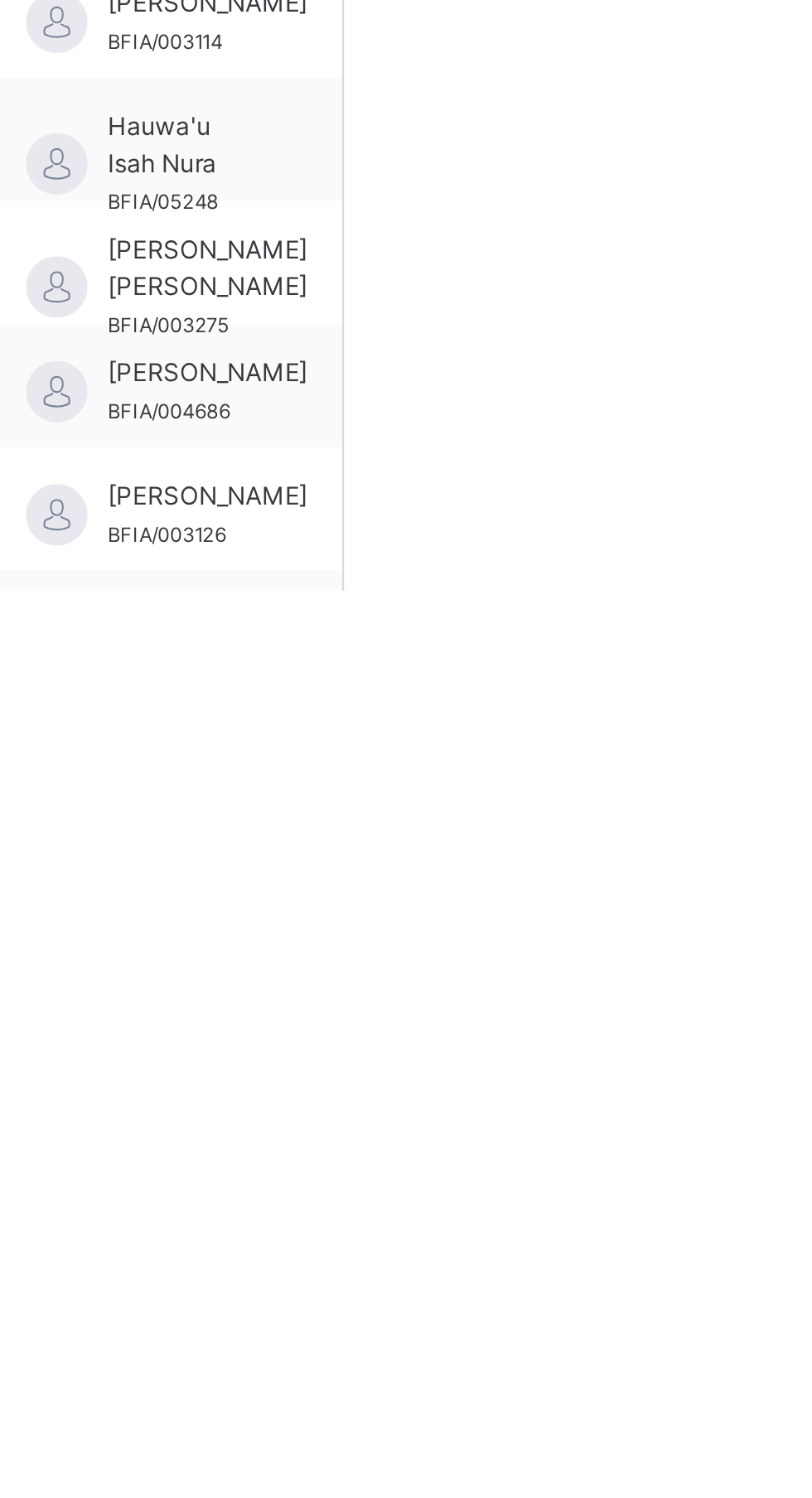 scroll, scrollTop: 137, scrollLeft: 0, axis: vertical 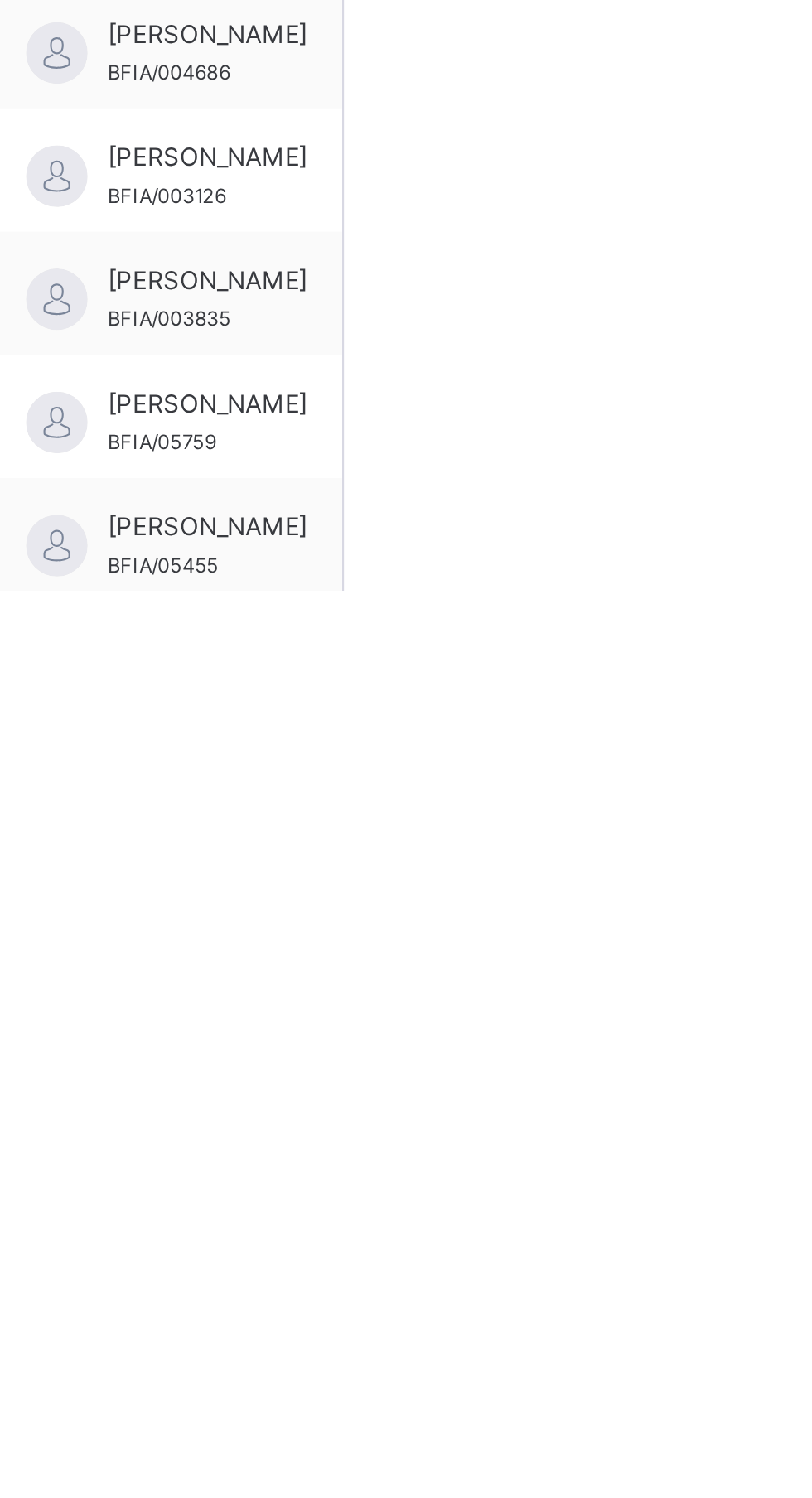 click on "[PERSON_NAME]" at bounding box center (315, 1671) 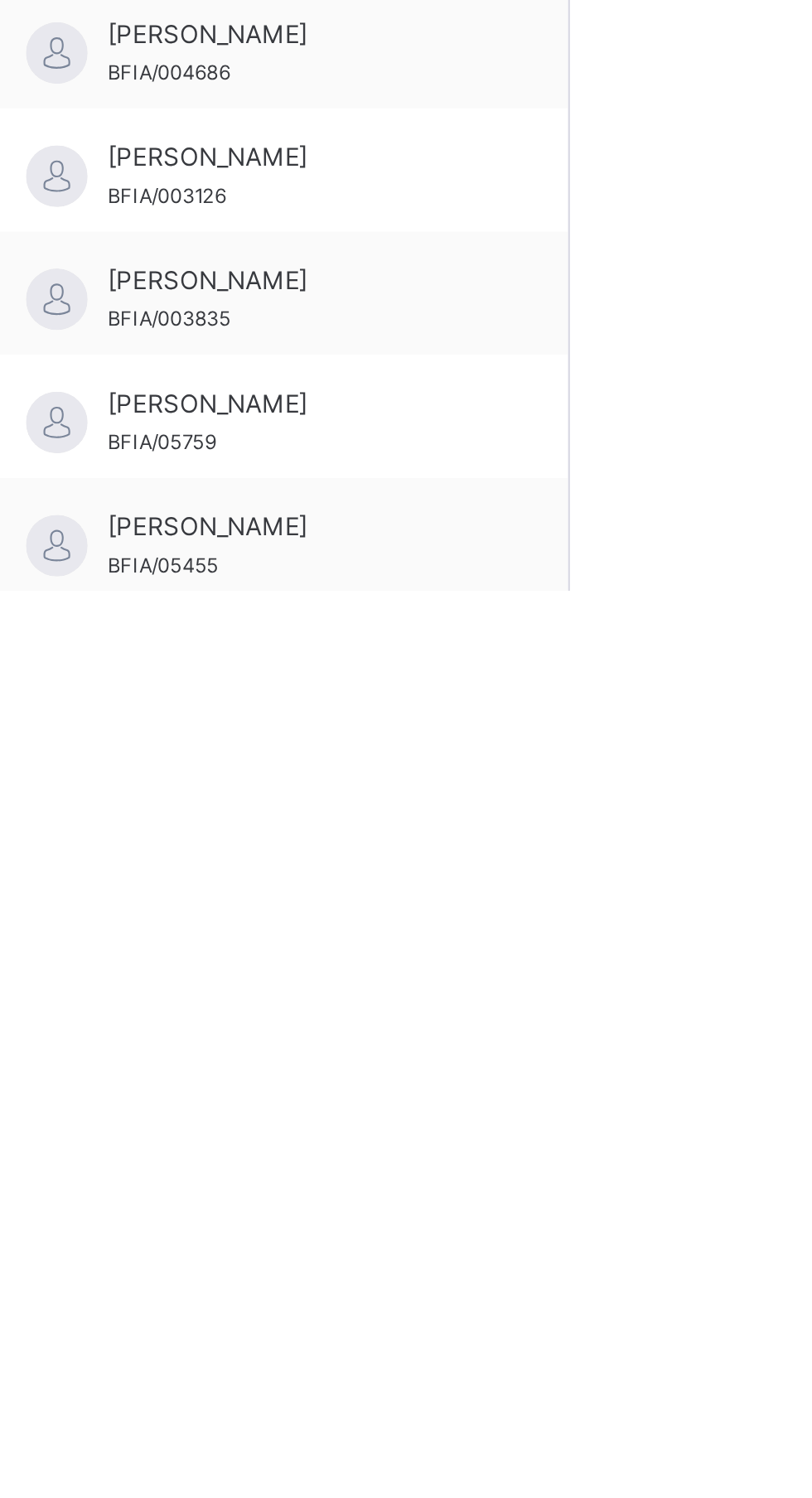scroll, scrollTop: 80, scrollLeft: 0, axis: vertical 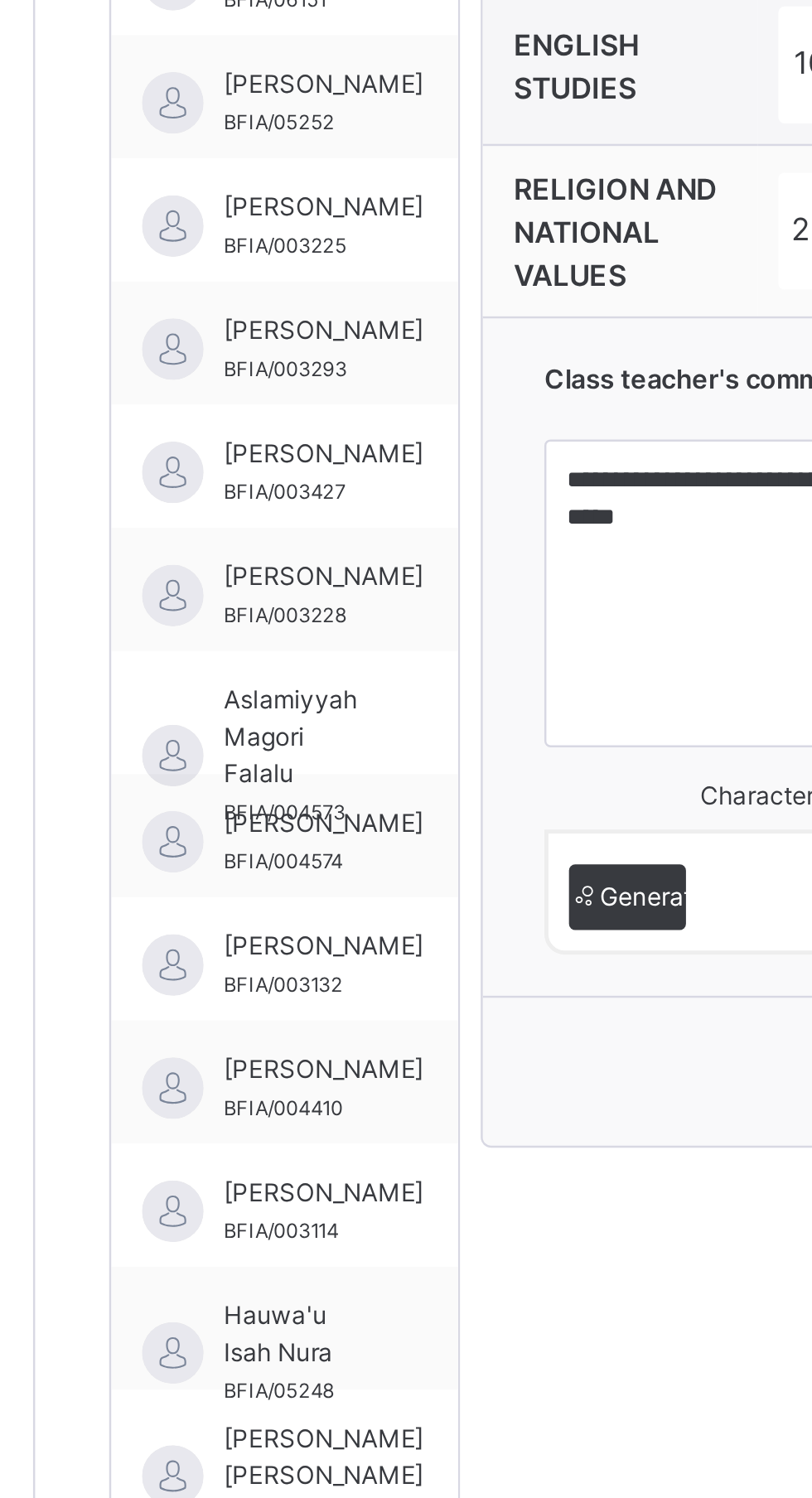 click on "[PERSON_NAME]" at bounding box center (315, 771) 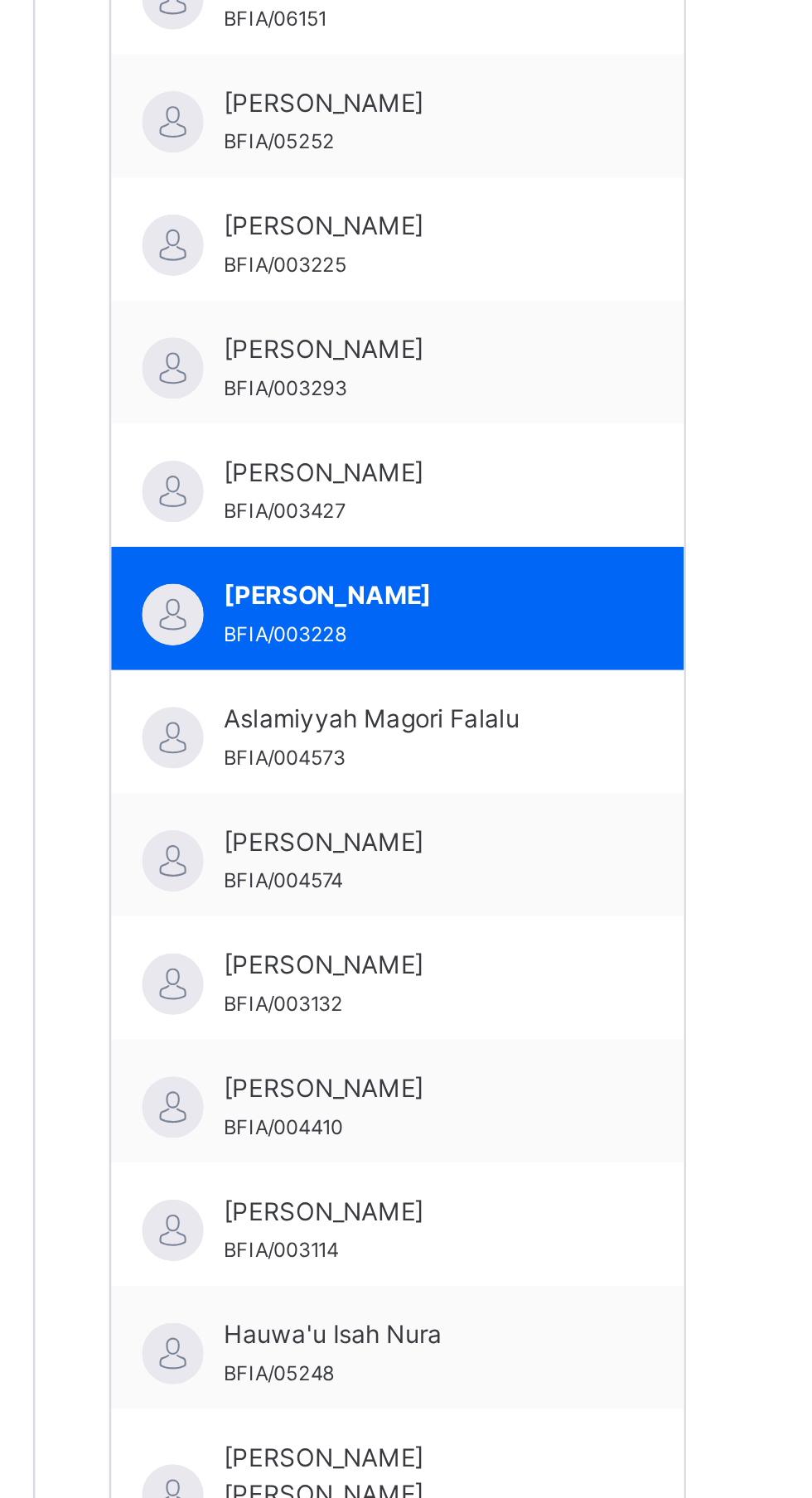 scroll, scrollTop: 229, scrollLeft: 0, axis: vertical 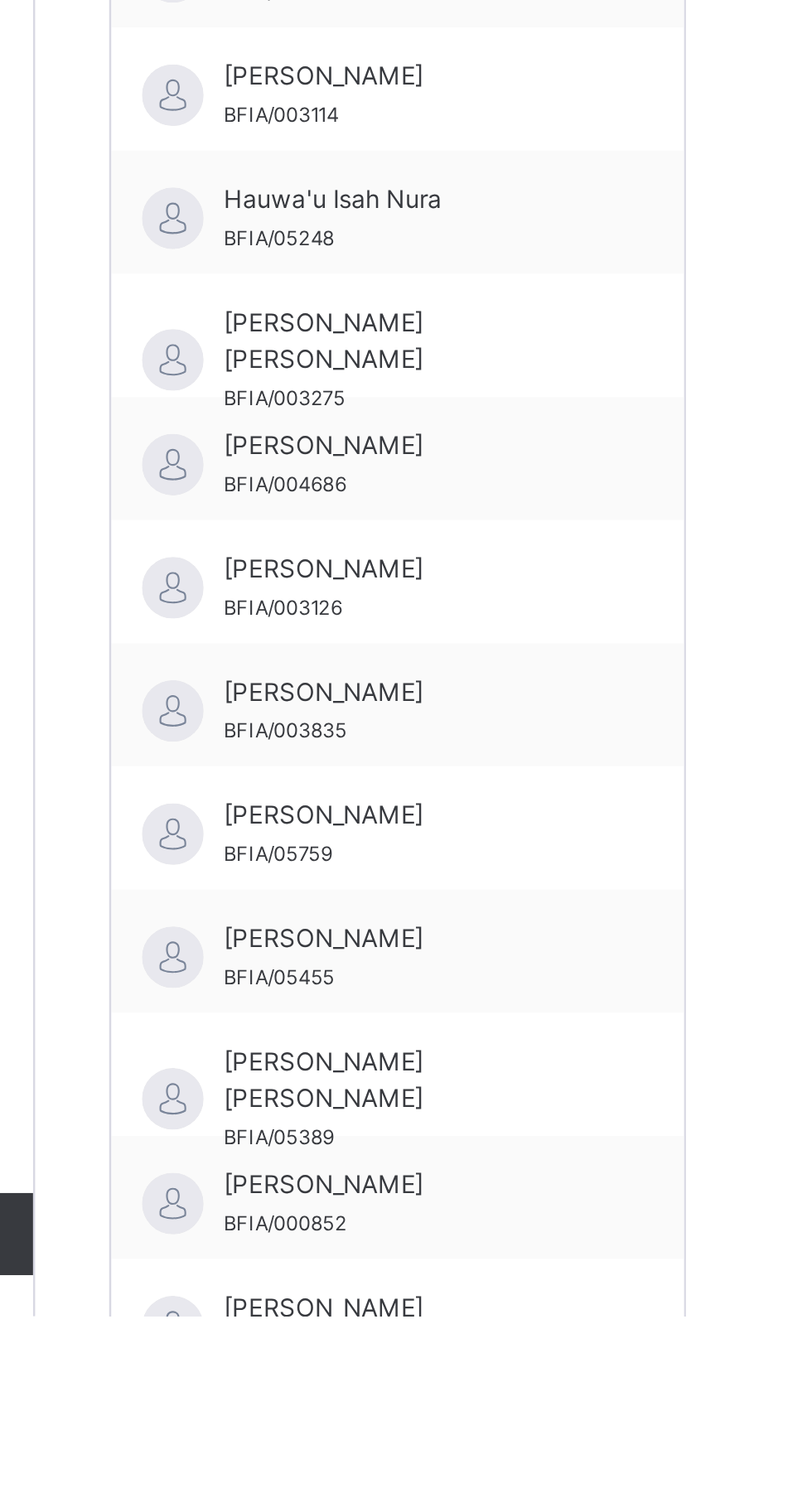 click on "[PERSON_NAME]" at bounding box center (349, 1196) 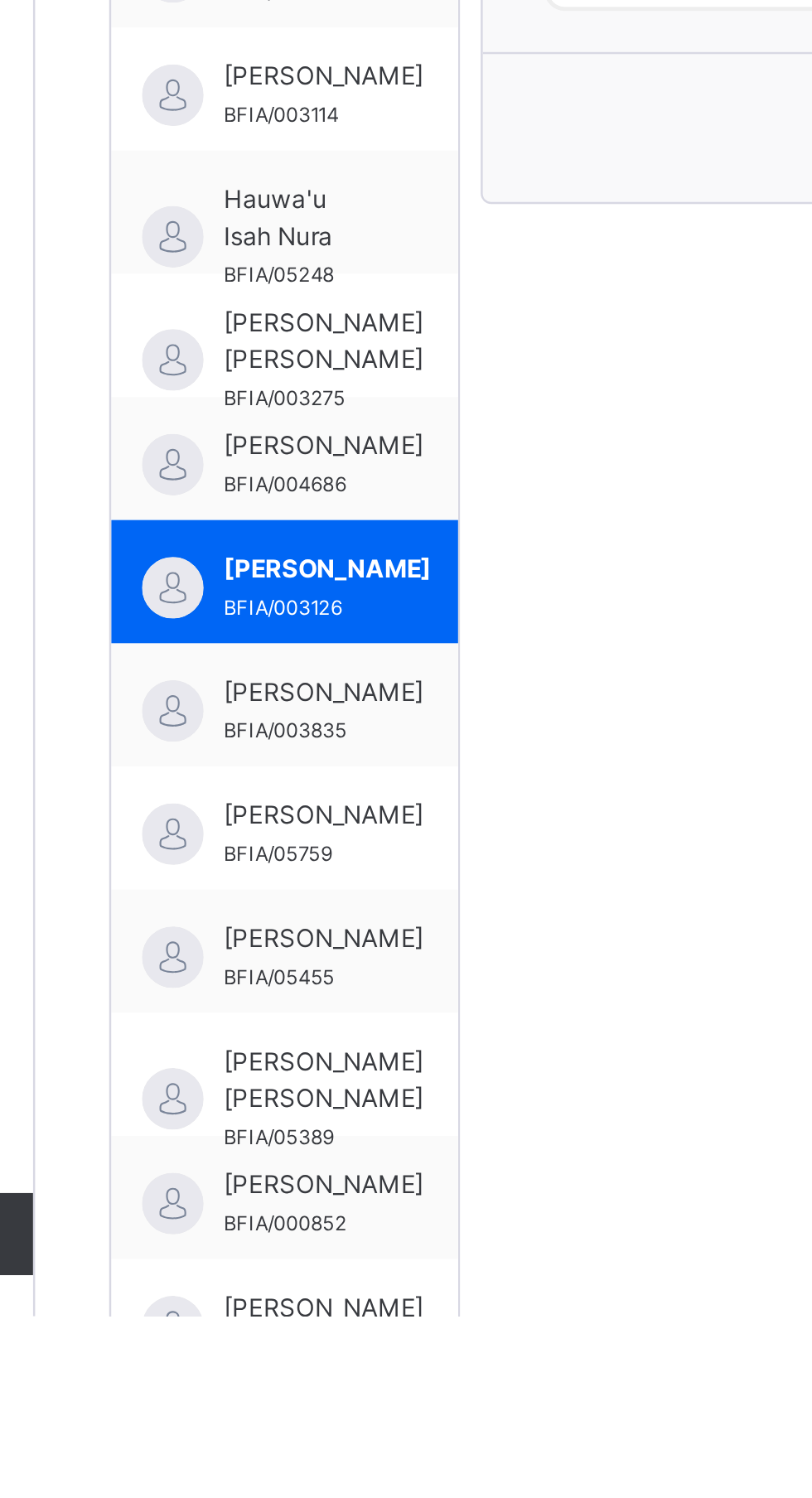 click on "**********" at bounding box center (494, 825) 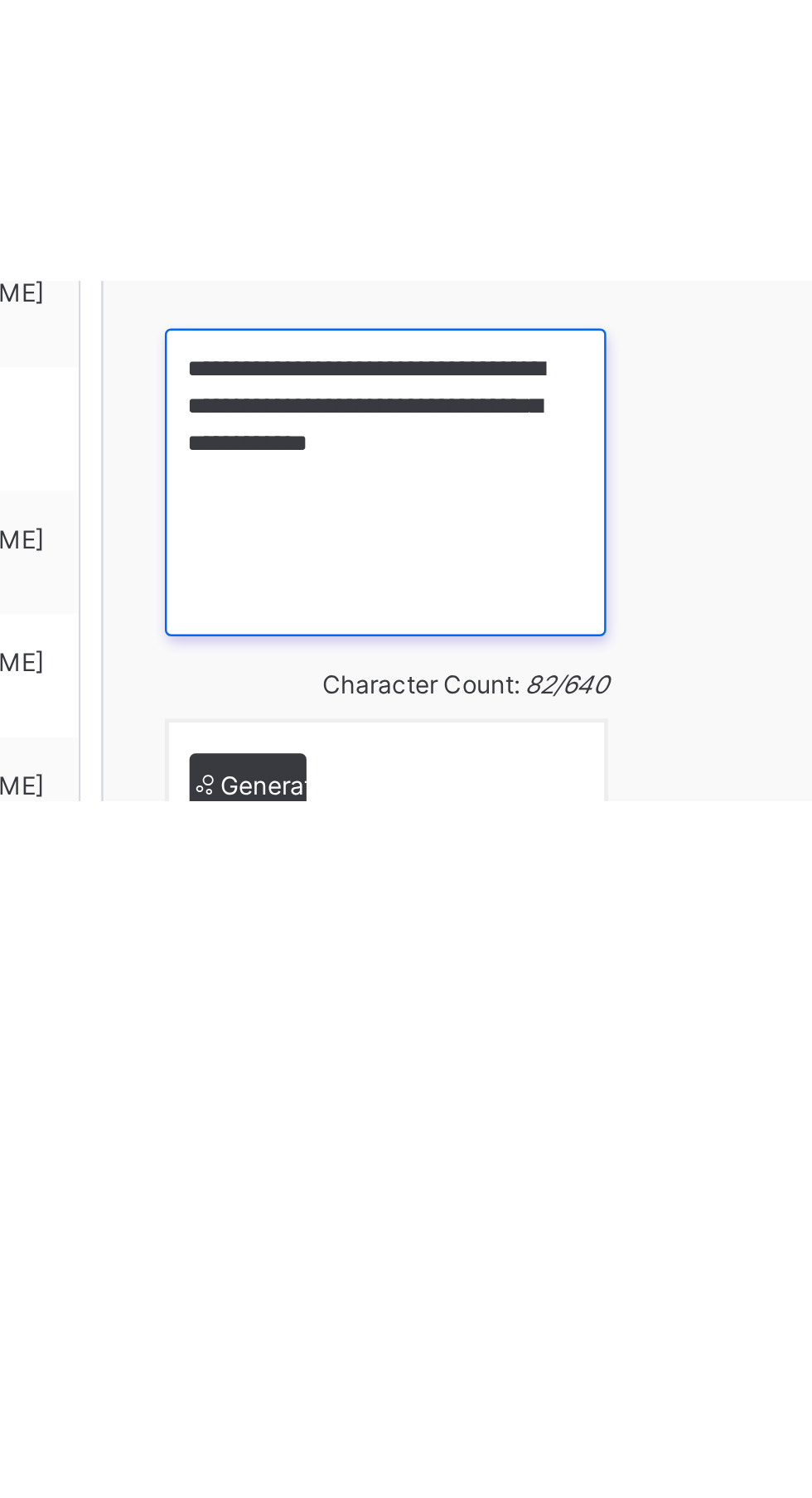 scroll, scrollTop: 305, scrollLeft: 0, axis: vertical 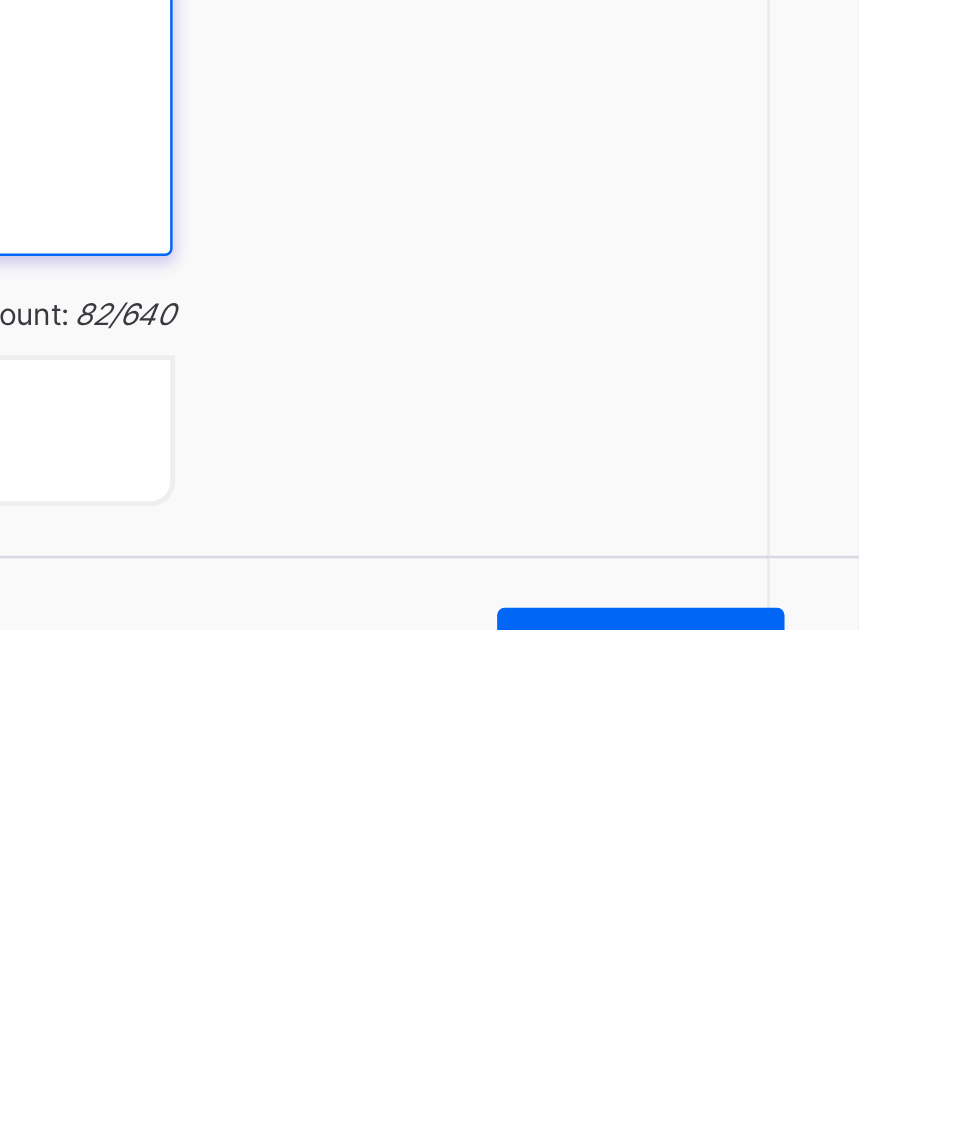 type on "**********" 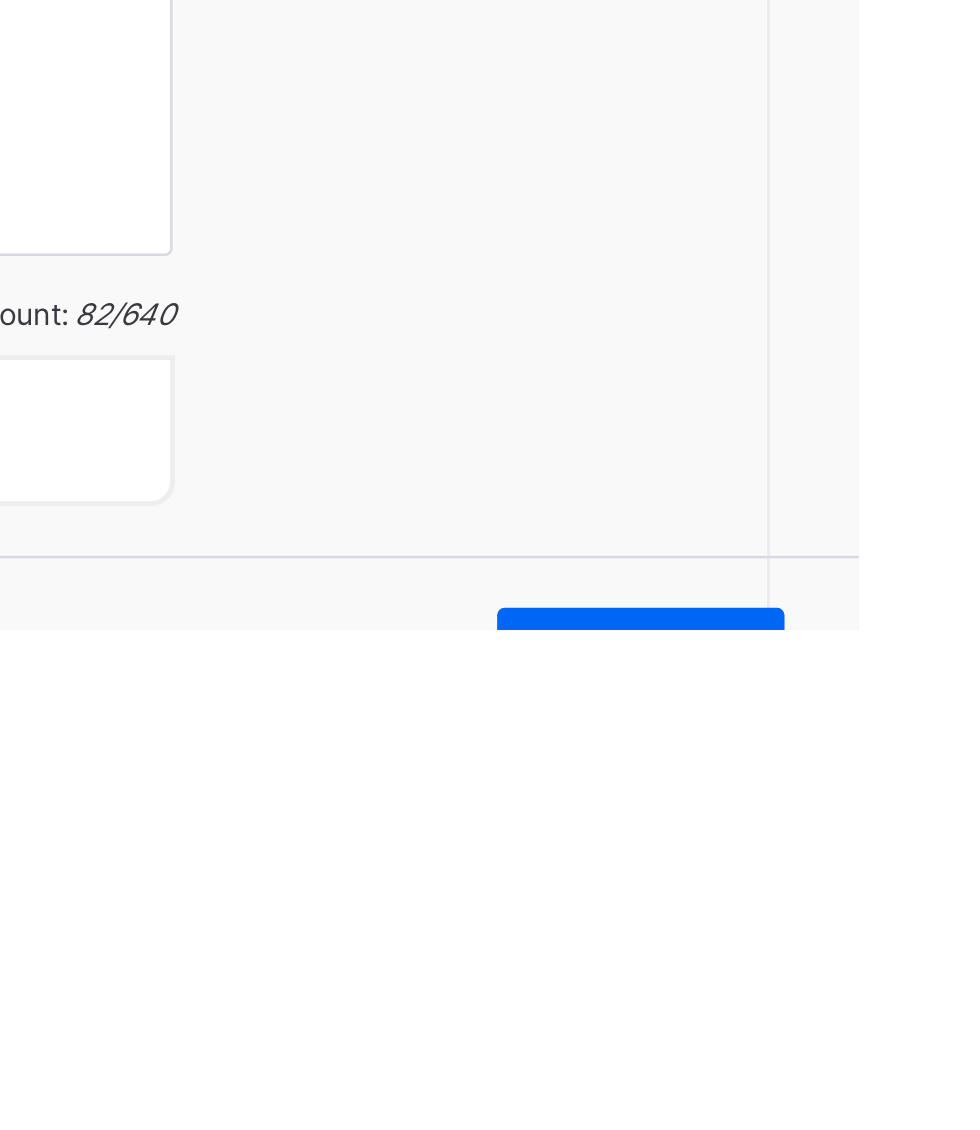 click on "Save Comment" at bounding box center (892, 1137) 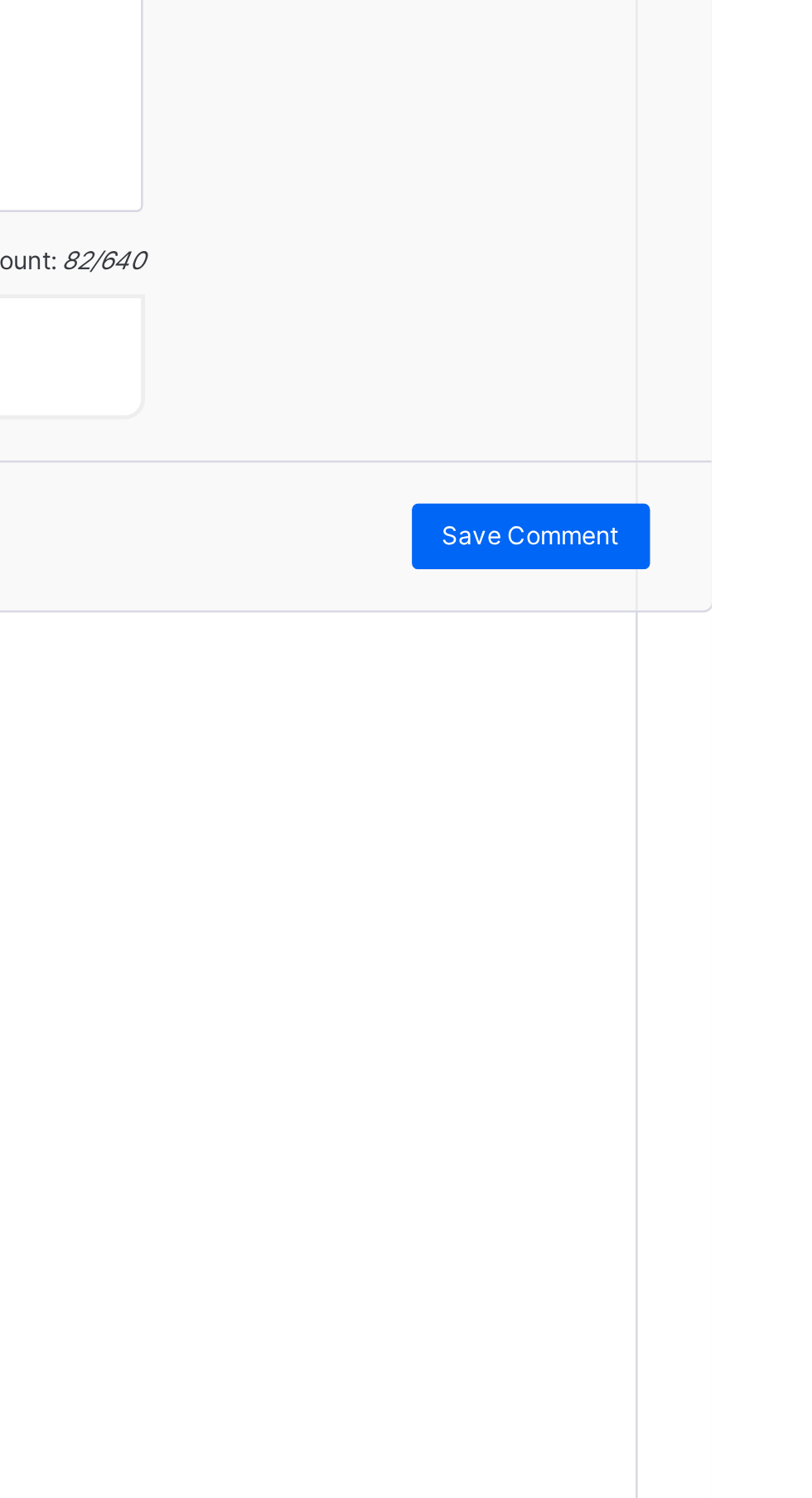 scroll, scrollTop: 0, scrollLeft: 0, axis: both 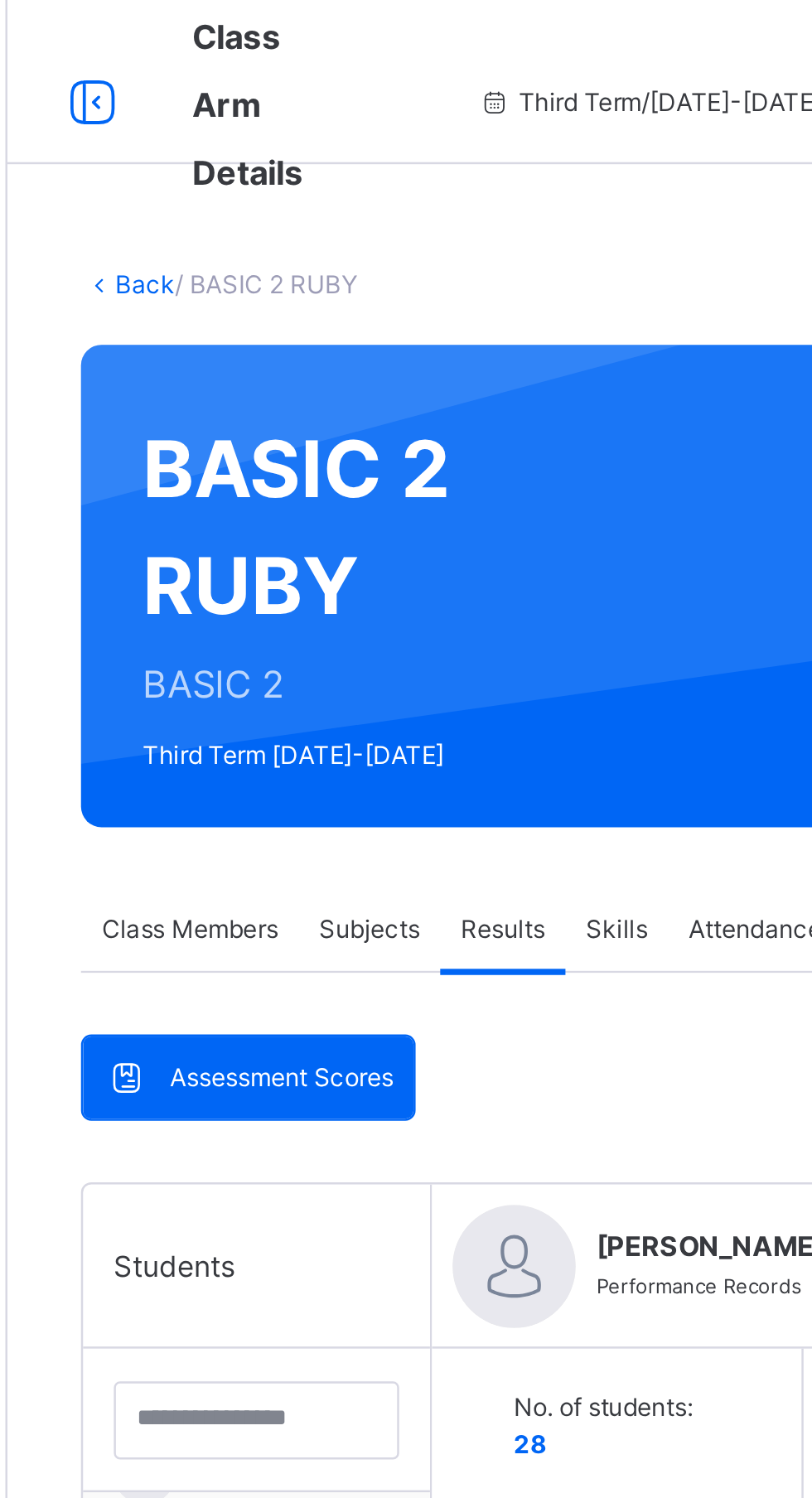 click on "Subjects" at bounding box center (345, 375) 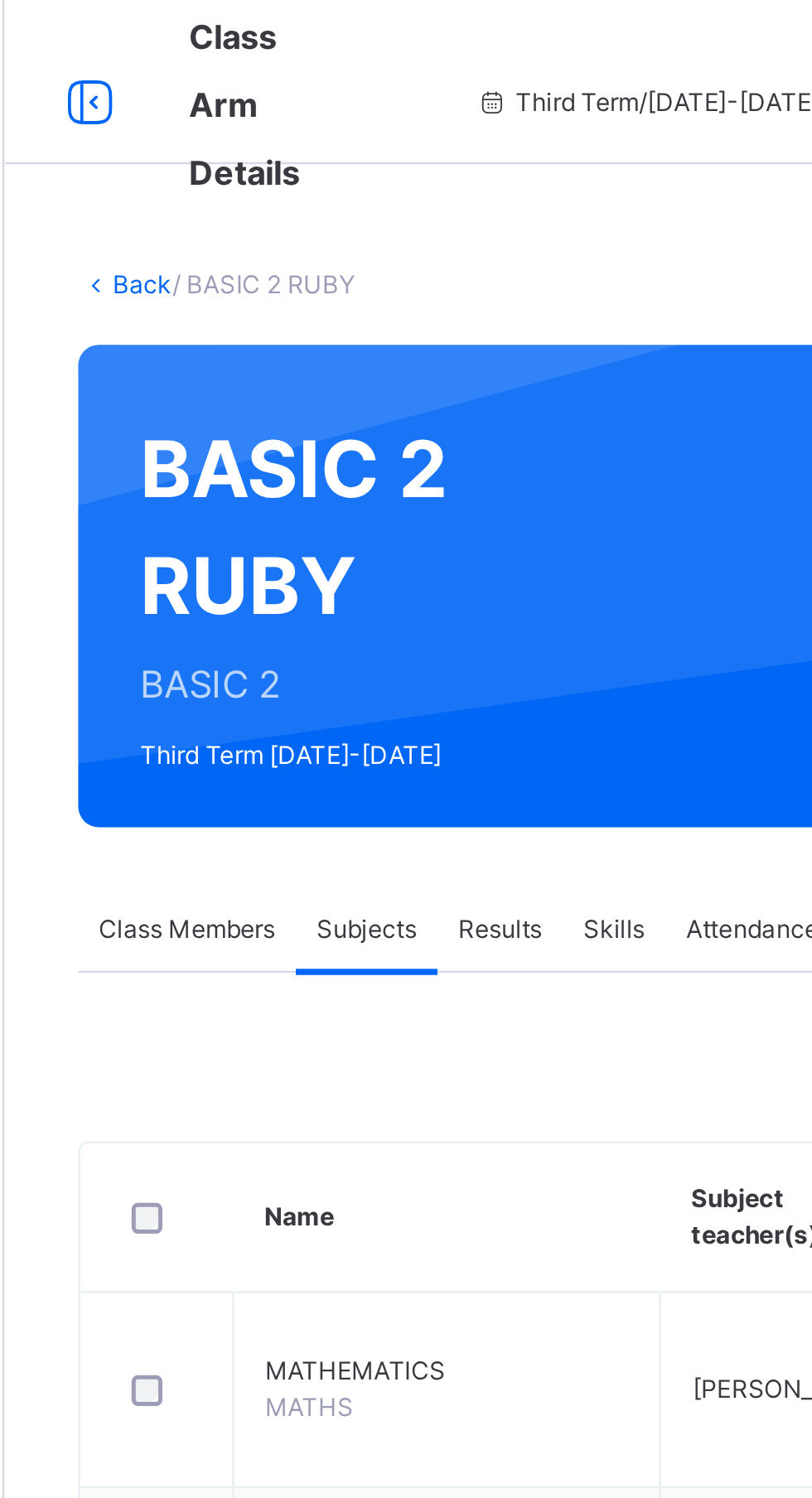 click on "Subject teacher(s)" at bounding box center [520, 491] 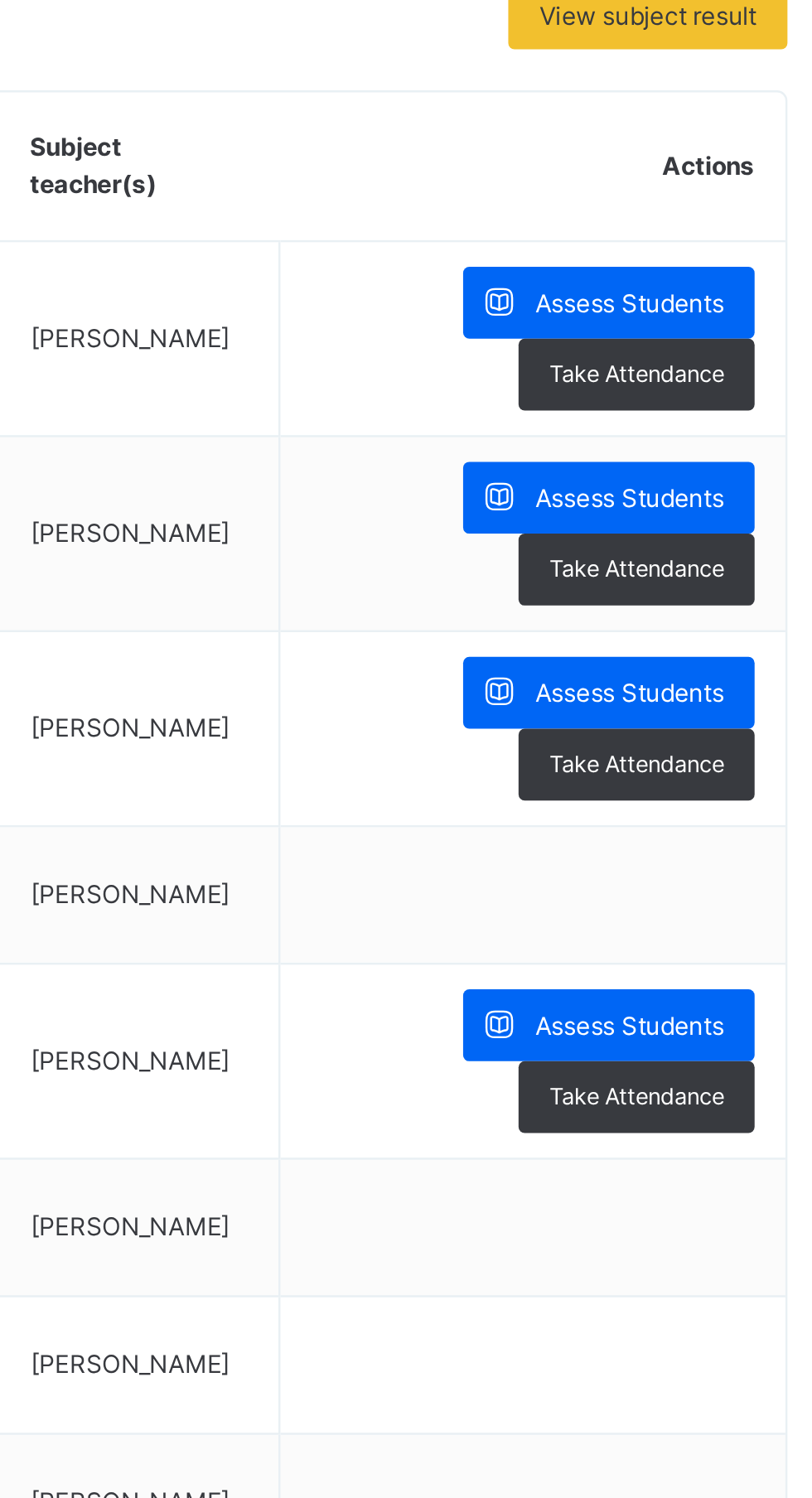 click on "Assess Students" at bounding box center [718, 838] 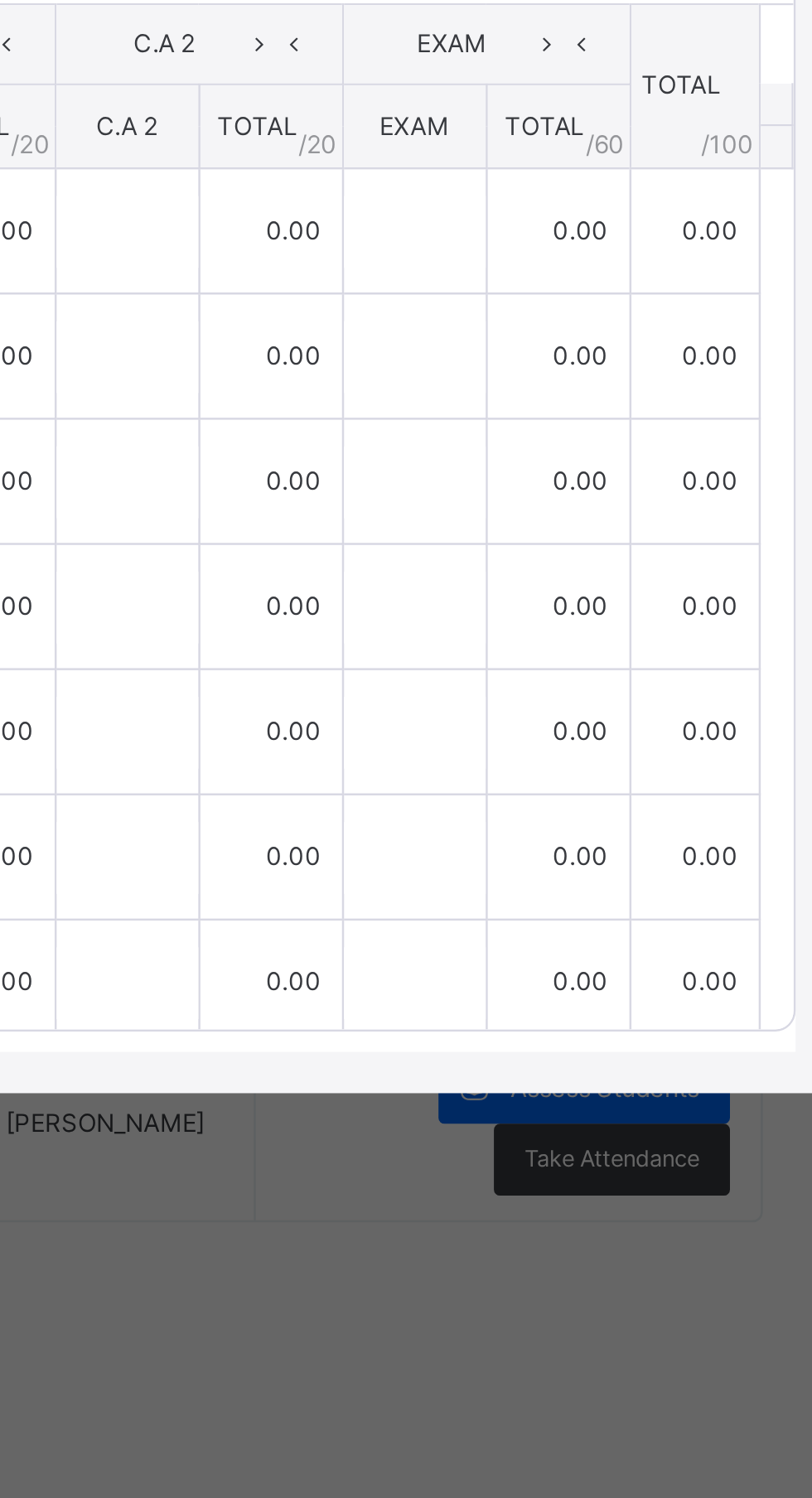 scroll, scrollTop: 166, scrollLeft: 0, axis: vertical 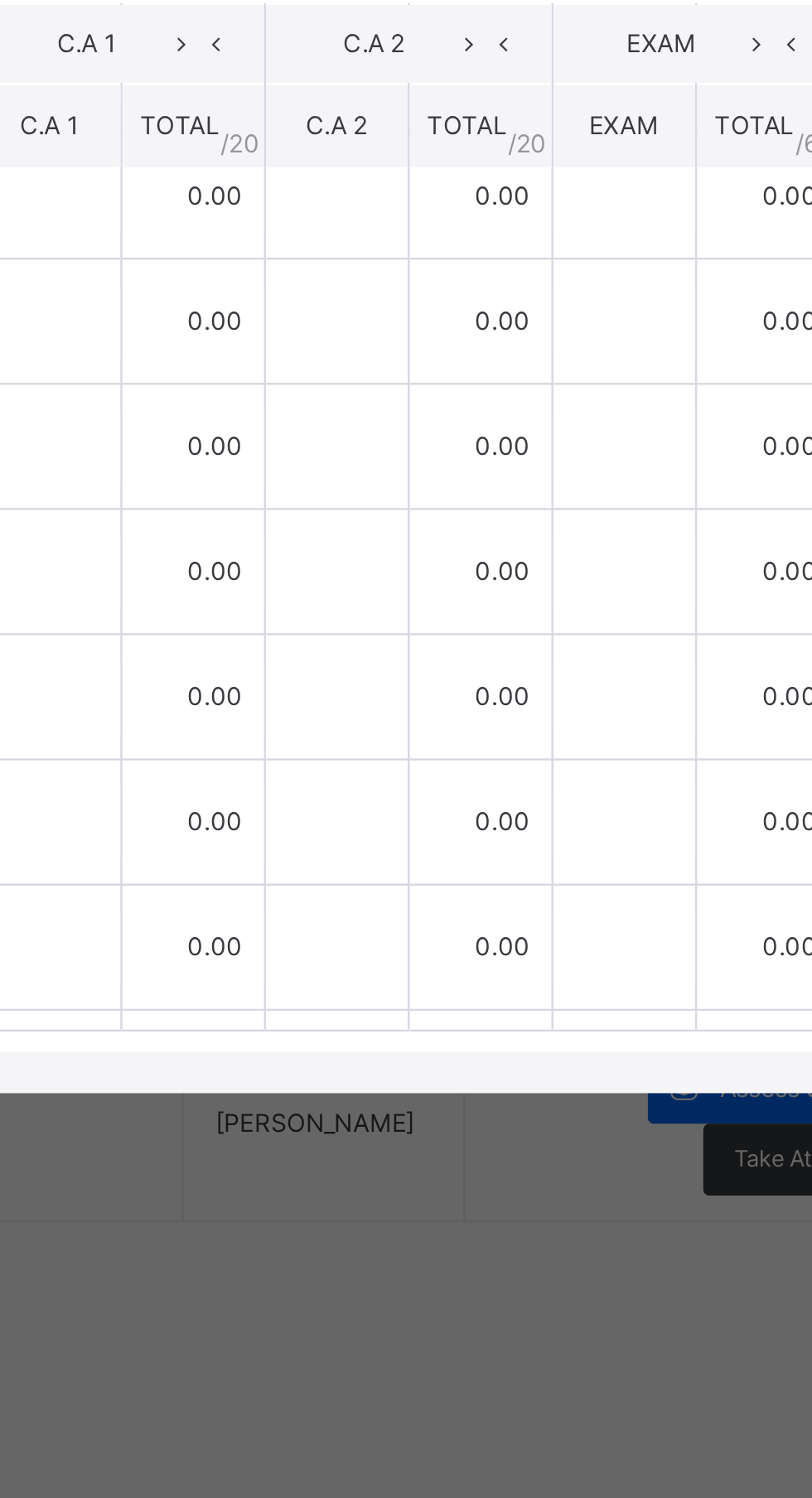 click at bounding box center (409, 572) 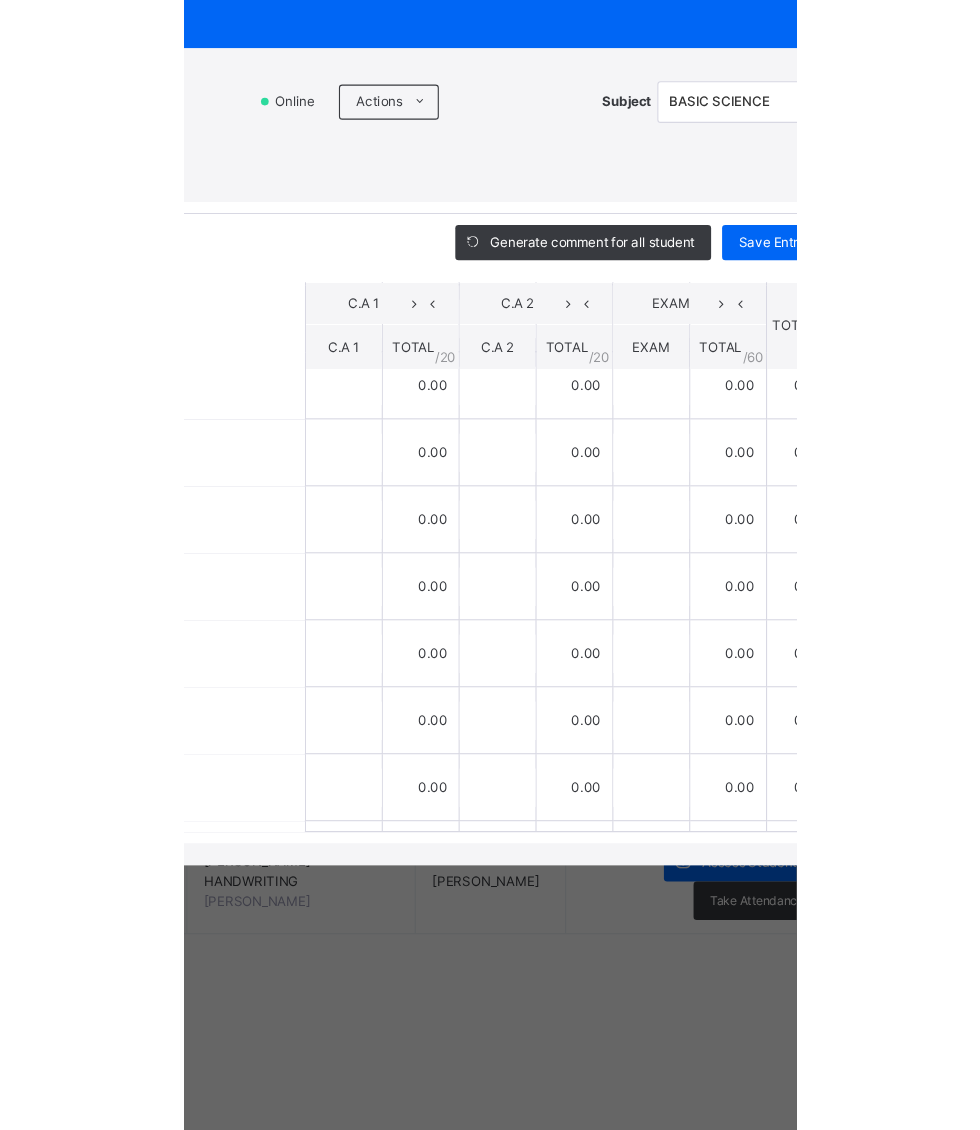scroll, scrollTop: 0, scrollLeft: 0, axis: both 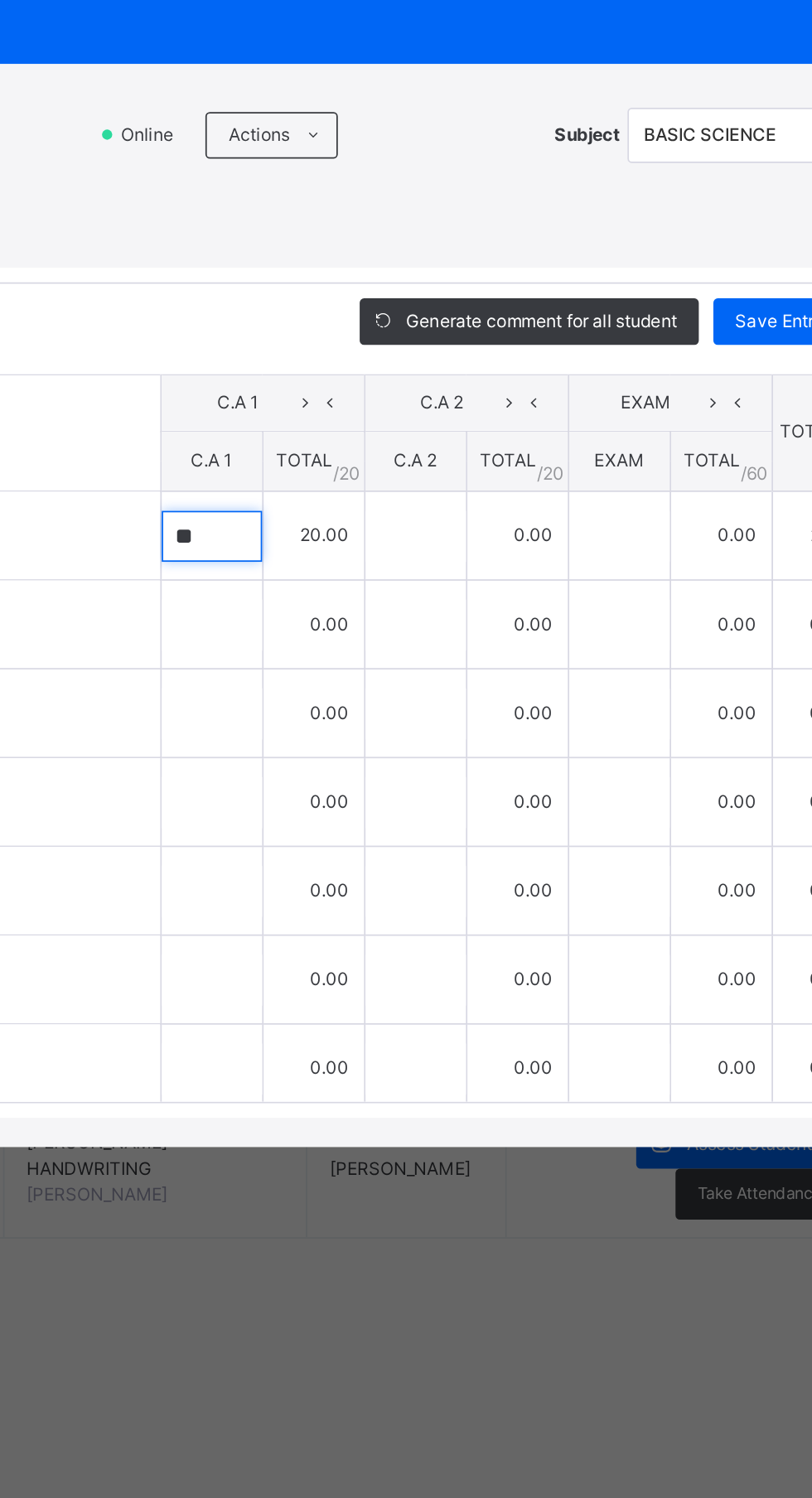 type on "**" 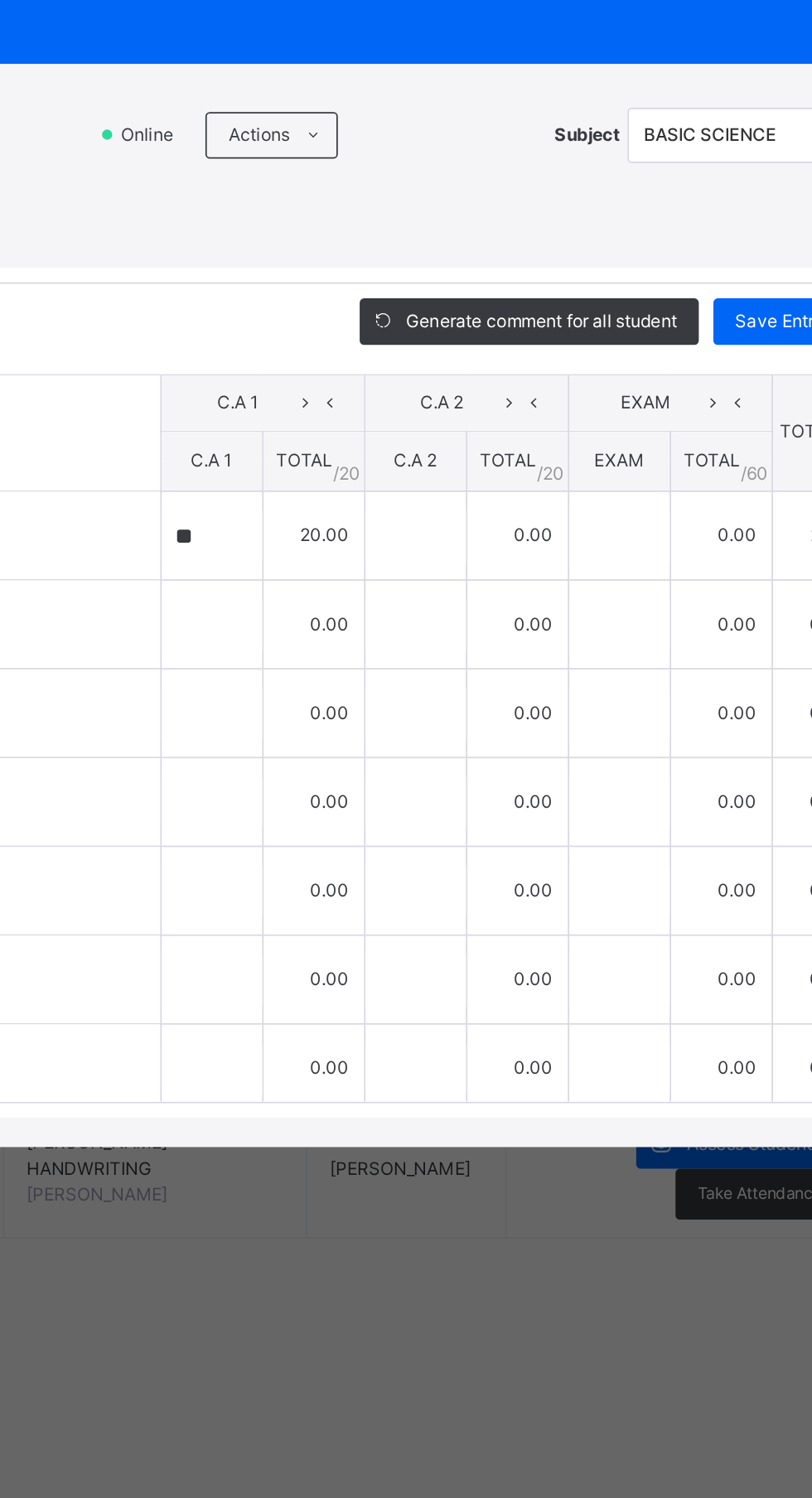 click on "BASIC 2   RUBY :   BASIC SCIENCE Online Actions  Download Empty Score Sheet  Upload/map score sheet Subject  BASIC SCIENCE Brilliant Footsteps Int'l Academy Date: 16th Jul 2025, 1:38:31 pm Score Sheet Score Sheet Show Comments   Generate comment for all student   Save Entries Class Level:  BASIC 2   RUBY Subject:  BASIC SCIENCE Session:  2024/2025 Session Session:  Third Term Students C.A 1 C.A 2 EXAM TOTAL /100 Comment C.A 1 TOTAL / 20 C.A 2 TOTAL / 20 EXAM TOTAL / 60 Abdulaziz Tambuwal Muhammad BFIA/003170 Abdulaziz Tambuwal Muhammad BFIA/003170 ** 20.00 0.00 0.00 2.00 Generate comment 0 / 250   ×   Subject Teacher’s Comment Generate and see in full the comment developed by the AI with an option to regenerate the comment JS Abdulaziz Tambuwal Muhammad   BFIA/003170   Total 2.00  / 100.00 Sims Bot   Regenerate     Use this comment   AbdulHamid Wurno Sanusi BFIA/003195 AbdulHamid Wurno Sanusi BFIA/003195 0.00 0.00 0.00 0.00 Generate comment 0 / 250   ×   Subject Teacher’s Comment JS   BFIA/003195   0.00" at bounding box center [406, 777] 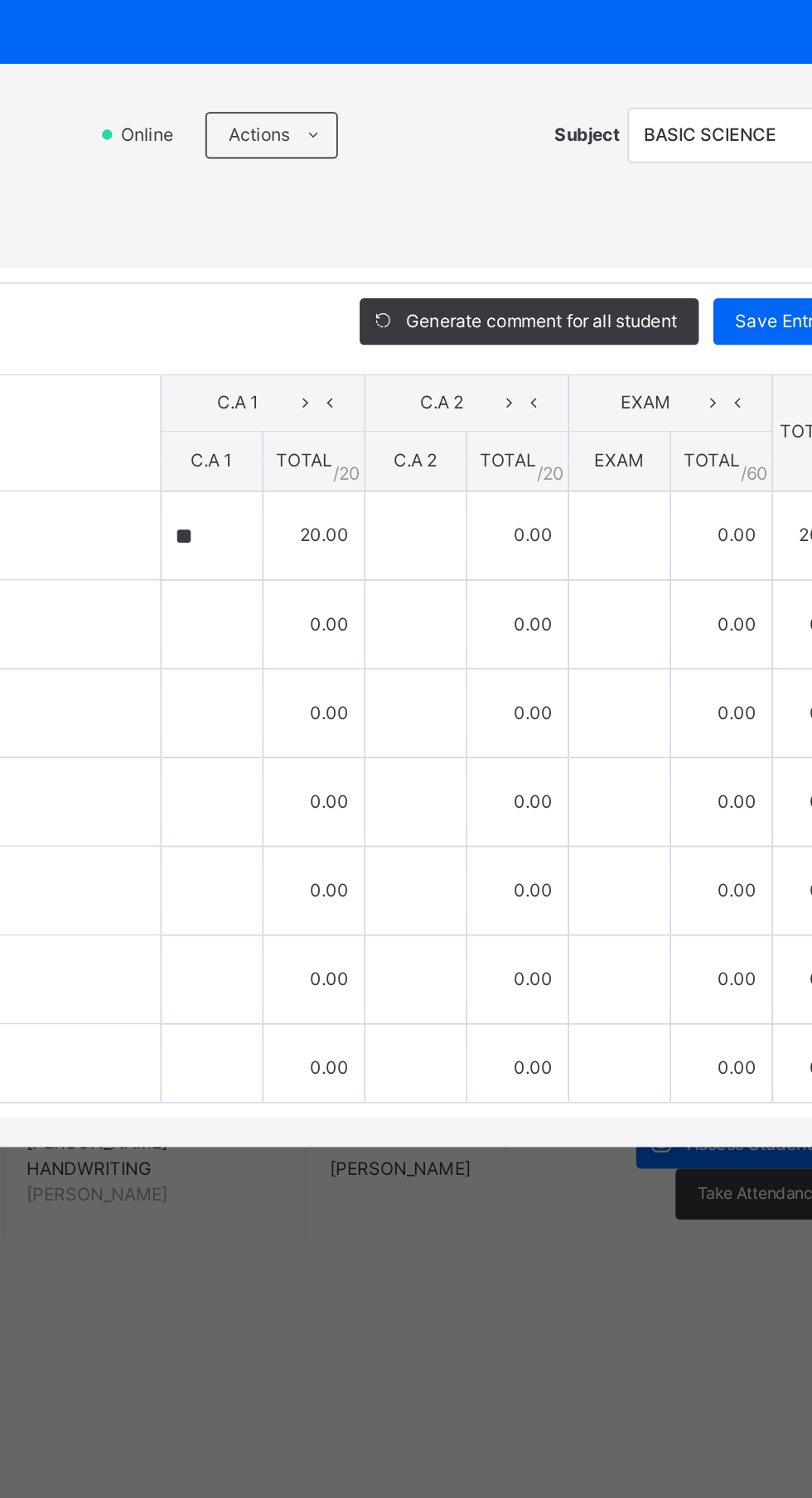 click on "RECORD BOOK ×" at bounding box center [406, 441] 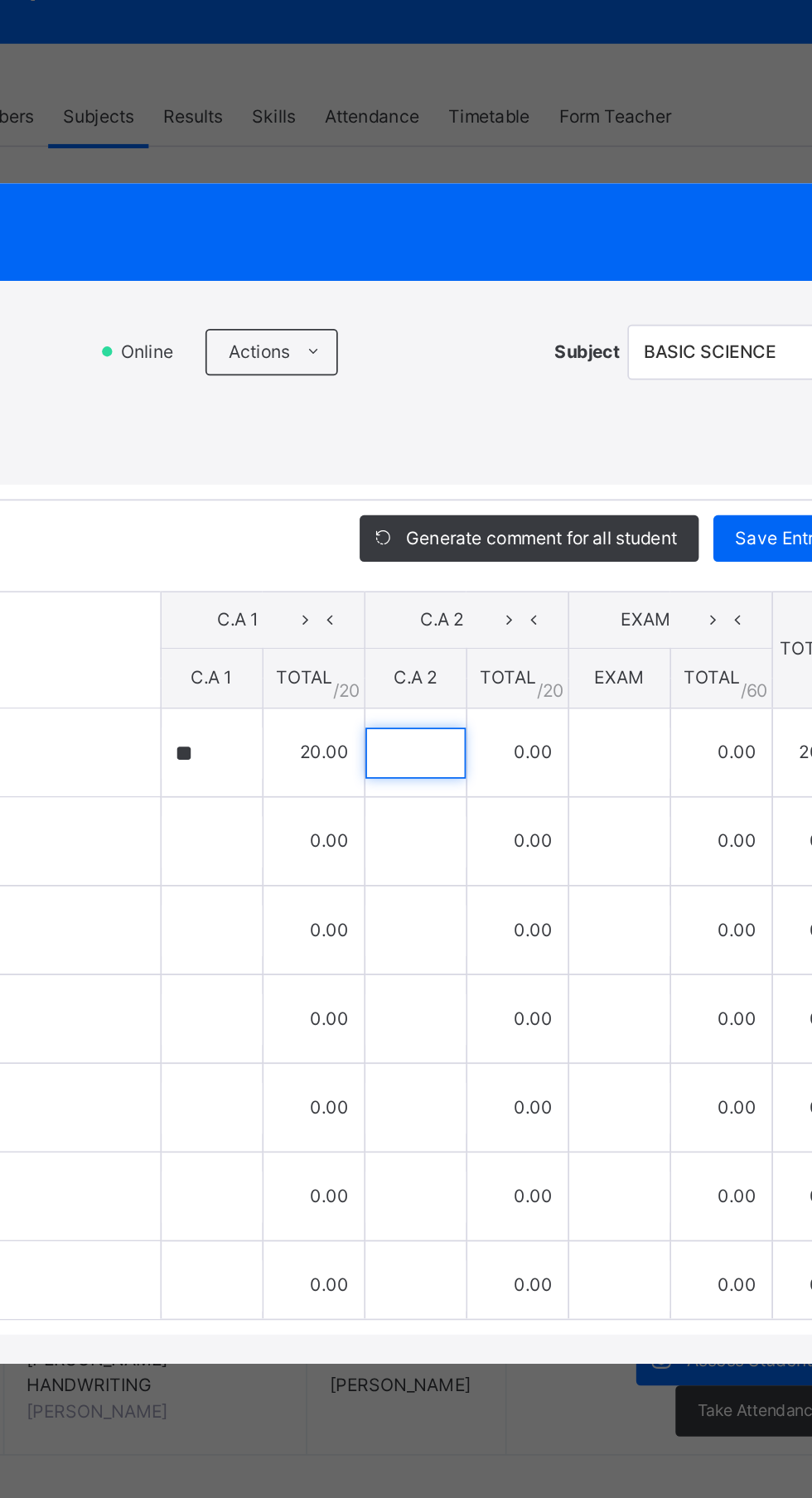 click at bounding box center [525, 737] 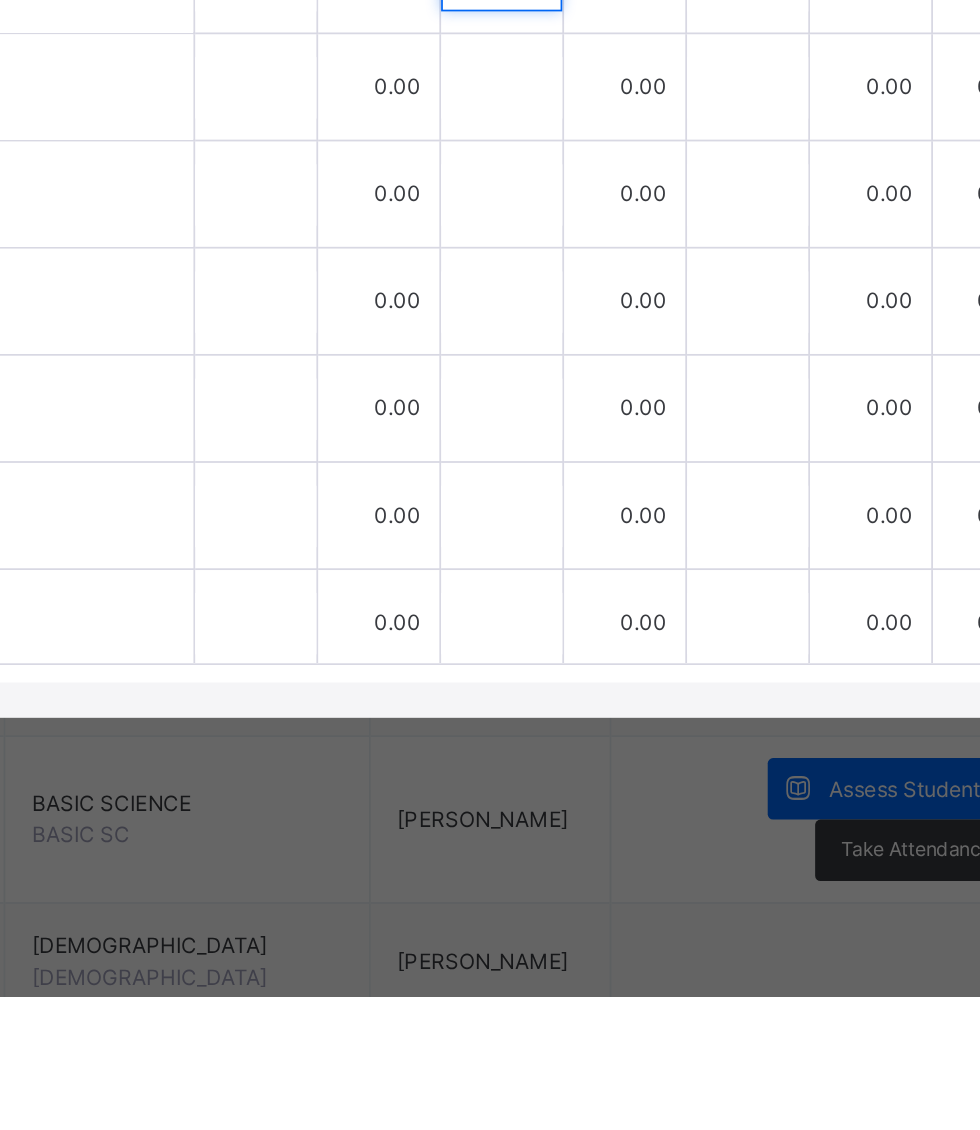 type on "**" 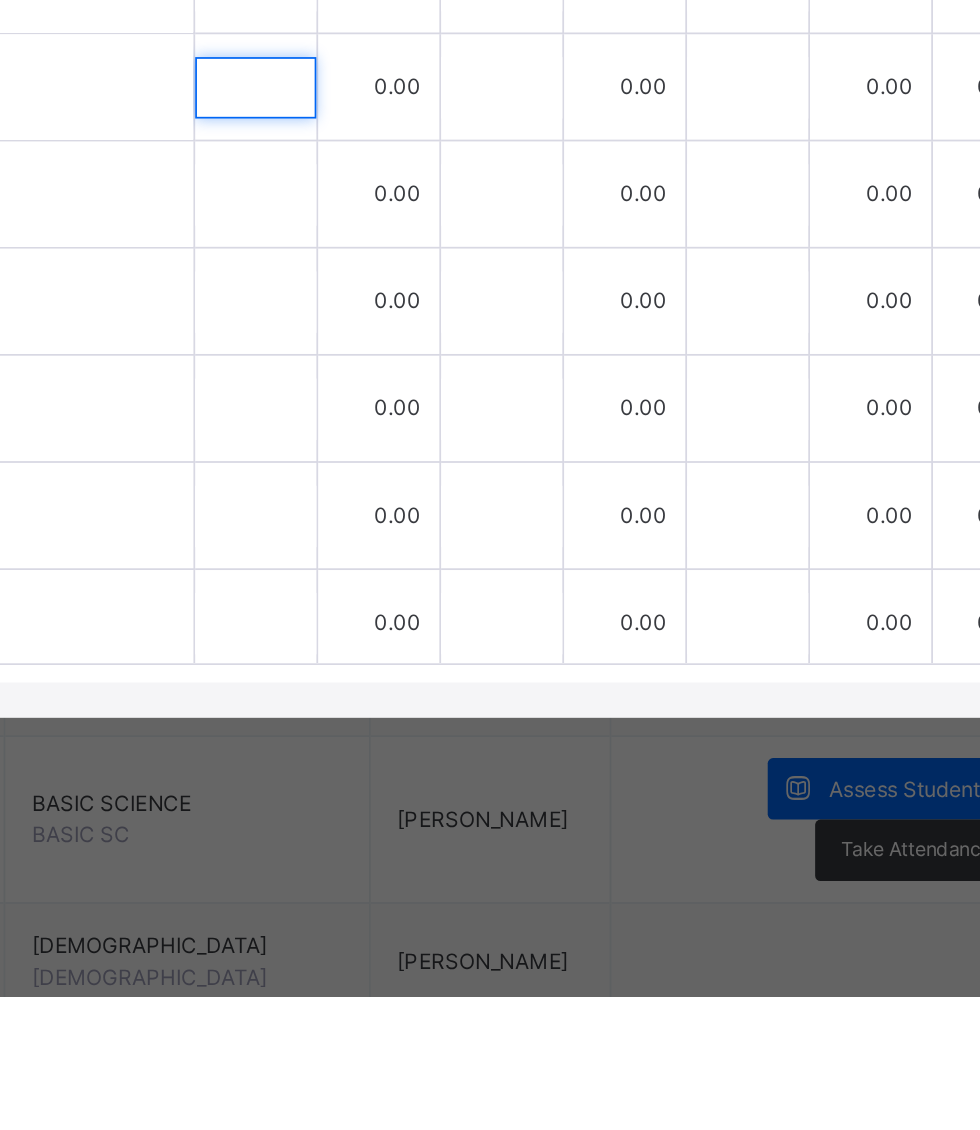 click at bounding box center (494, 612) 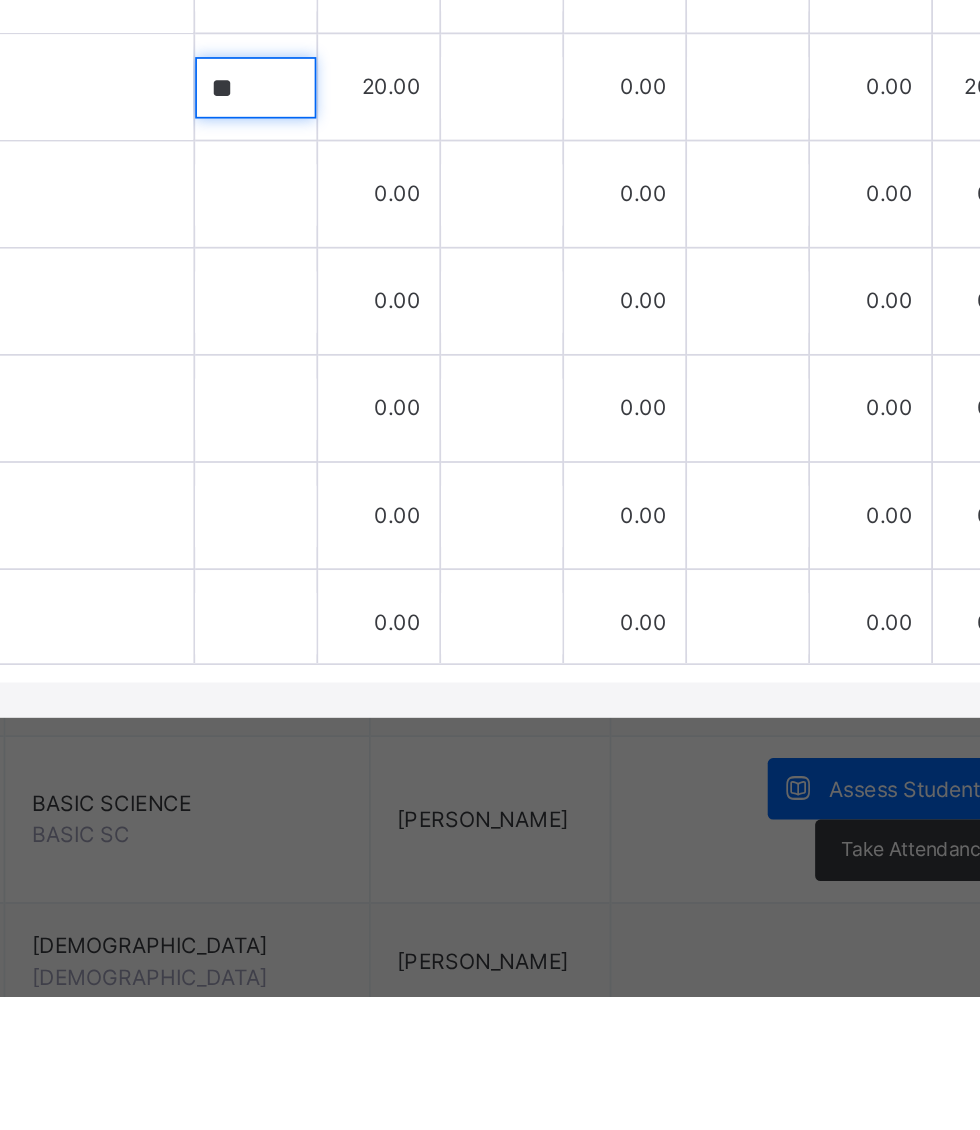 type on "**" 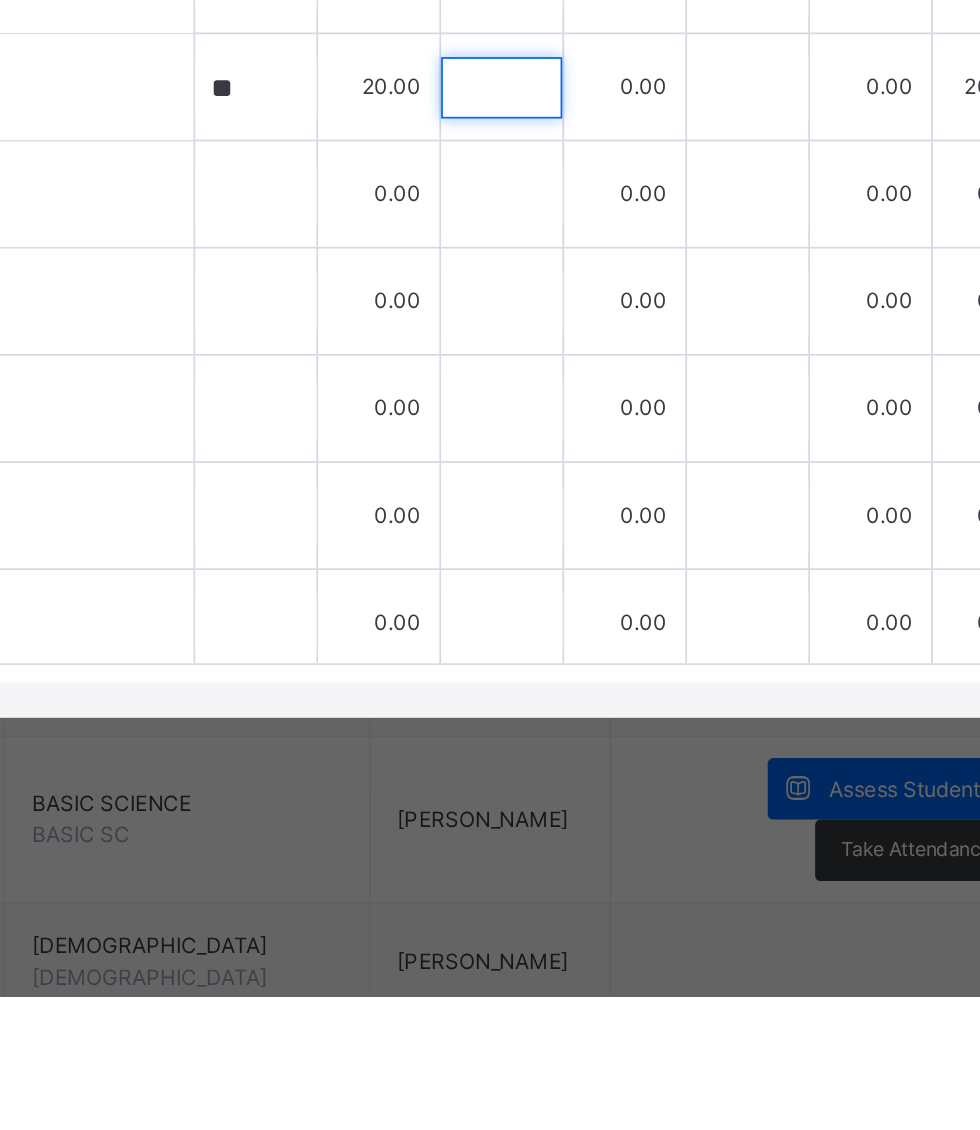 click at bounding box center (634, 612) 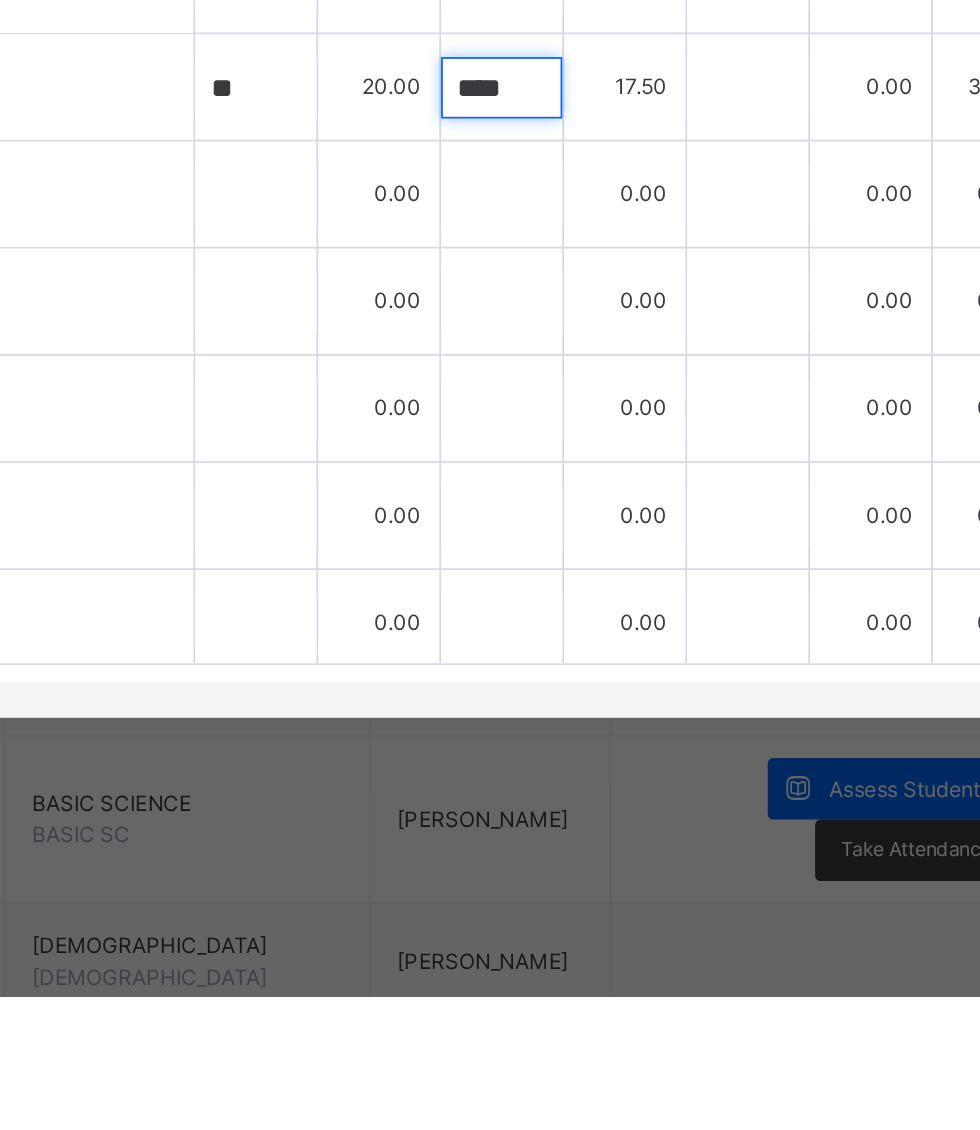type on "****" 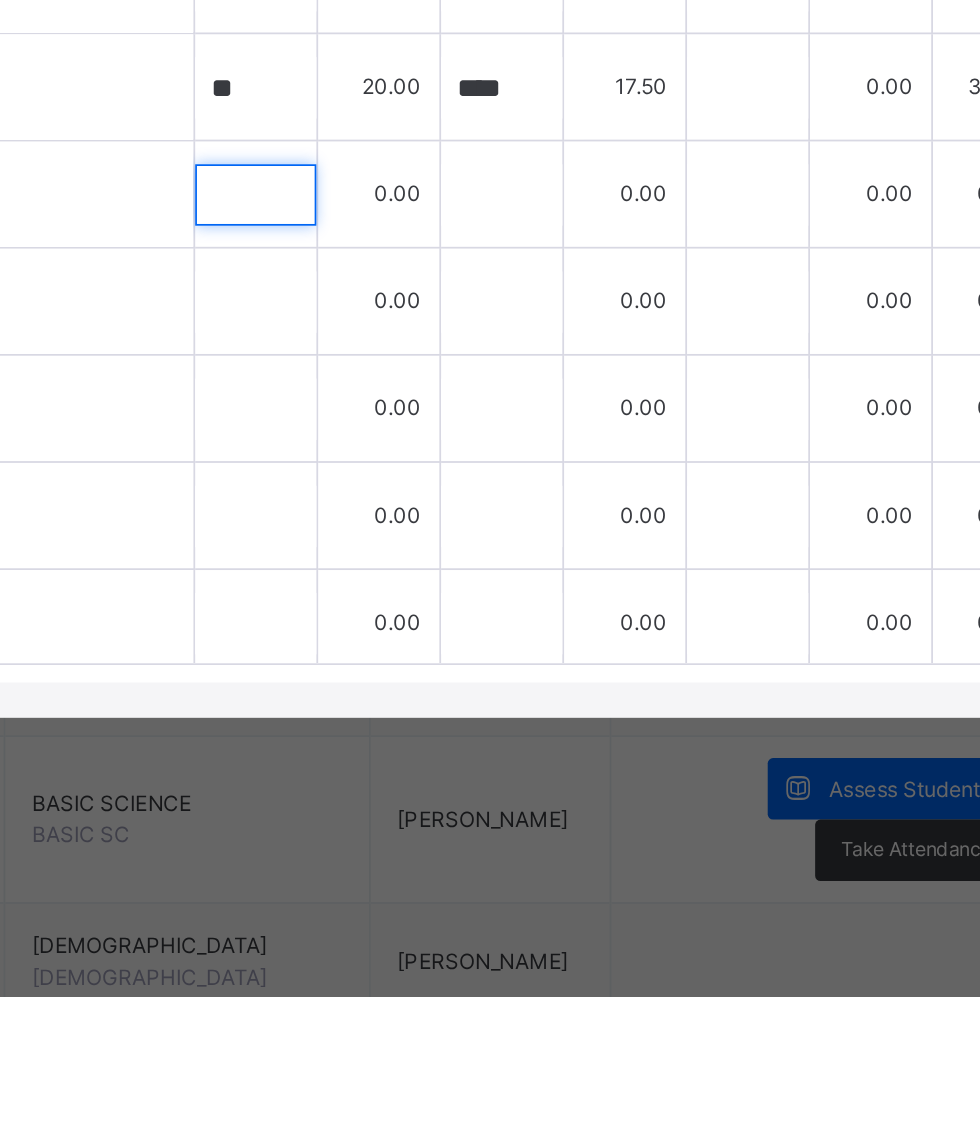 click at bounding box center [494, 673] 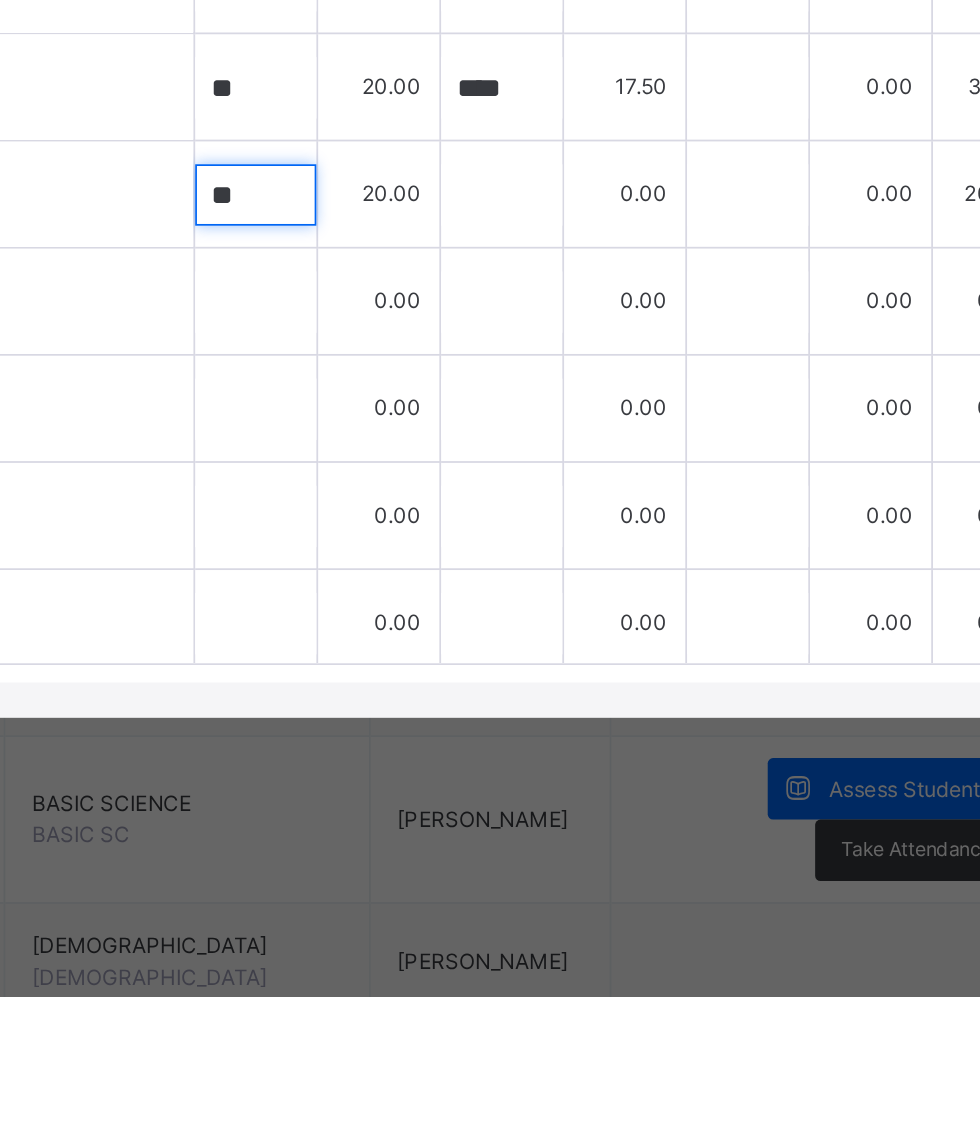 type on "**" 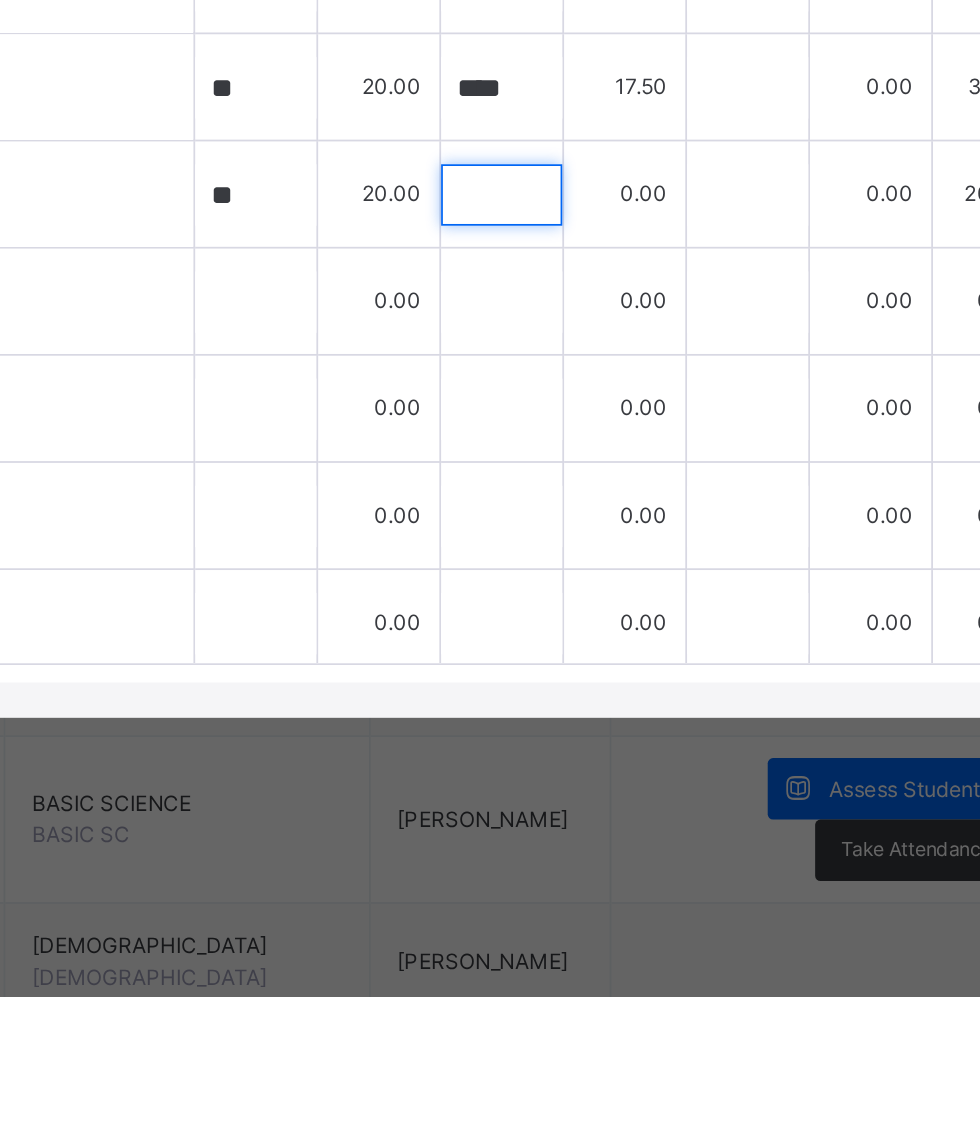 click at bounding box center (634, 673) 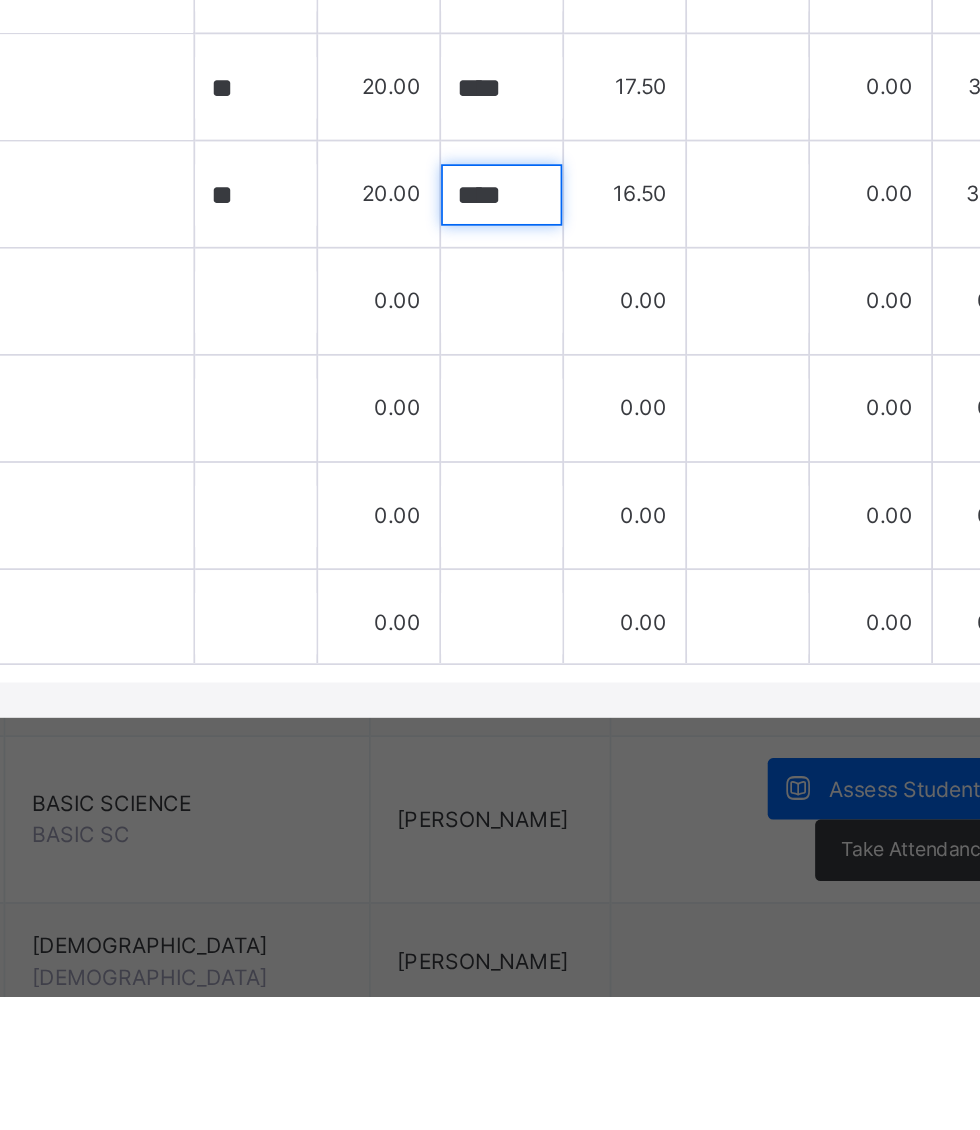 type on "****" 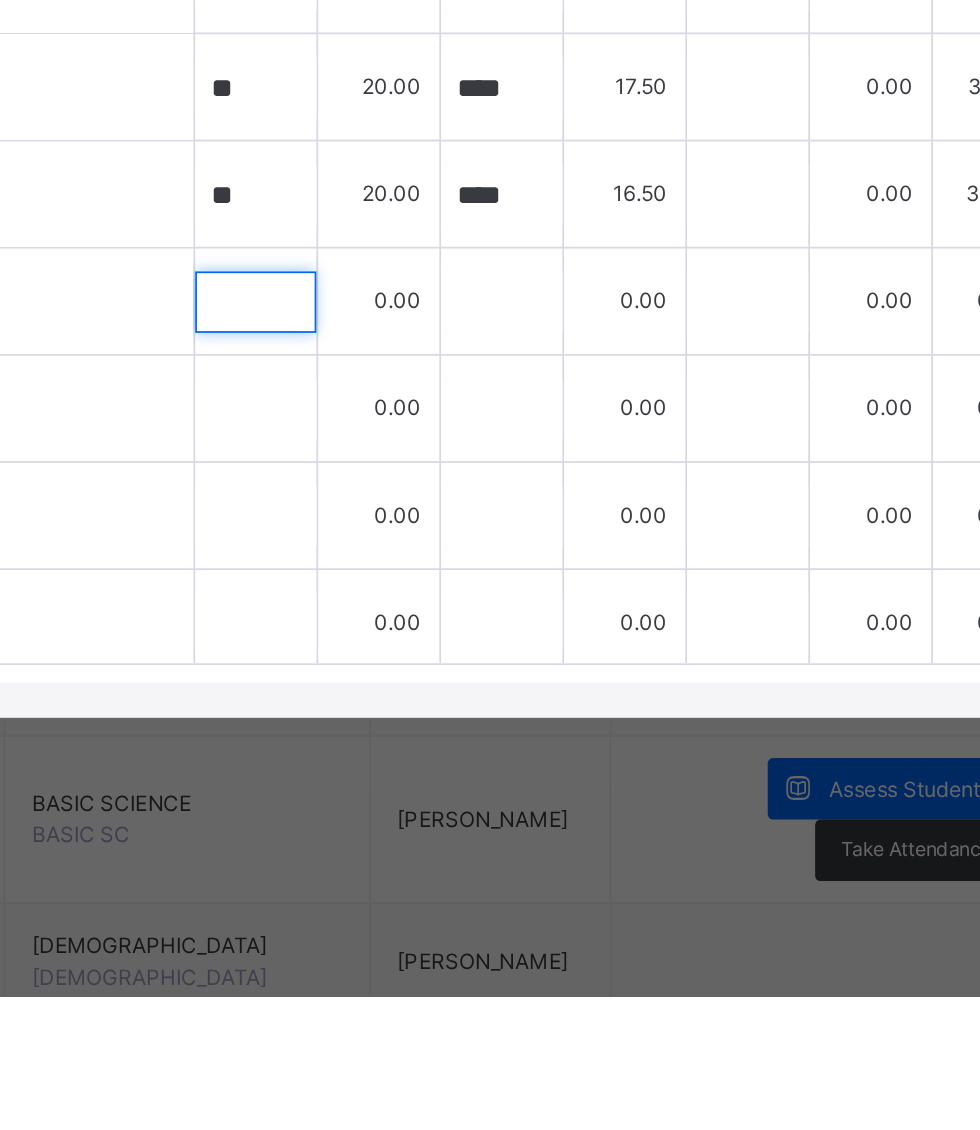 click at bounding box center [494, 734] 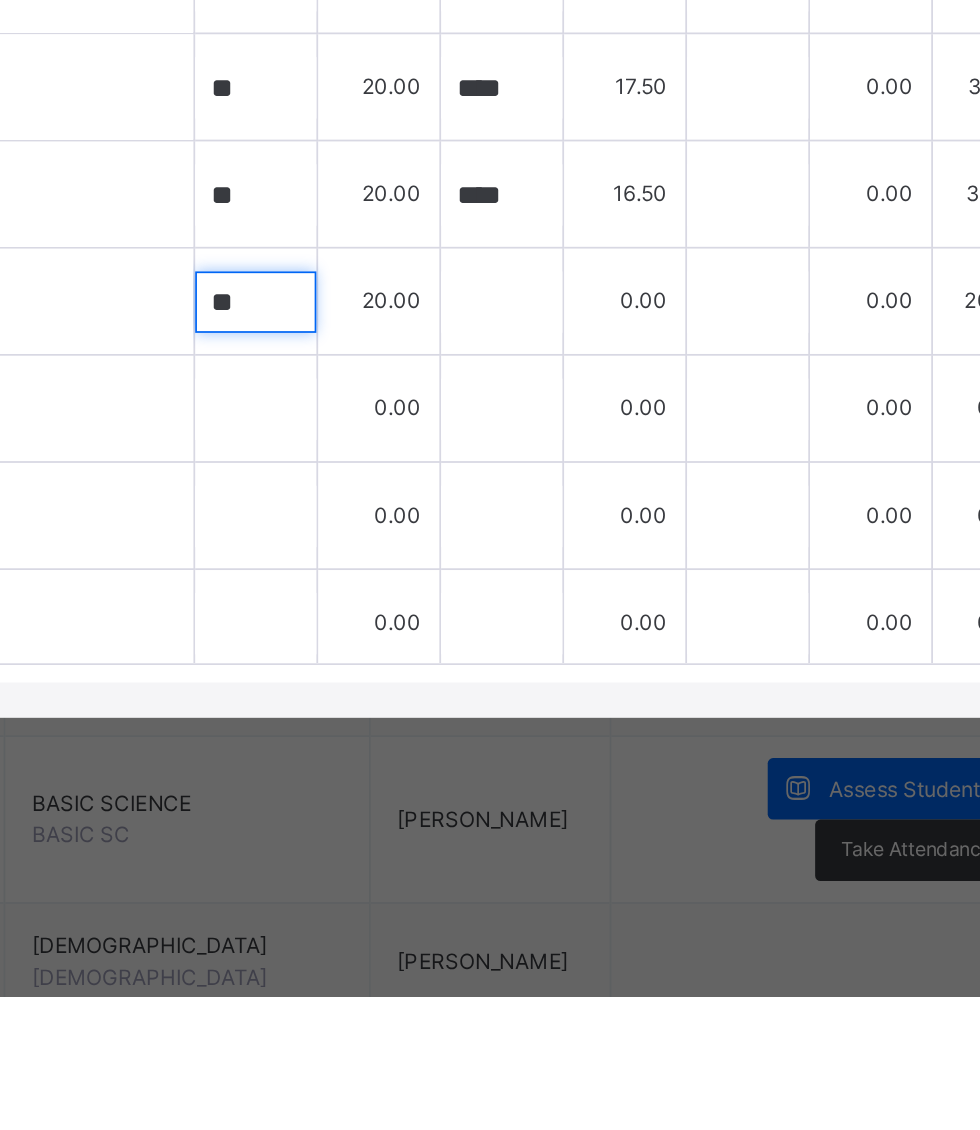type on "**" 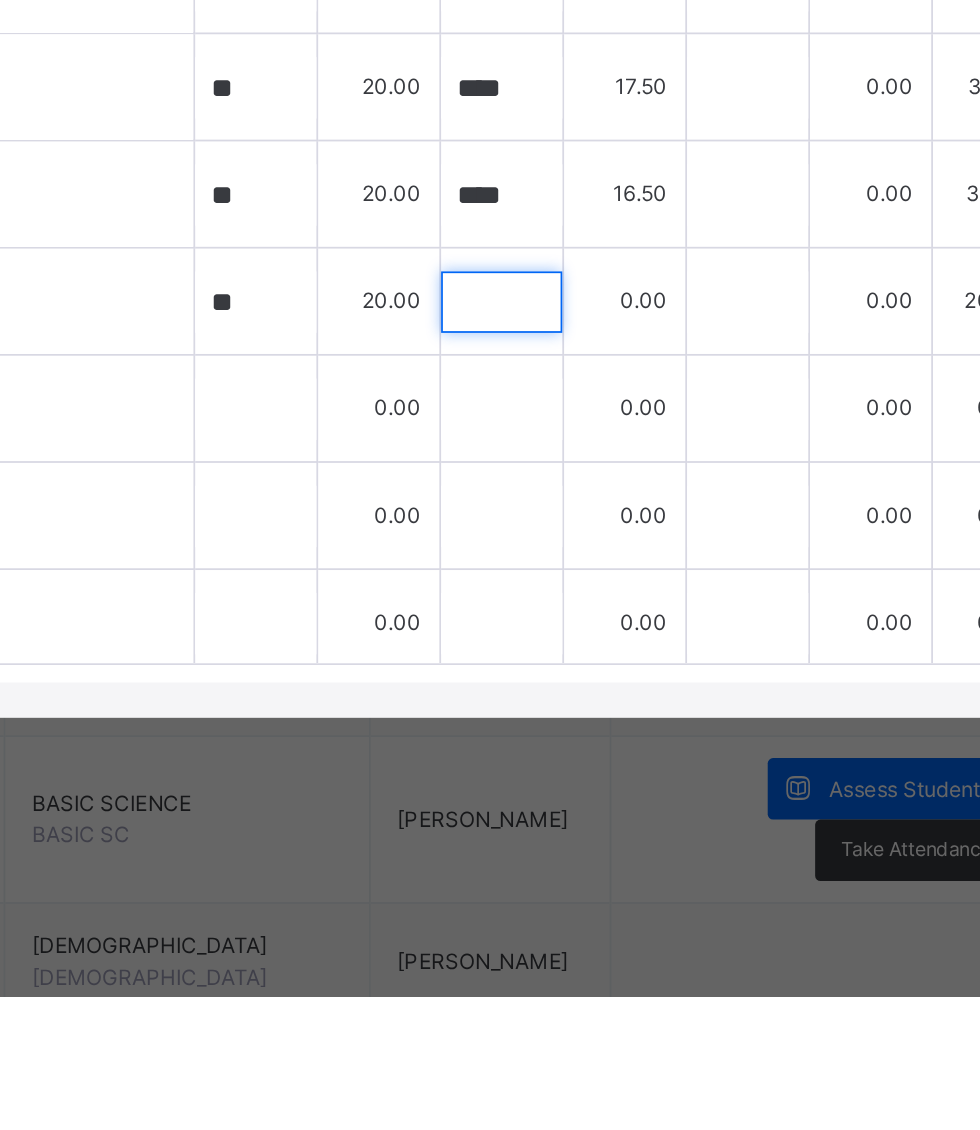 click at bounding box center [634, 734] 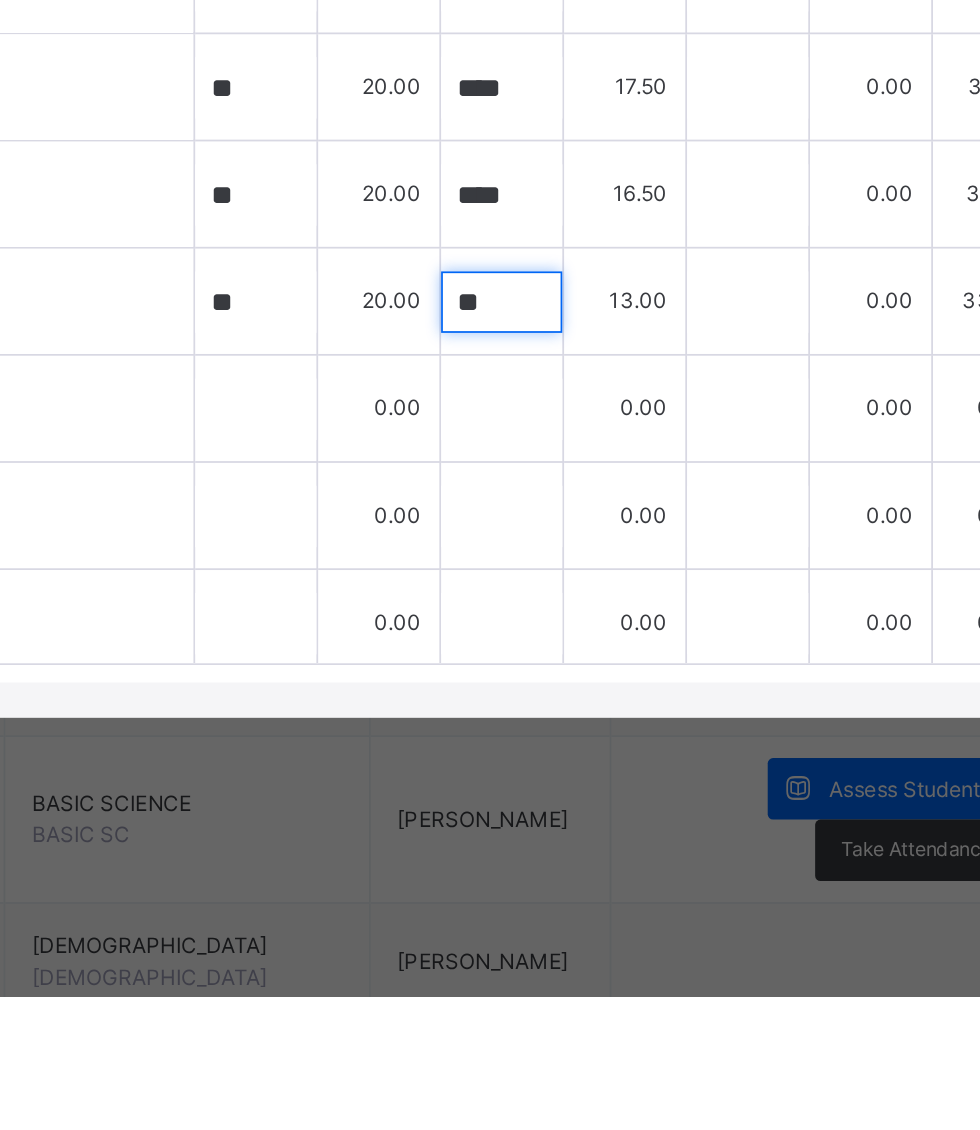 type on "**" 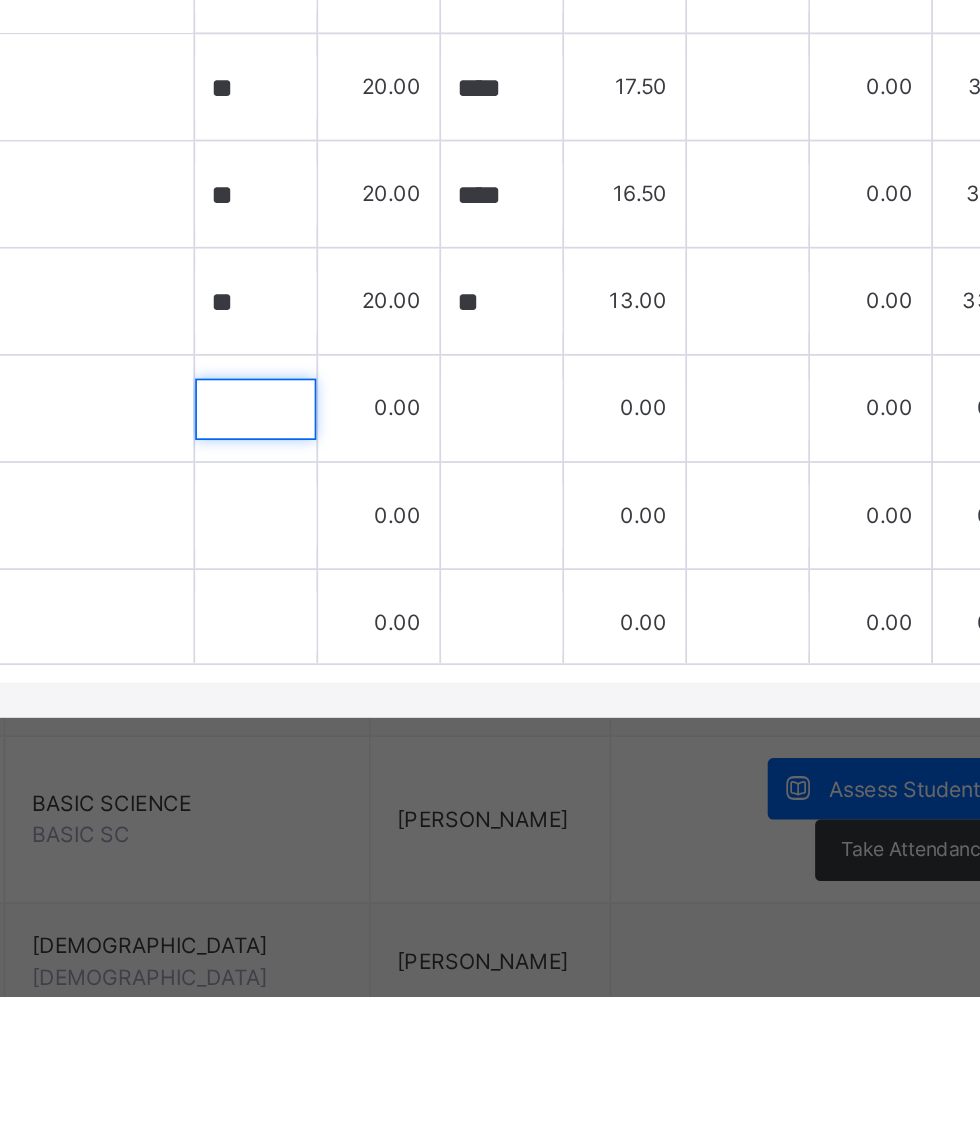 click at bounding box center [494, 795] 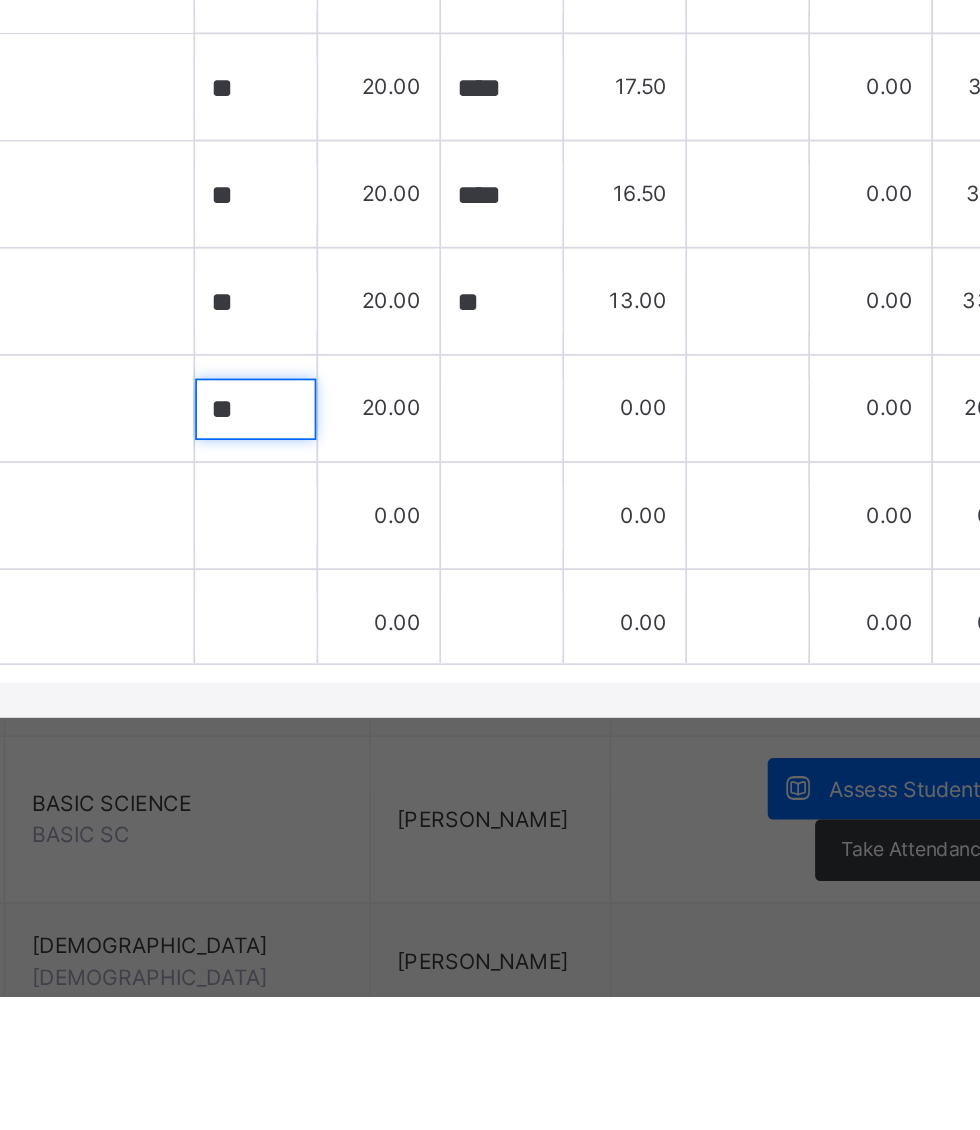 type on "**" 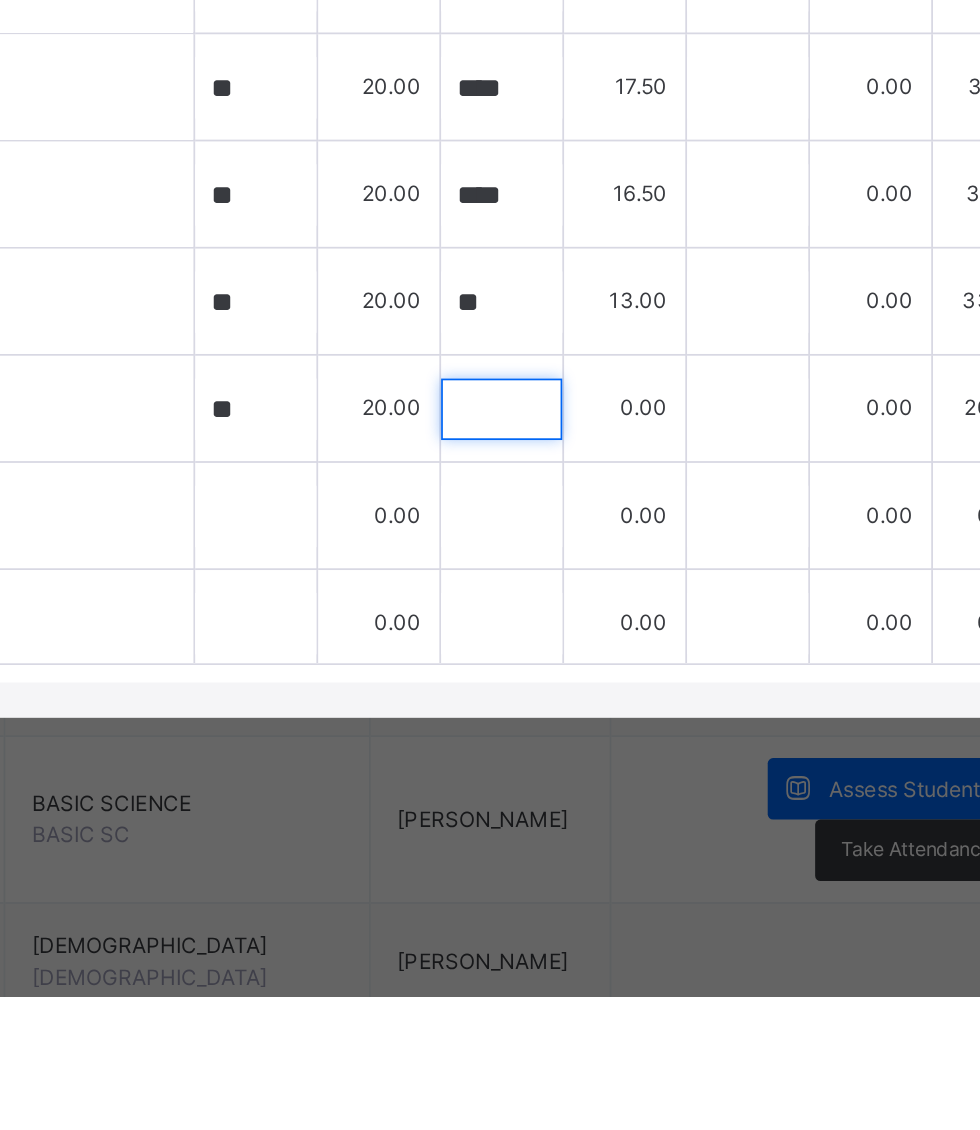 click at bounding box center (634, 795) 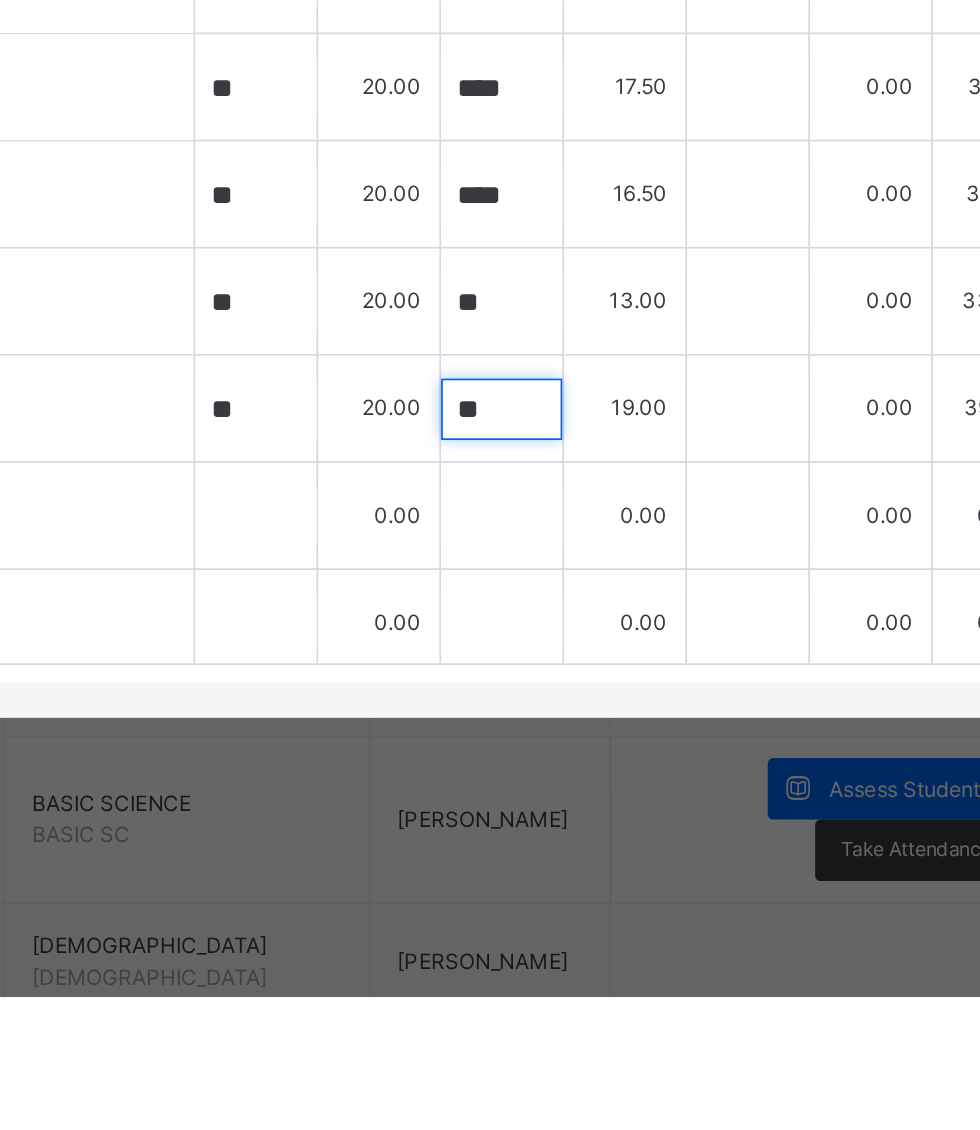 type on "**" 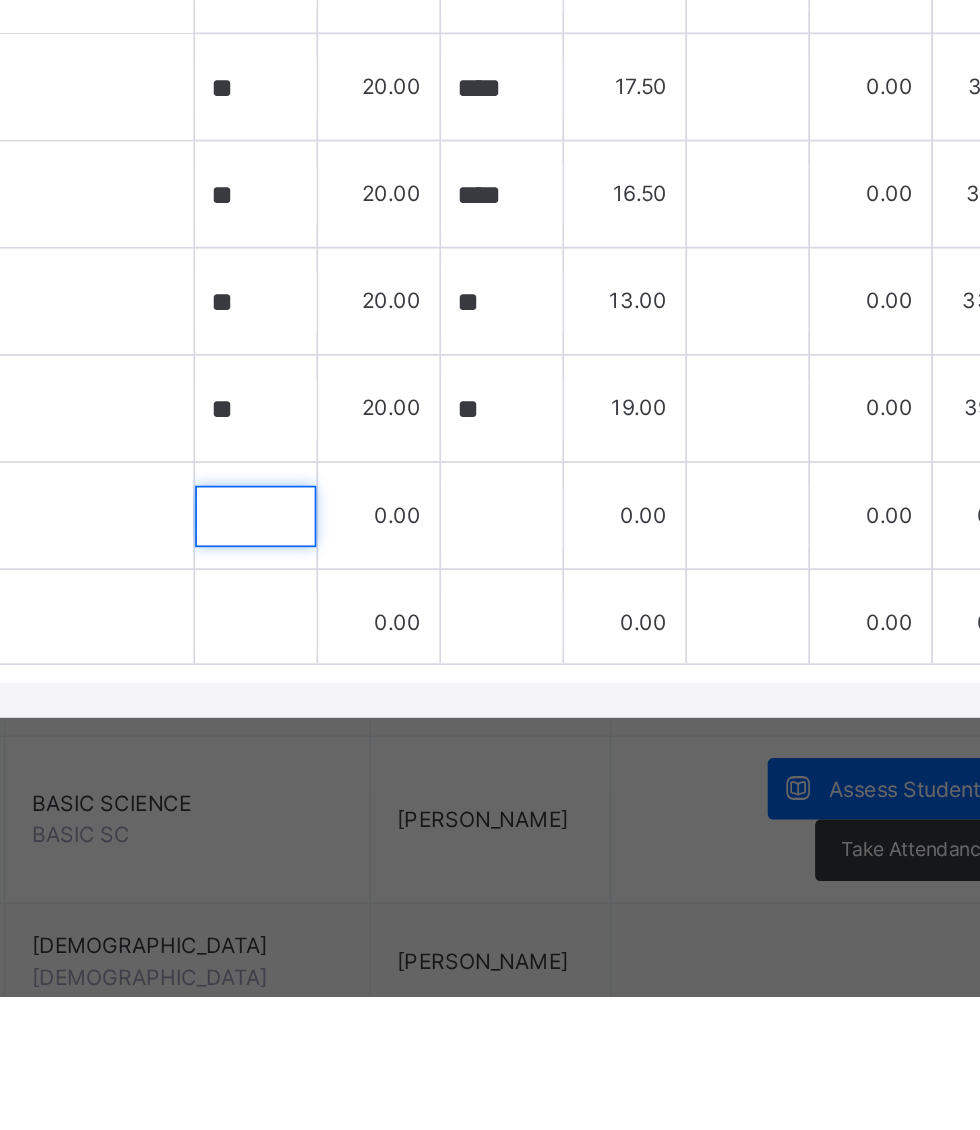 click at bounding box center (494, 856) 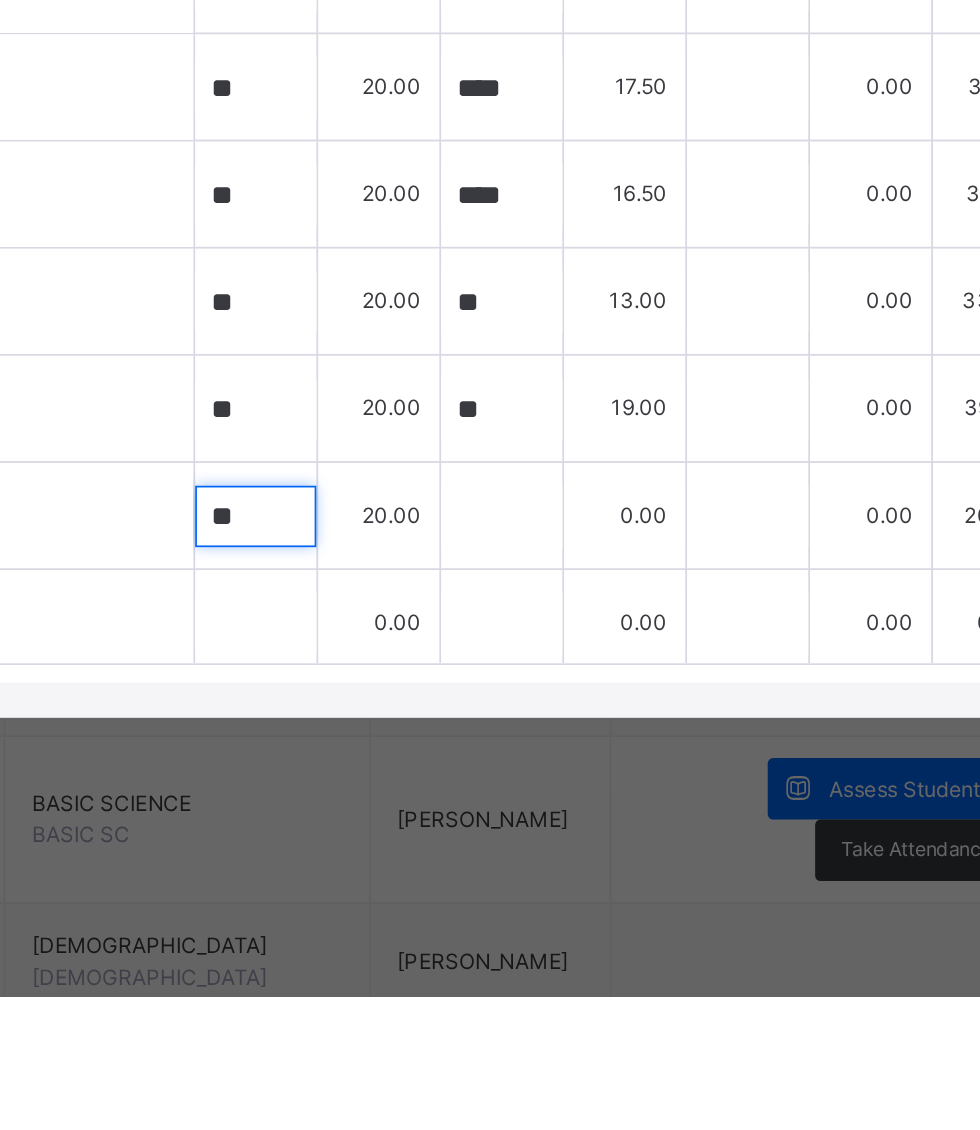 type on "**" 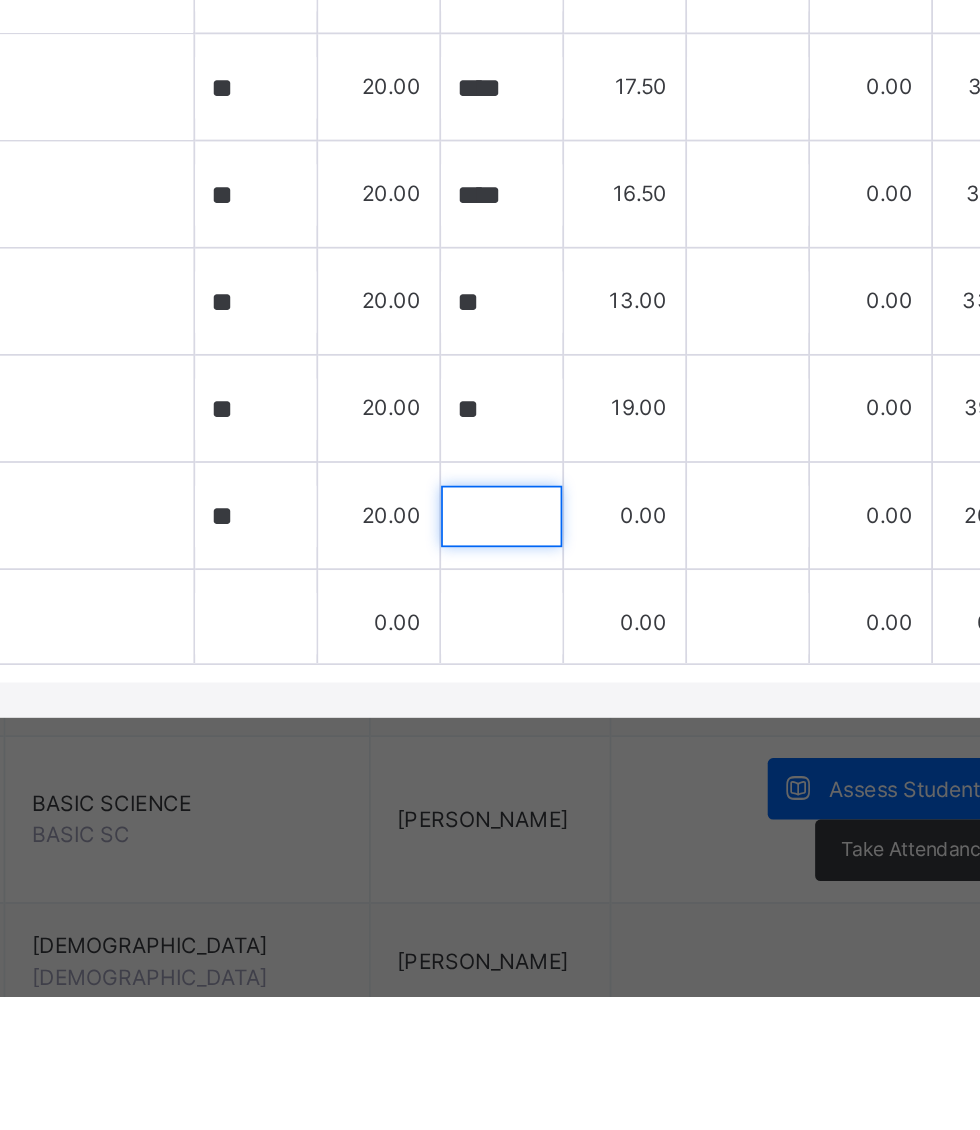 click at bounding box center (634, 856) 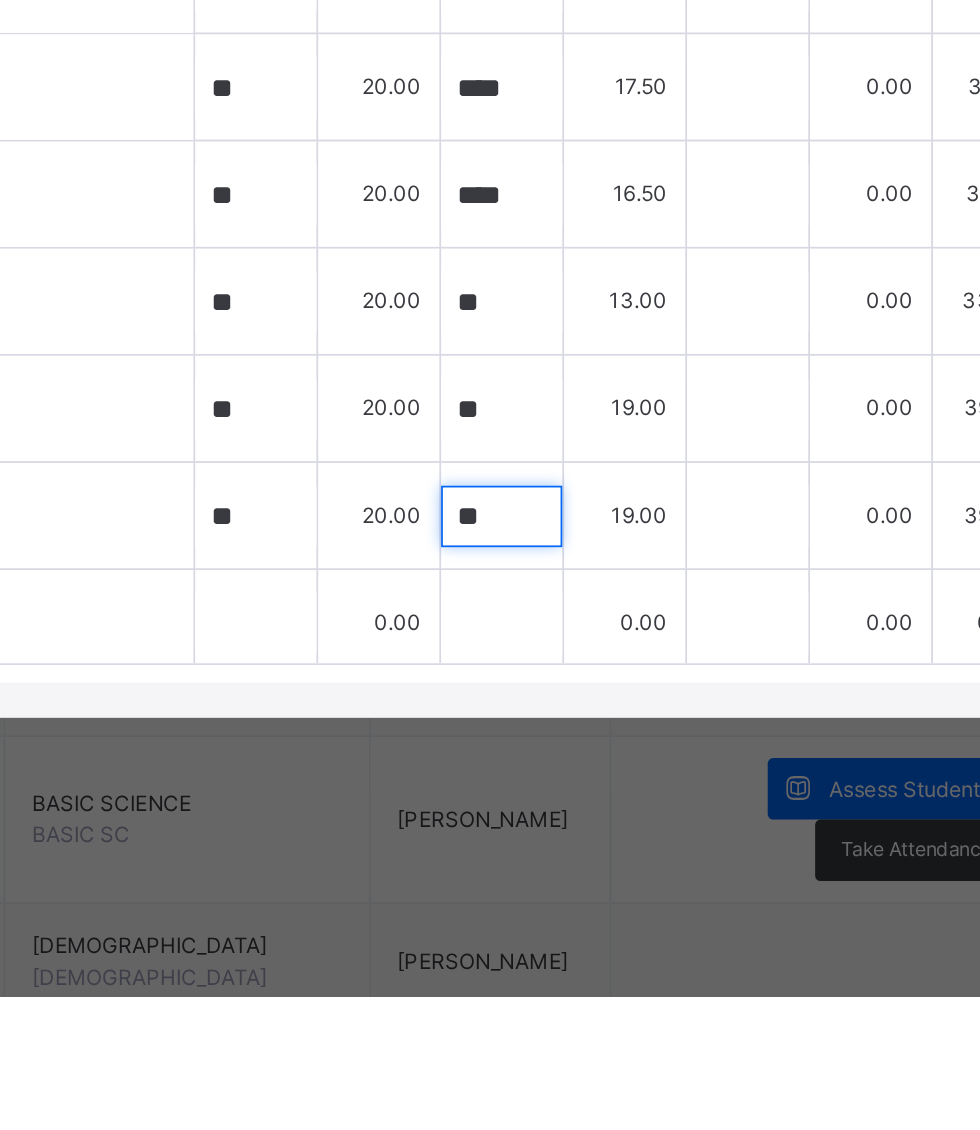 scroll, scrollTop: 135, scrollLeft: 0, axis: vertical 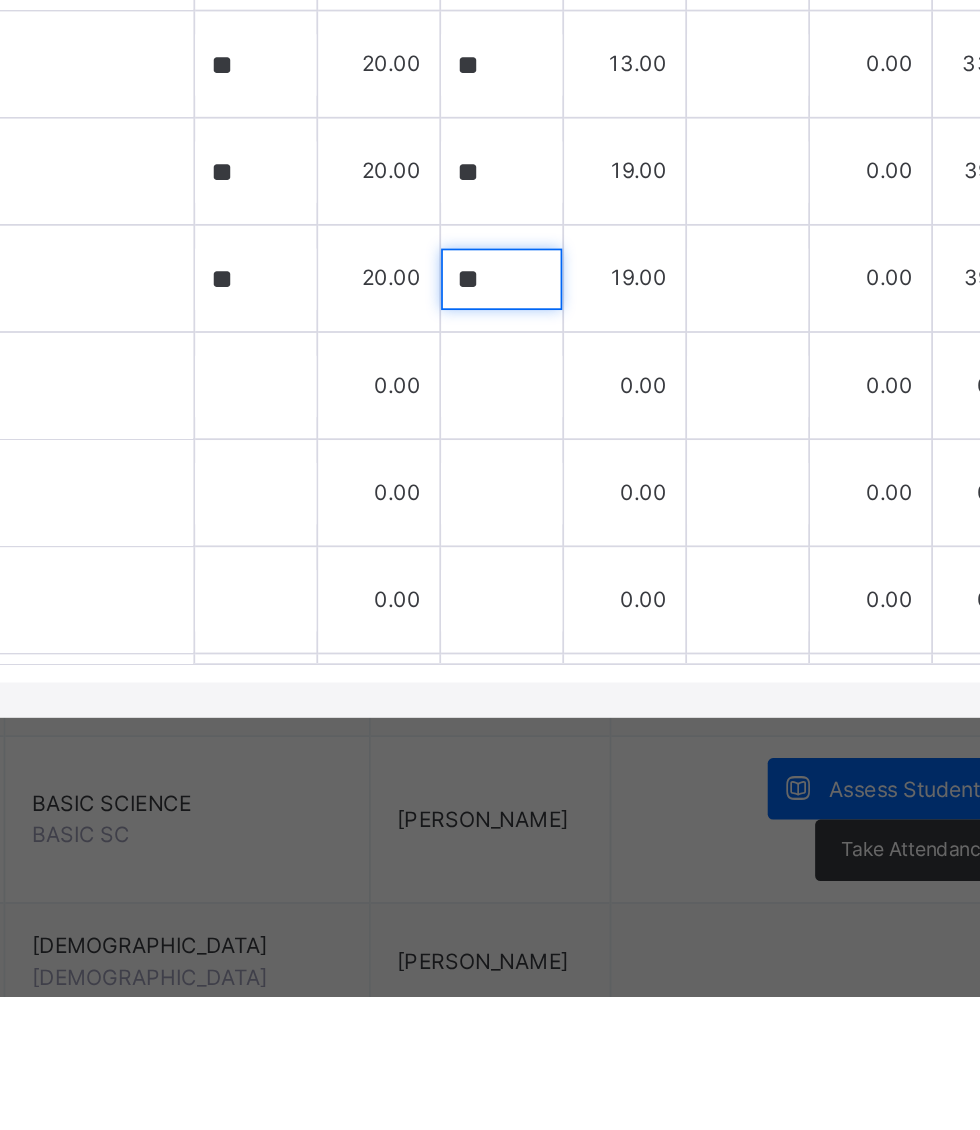type on "**" 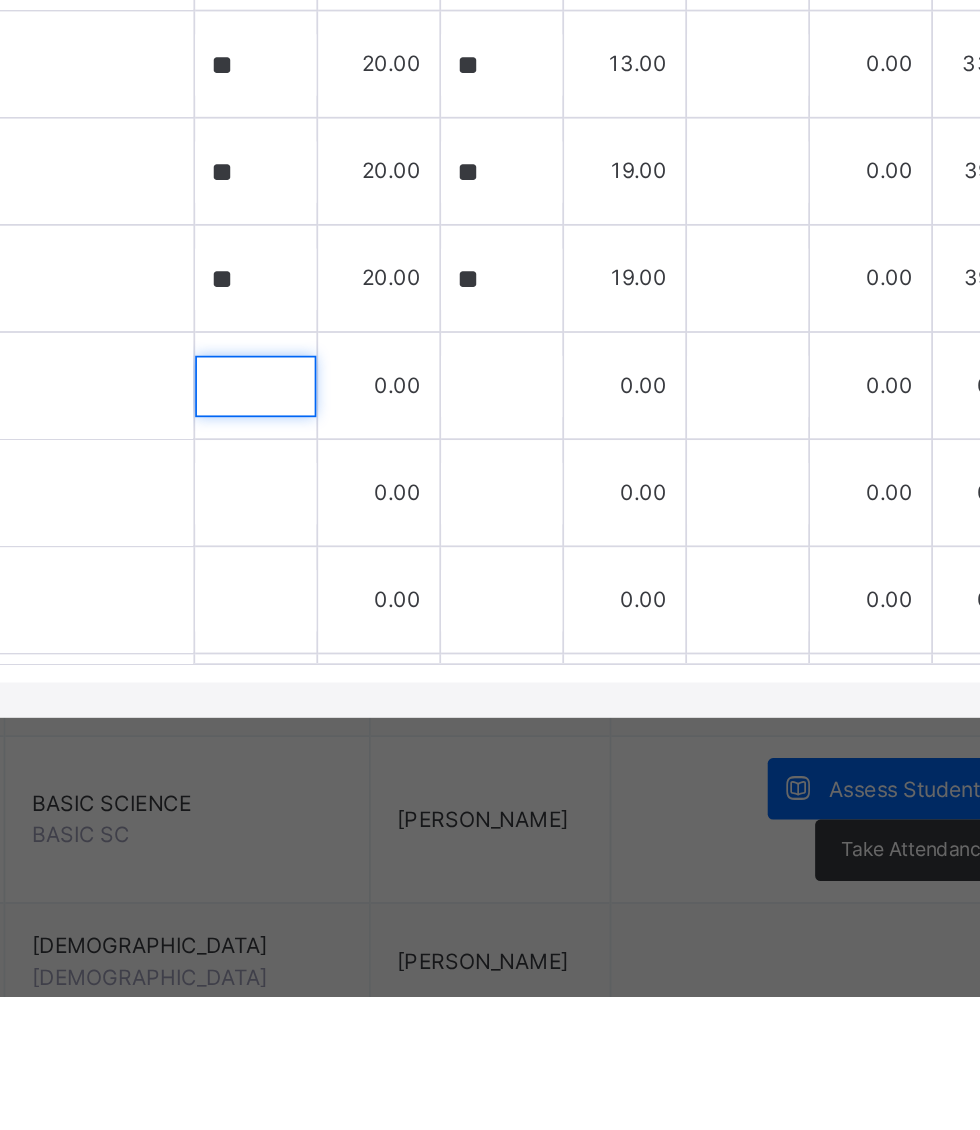 click at bounding box center [494, 782] 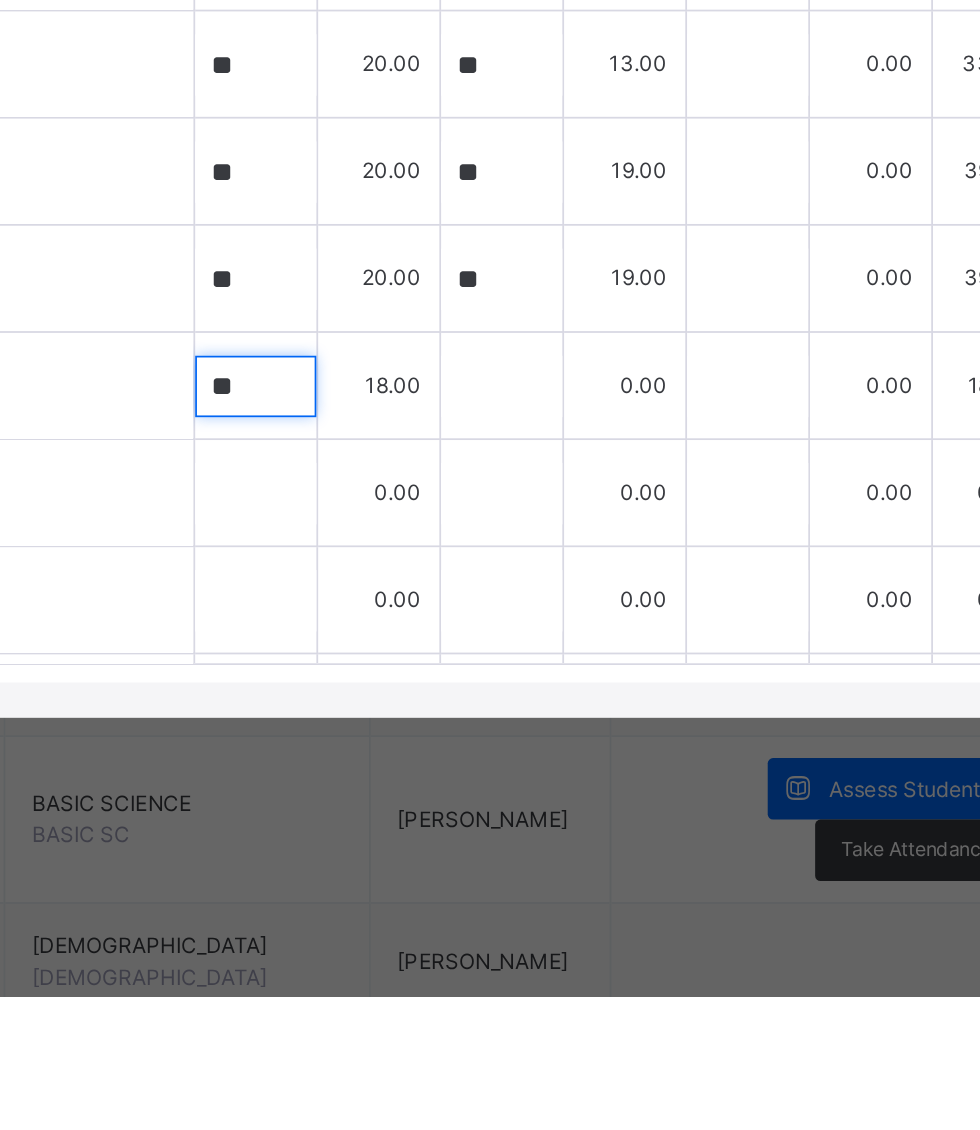 type on "**" 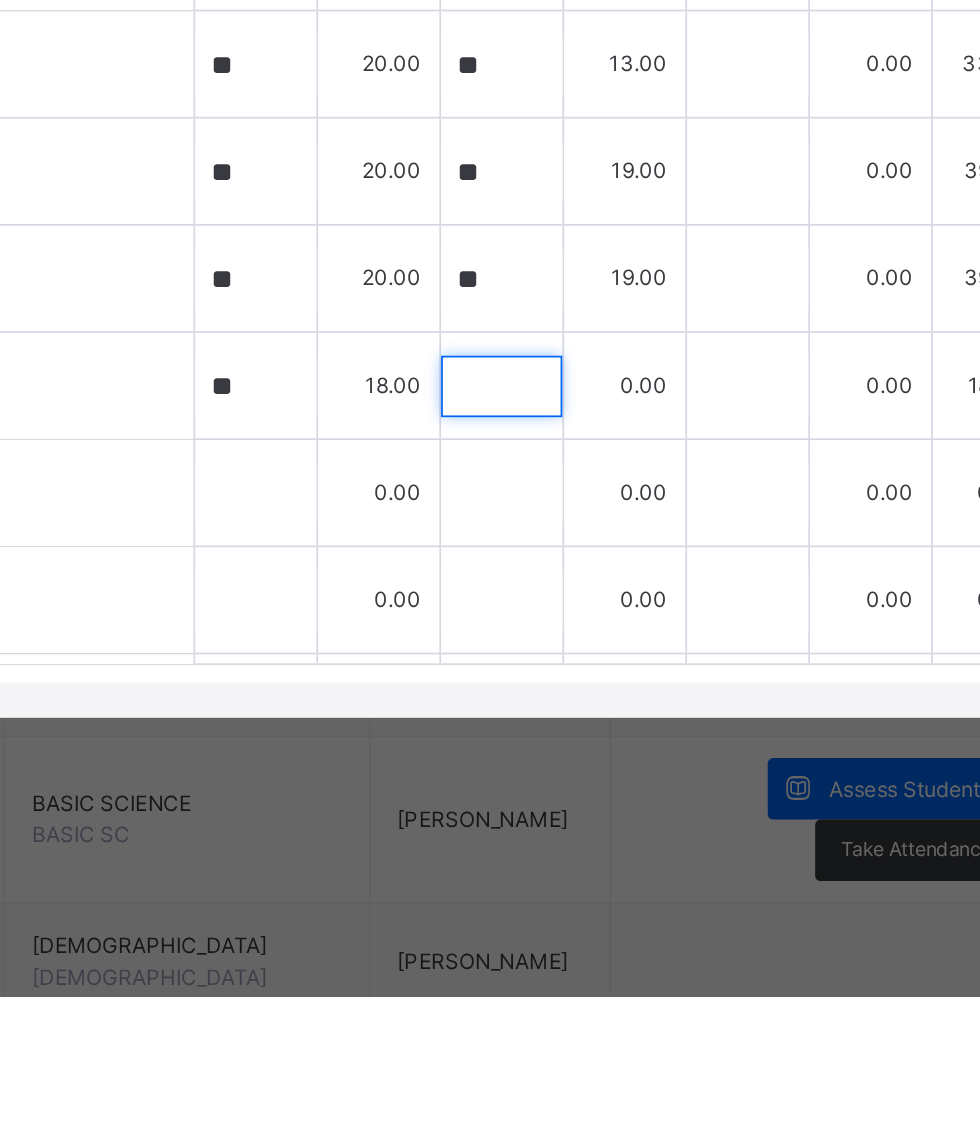 click at bounding box center [634, 782] 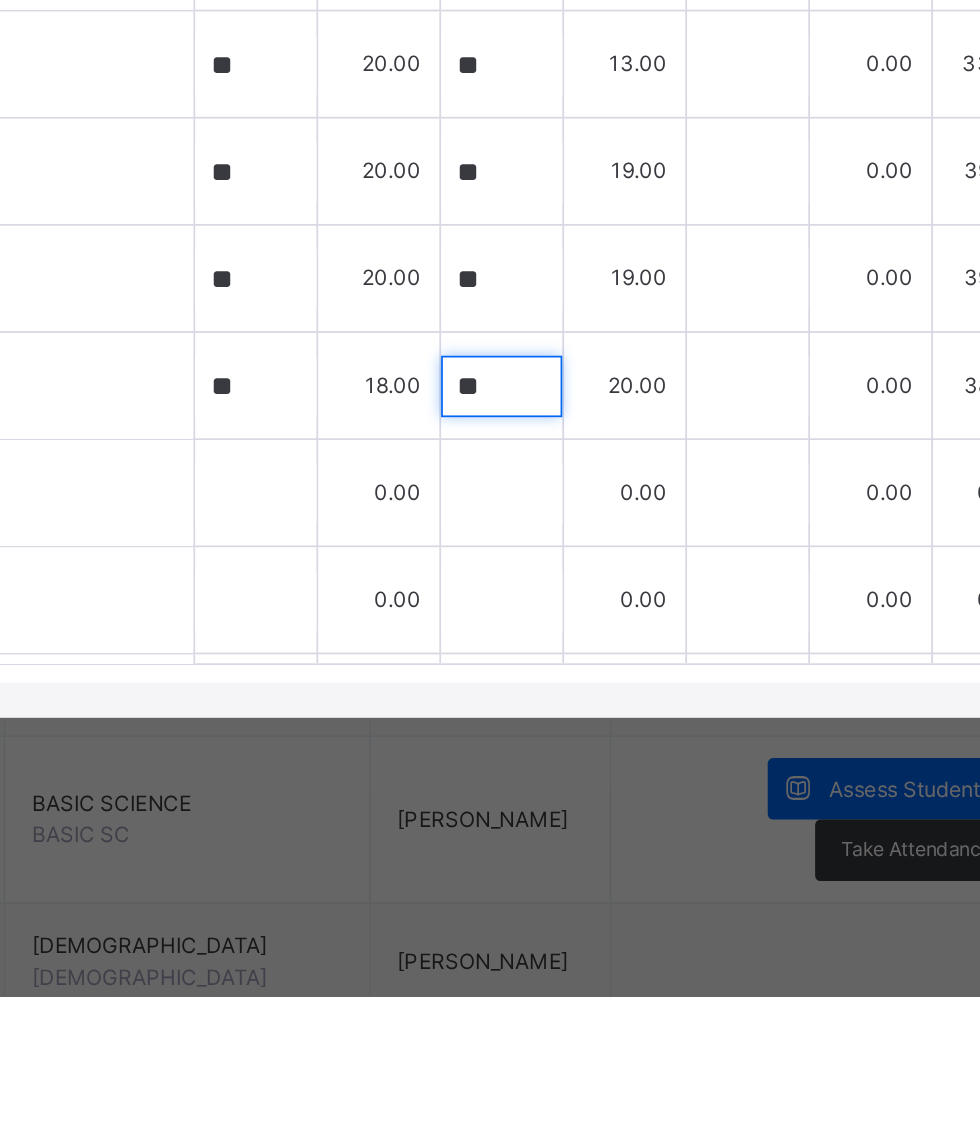 type on "**" 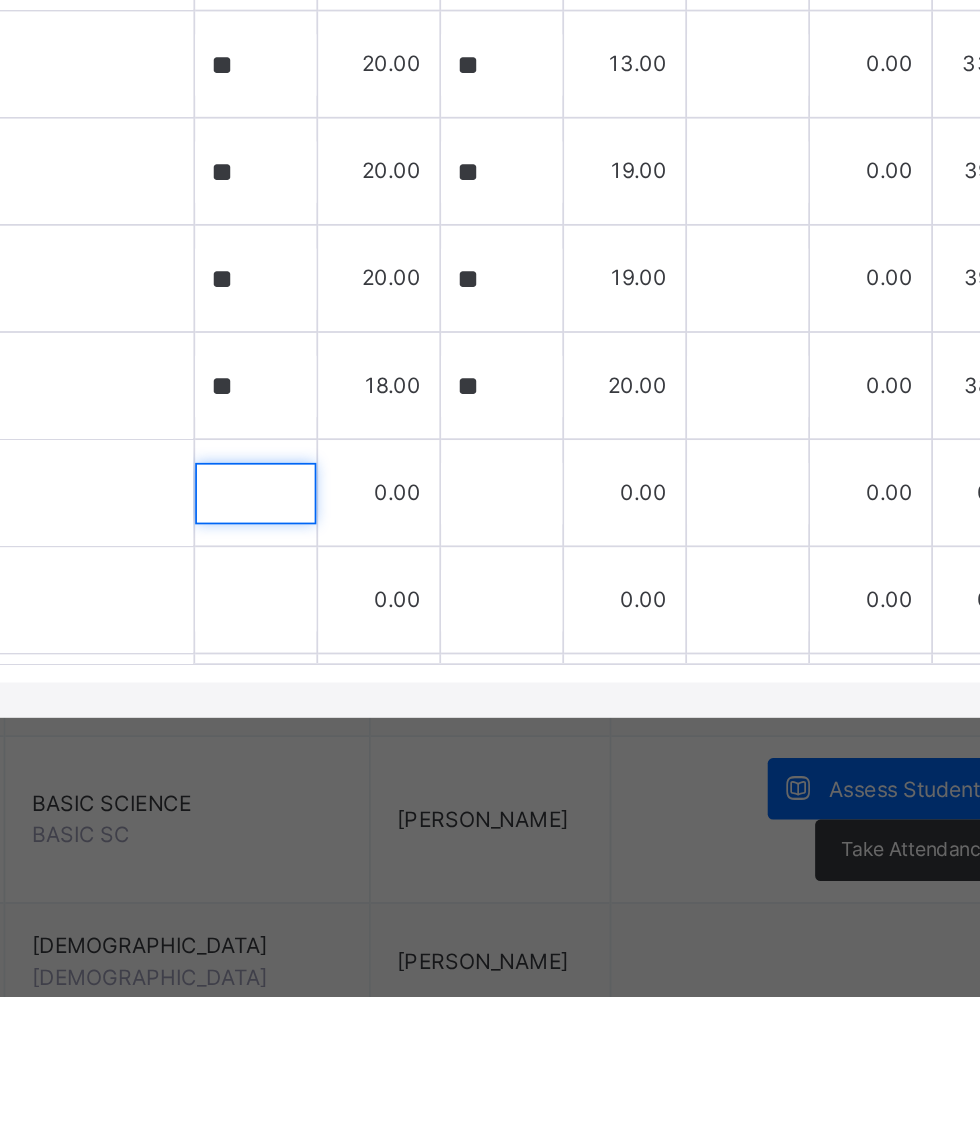 click at bounding box center (494, 843) 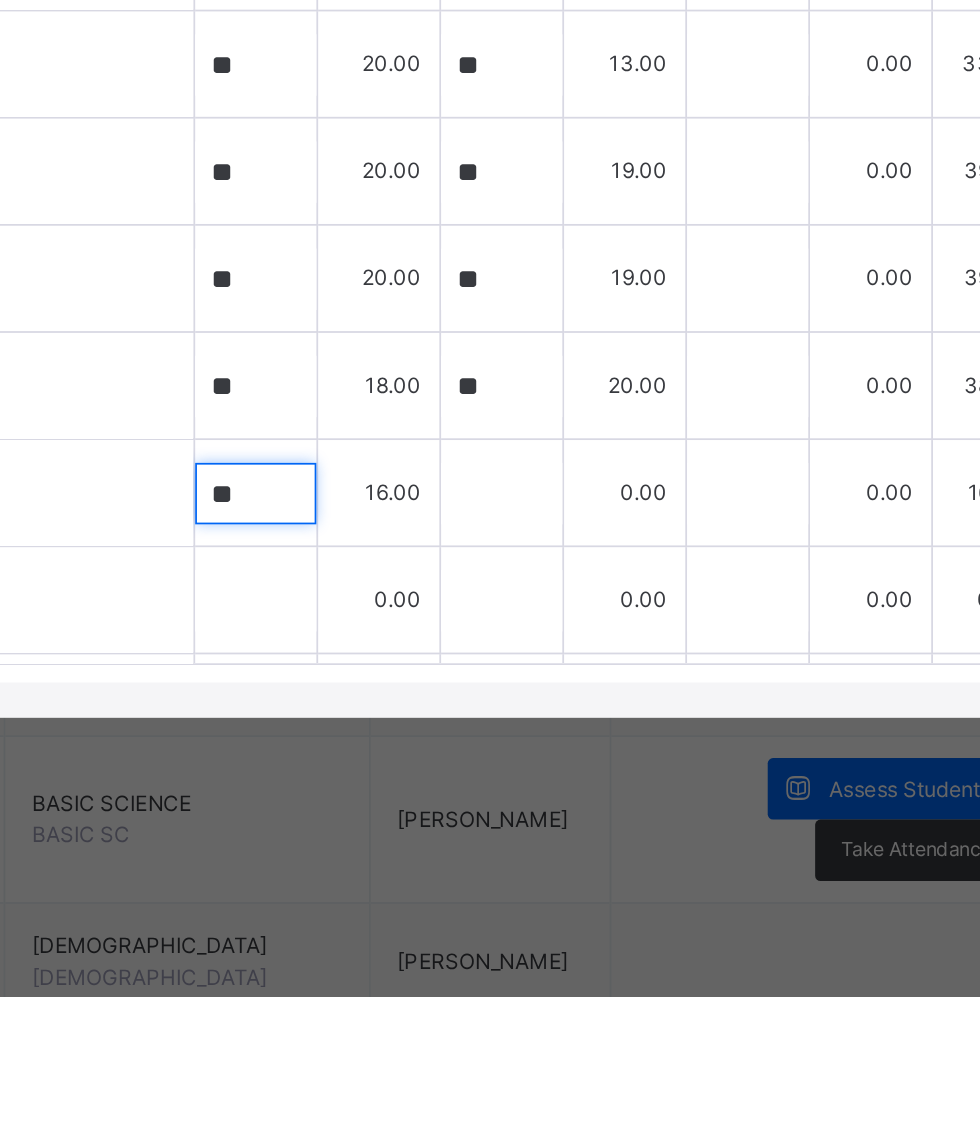 type on "**" 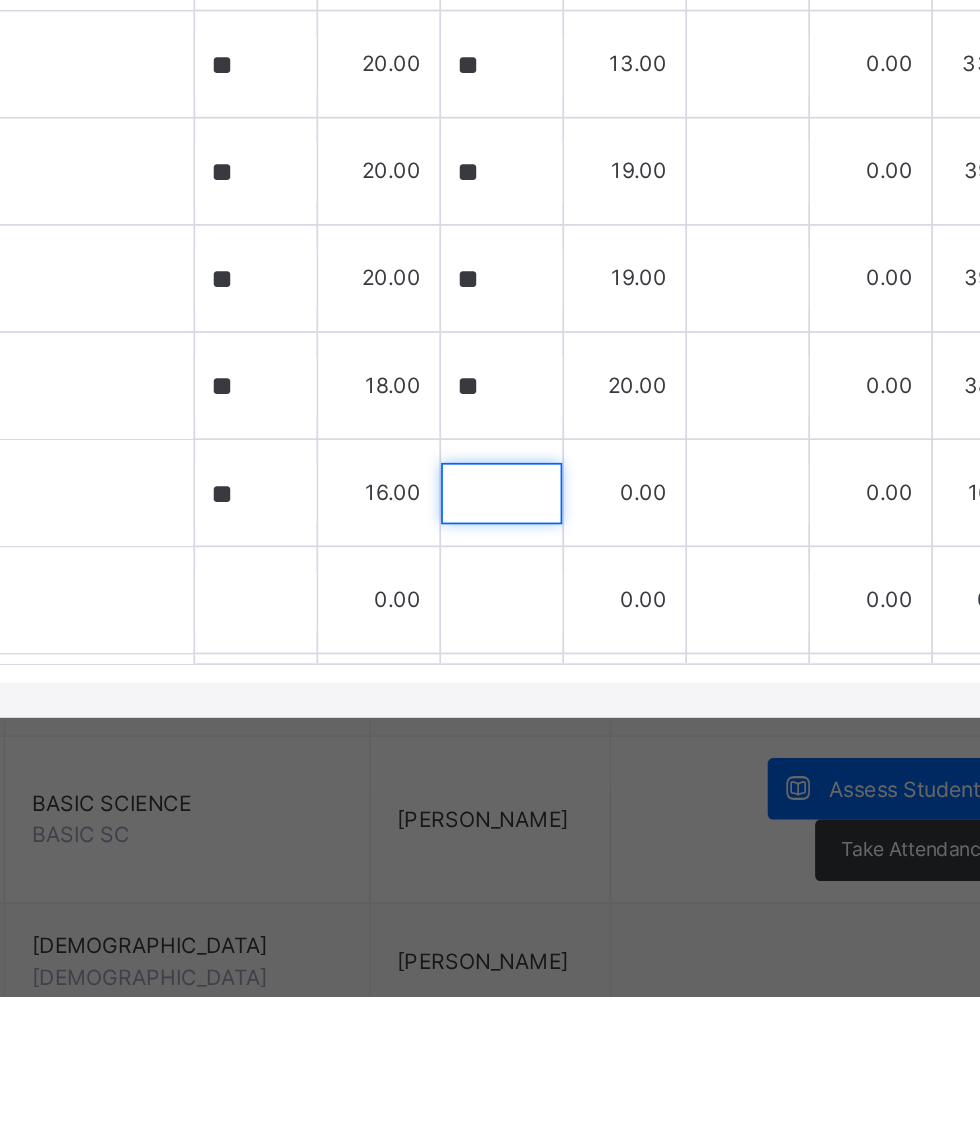click at bounding box center [634, 843] 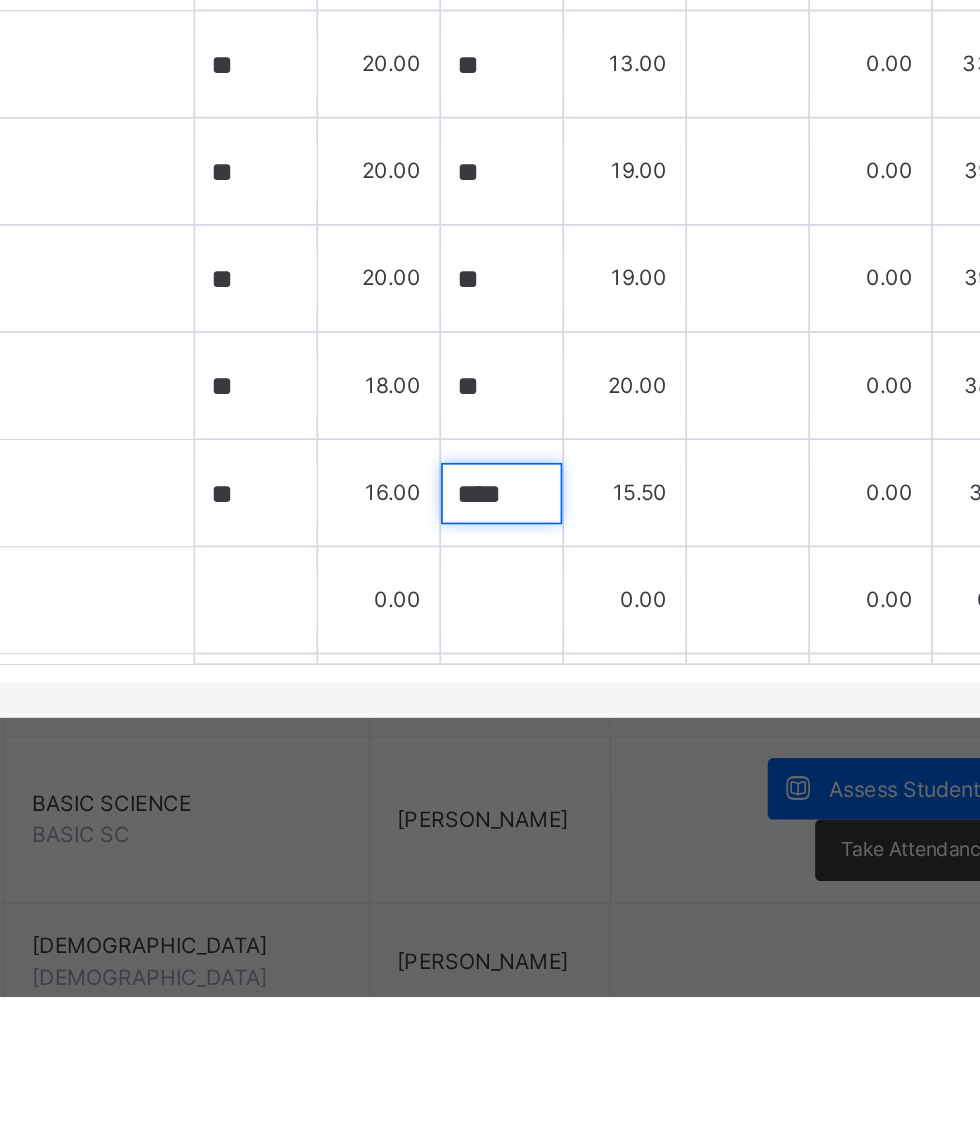 scroll, scrollTop: 277, scrollLeft: 0, axis: vertical 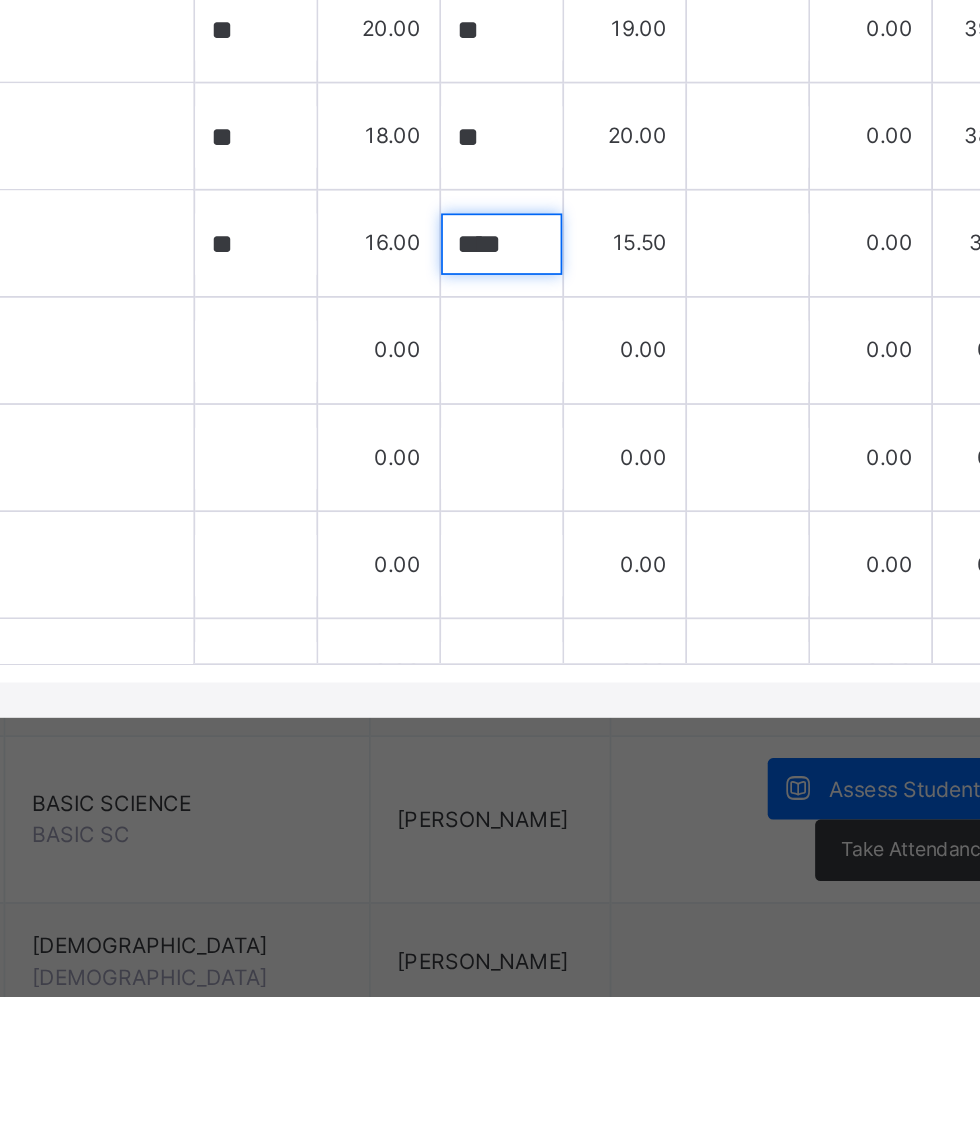 type on "****" 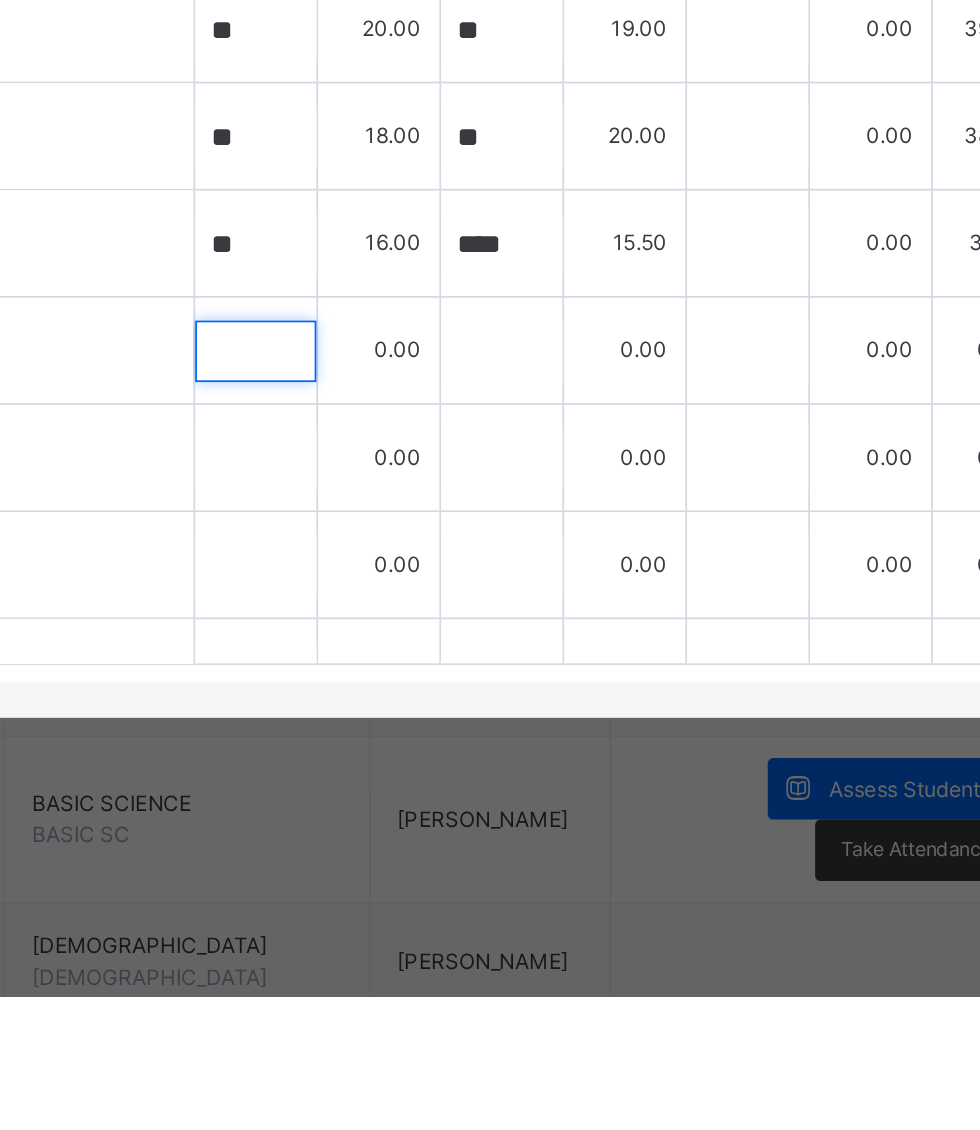 click at bounding box center (494, 762) 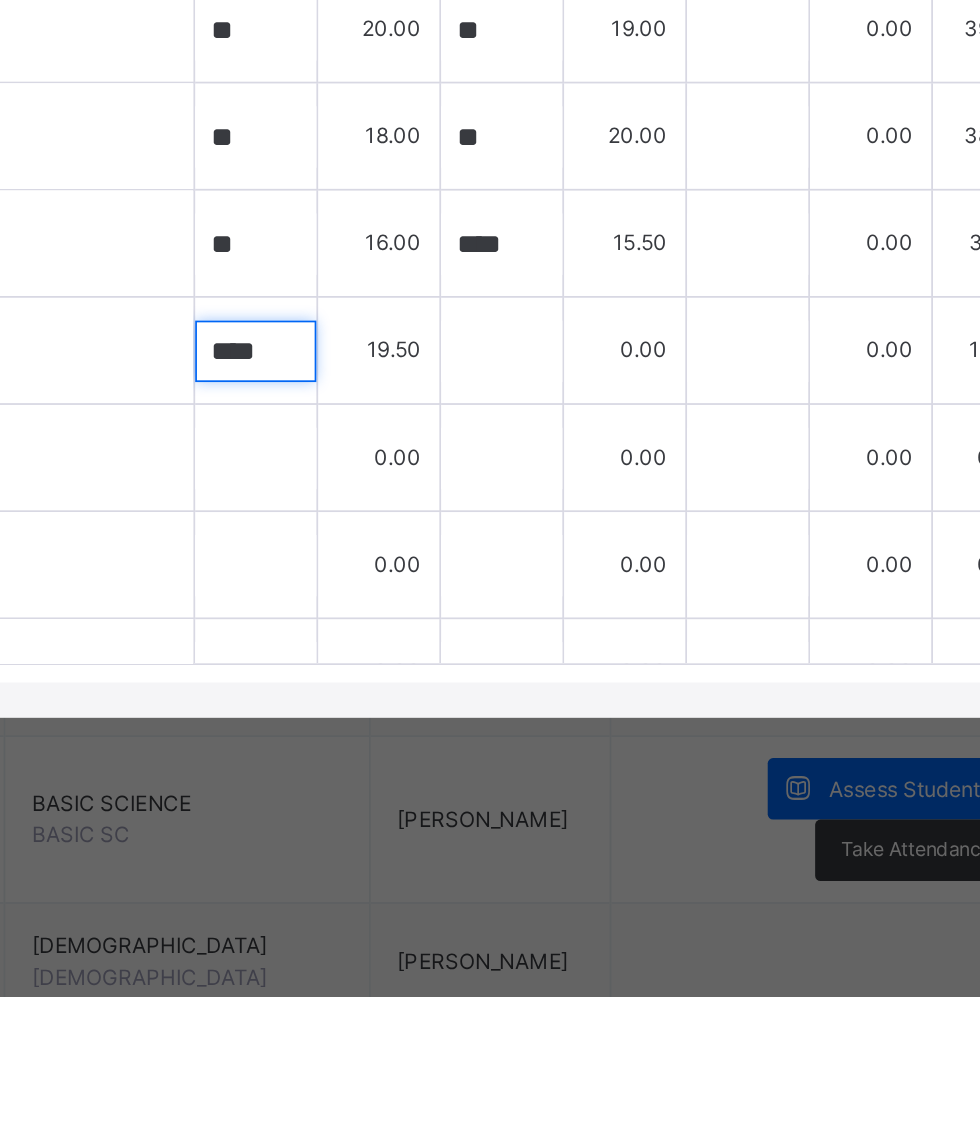 type on "****" 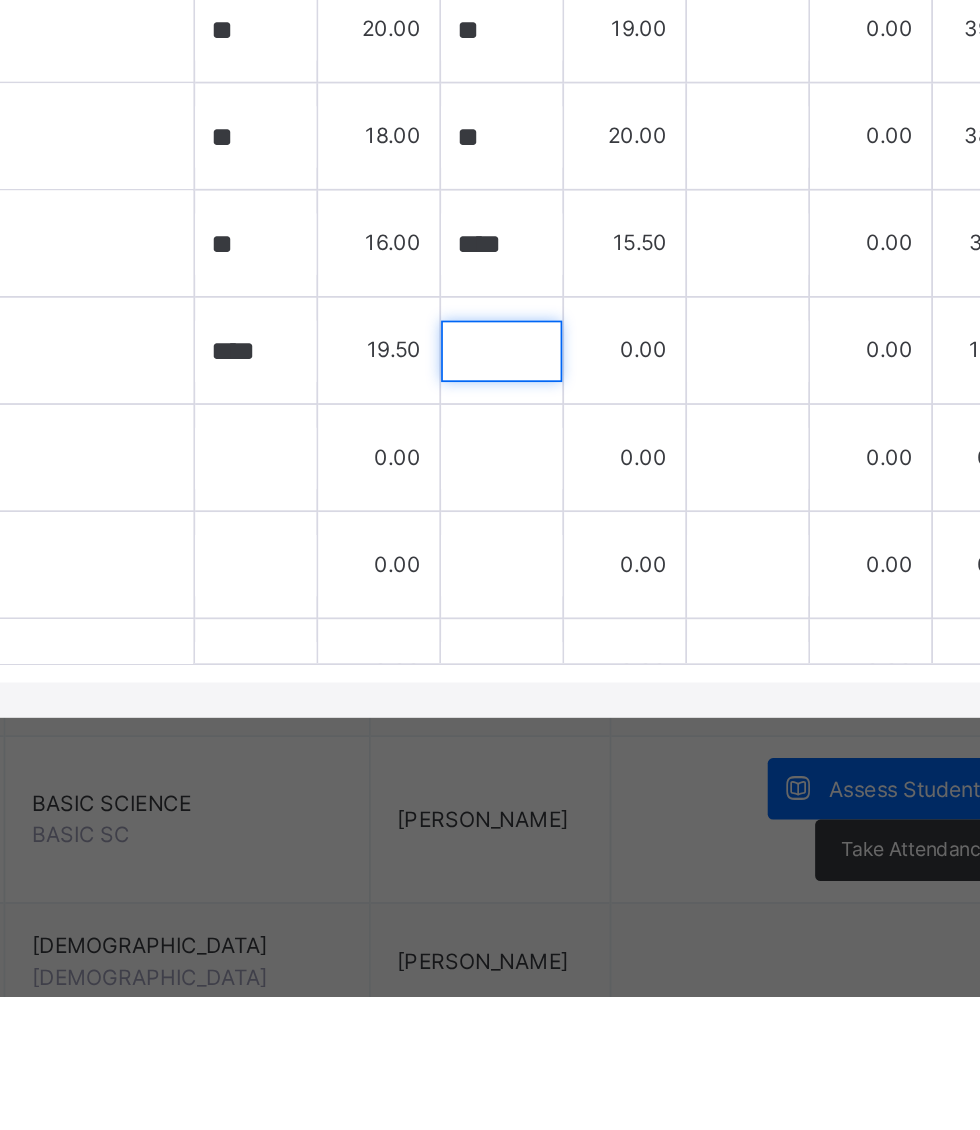 click at bounding box center [634, 762] 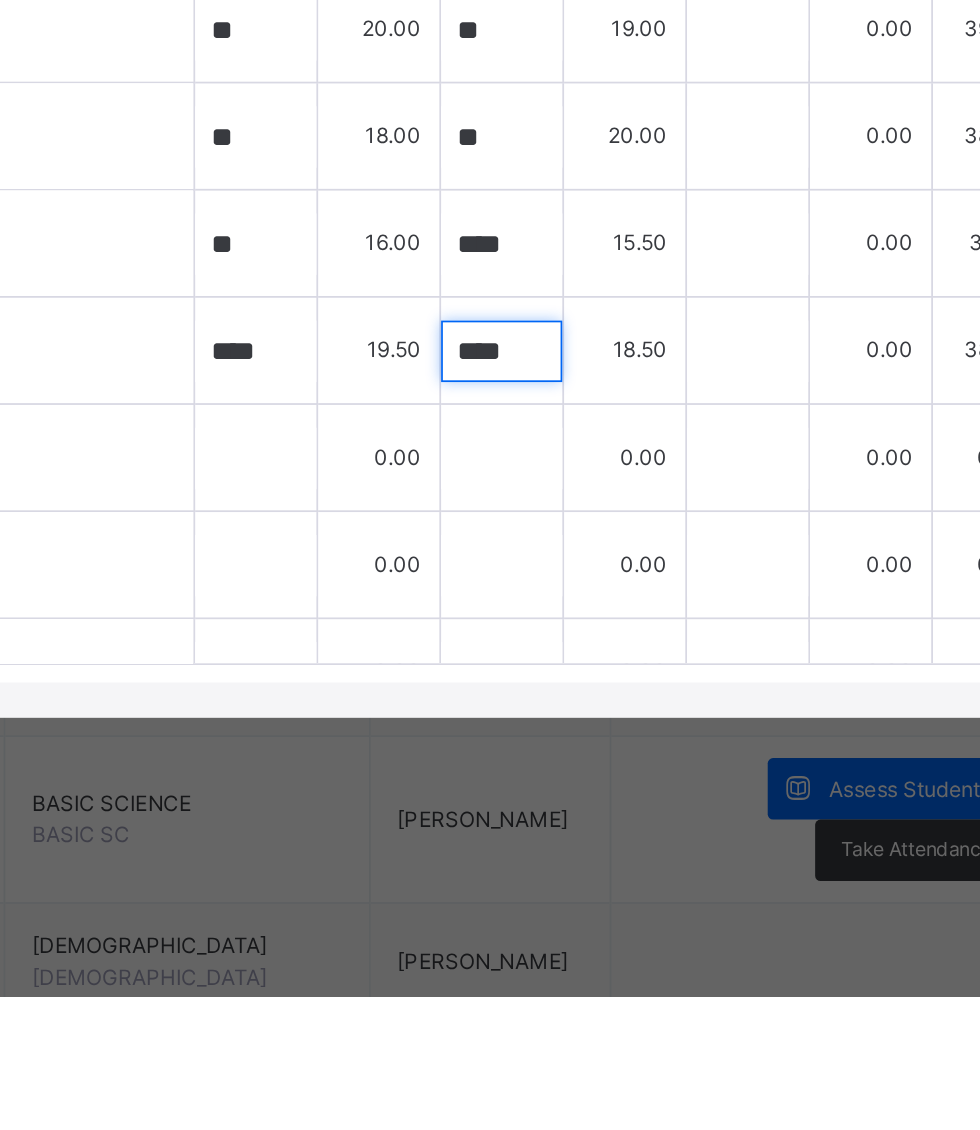 type on "****" 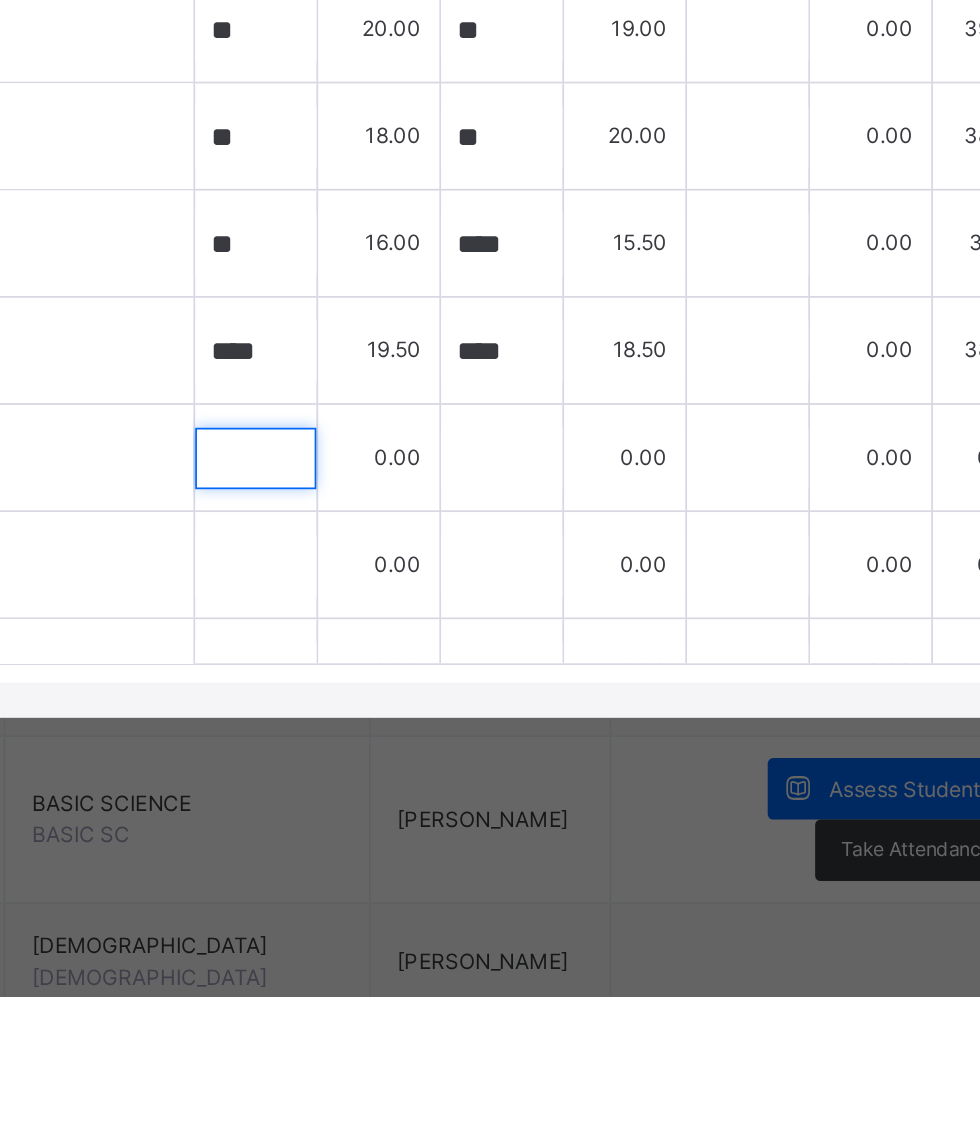 click at bounding box center (494, 823) 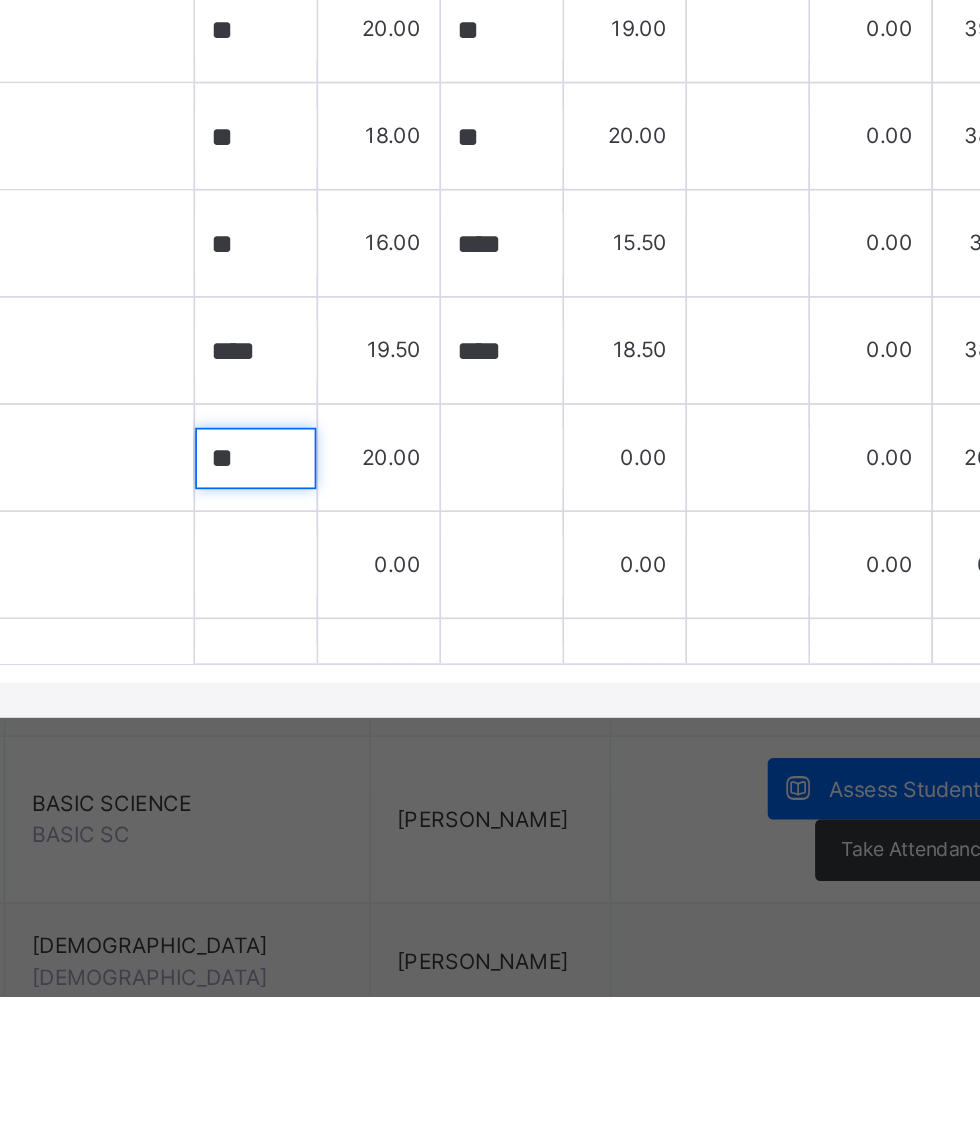 type on "**" 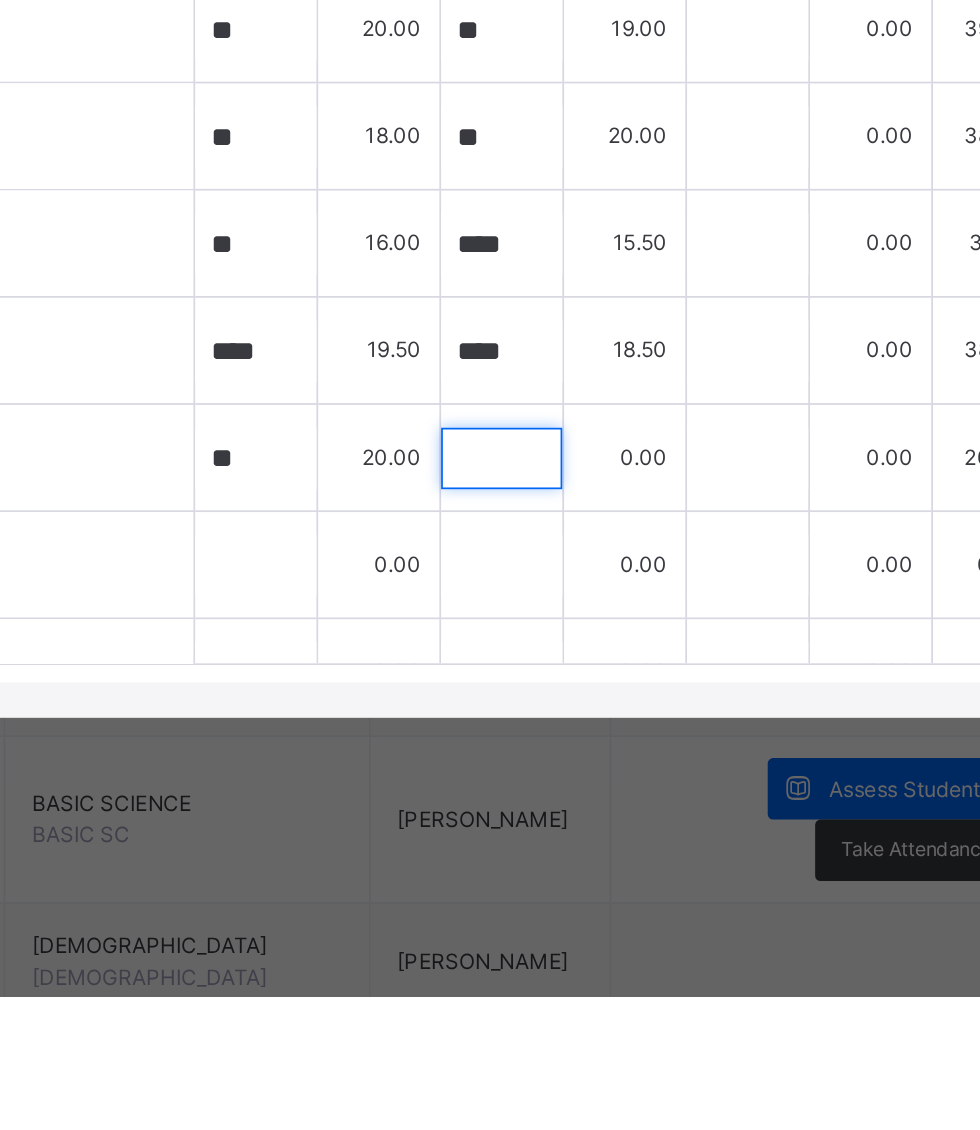 click at bounding box center (634, 823) 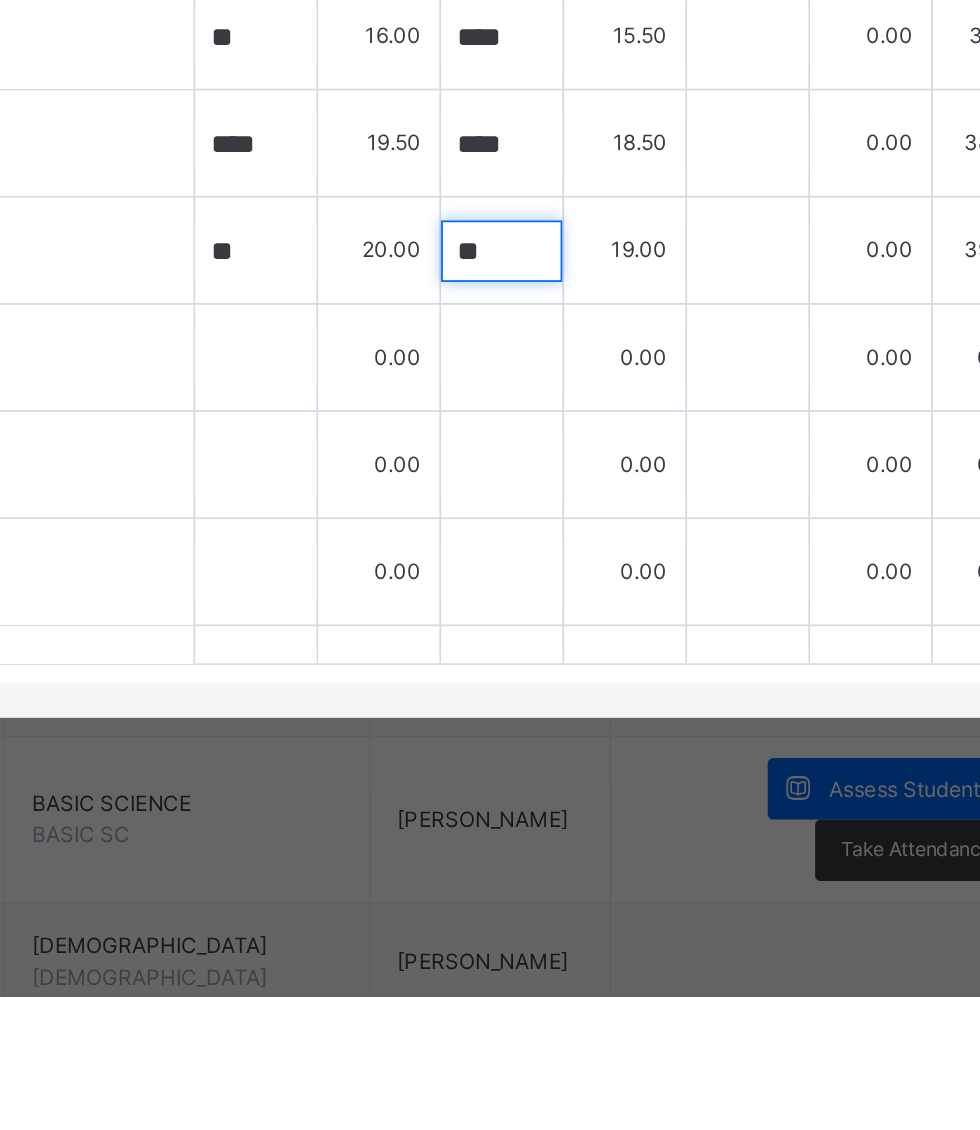 scroll, scrollTop: 413, scrollLeft: 0, axis: vertical 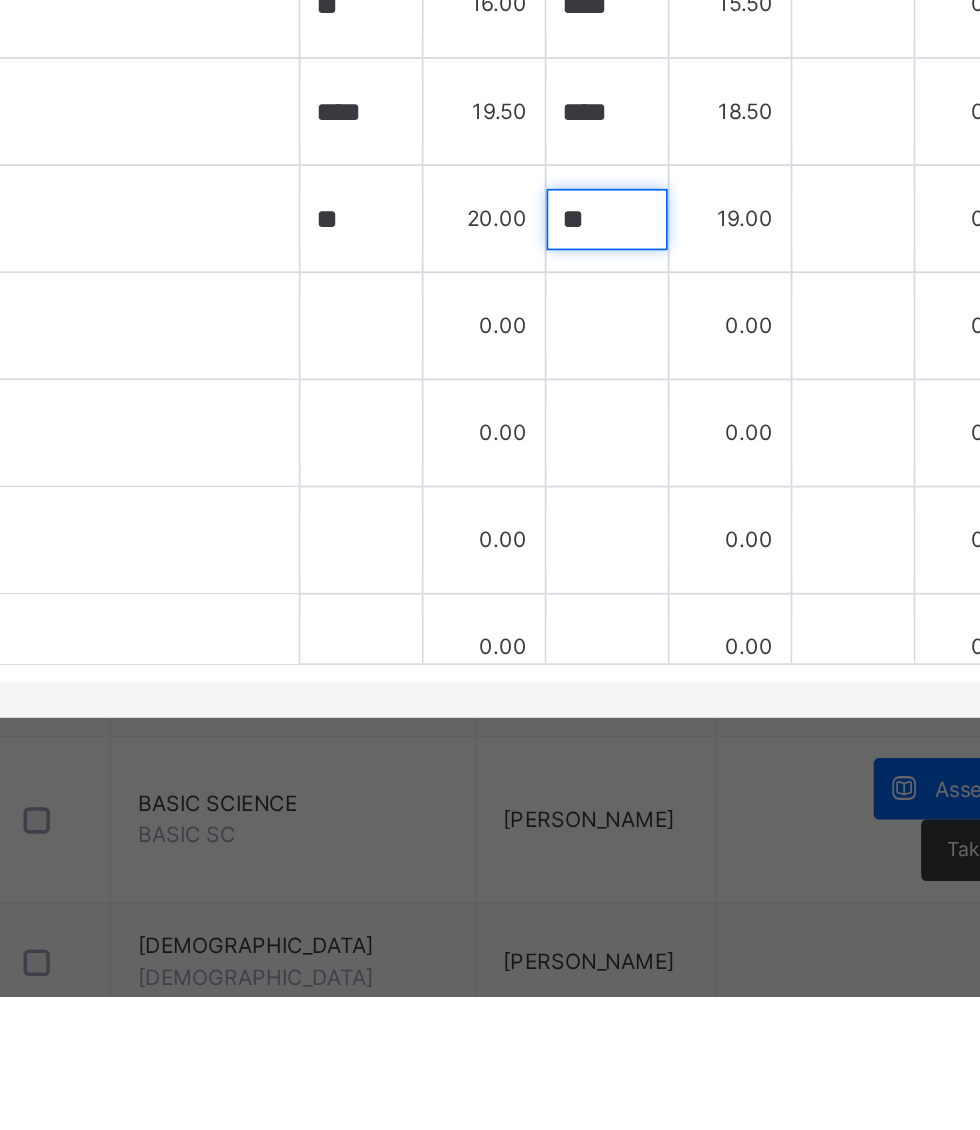 type on "**" 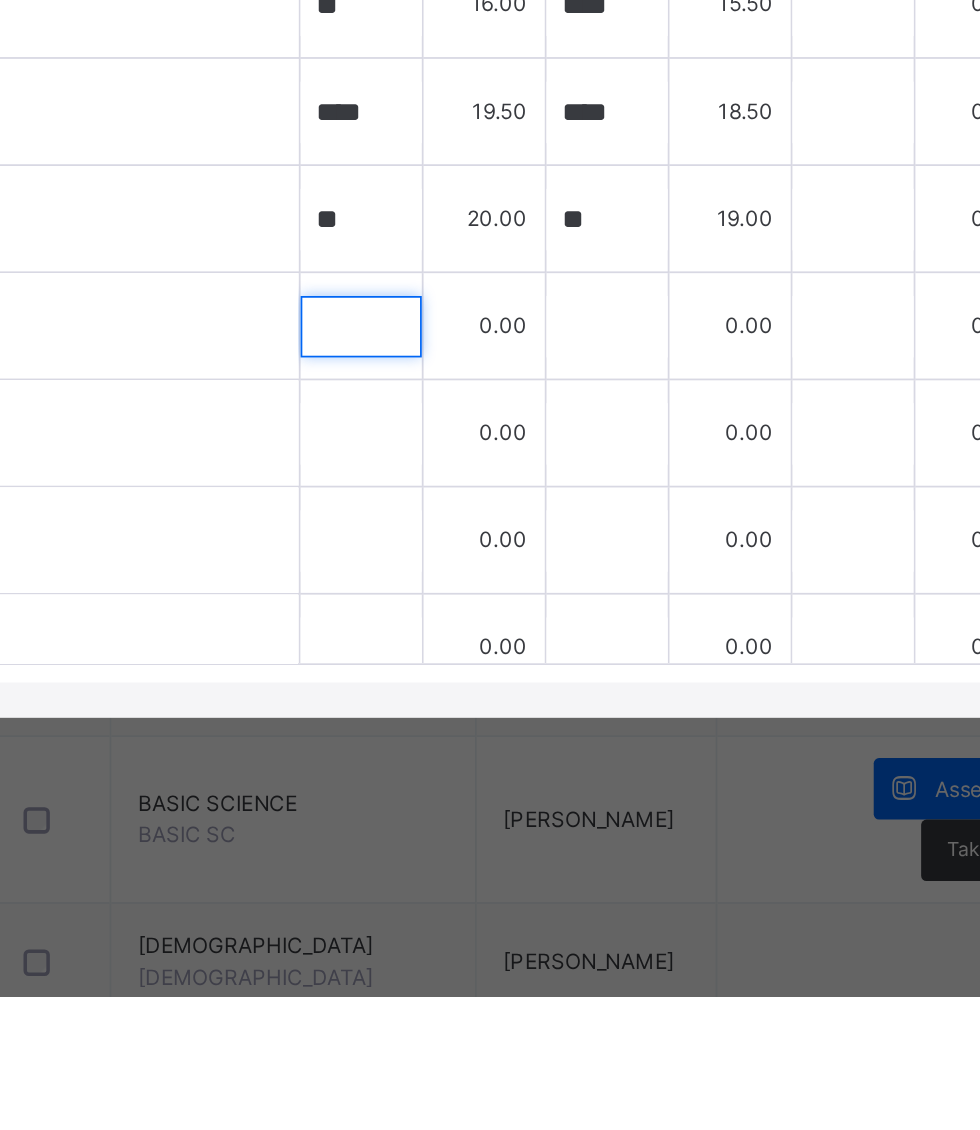 click at bounding box center [494, 748] 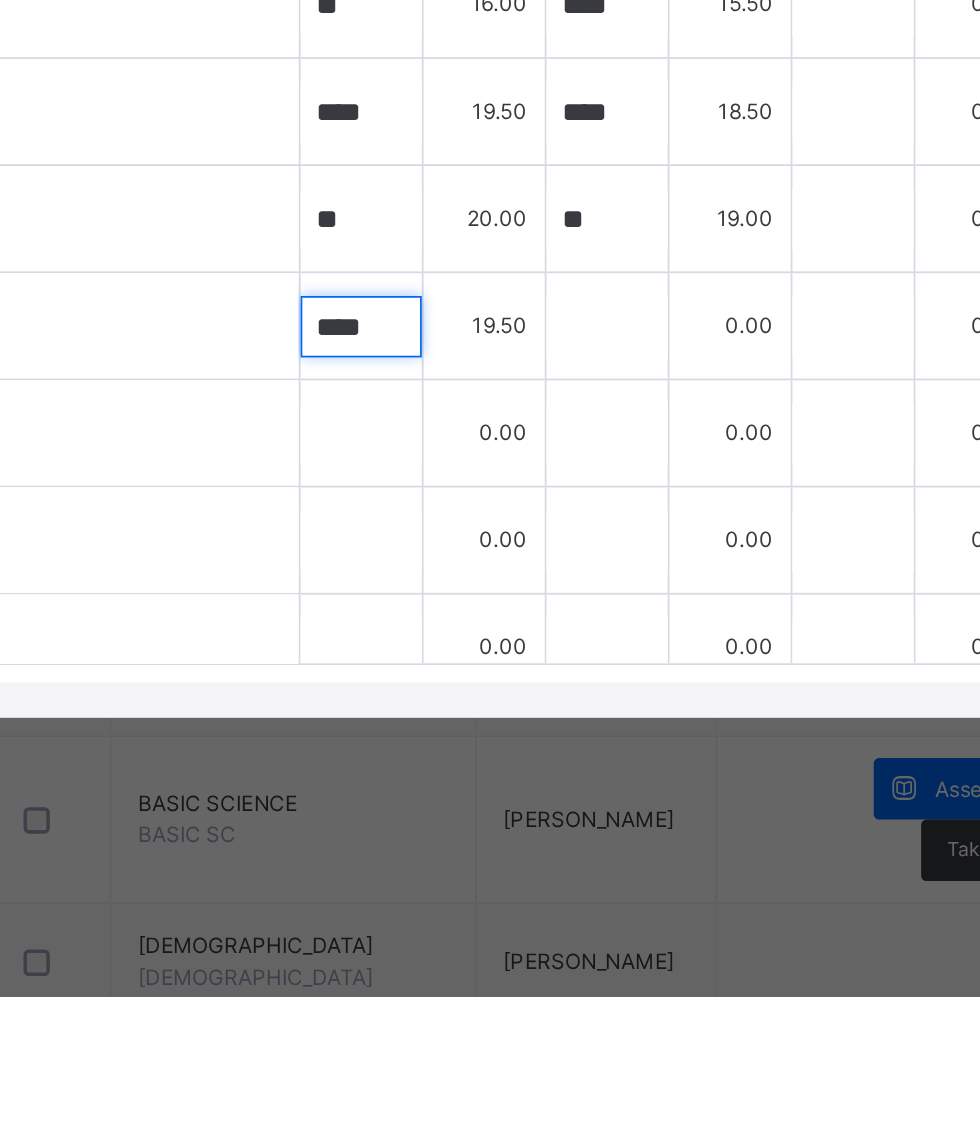 type on "****" 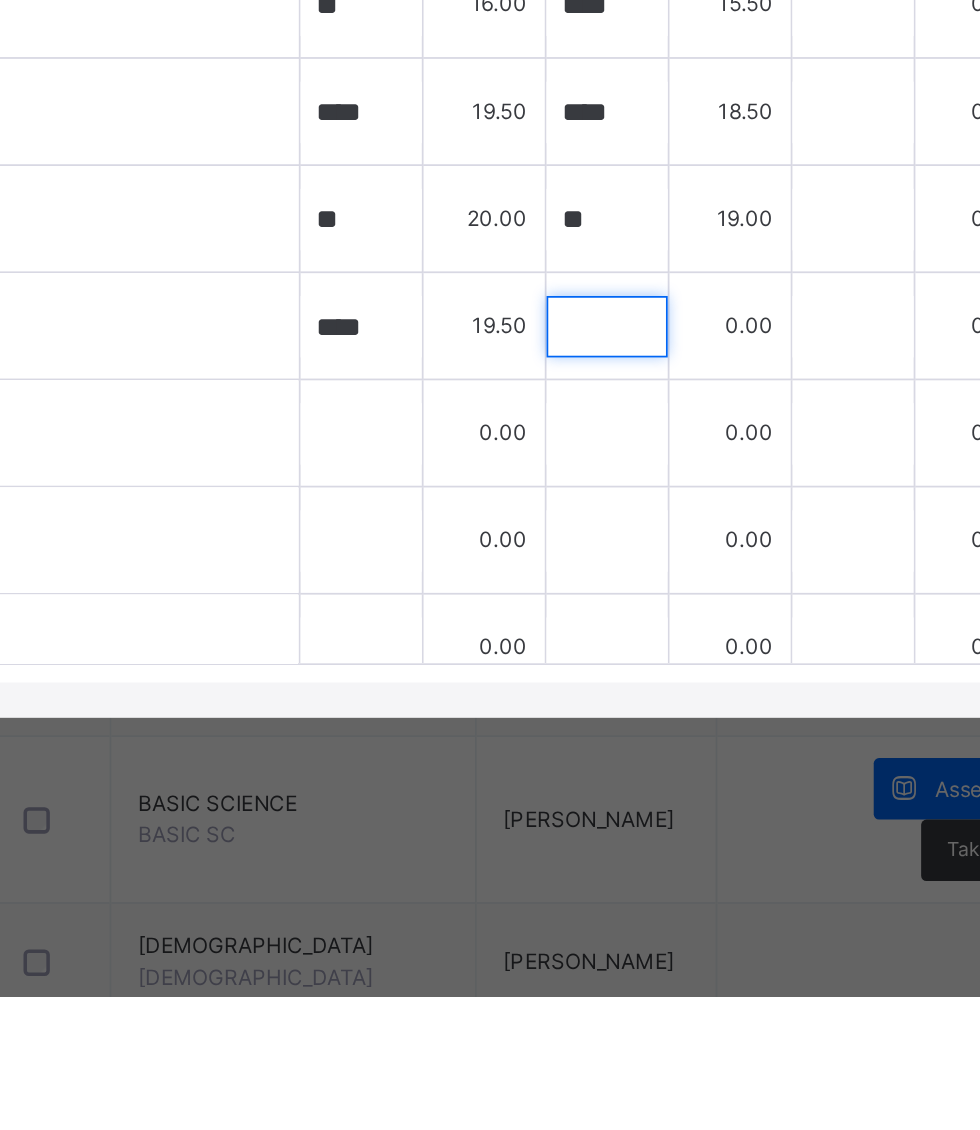 click at bounding box center (634, 748) 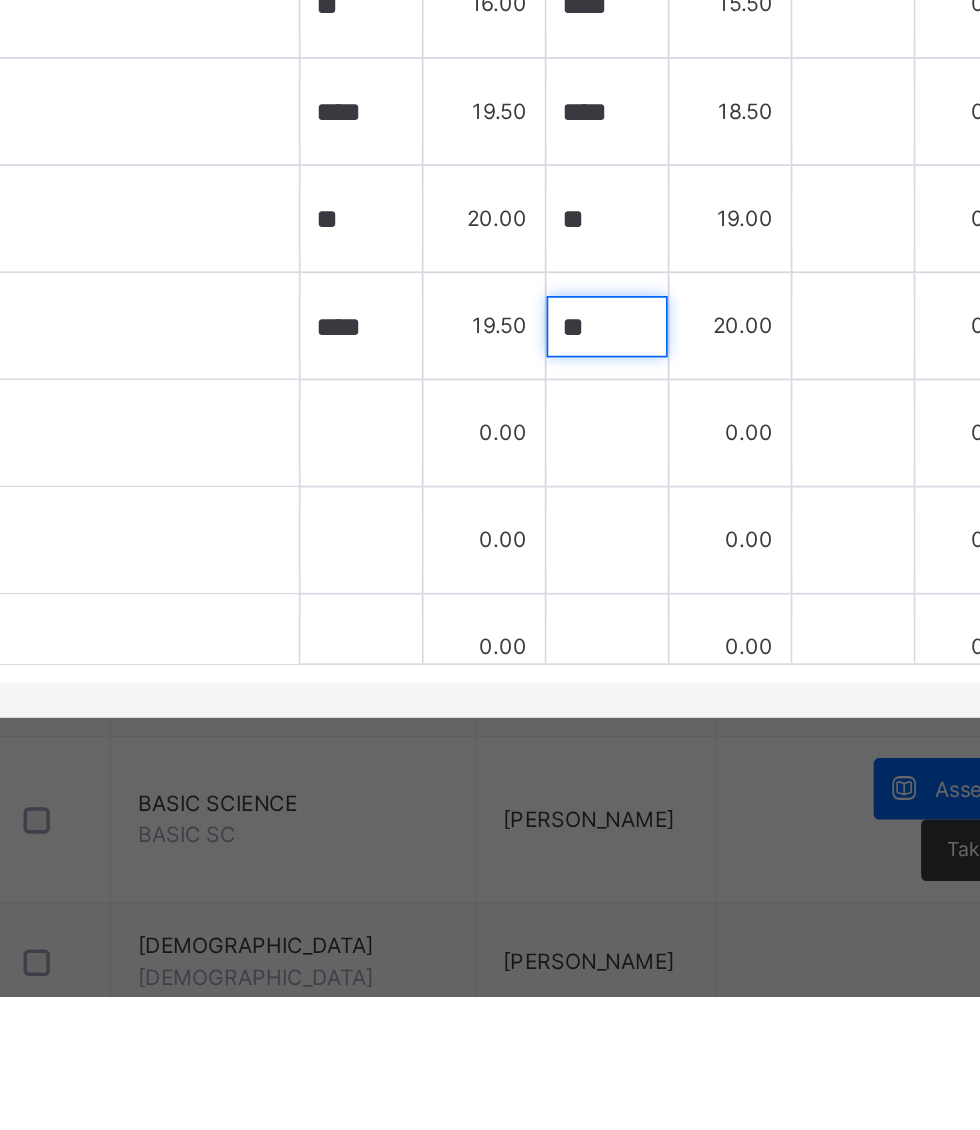 type on "**" 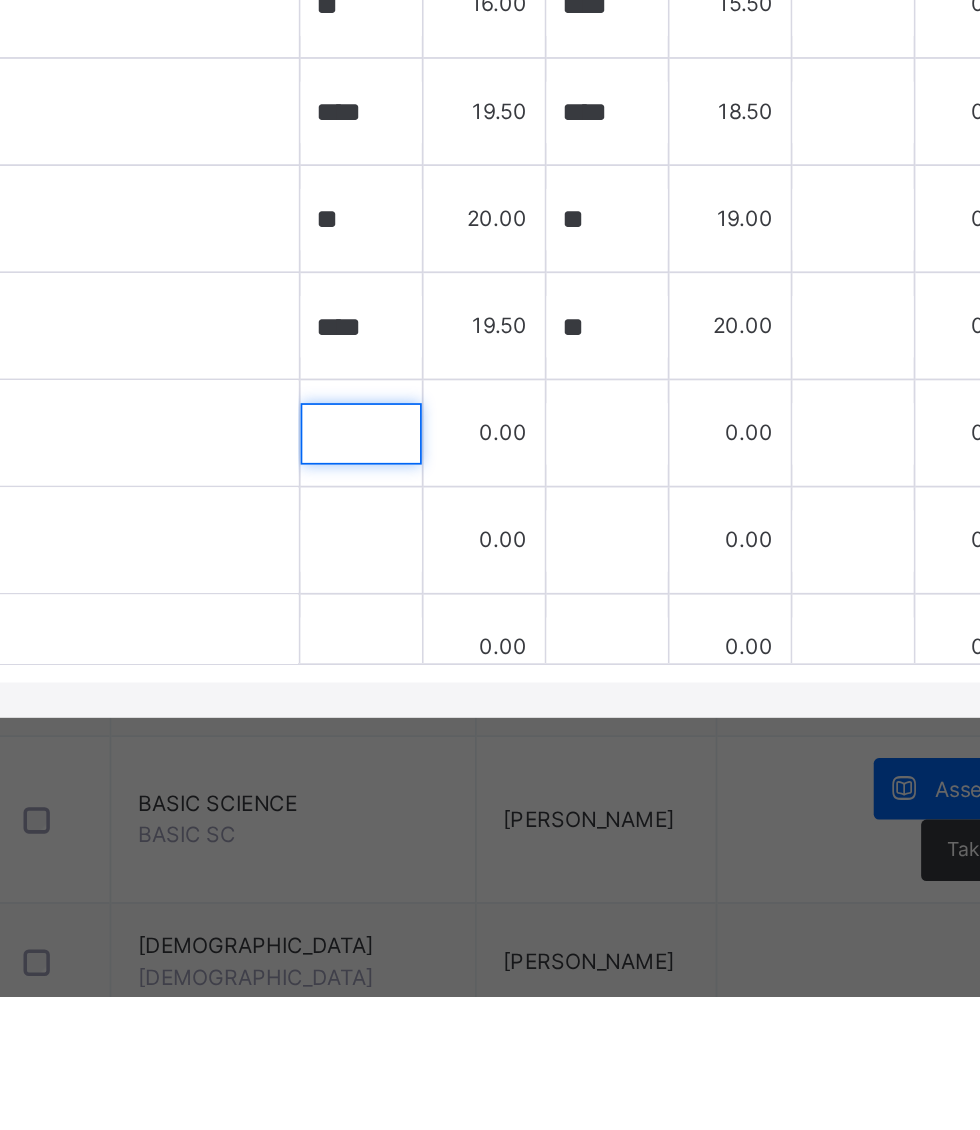 click at bounding box center [494, 809] 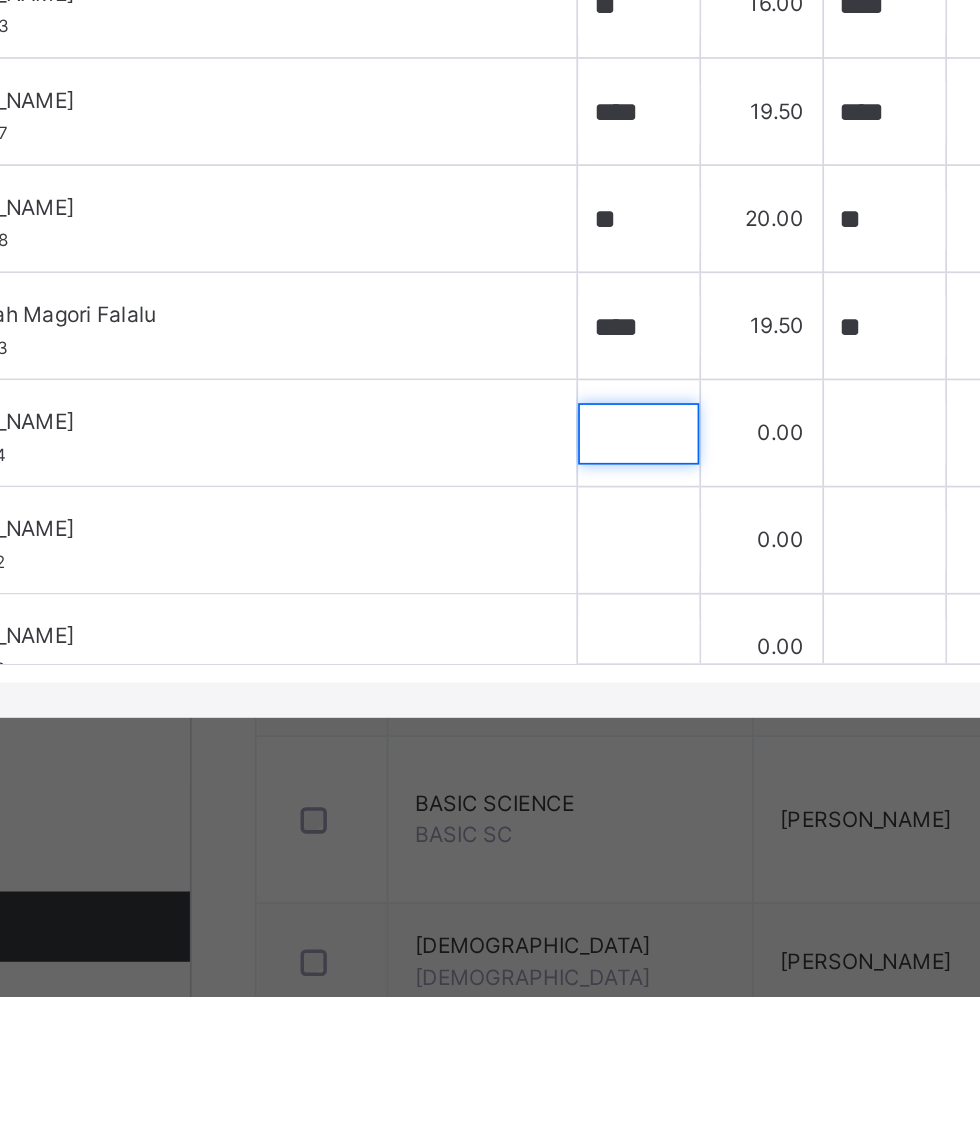 scroll, scrollTop: 470, scrollLeft: 0, axis: vertical 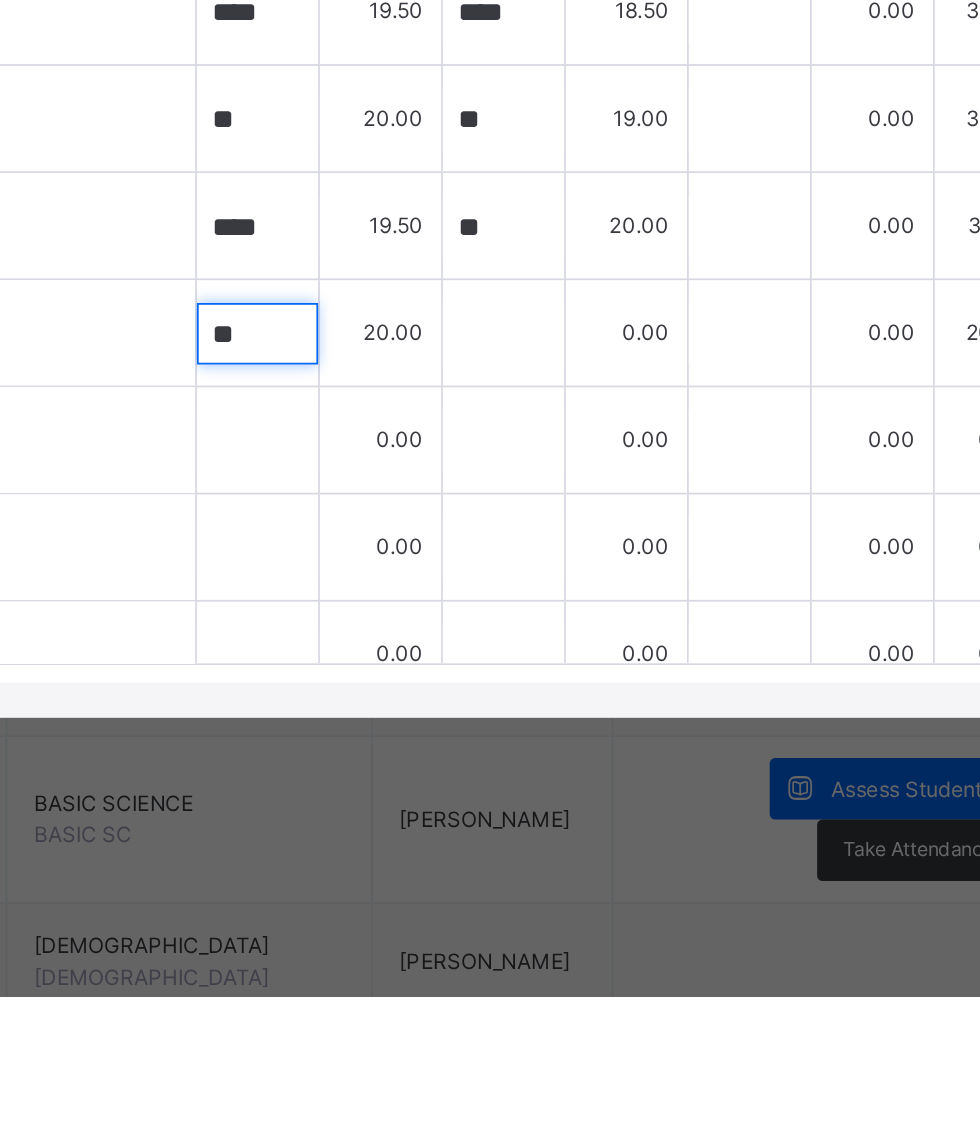 type on "**" 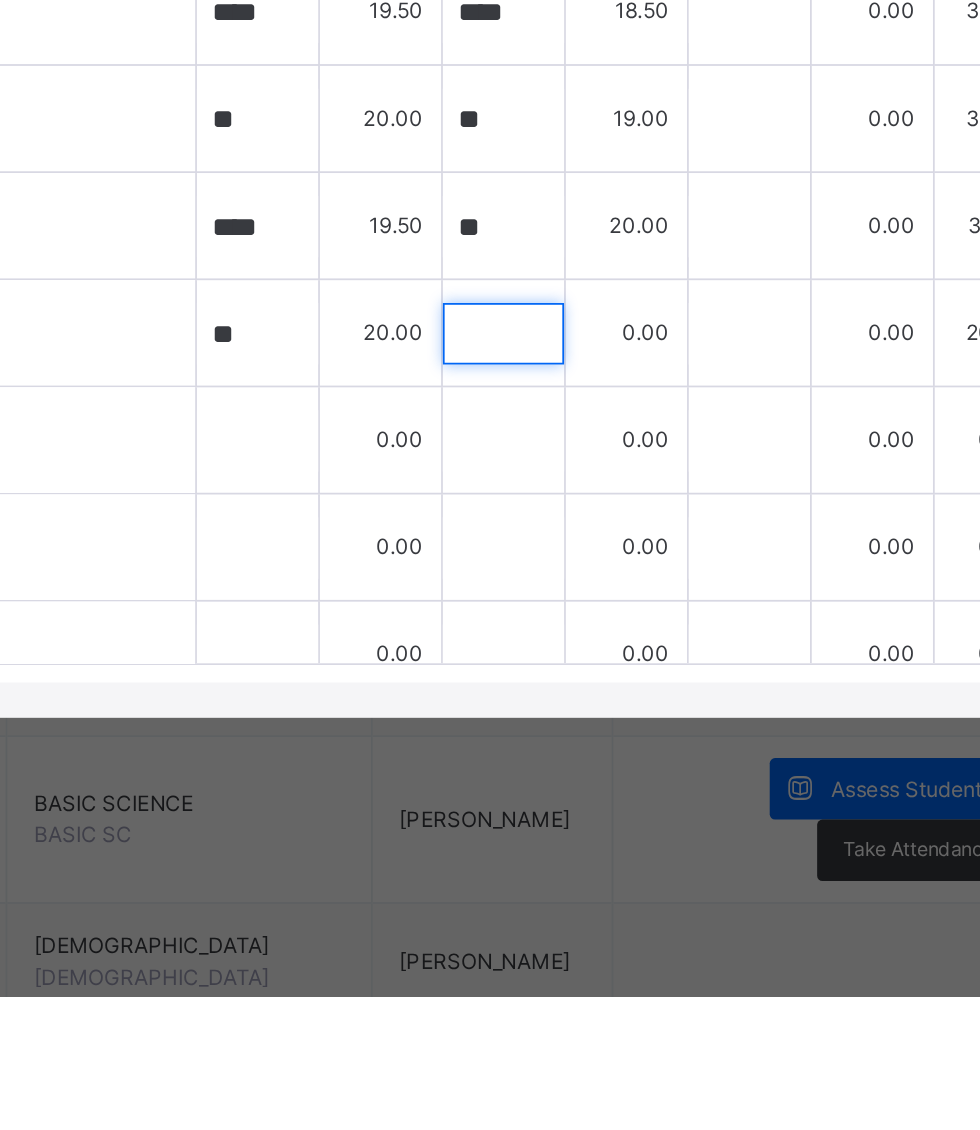 click at bounding box center (634, 752) 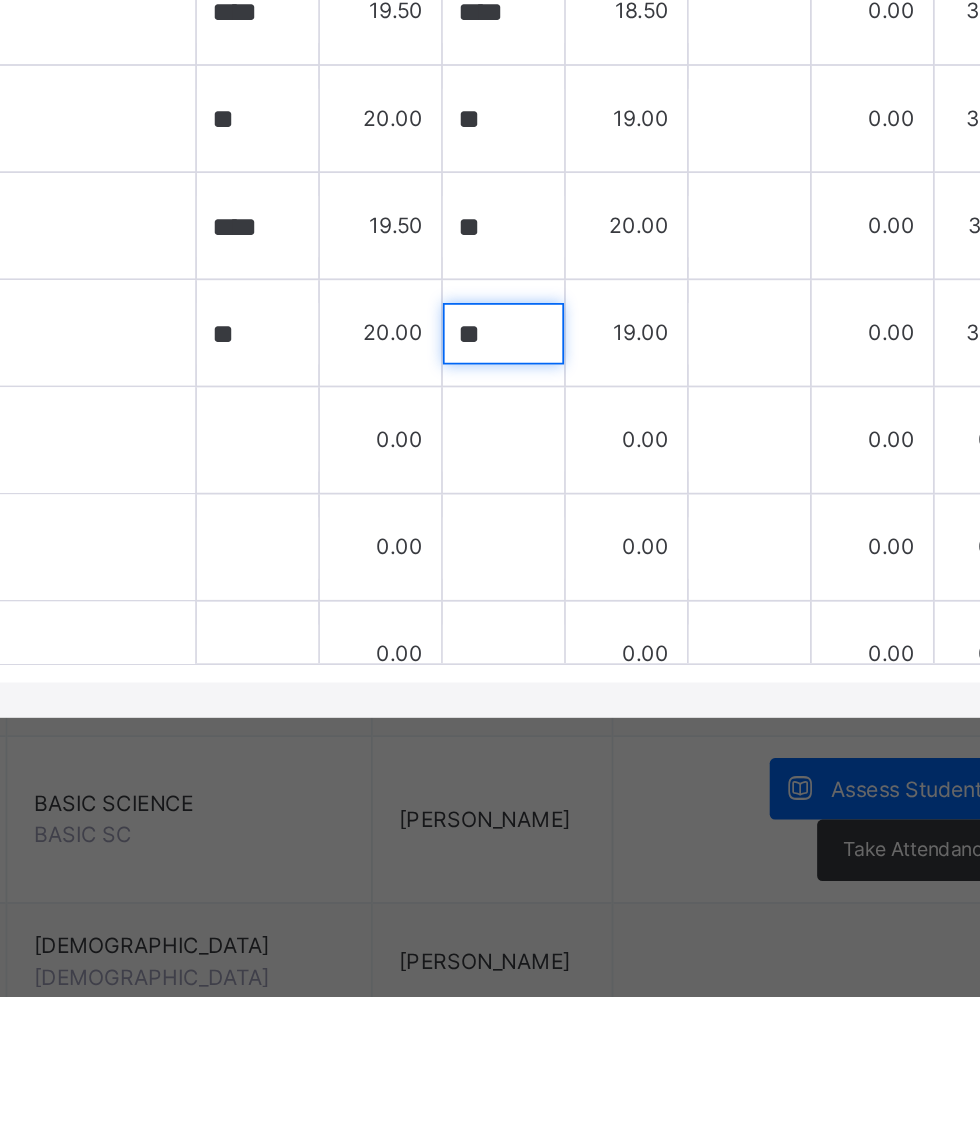 type on "**" 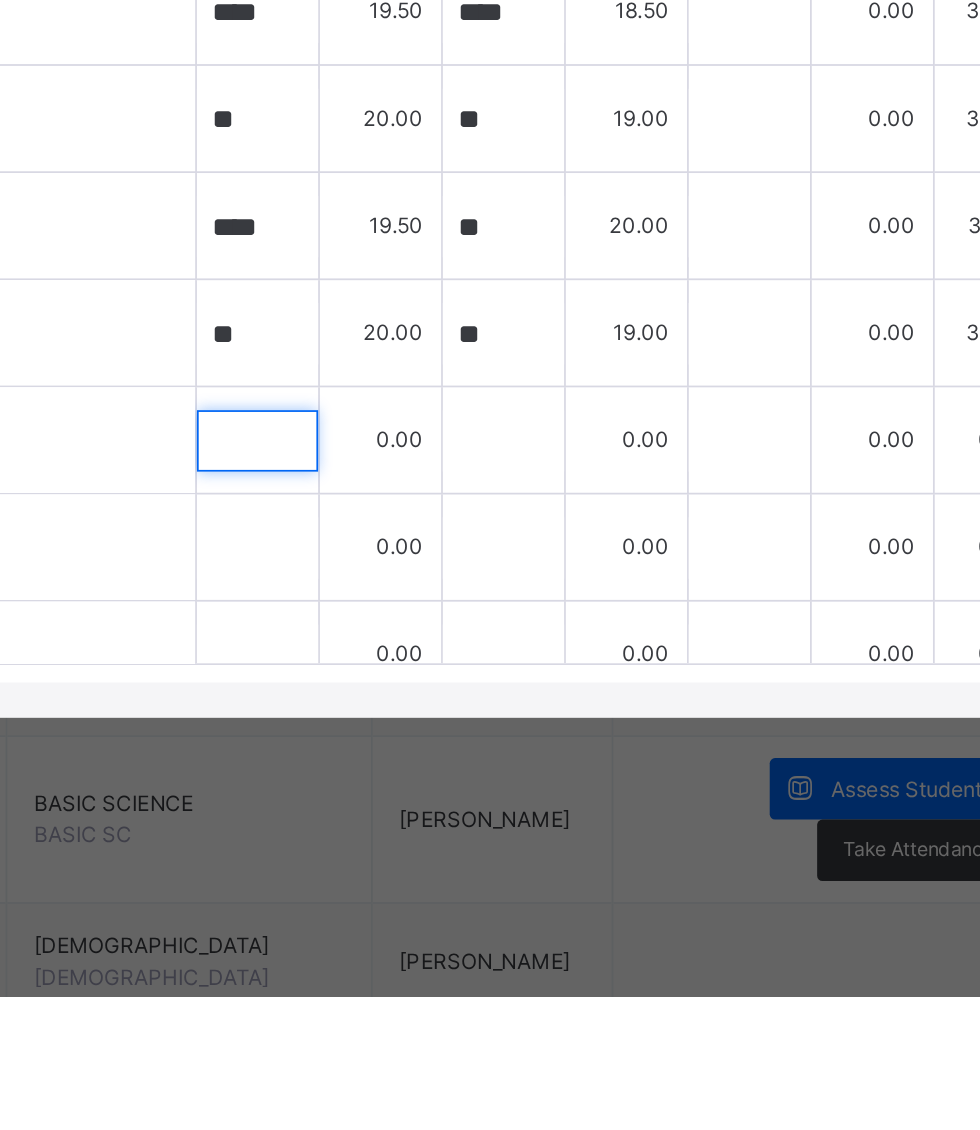 click at bounding box center (494, 813) 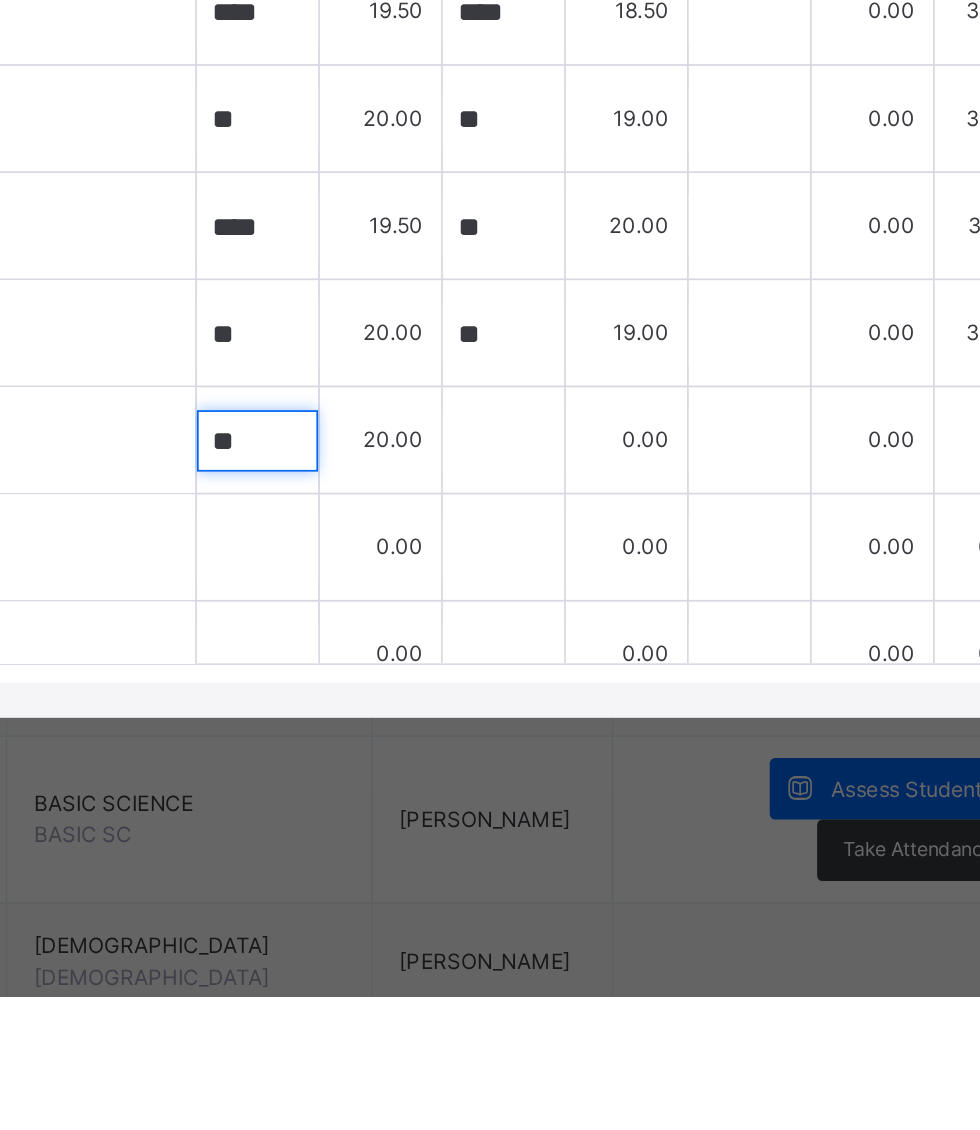 type on "**" 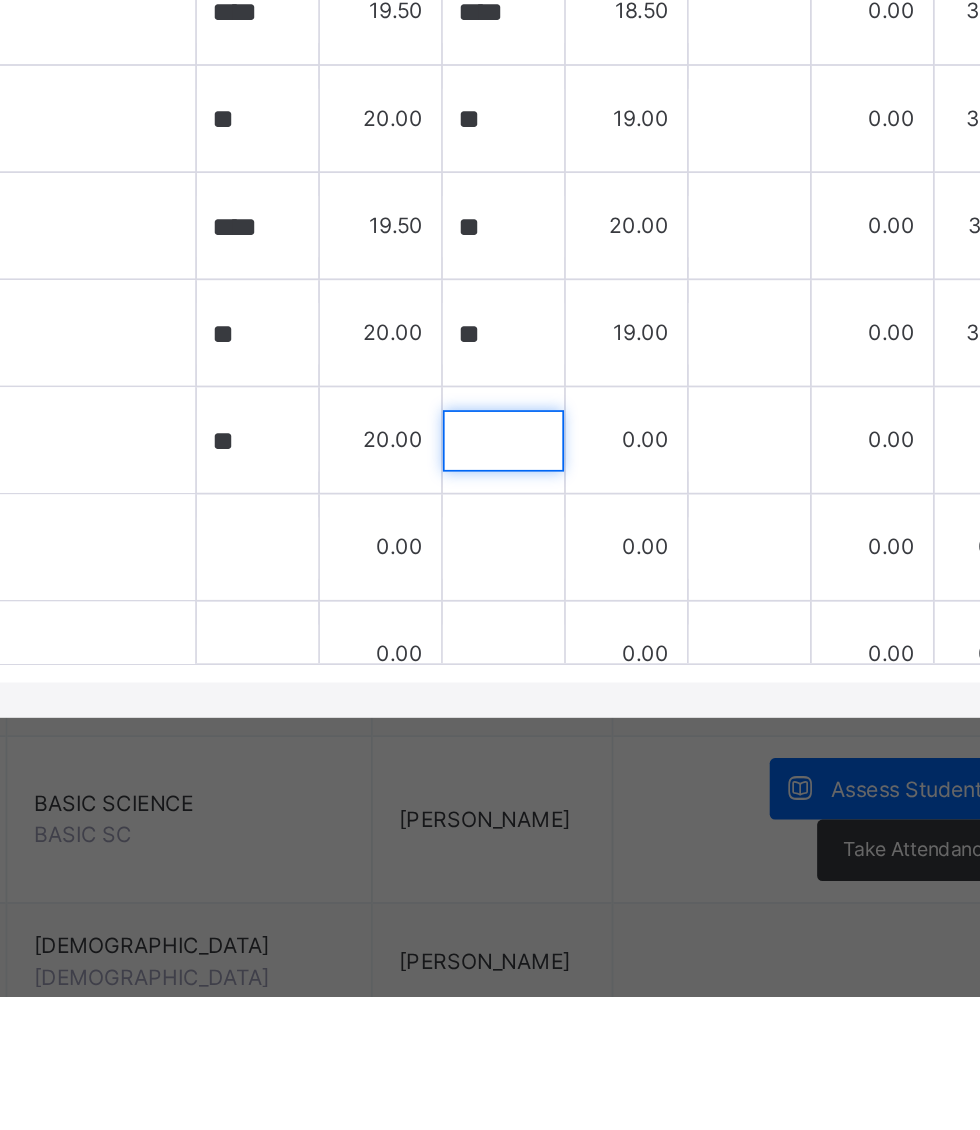 click at bounding box center [634, 813] 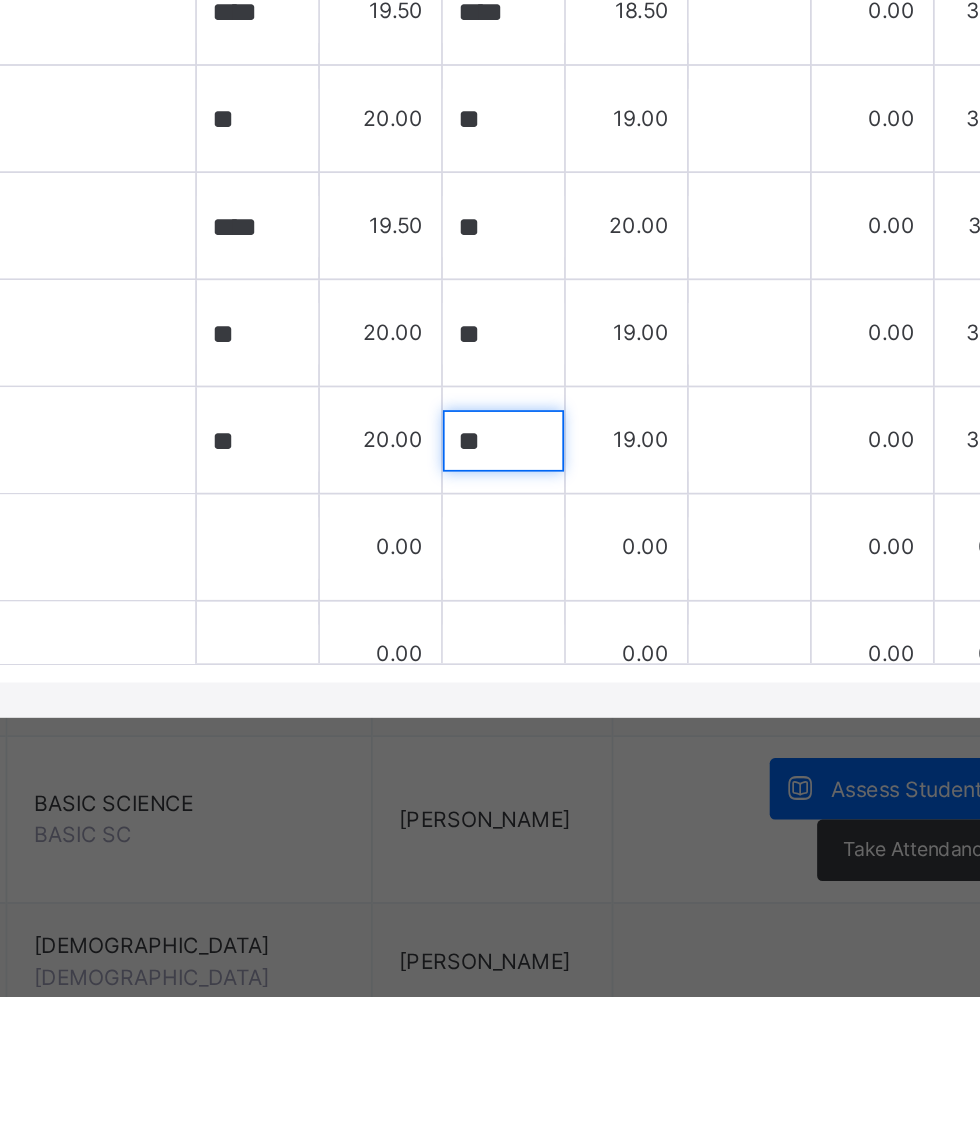 type on "**" 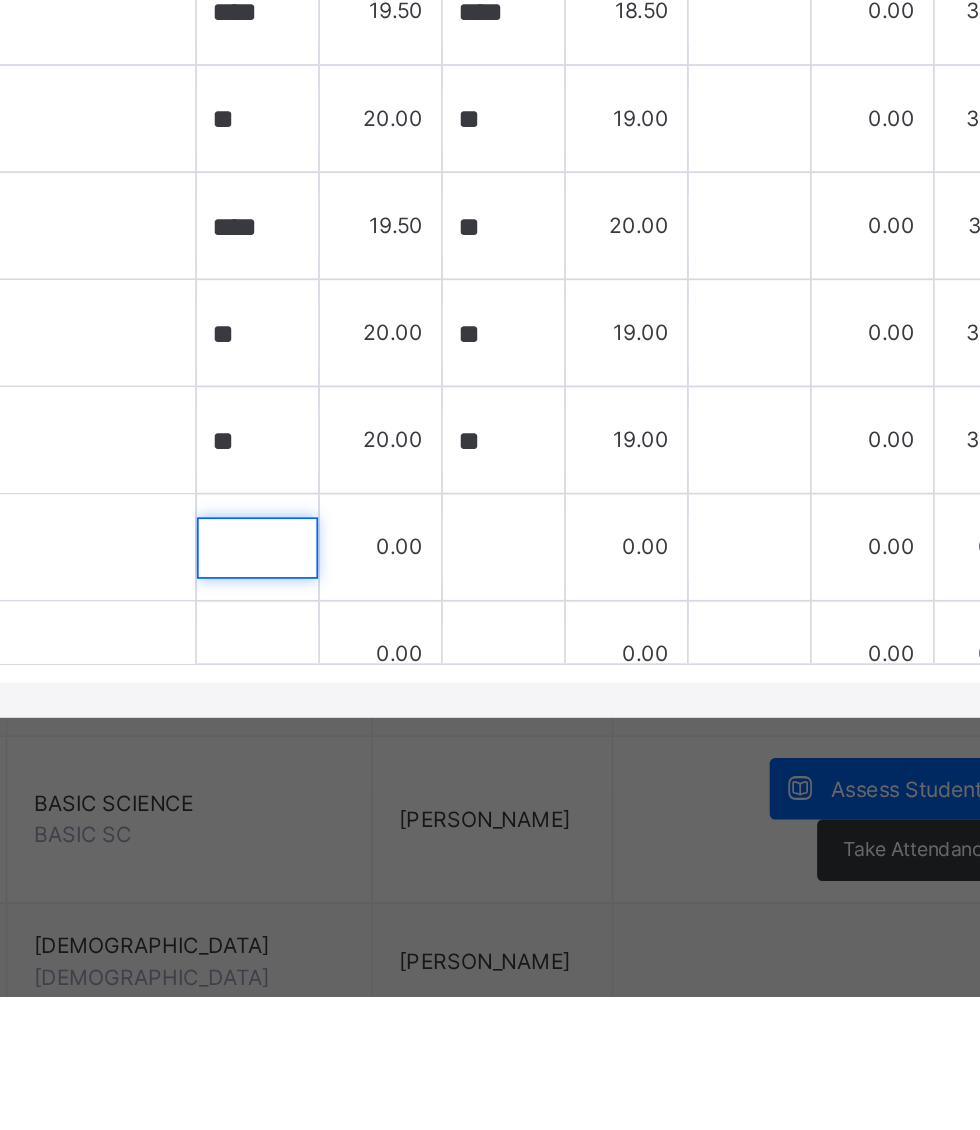 click at bounding box center (494, 874) 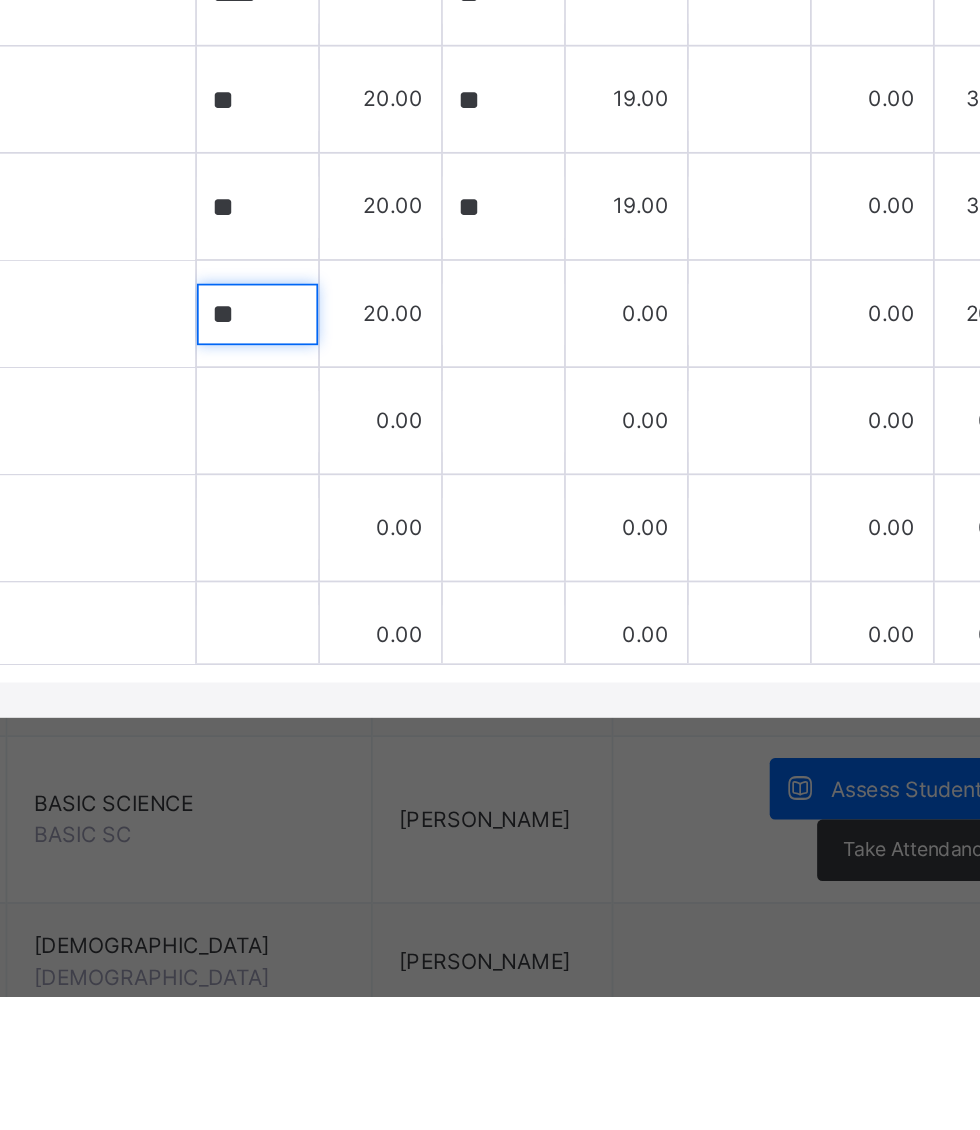 type on "**" 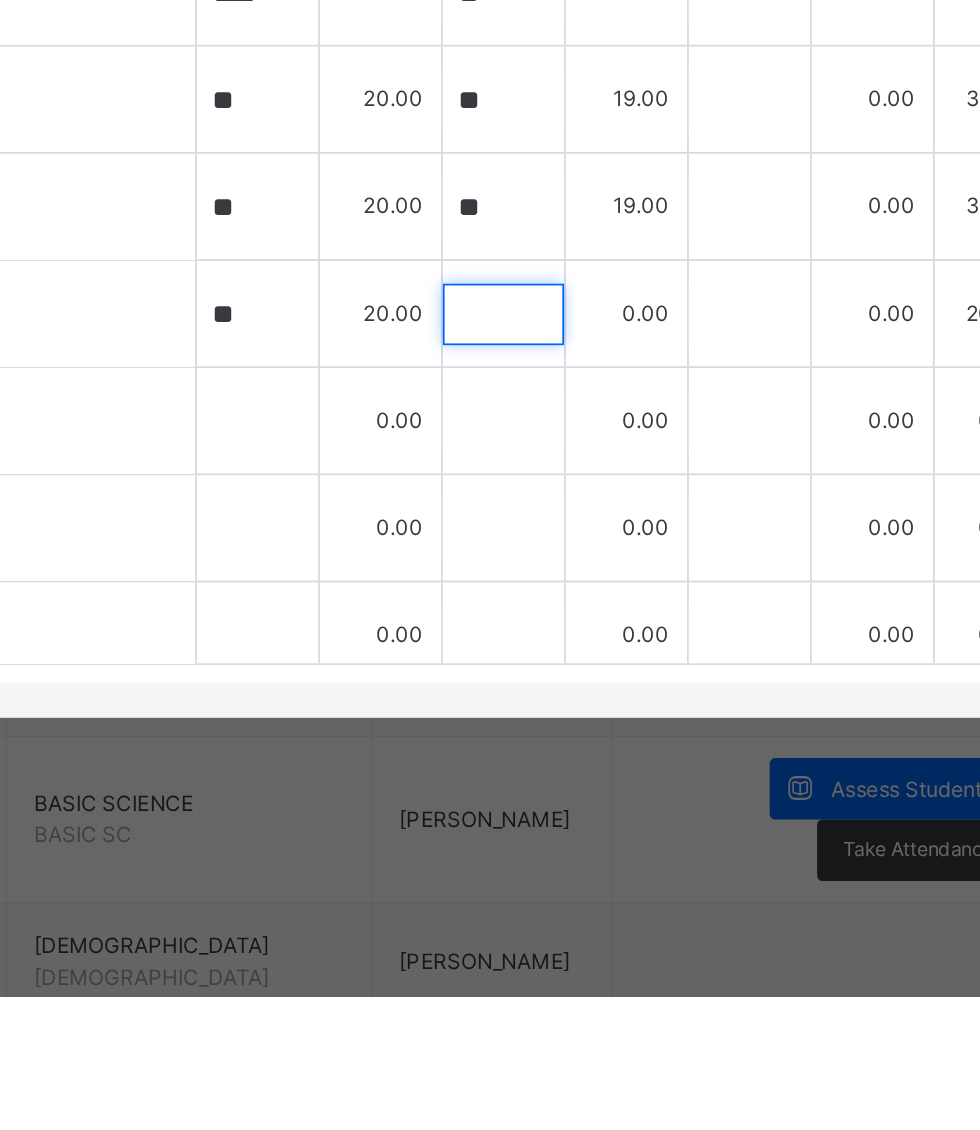 click at bounding box center (634, 741) 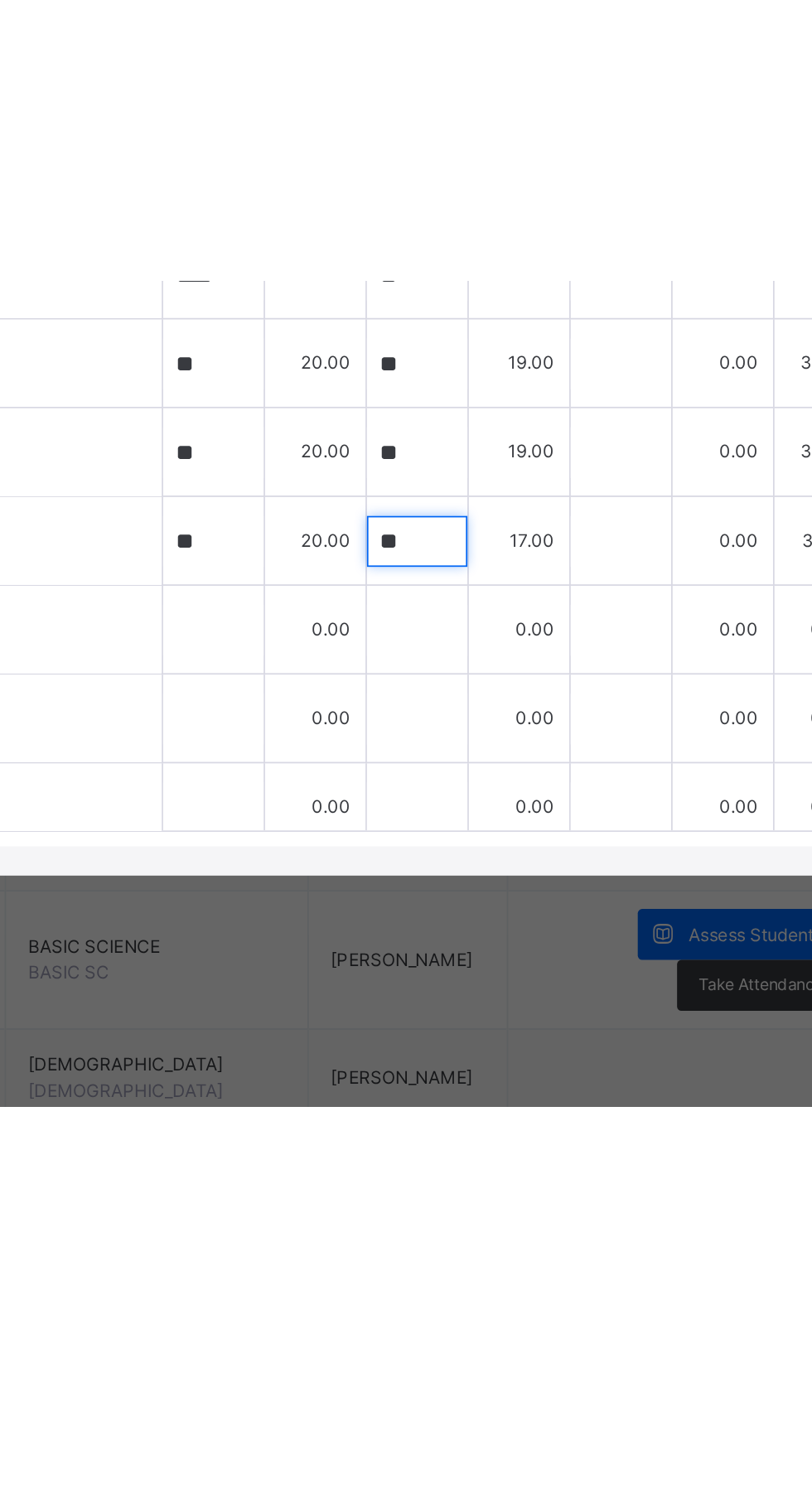 scroll, scrollTop: 642, scrollLeft: 0, axis: vertical 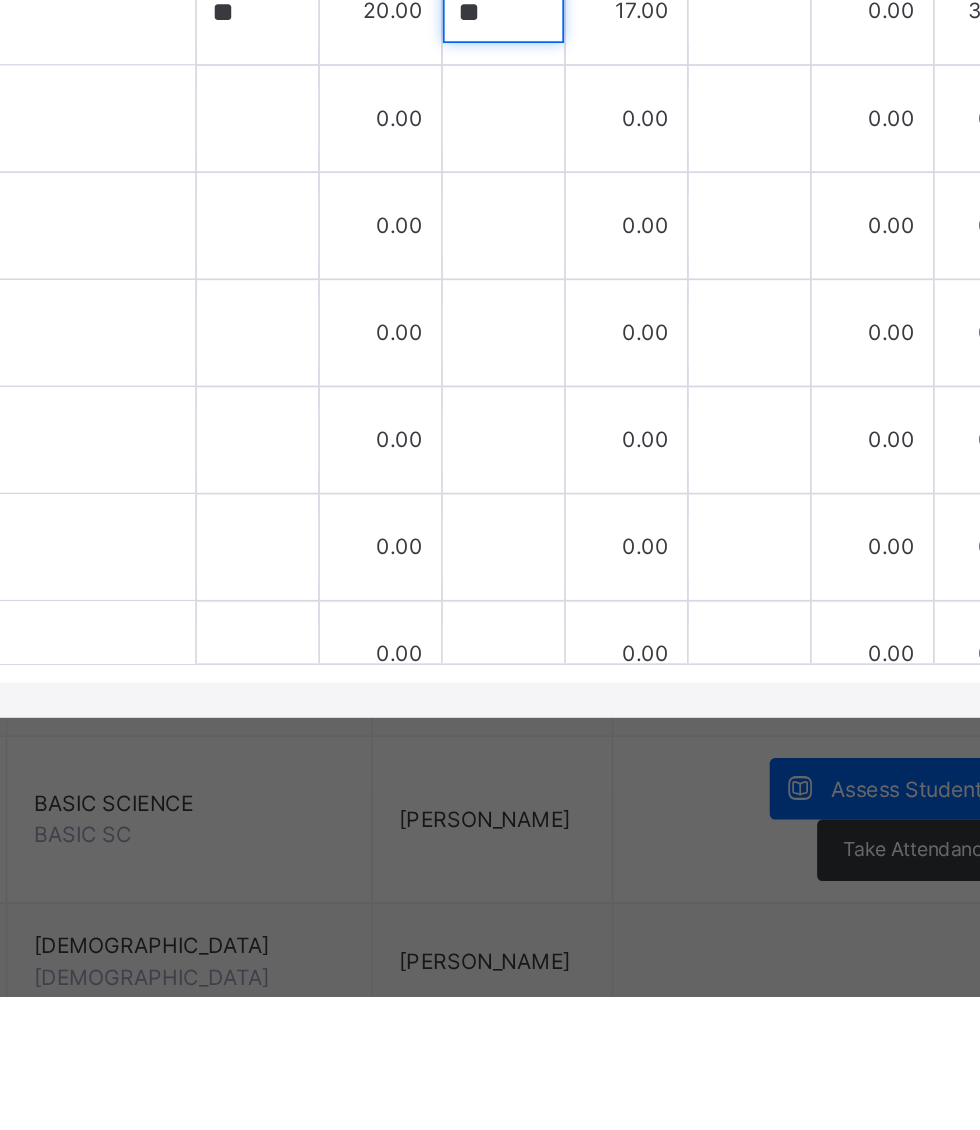 type on "**" 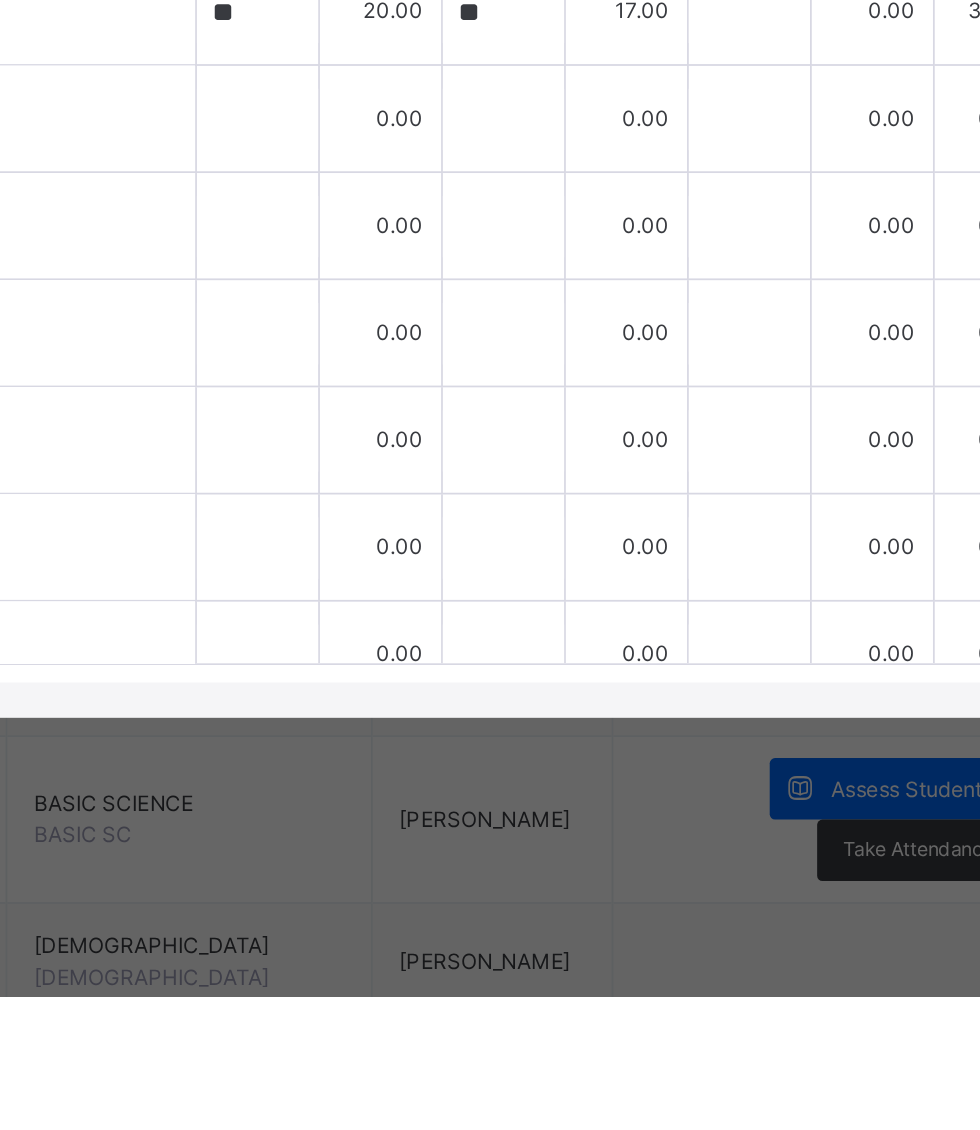 click on "Hauwa'u Isah Nura BFIA/05248" at bounding box center (240, 691) 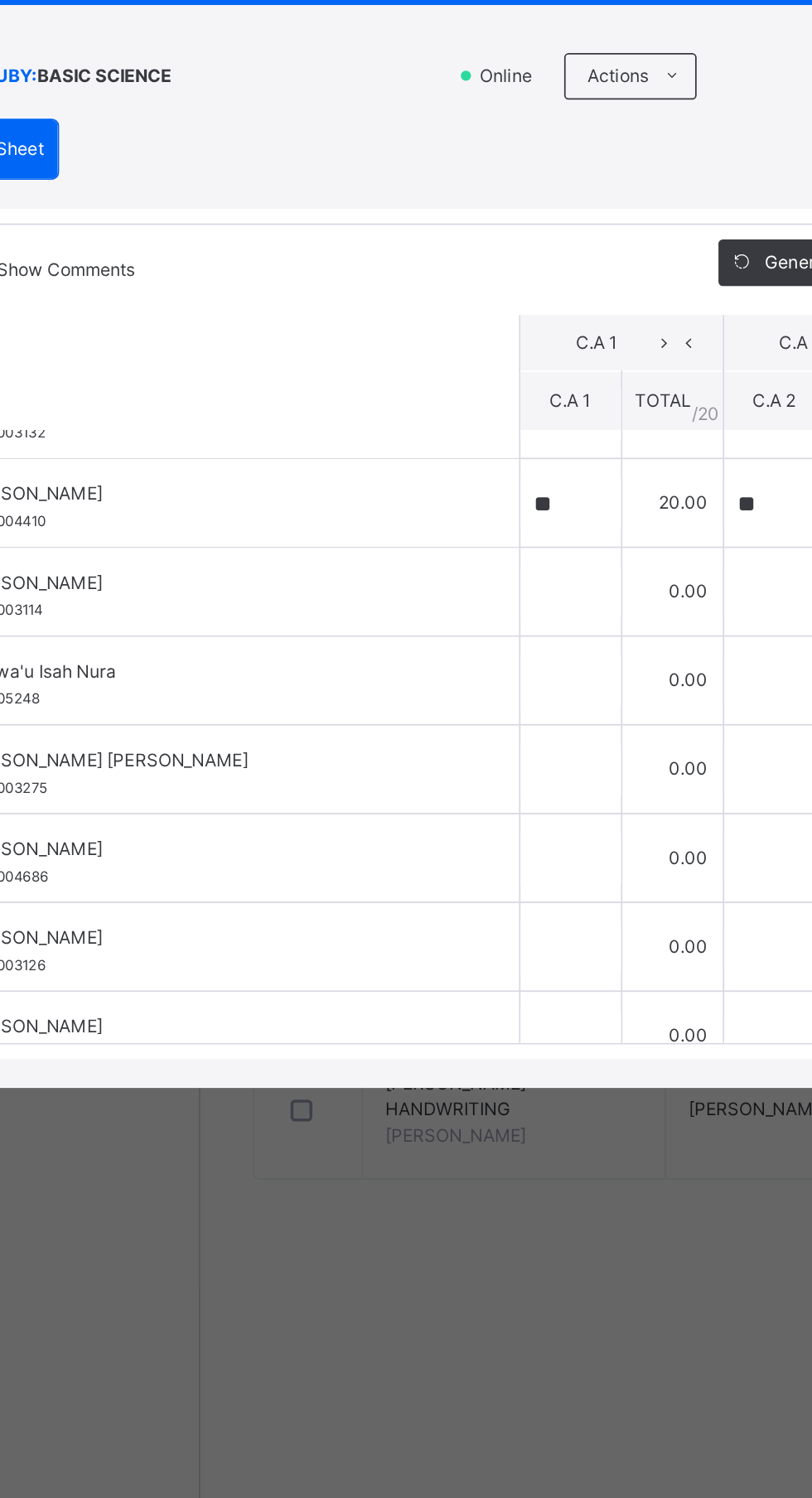 click on "Actions" at bounding box center (443, 510) 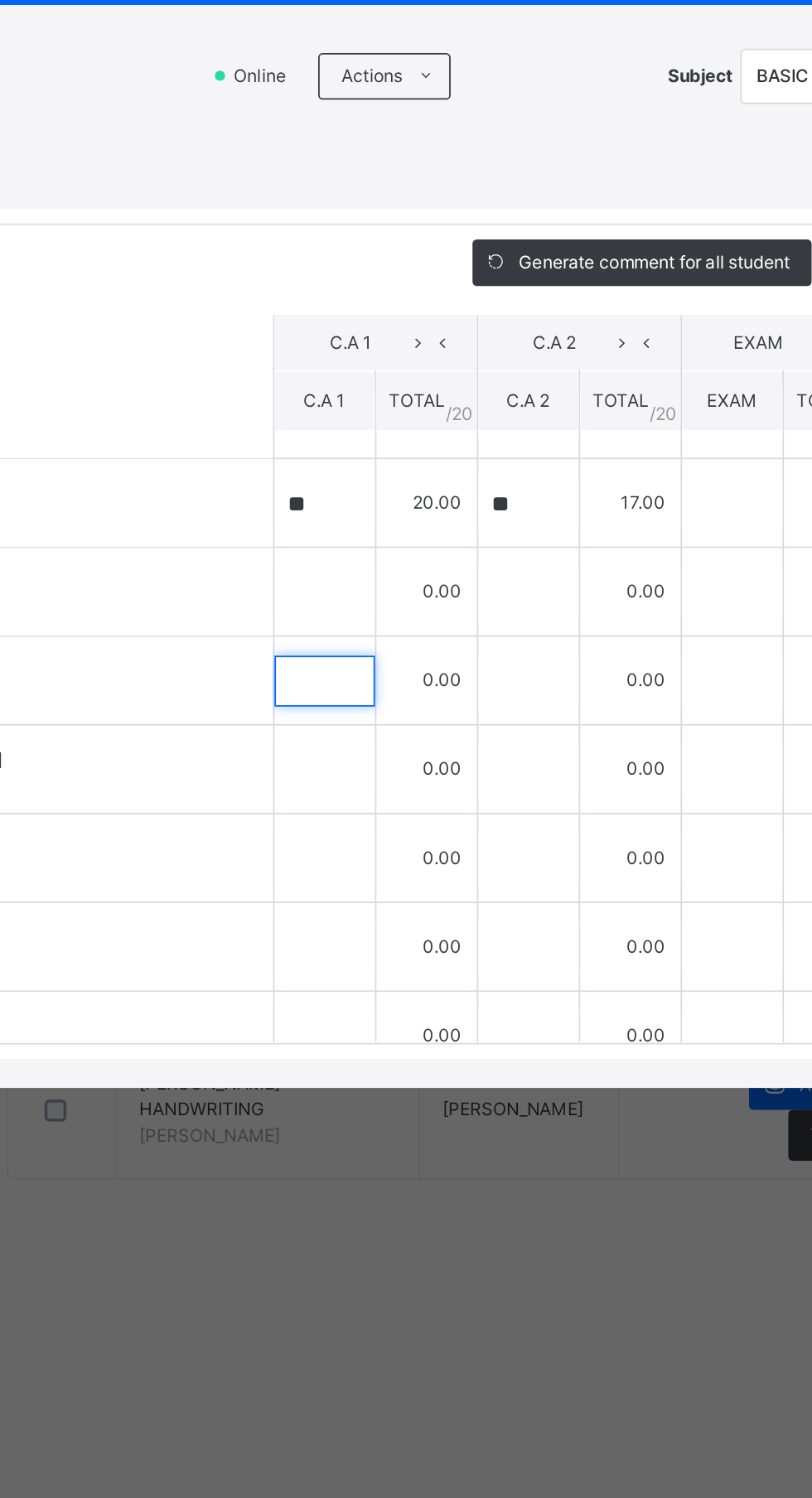 click at bounding box center (409, 853) 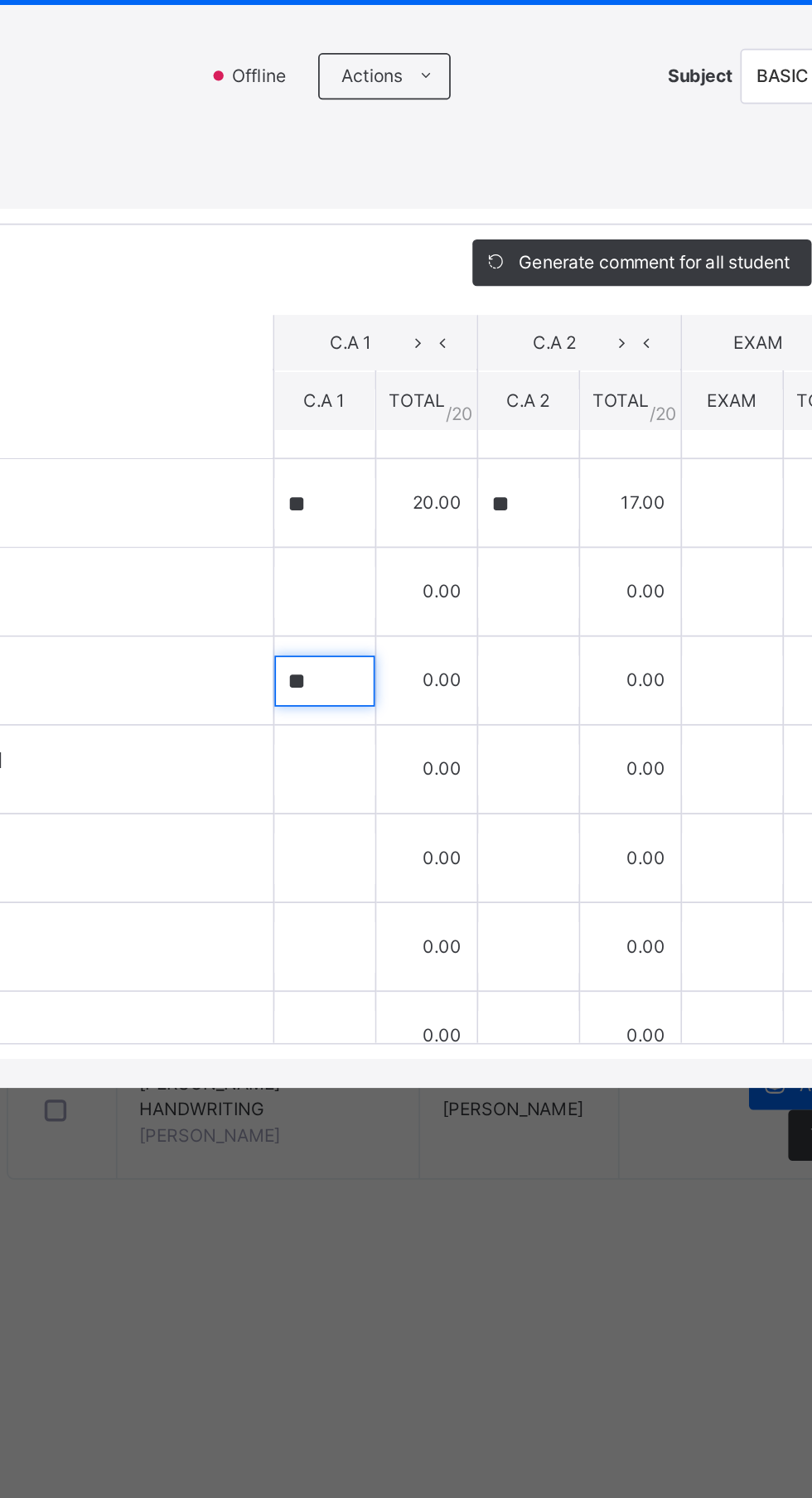type on "**" 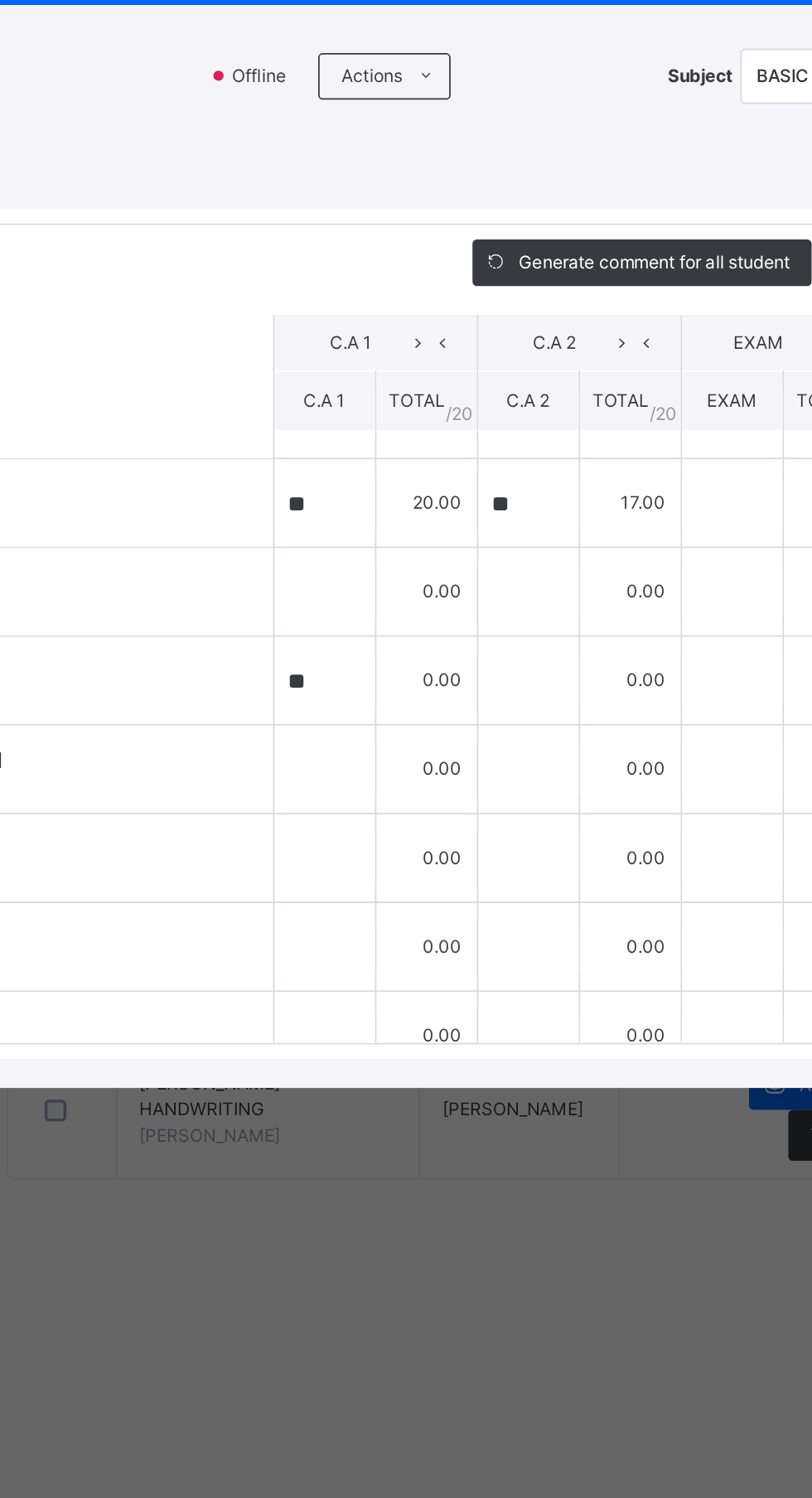 click on "RECORD BOOK × BASIC 2   RUBY :   BASIC SCIENCE Offline Actions  Download Empty Score Sheet  Upload/map score sheet Subject  BASIC SCIENCE Brilliant Footsteps Int'l Academy Date: 16th Jul 2025, 1:41:42 pm Score Sheet Score Sheet Show Comments   Generate comment for all student   Save Entries Class Level:  BASIC 2   RUBY Subject:  BASIC SCIENCE Session:  2024/2025 Session Session:  Third Term Students C.A 1 C.A 2 EXAM TOTAL /100 Comment C.A 1 TOTAL / 20 C.A 2 TOTAL / 20 EXAM TOTAL / 60 Abdulaziz Tambuwal Muhammad BFIA/003170 Abdulaziz Tambuwal Muhammad BFIA/003170 ** 20.00 ** 17.00 0.00 37.00 Generate comment 0 / 250   ×   Subject Teacher’s Comment Generate and see in full the comment developed by the AI with an option to regenerate the comment JS Abdulaziz Tambuwal Muhammad   BFIA/003170   Total 37.00  / 100.00 Sims Bot   Regenerate     Use this comment   AbdulHamid Wurno Sanusi BFIA/003195 AbdulHamid Wurno Sanusi BFIA/003195 ** 20.00 **** 17.50 0.00 37.50 Generate comment 0 / 250   ×   JS   BFIA/003195" at bounding box center (406, 749) 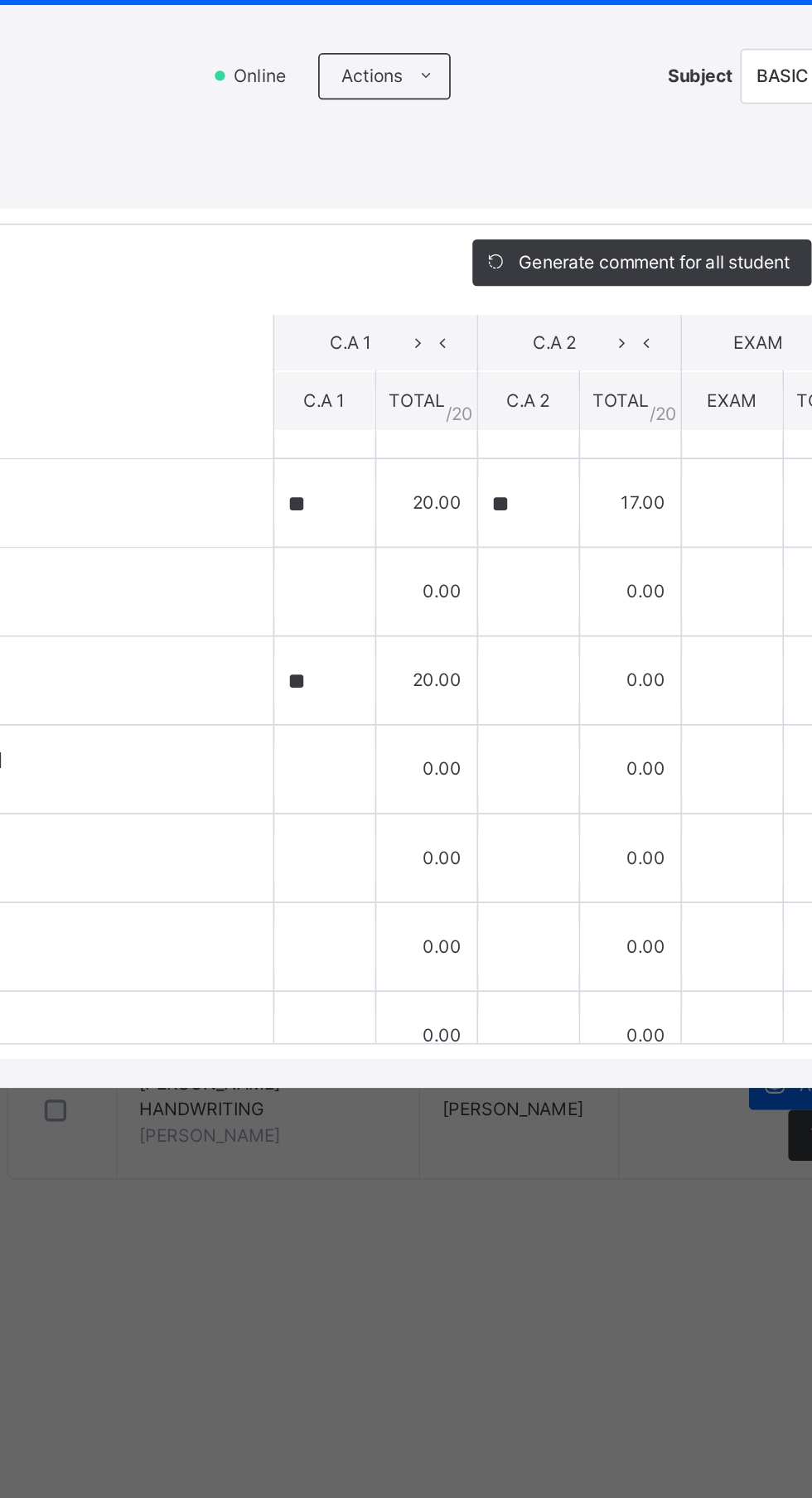 click on "Score Sheet Score Sheet Show Comments   Generate comment for all student   Save Entries Class Level:  BASIC 2   RUBY Subject:  BASIC SCIENCE Session:  2024/2025 Session Session:  Third Term Students C.A 1 C.A 2 EXAM TOTAL /100 Comment C.A 1 TOTAL / 20 C.A 2 TOTAL / 20 EXAM TOTAL / 60 Abdulaziz Tambuwal Muhammad BFIA/003170 Abdulaziz Tambuwal Muhammad BFIA/003170 ** 20.00 ** 17.00 0.00 37.00 Generate comment 0 / 250   ×   Subject Teacher’s Comment Generate and see in full the comment developed by the AI with an option to regenerate the comment JS Abdulaziz Tambuwal Muhammad   BFIA/003170   Total 37.00  / 100.00 Sims Bot   Regenerate     Use this comment   AbdulHamid Wurno Sanusi BFIA/003195 AbdulHamid Wurno Sanusi BFIA/003195 ** 20.00 **** 17.50 0.00 37.50 Generate comment 0 / 250   ×   Subject Teacher’s Comment Generate and see in full the comment developed by the AI with an option to regenerate the comment JS AbdulHamid Wurno Sanusi   BFIA/003195   Total 37.50  / 100.00 Sims Bot   Regenerate       ** 0" at bounding box center [406, 801] 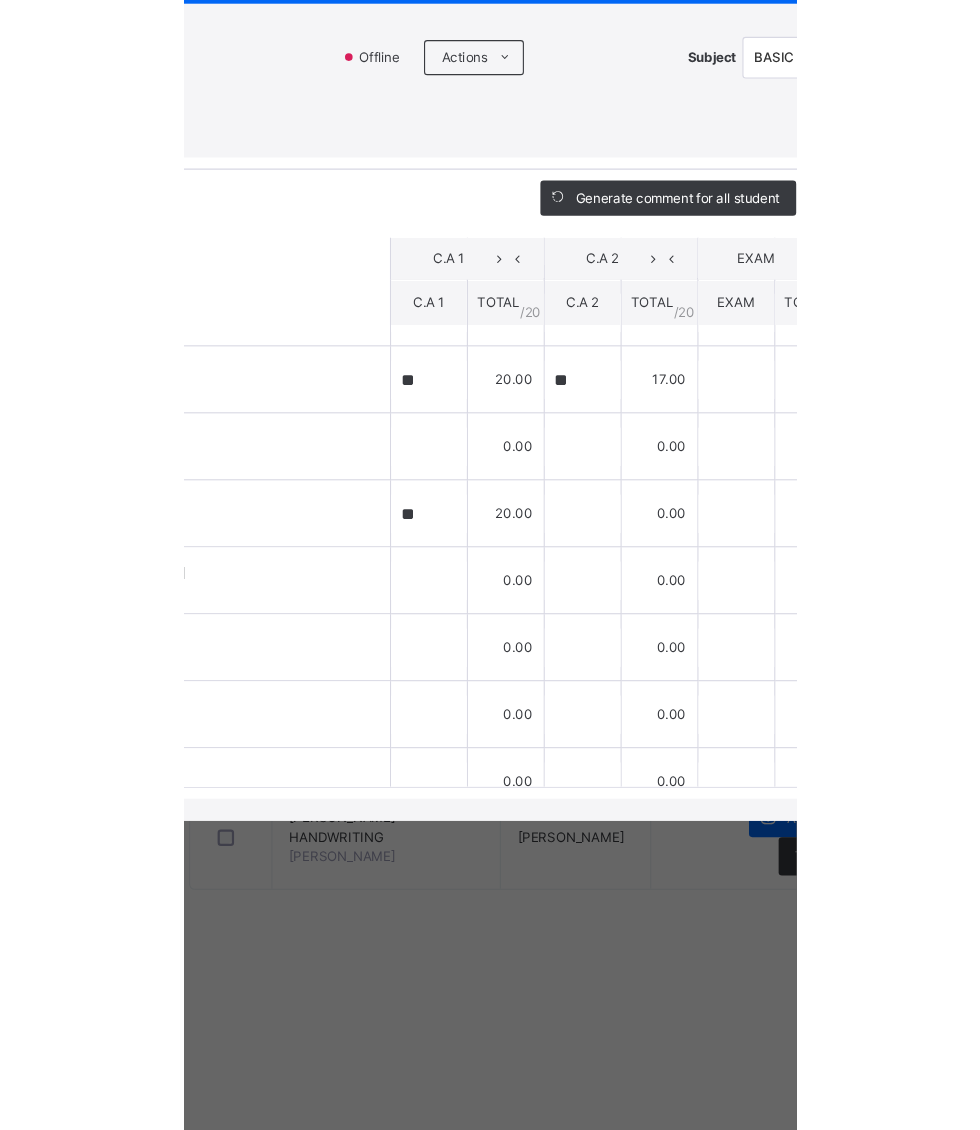 scroll, scrollTop: 748, scrollLeft: 0, axis: vertical 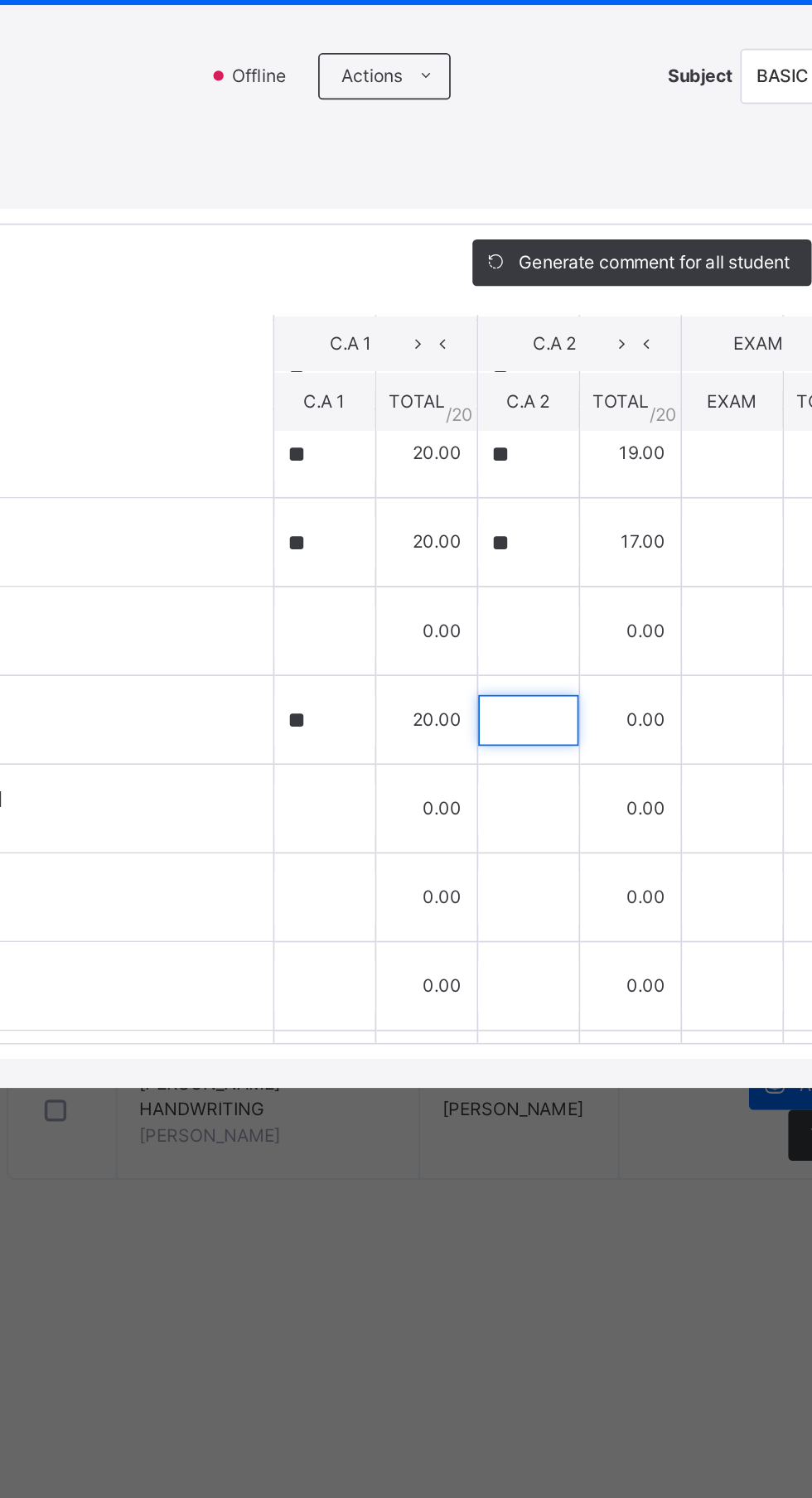 click at bounding box center (525, 876) 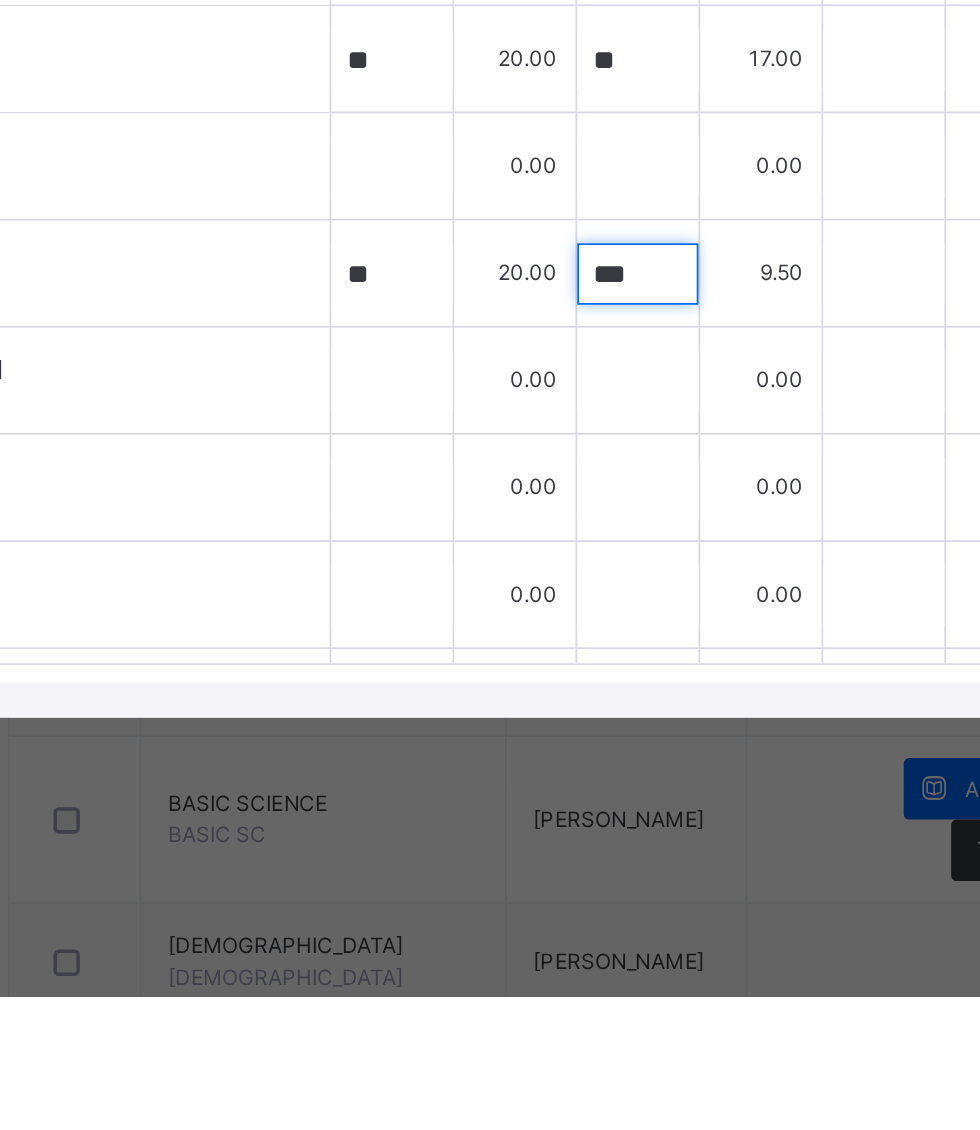scroll, scrollTop: 882, scrollLeft: 0, axis: vertical 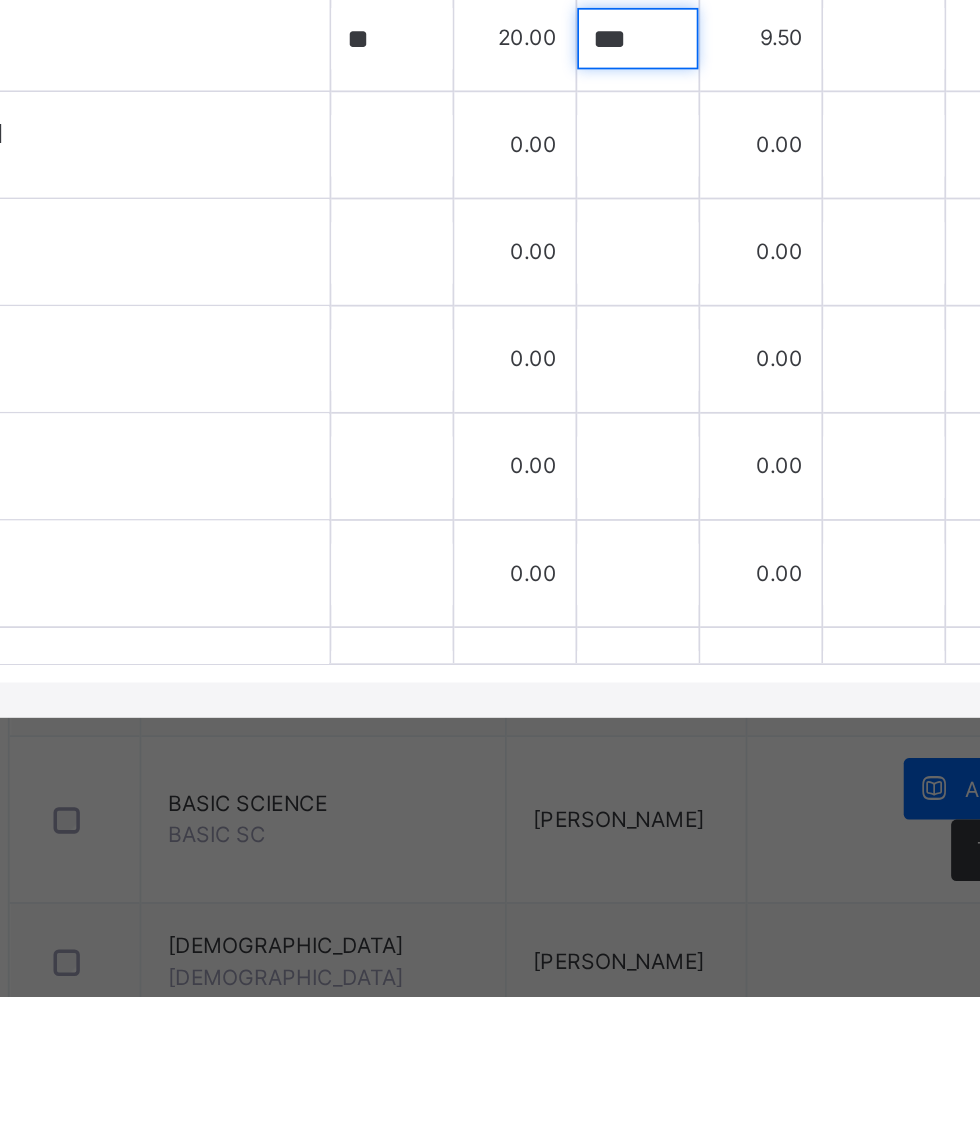 type on "***" 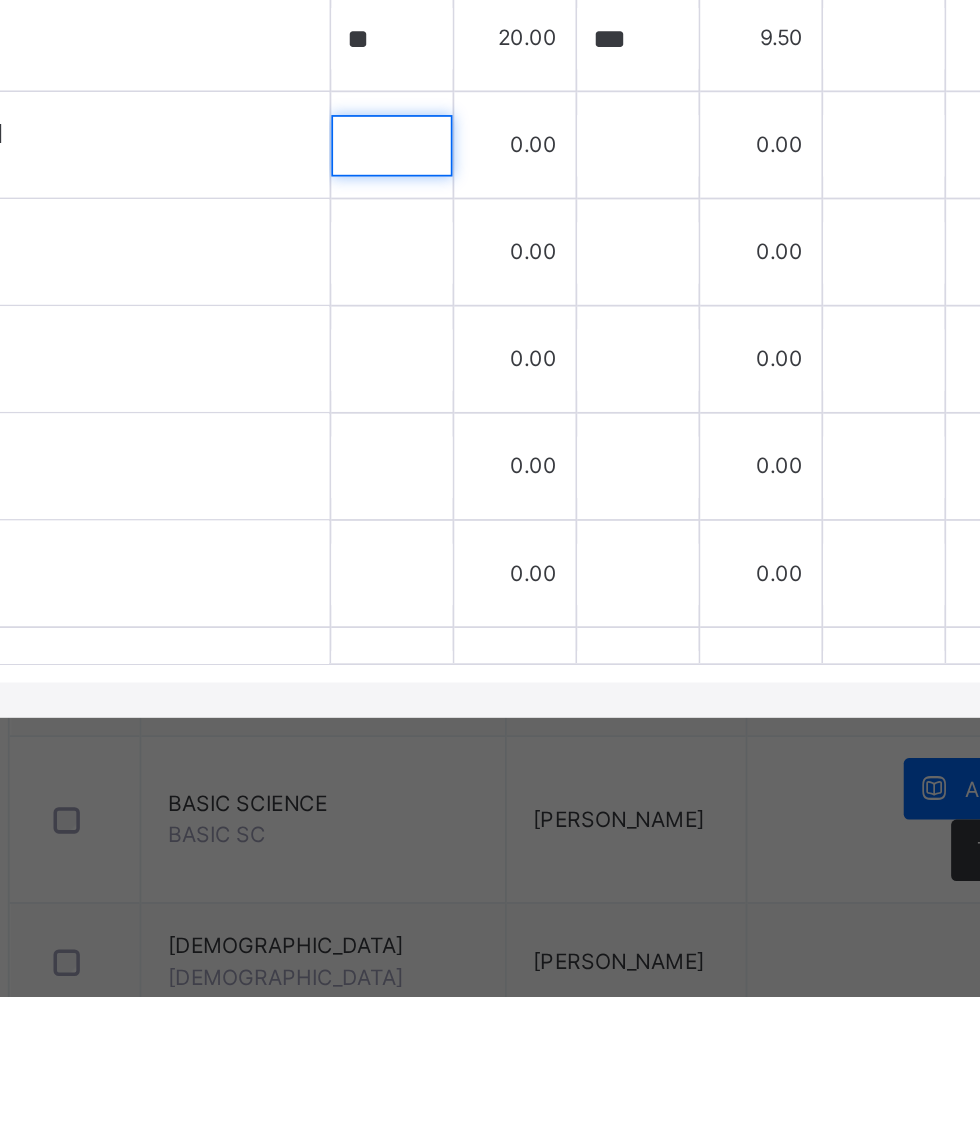 click at bounding box center (494, 645) 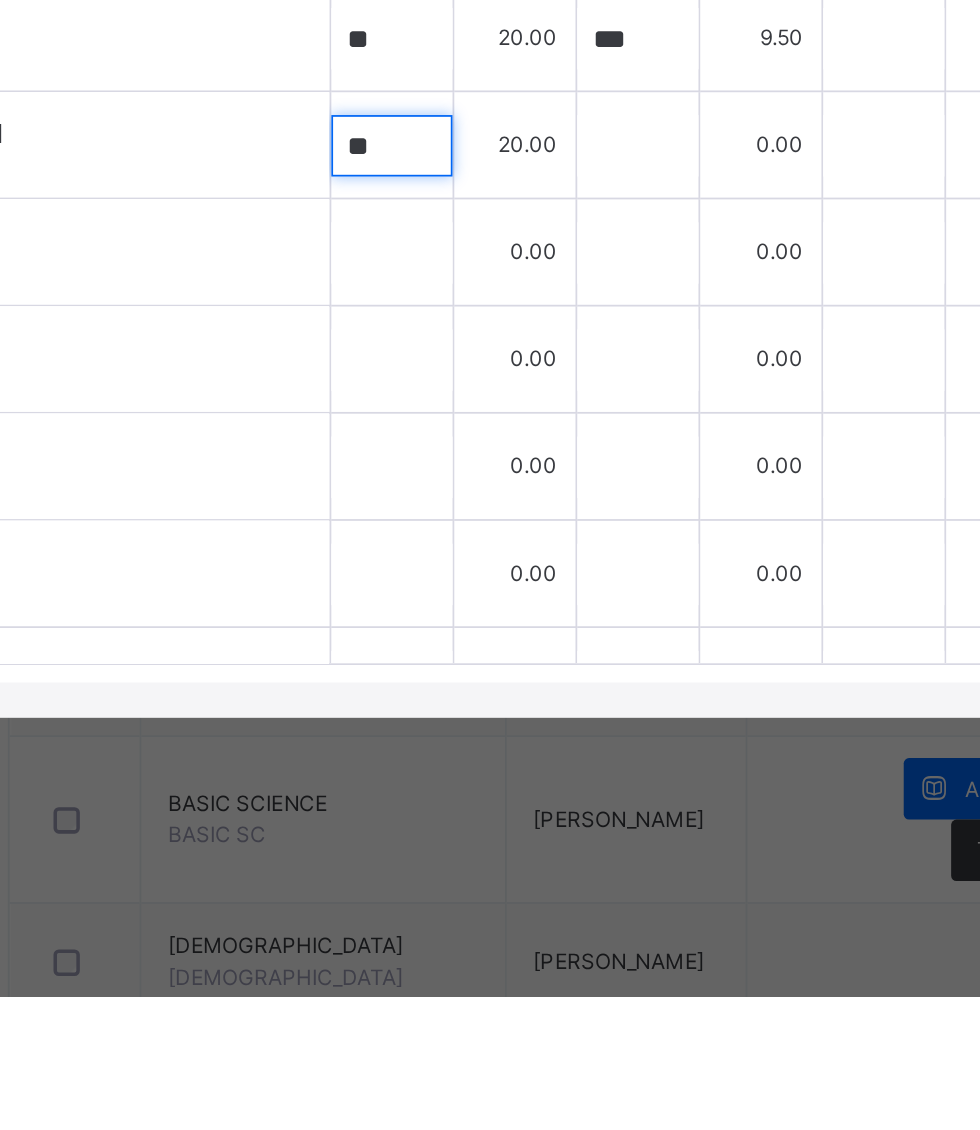 type on "**" 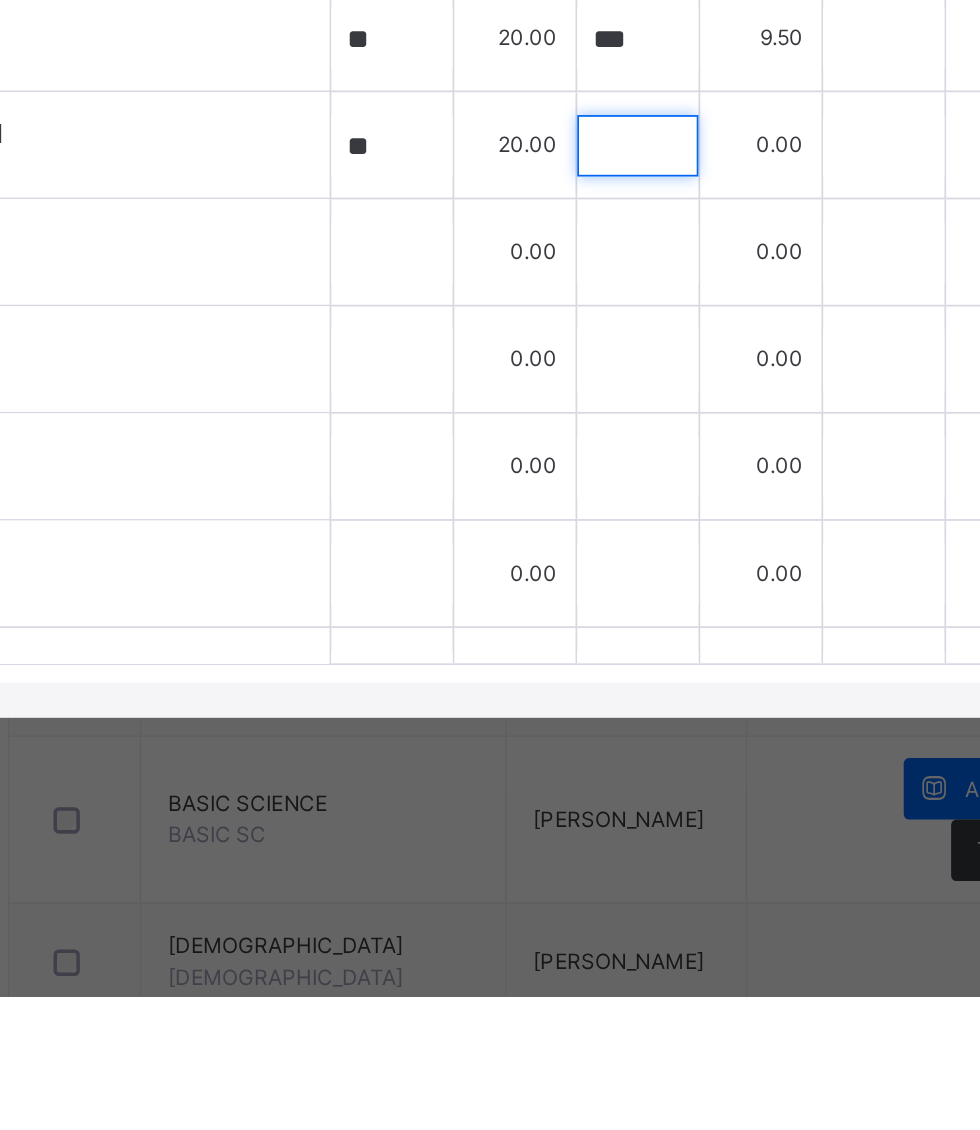 click at bounding box center (634, 645) 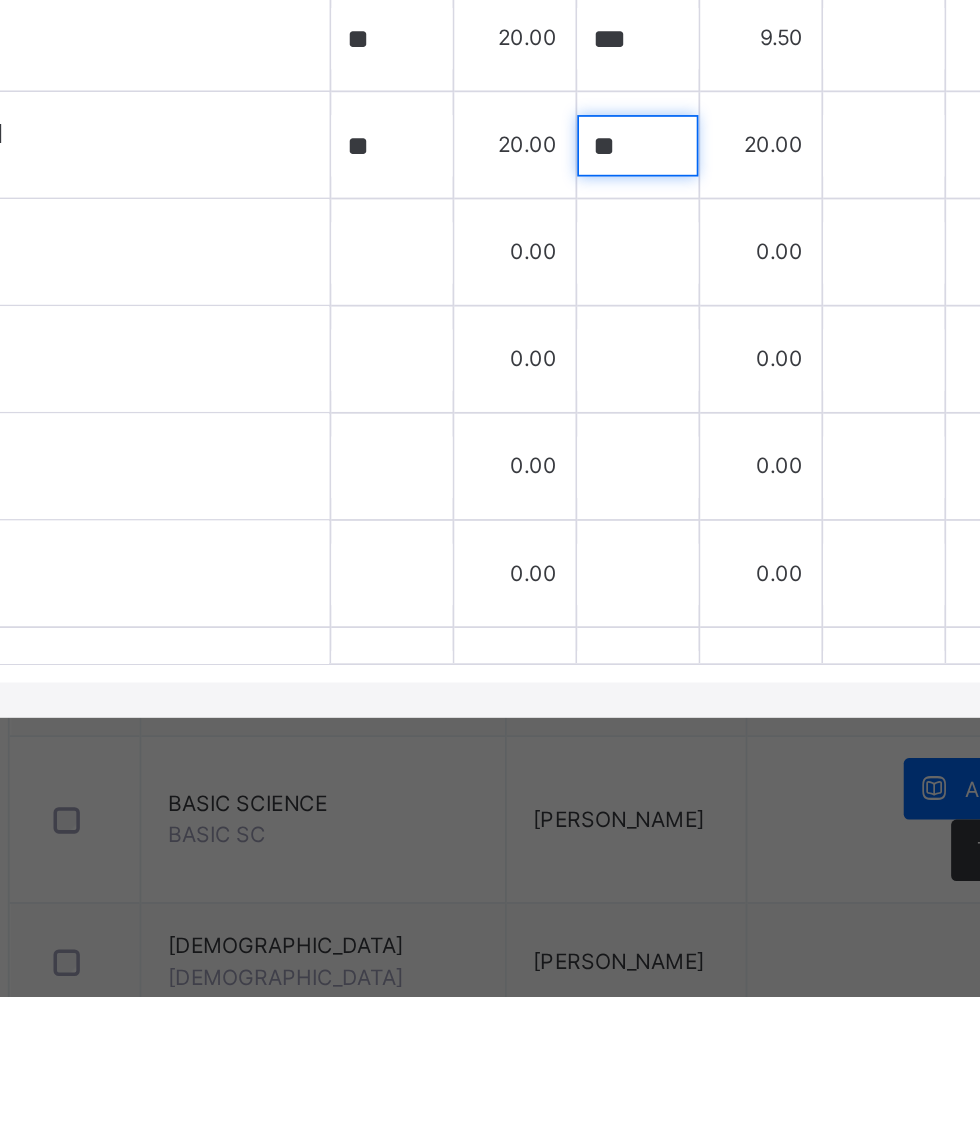 type on "**" 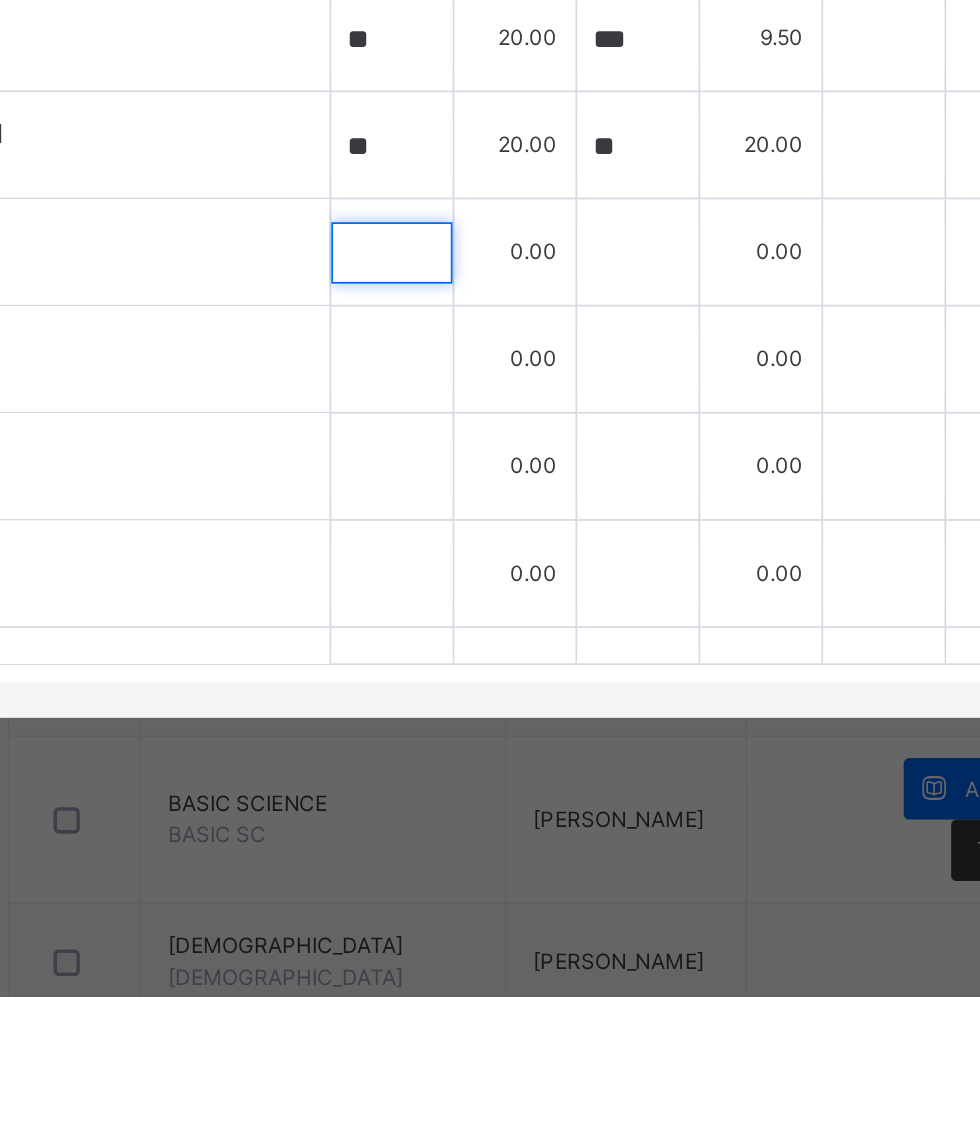 click at bounding box center [494, 706] 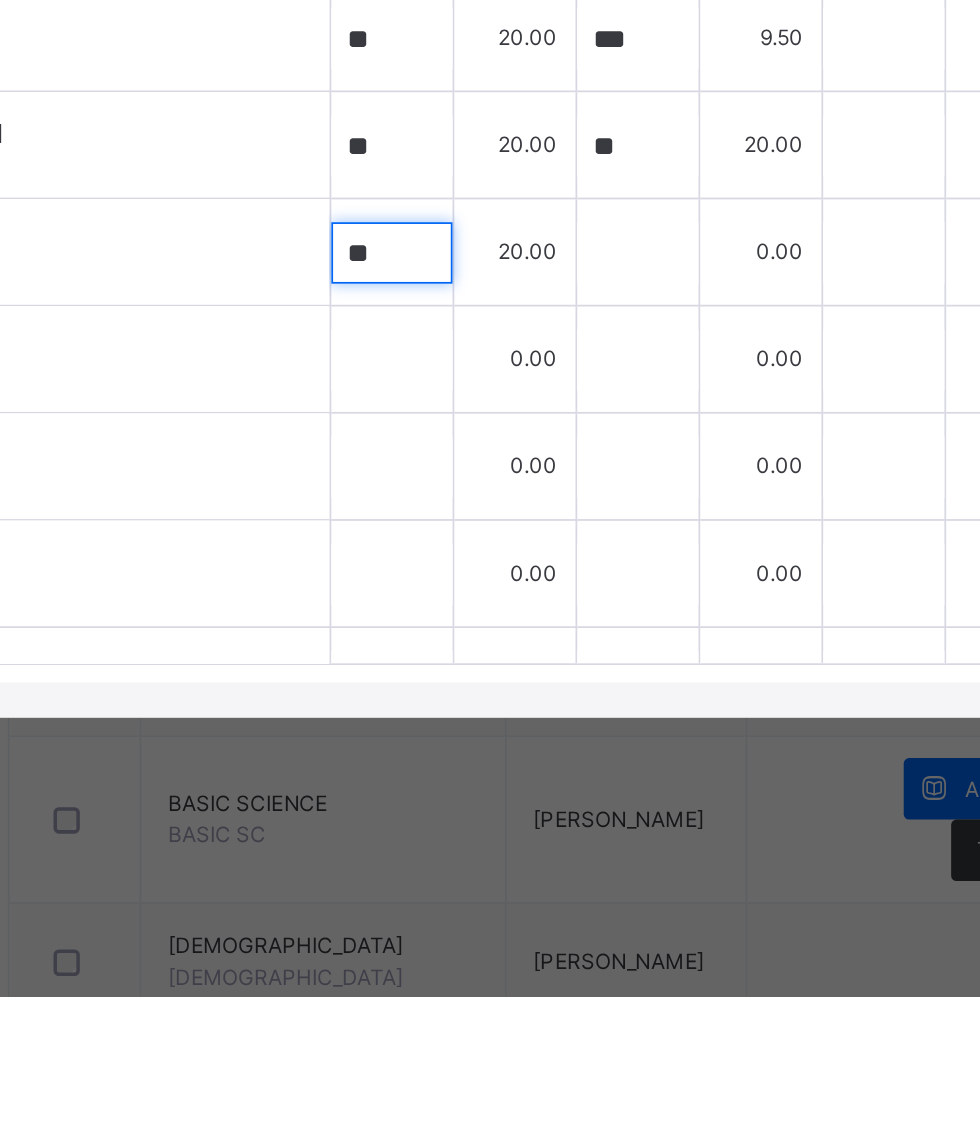 type on "**" 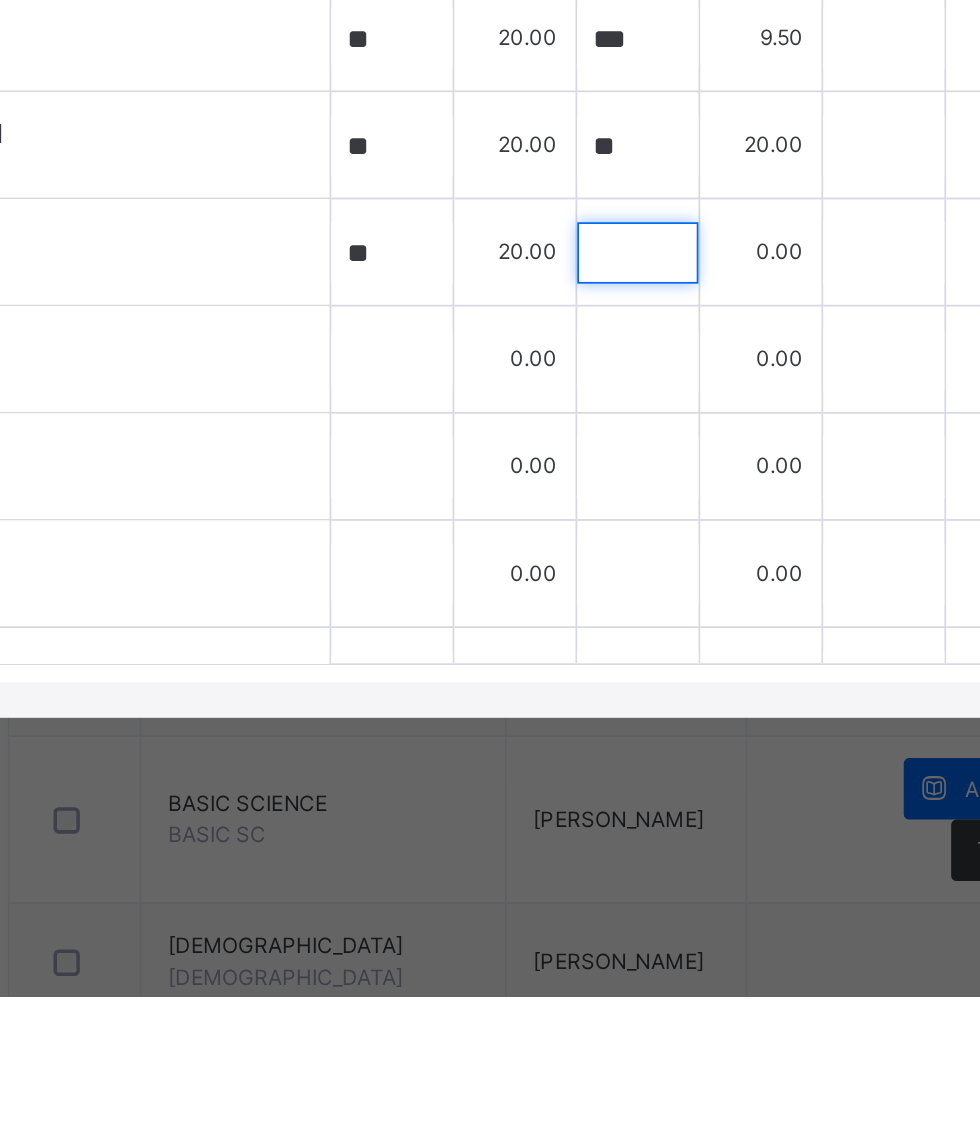 click at bounding box center (634, 706) 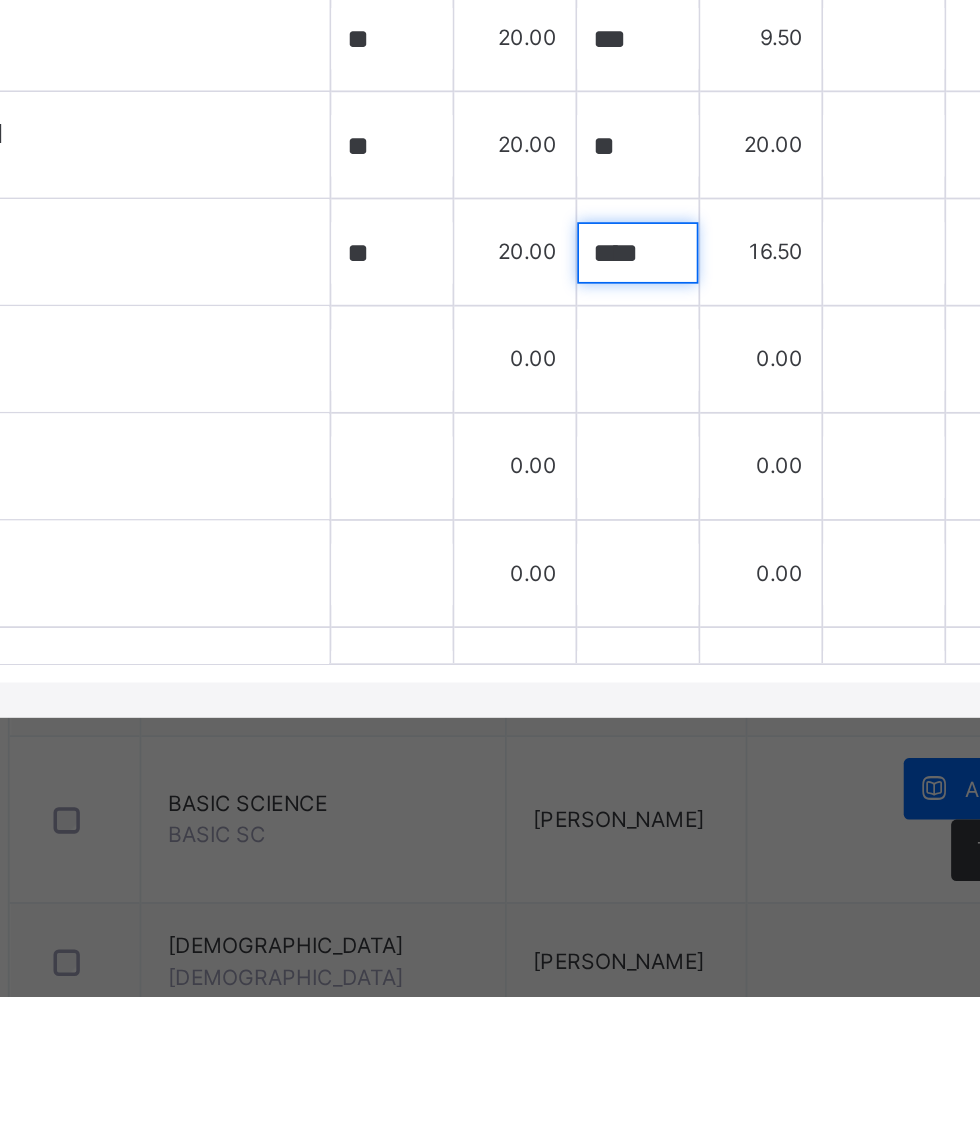 type on "****" 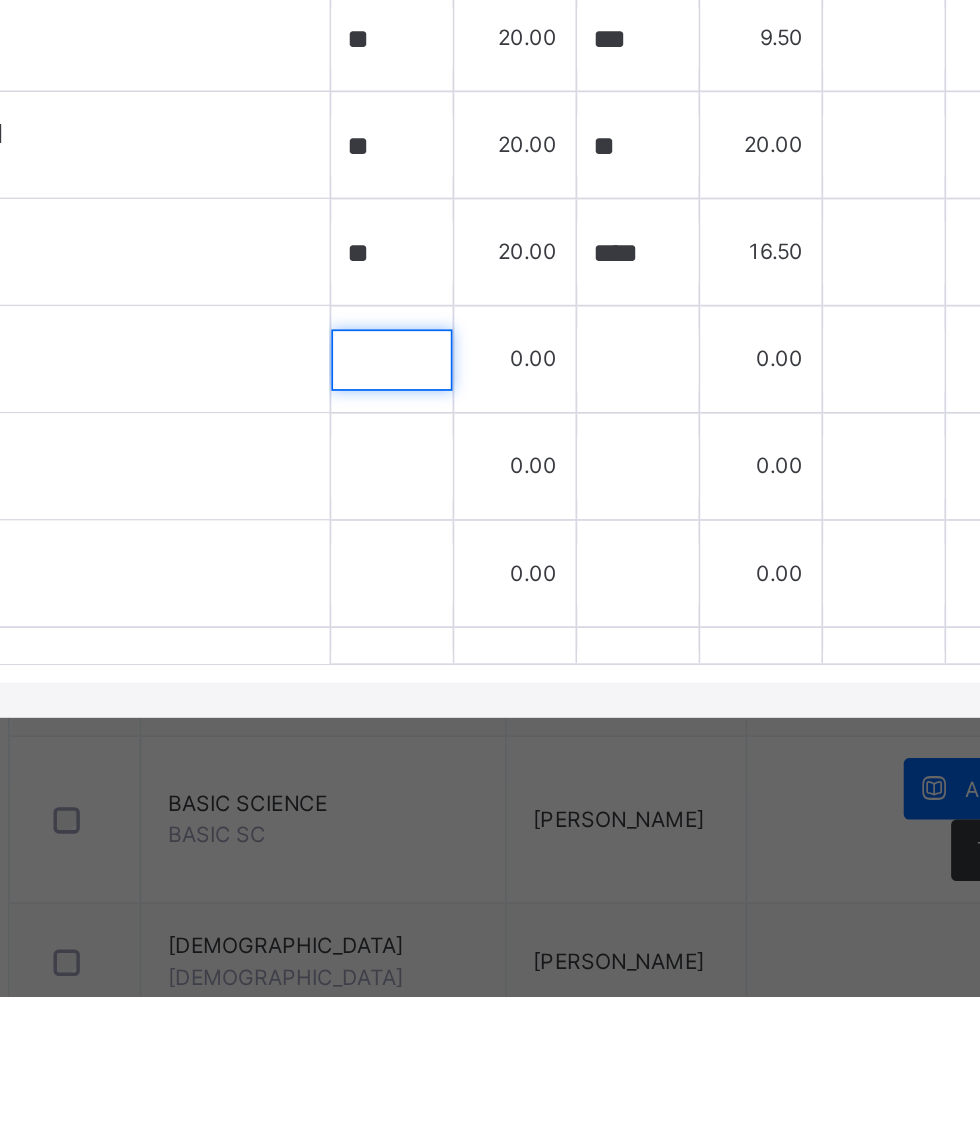 click at bounding box center [494, 767] 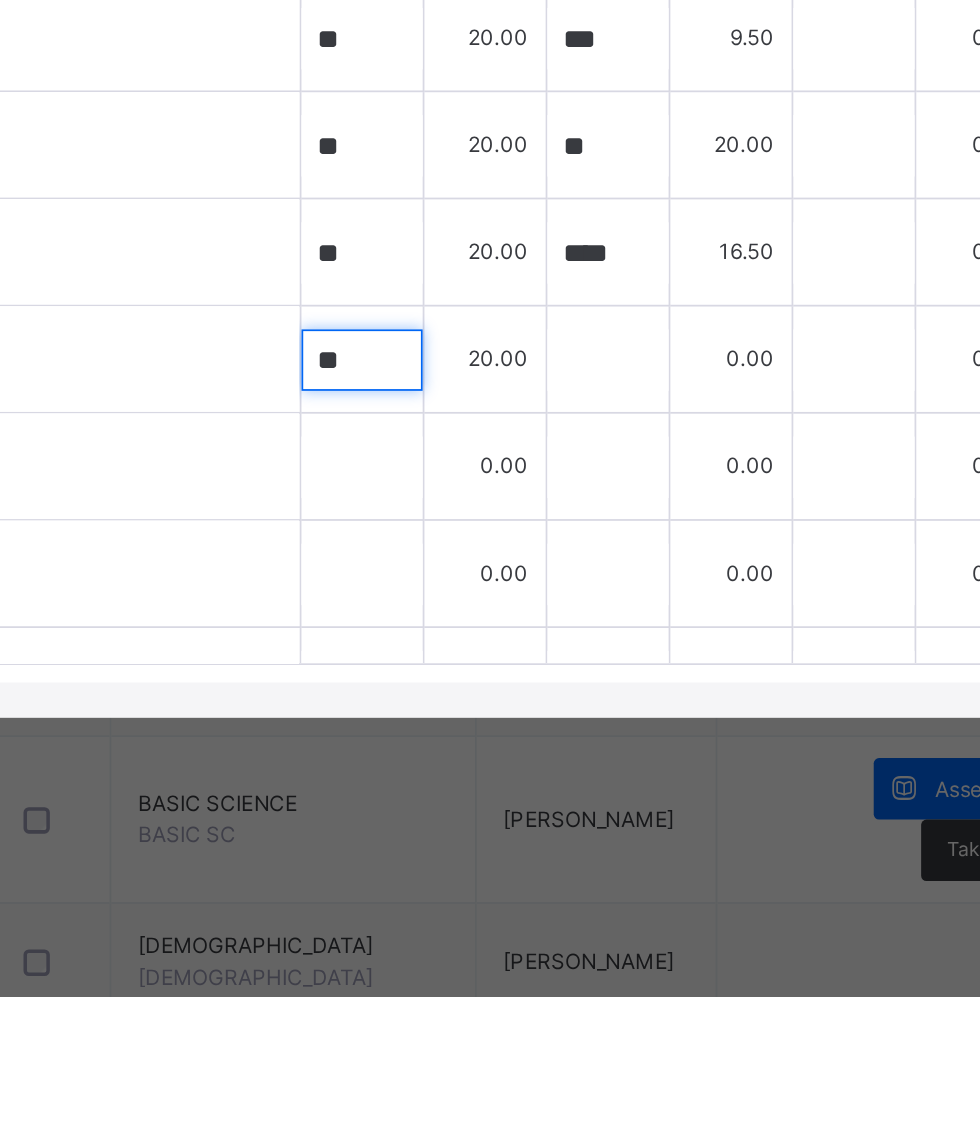 type on "**" 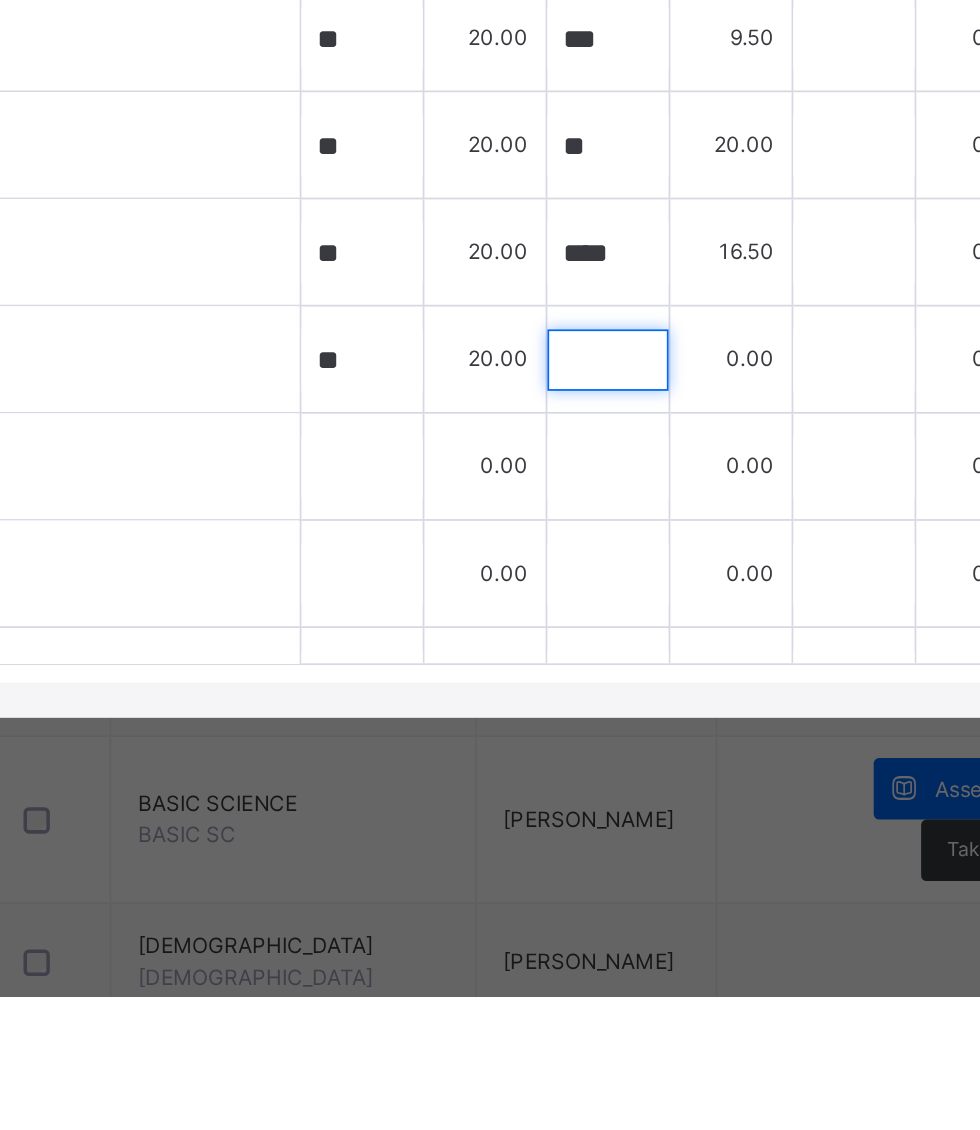 click at bounding box center (634, 767) 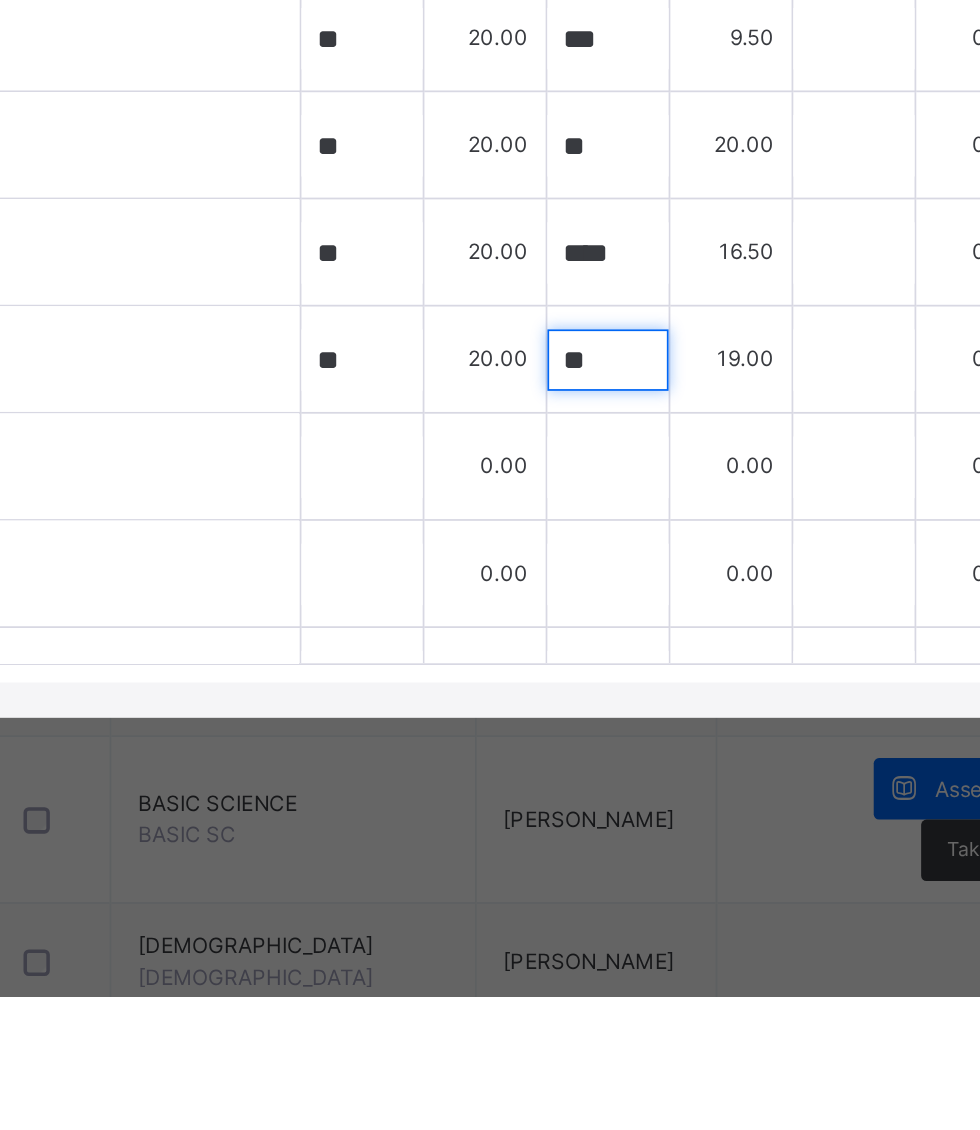type on "**" 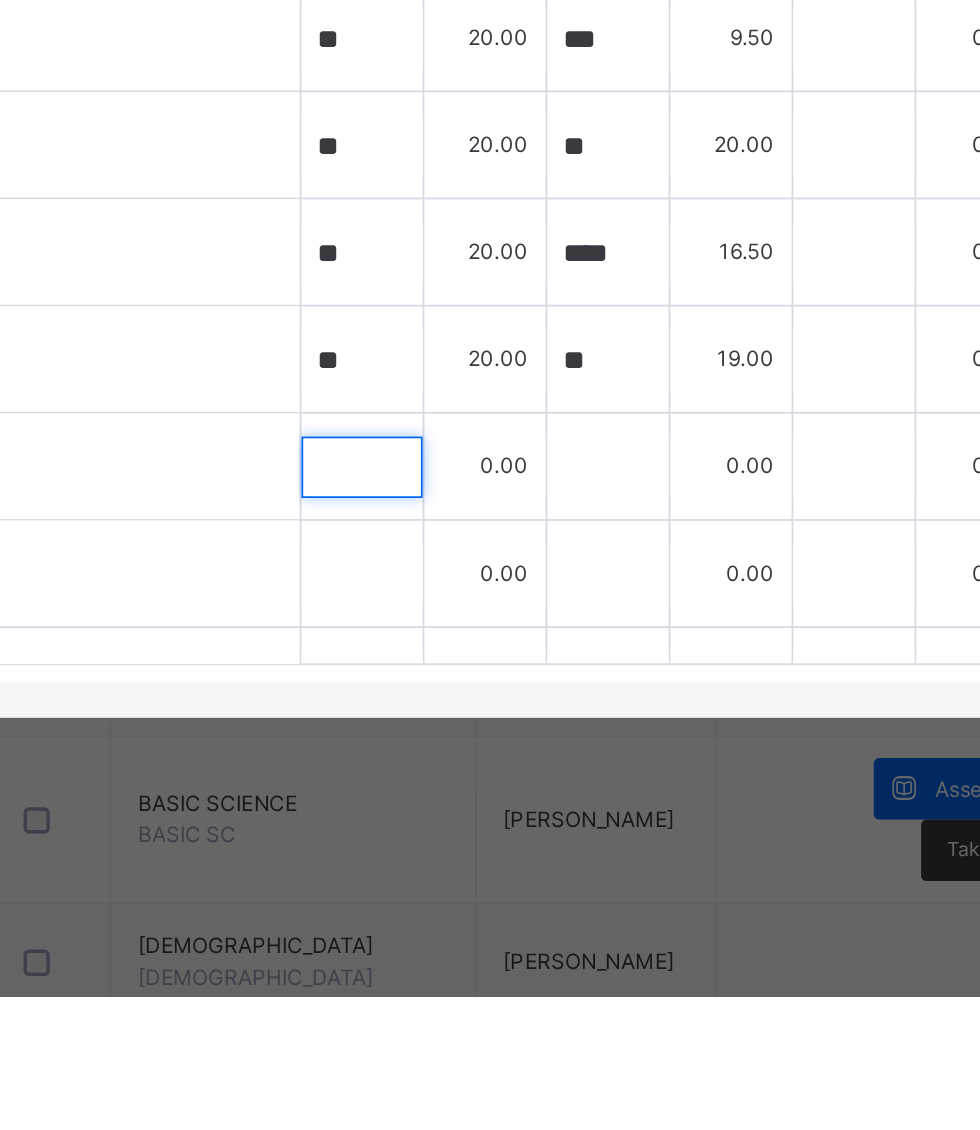 click at bounding box center (494, 828) 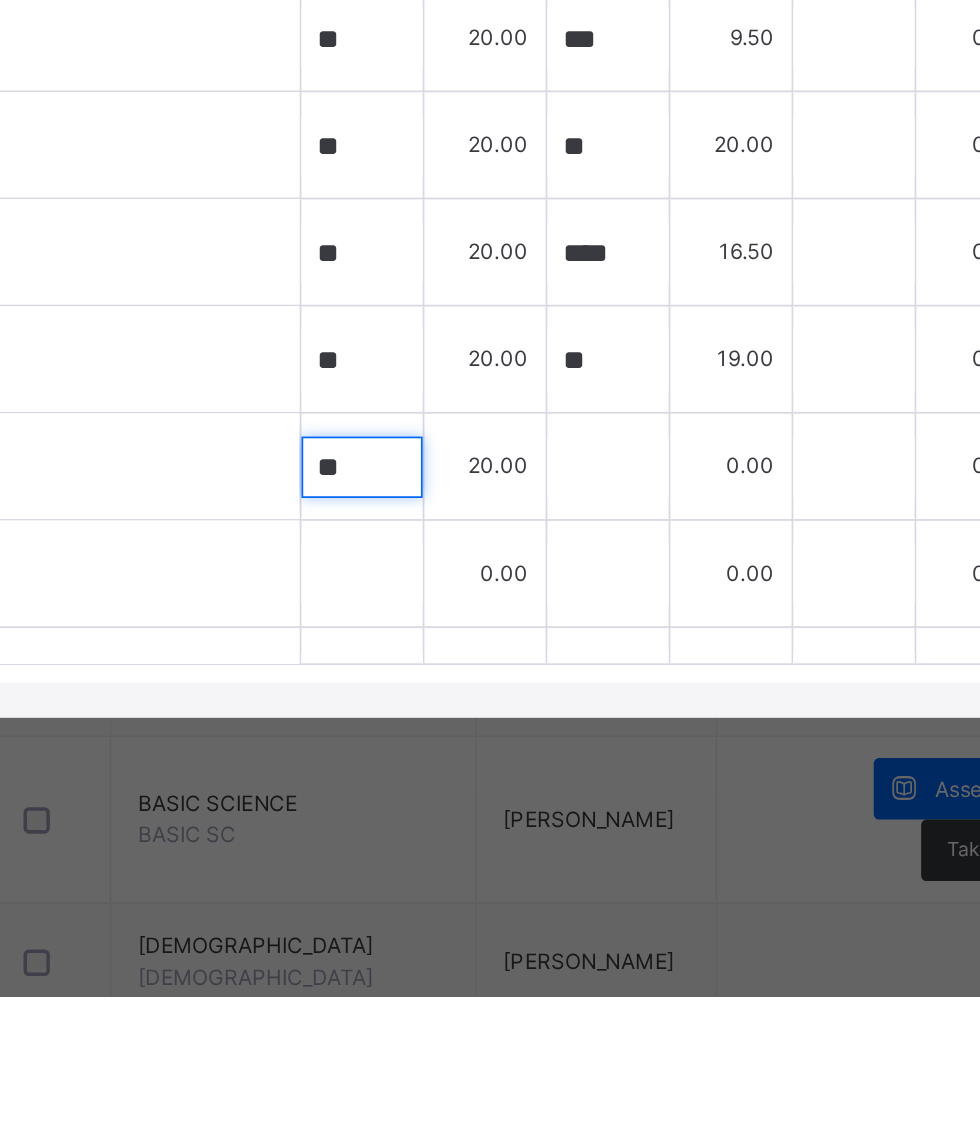 type on "**" 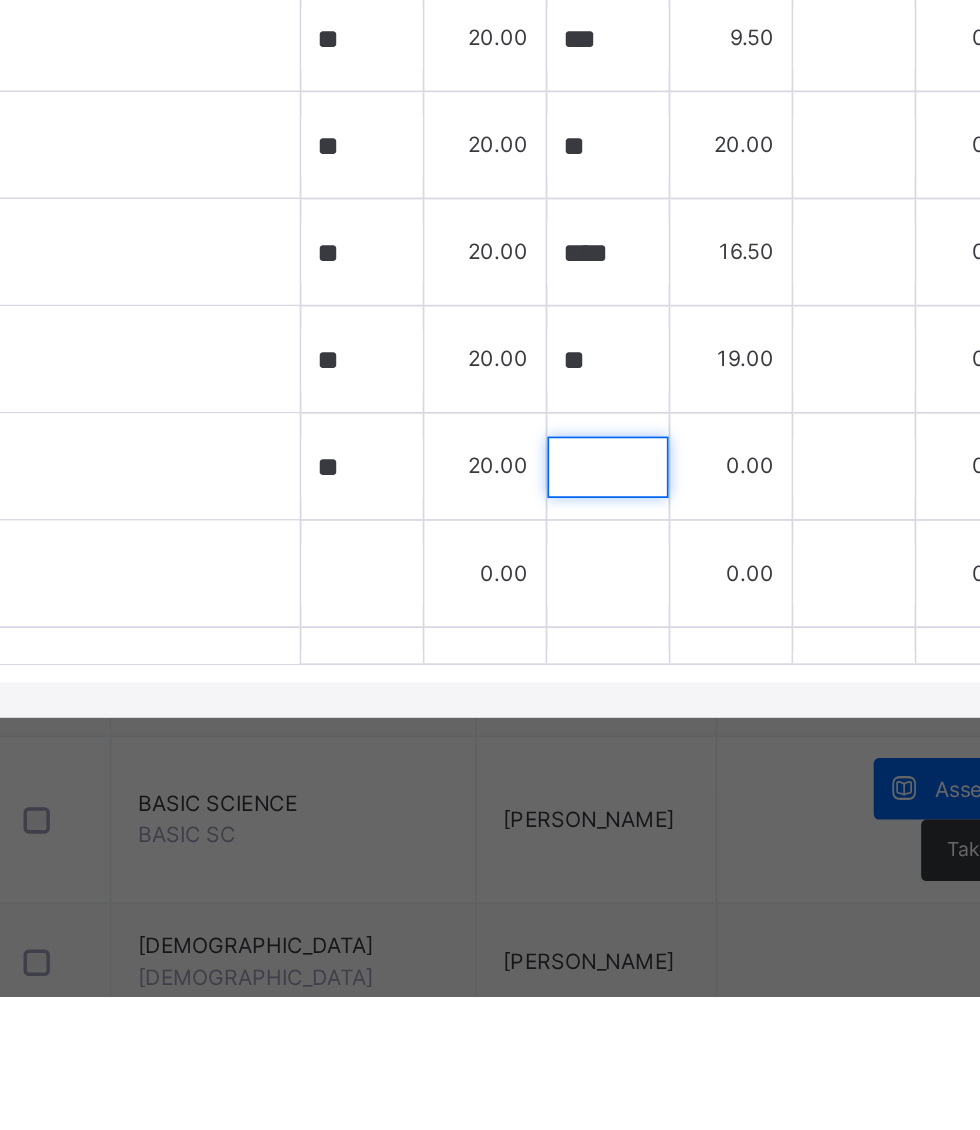 click at bounding box center (634, 828) 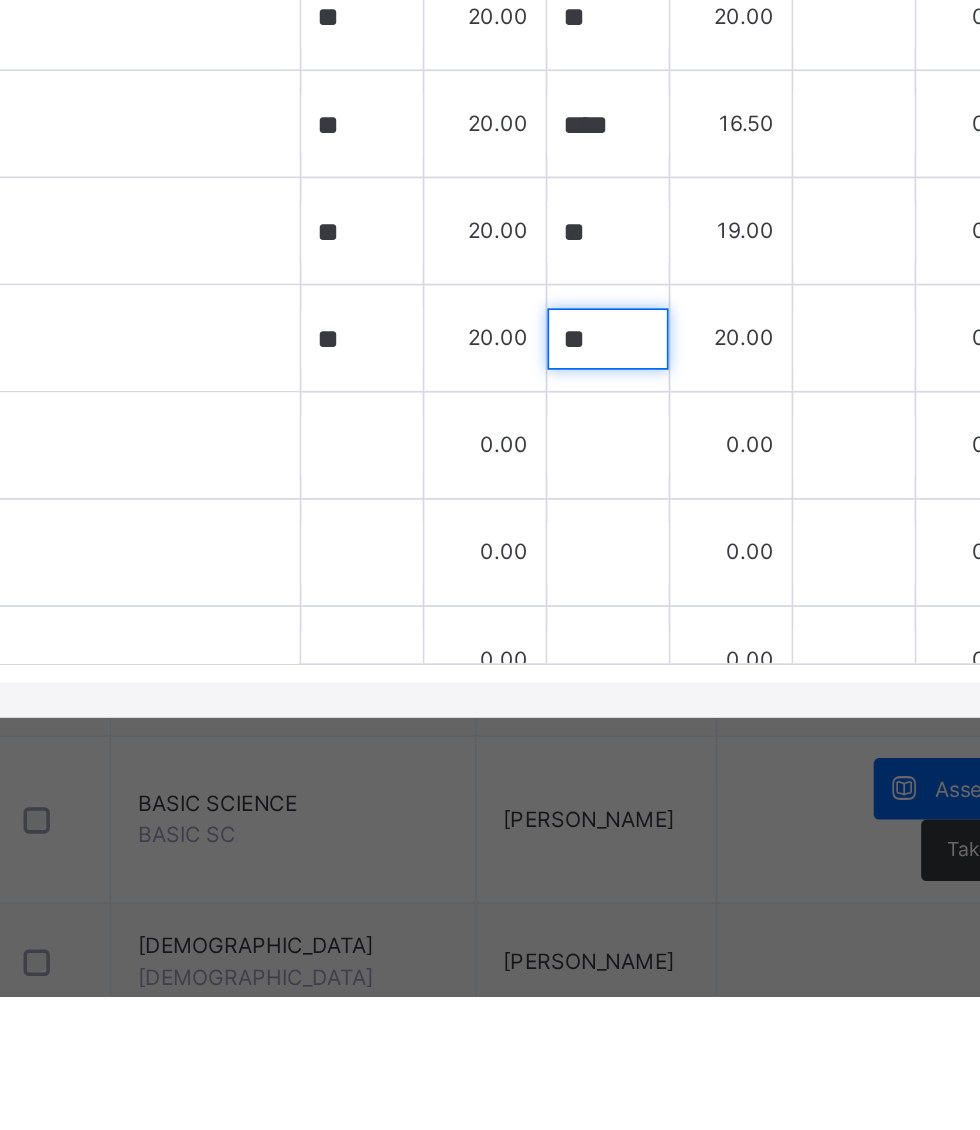 scroll, scrollTop: 1052, scrollLeft: 0, axis: vertical 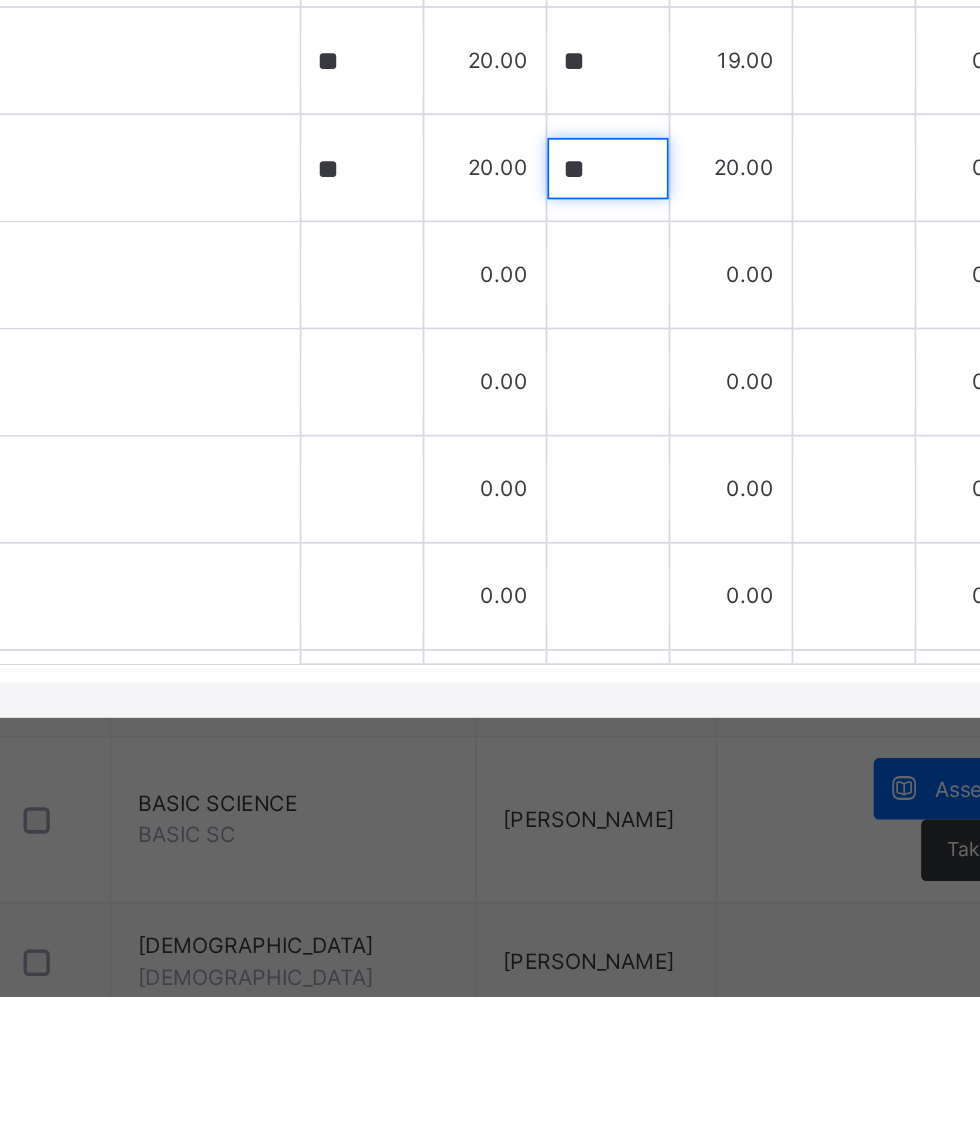 type on "**" 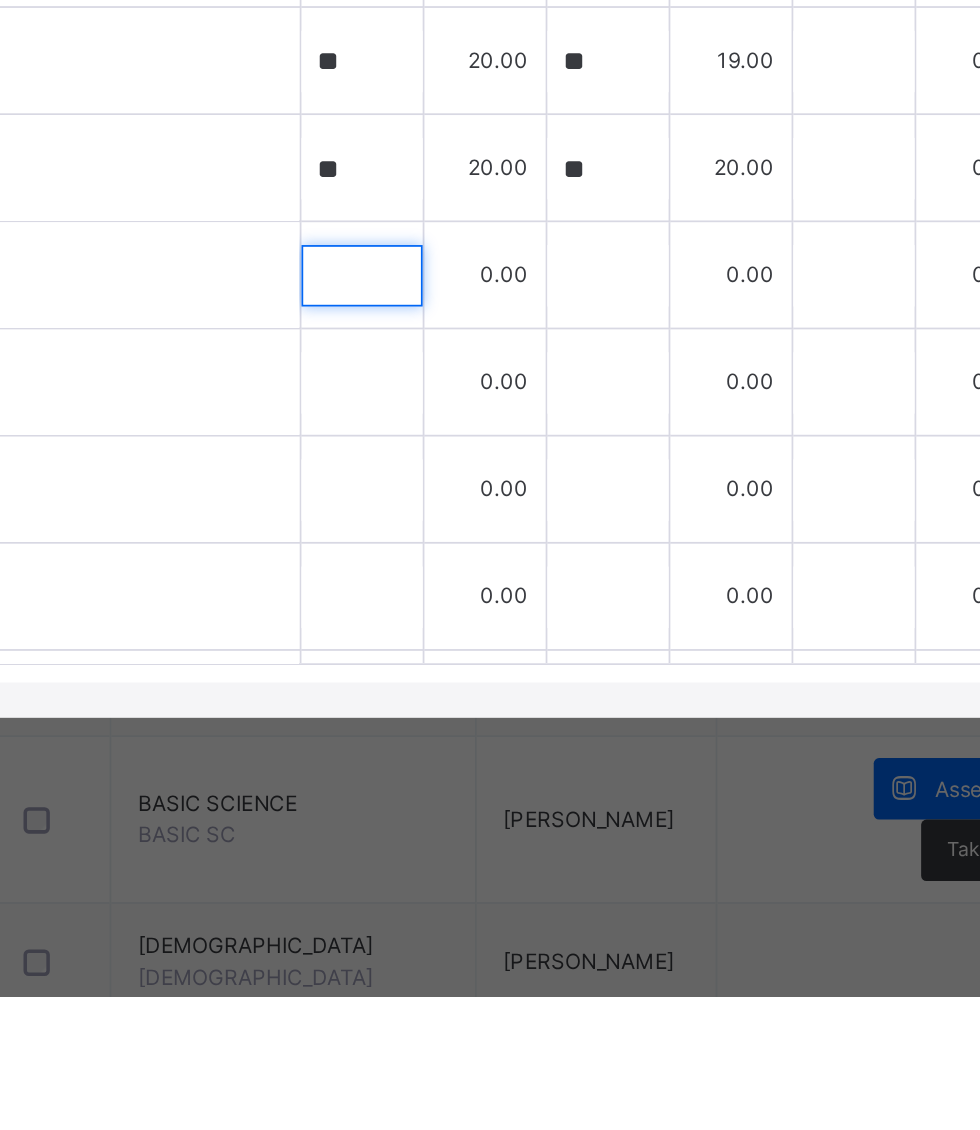 click at bounding box center (494, 719) 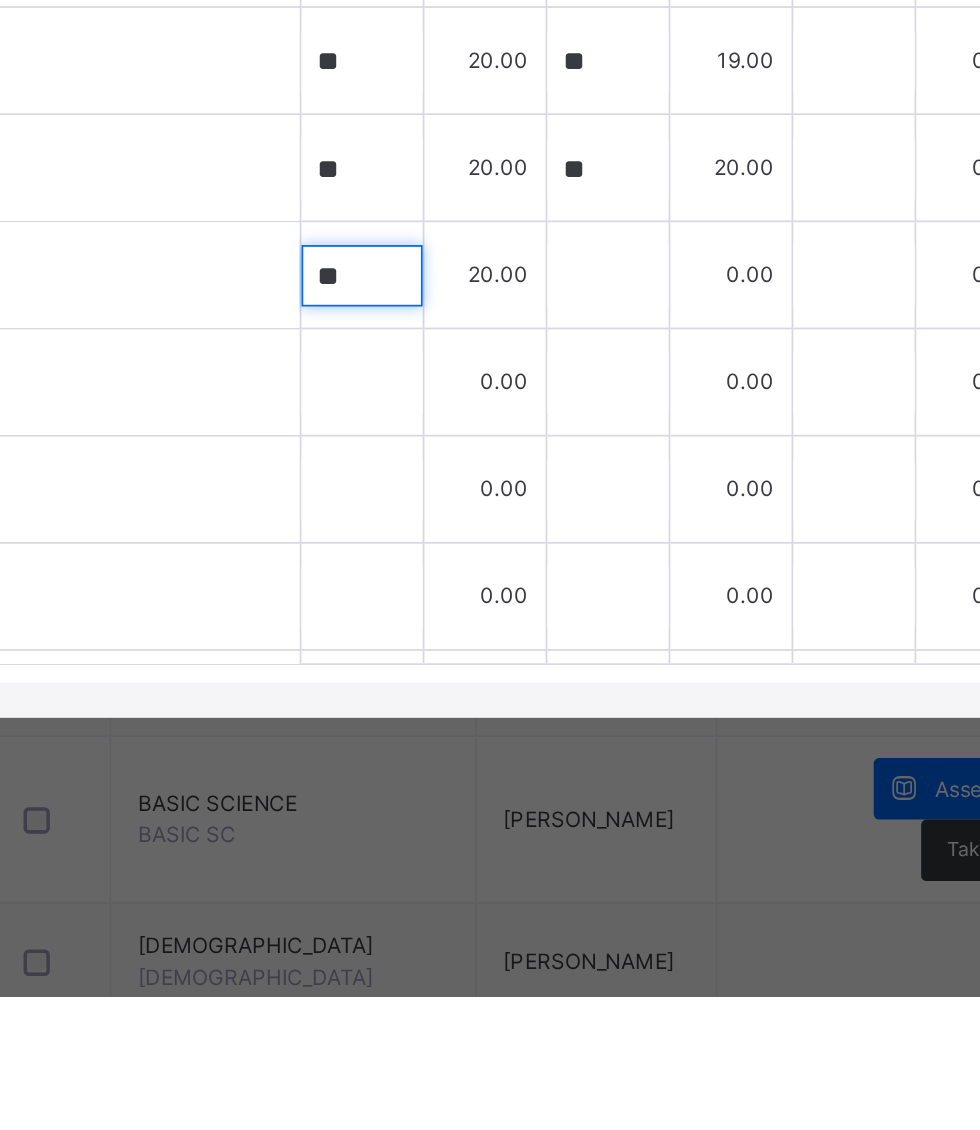type on "**" 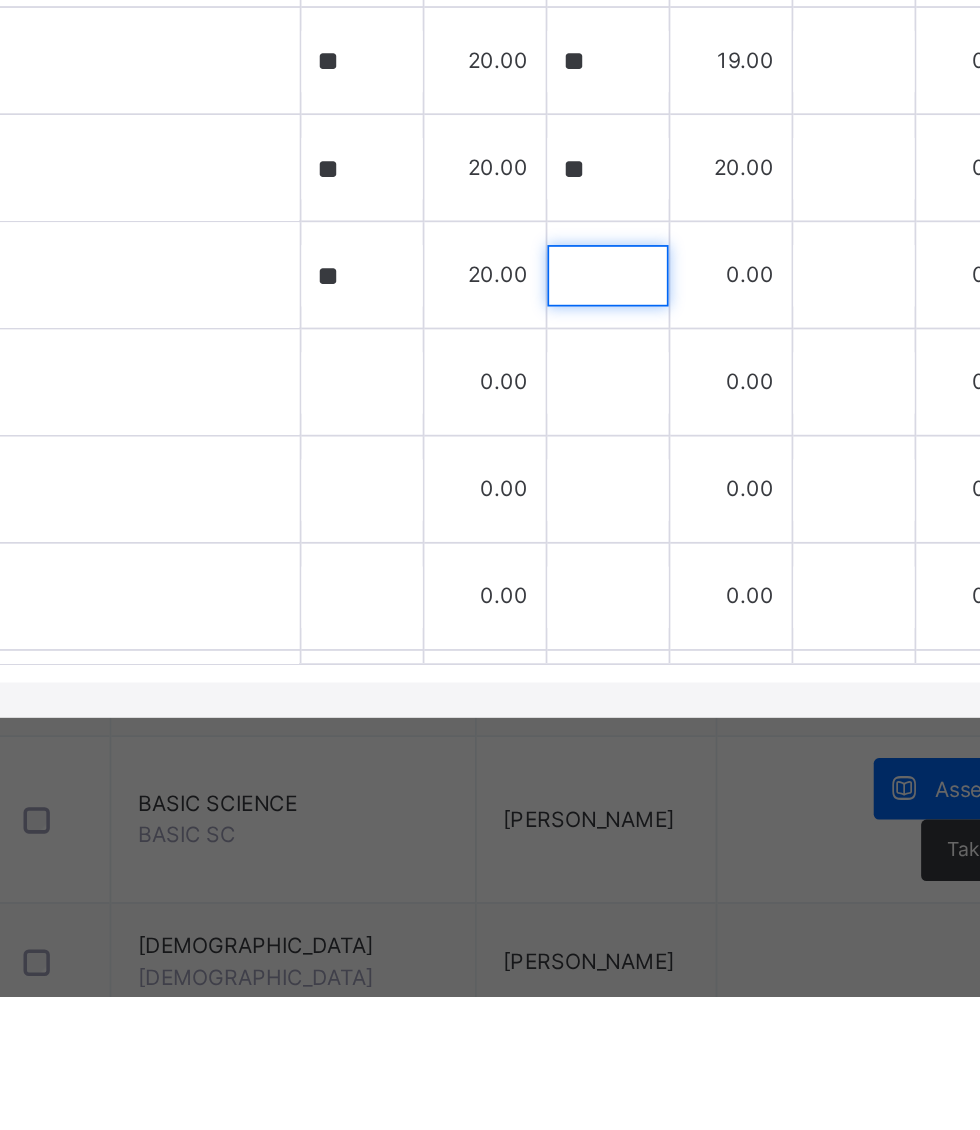 click at bounding box center [634, 719] 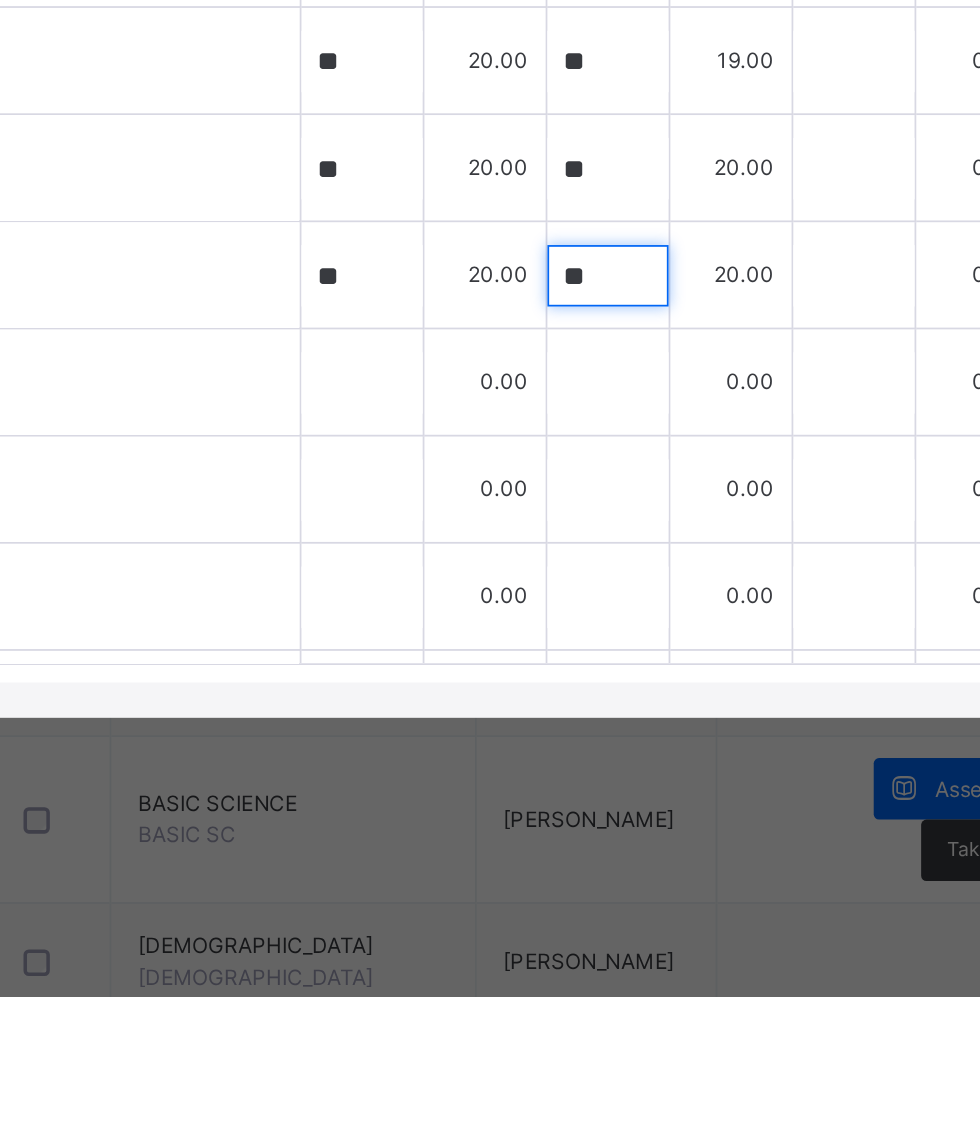type on "**" 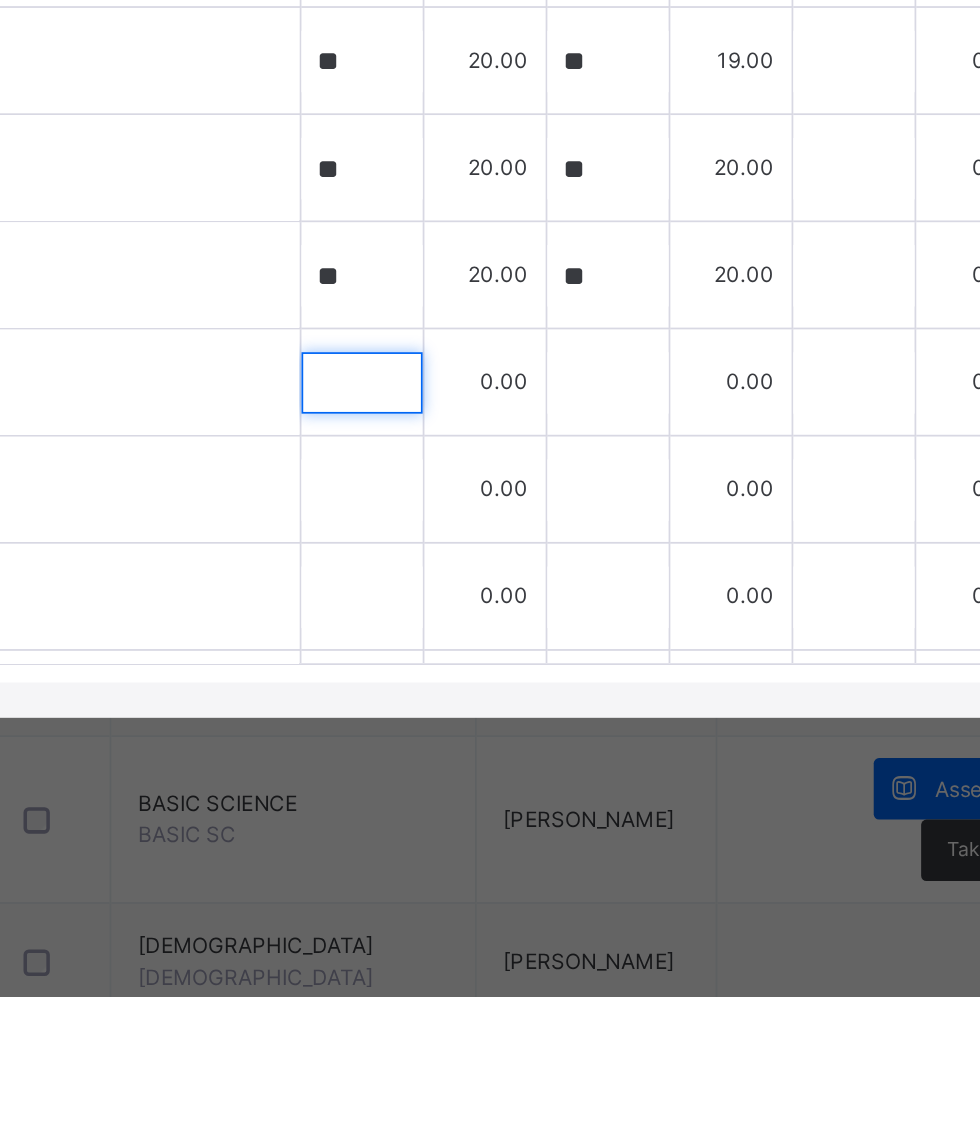 click at bounding box center [494, 780] 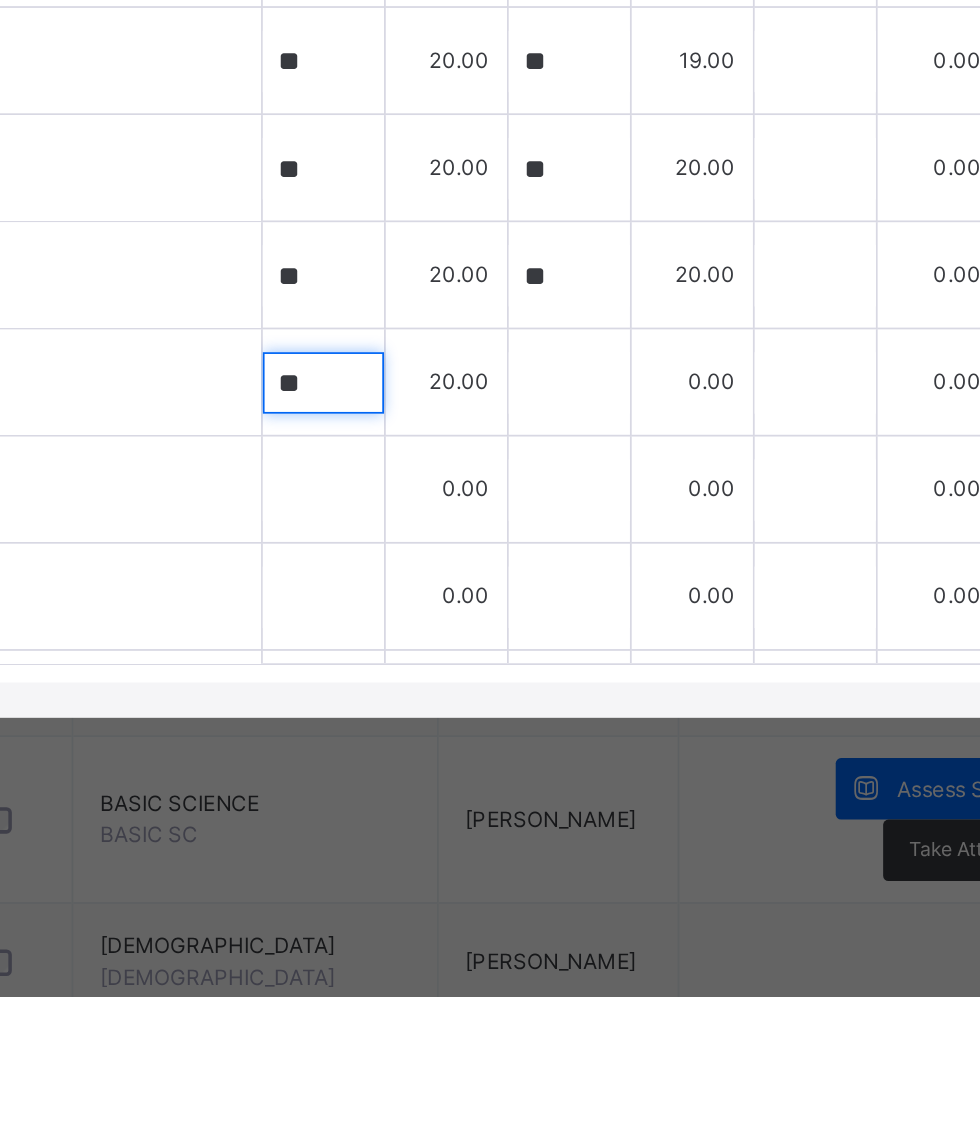 type on "**" 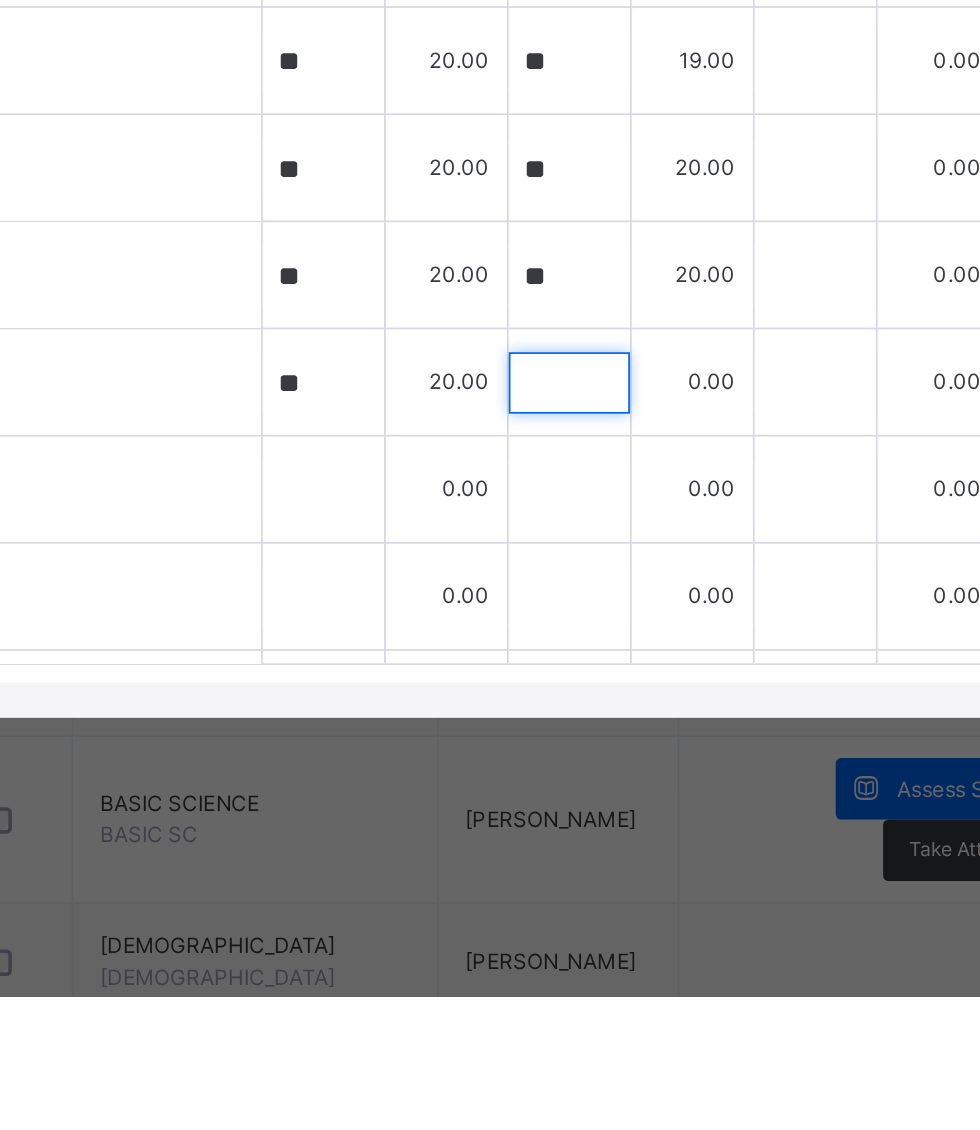 click at bounding box center [634, 780] 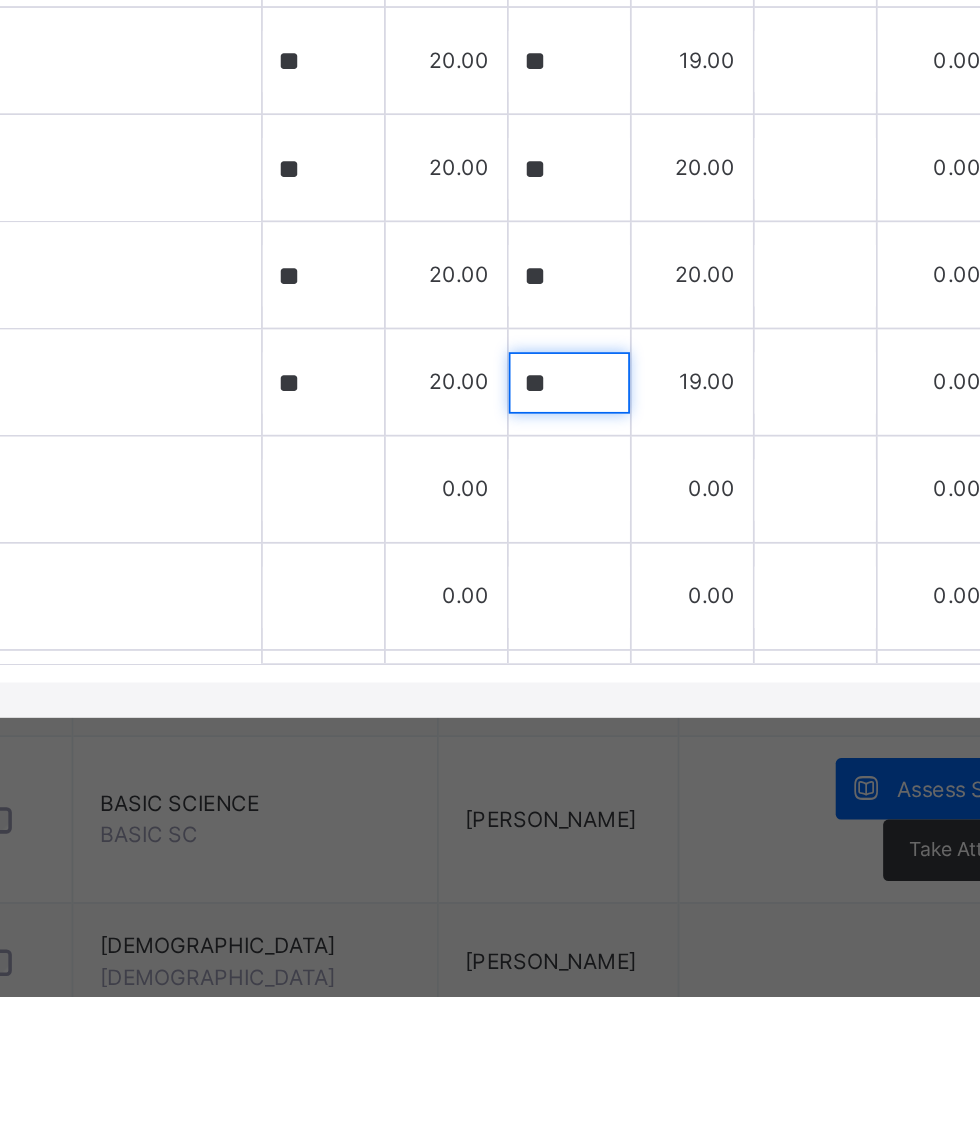 type on "**" 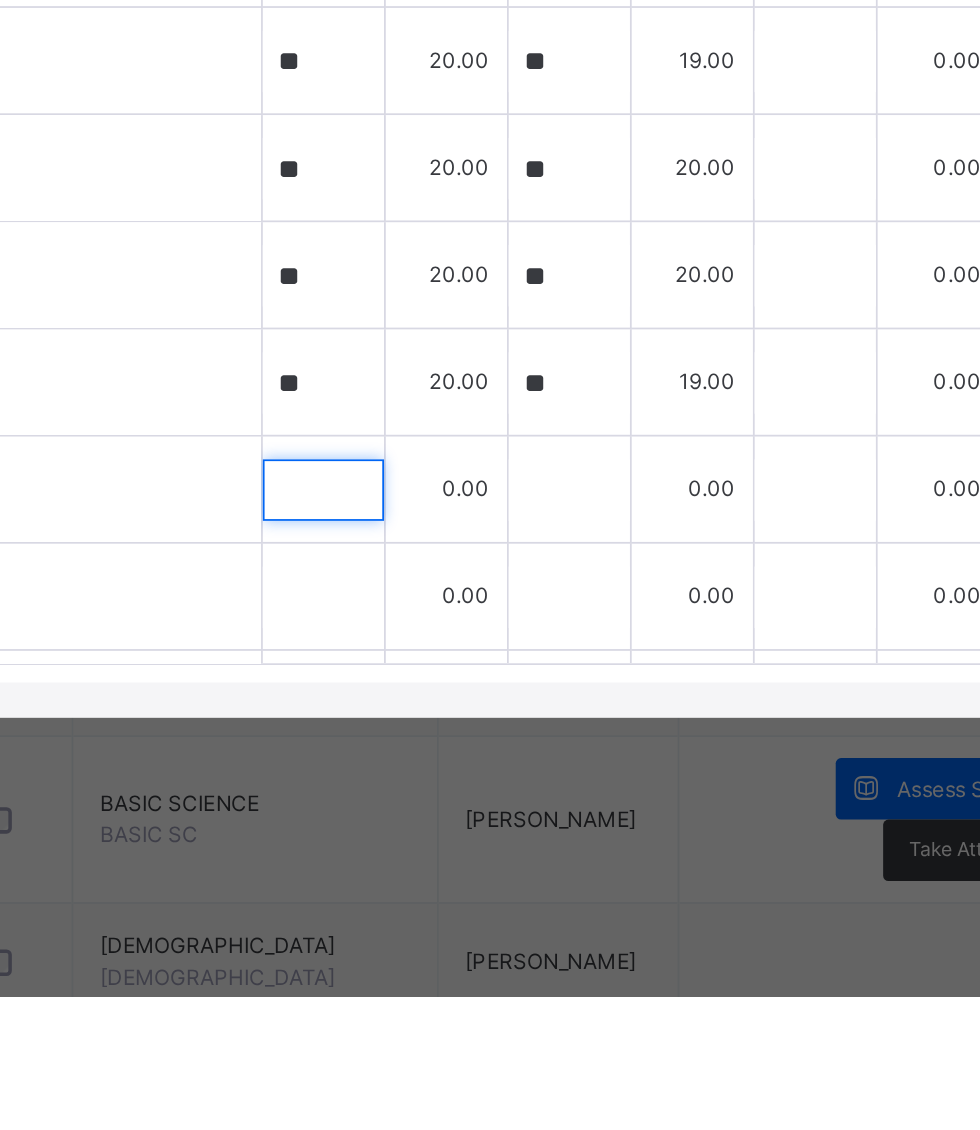 click at bounding box center [494, 841] 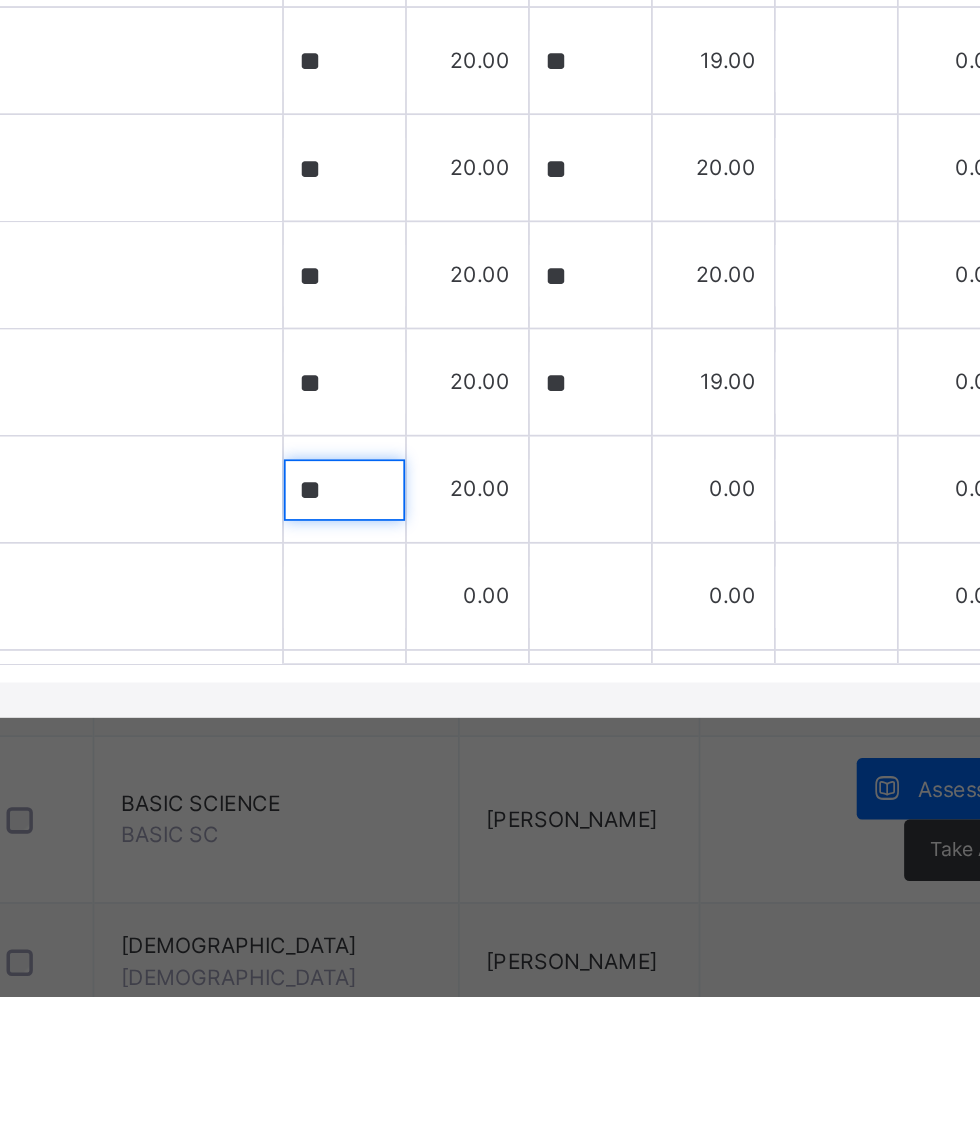 type on "**" 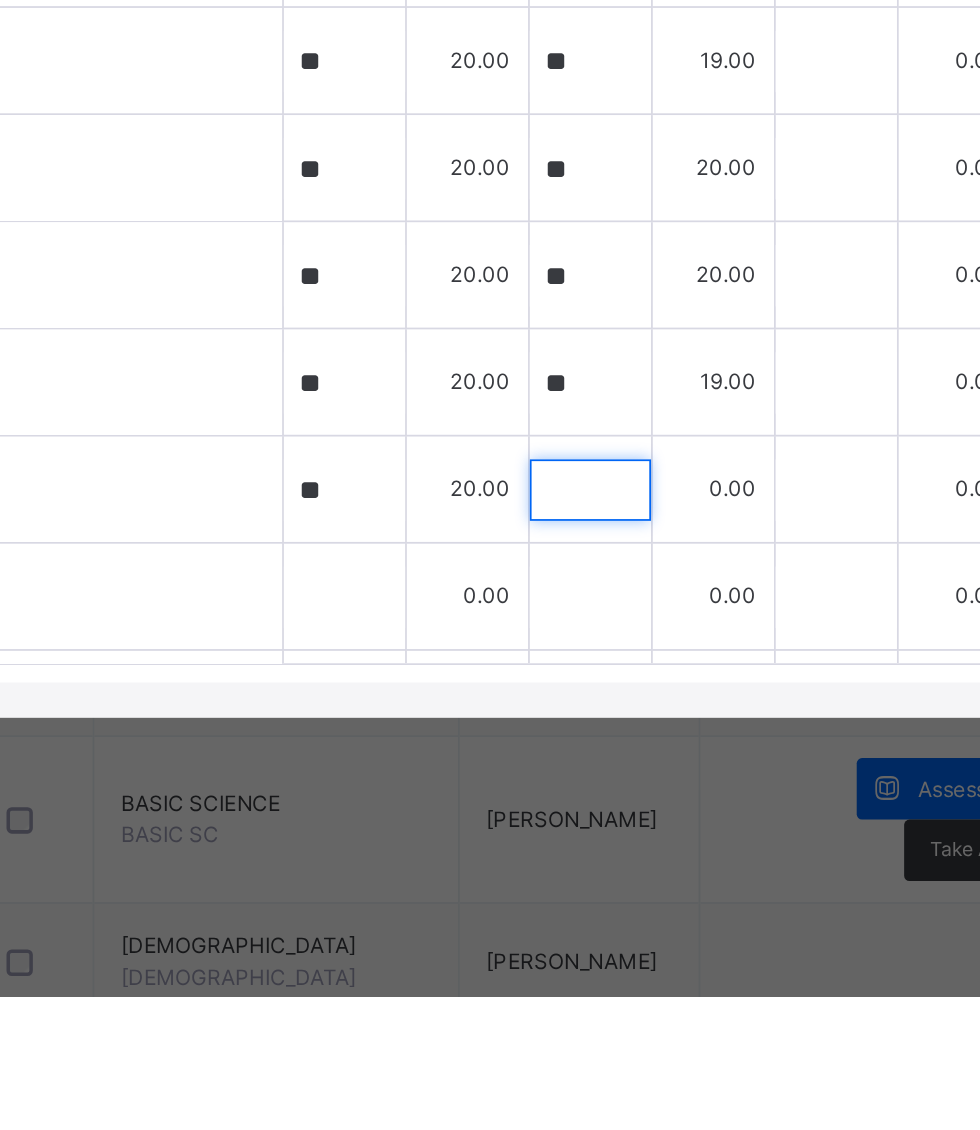 click at bounding box center (634, 841) 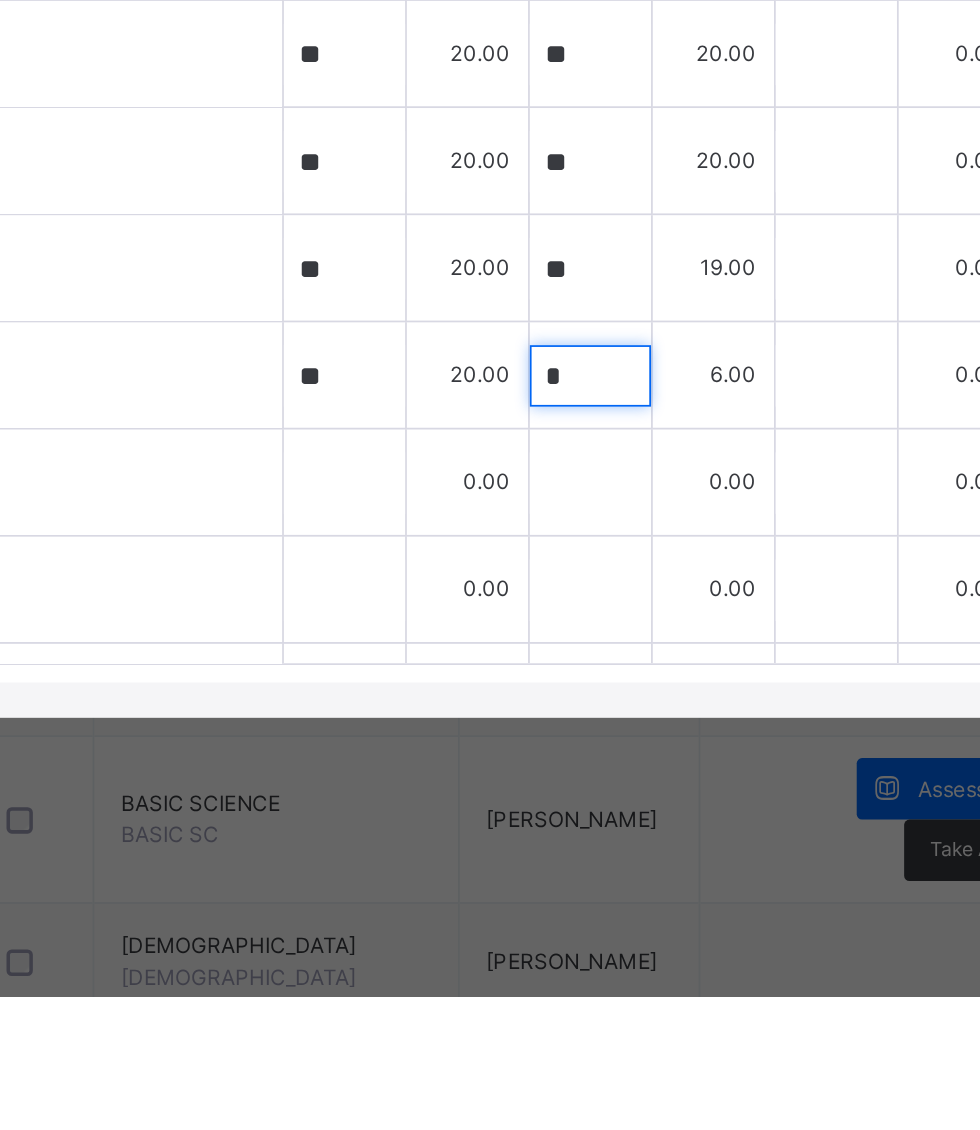 scroll, scrollTop: 1218, scrollLeft: 0, axis: vertical 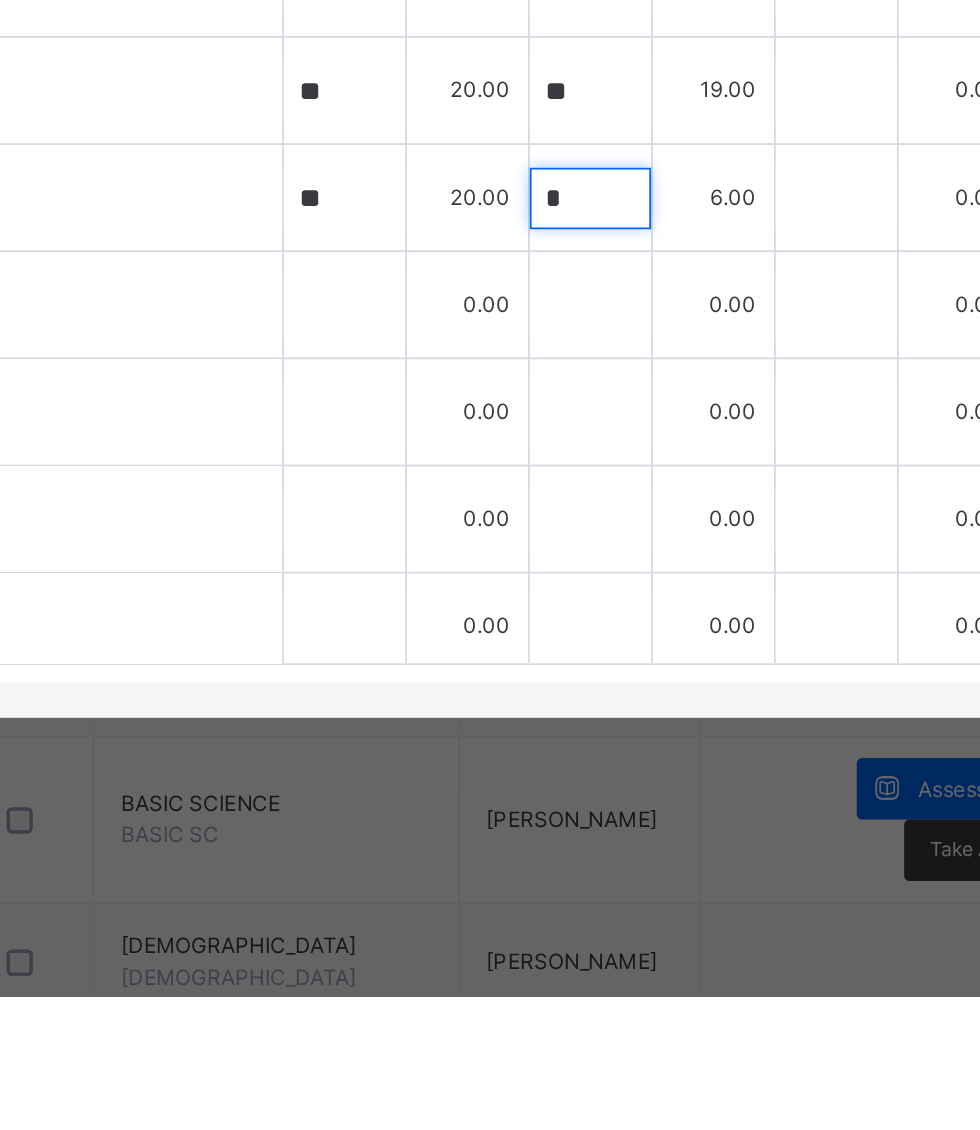type on "*" 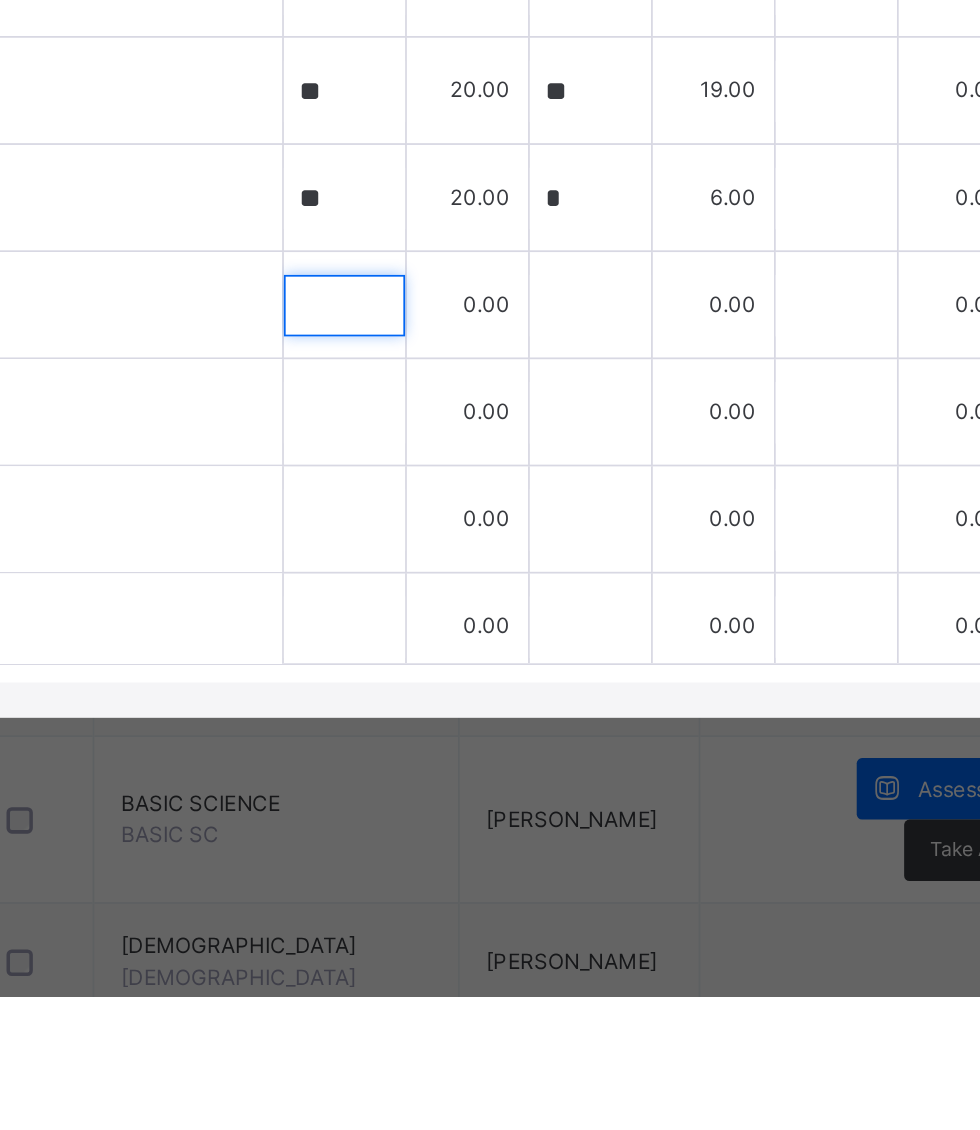 click at bounding box center (494, 736) 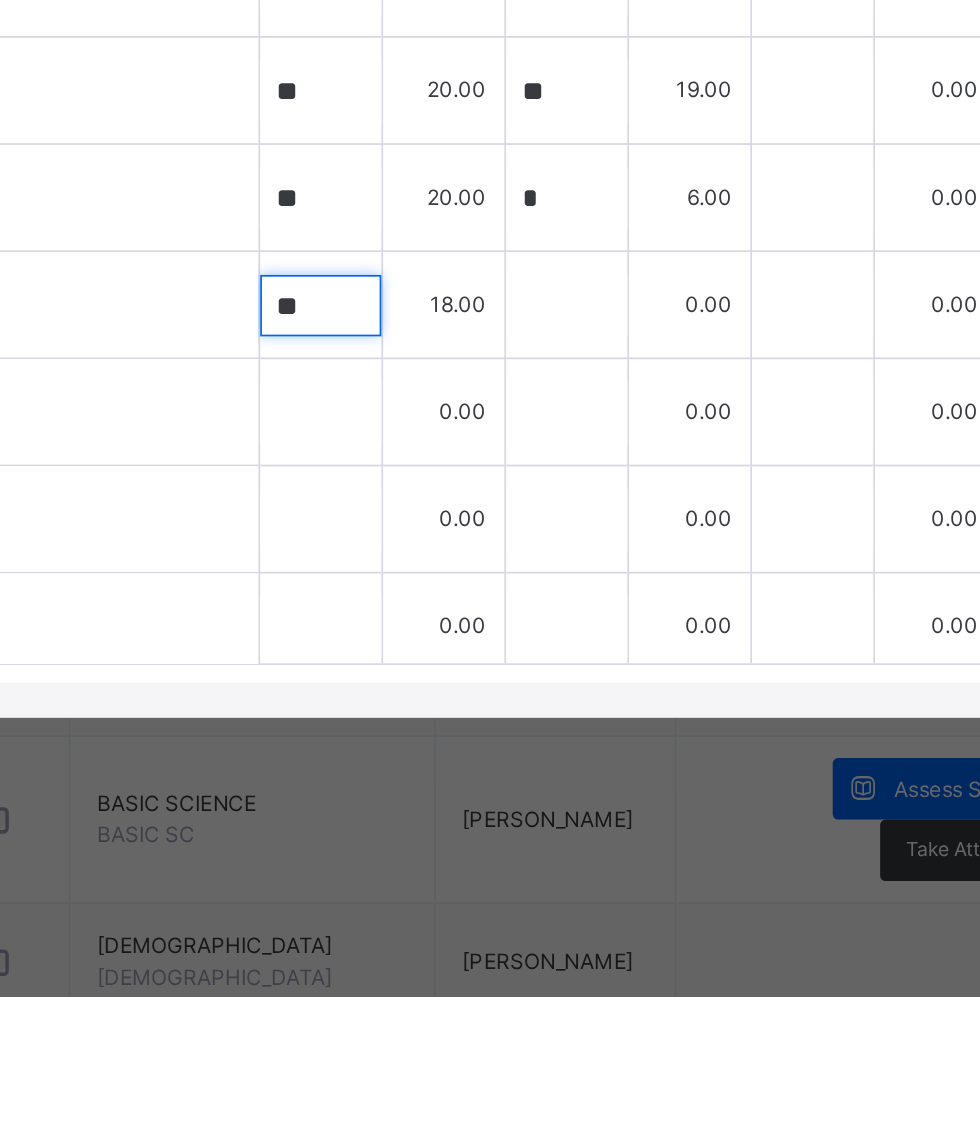 type on "**" 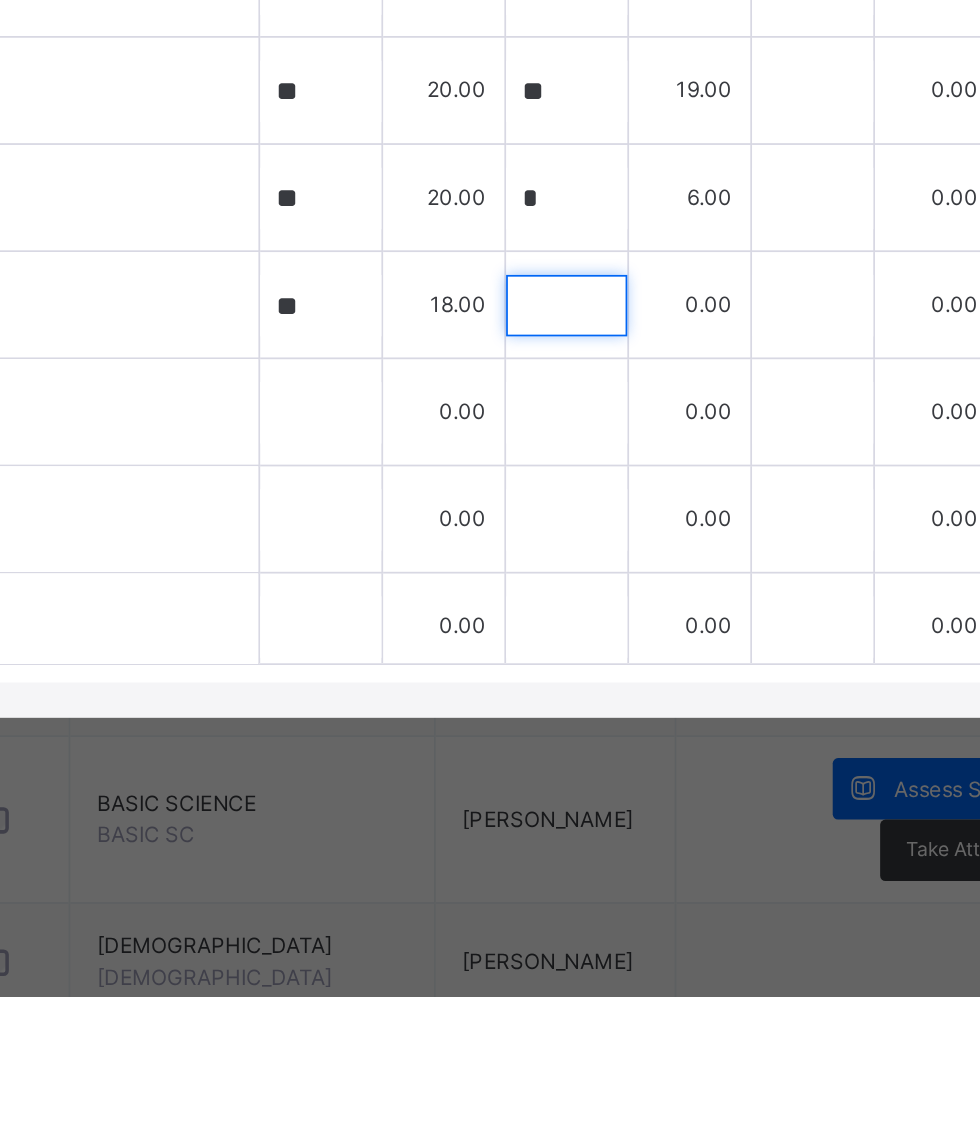 click at bounding box center (634, 736) 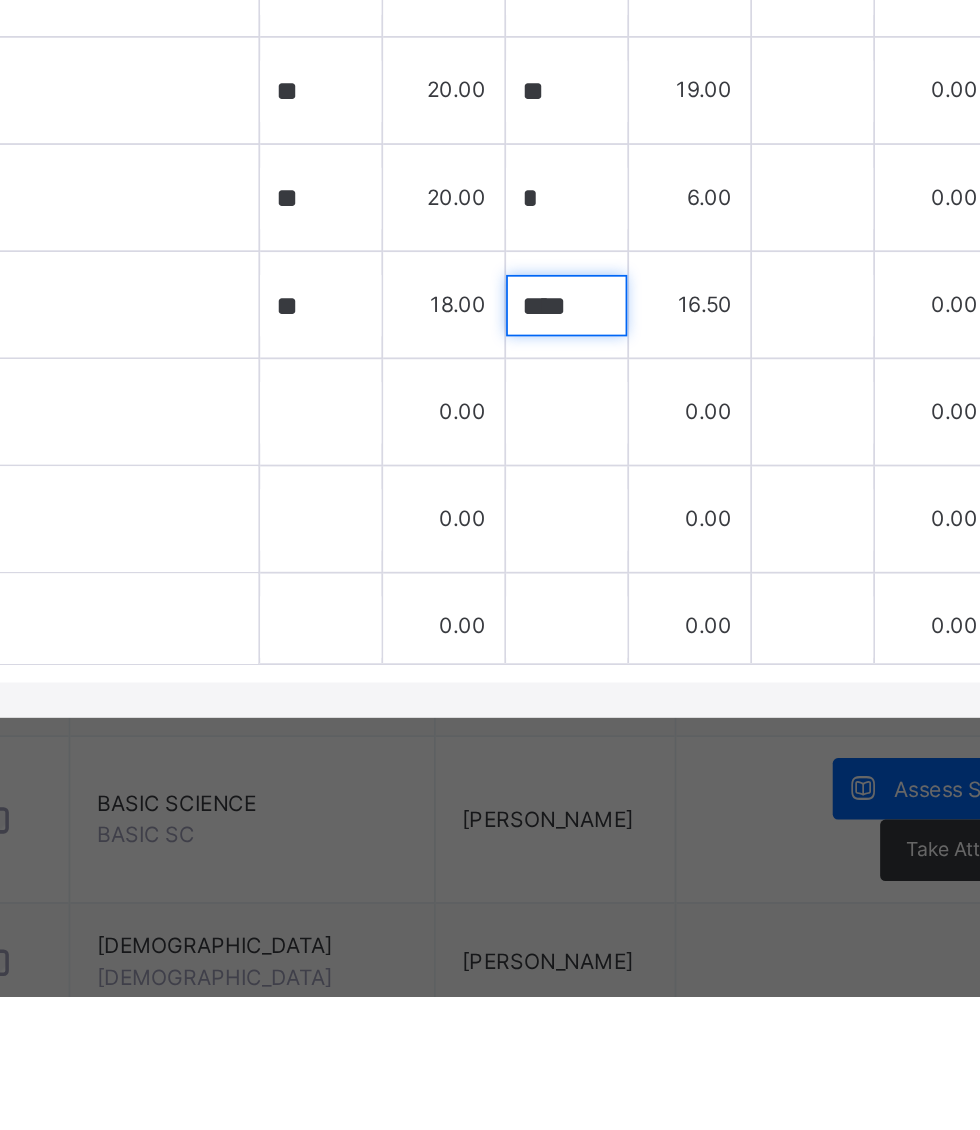 type on "****" 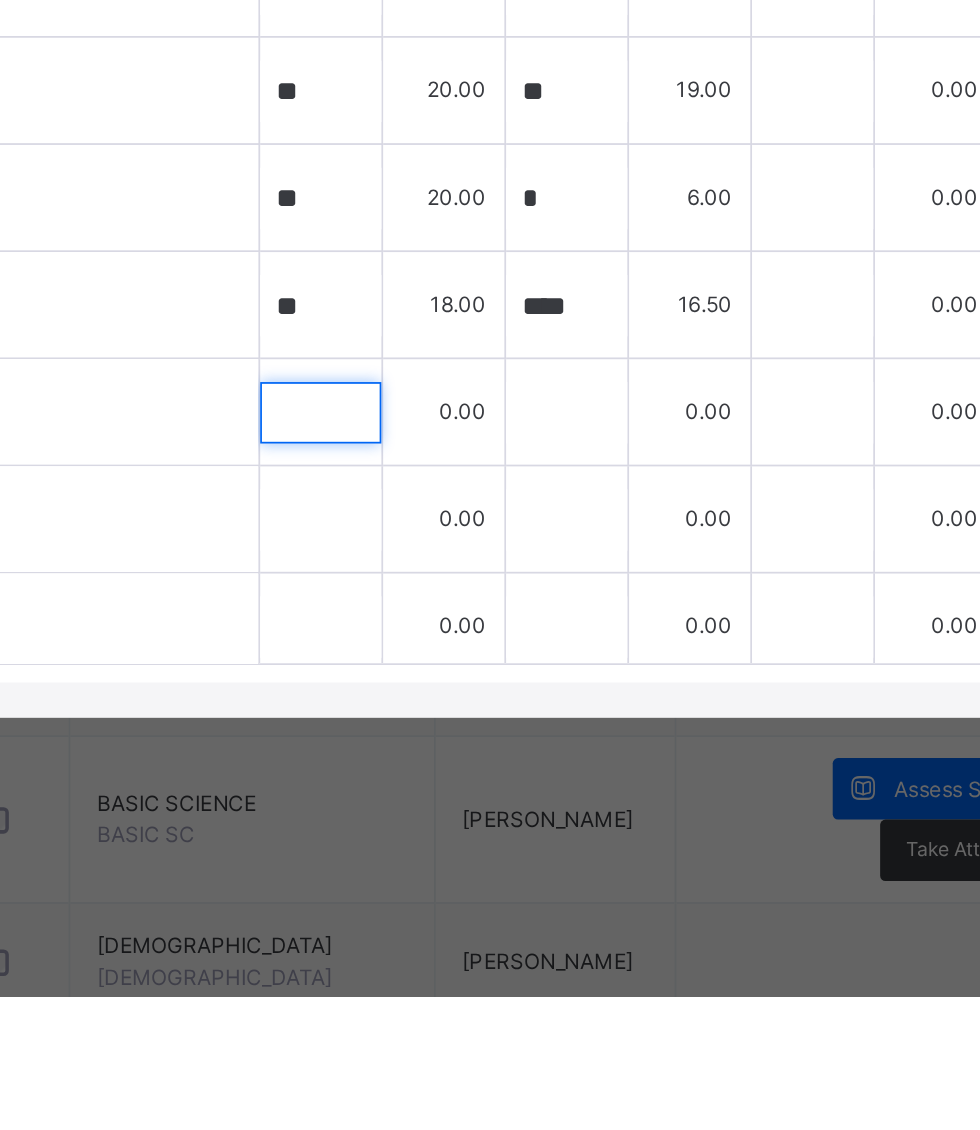 click at bounding box center [494, 797] 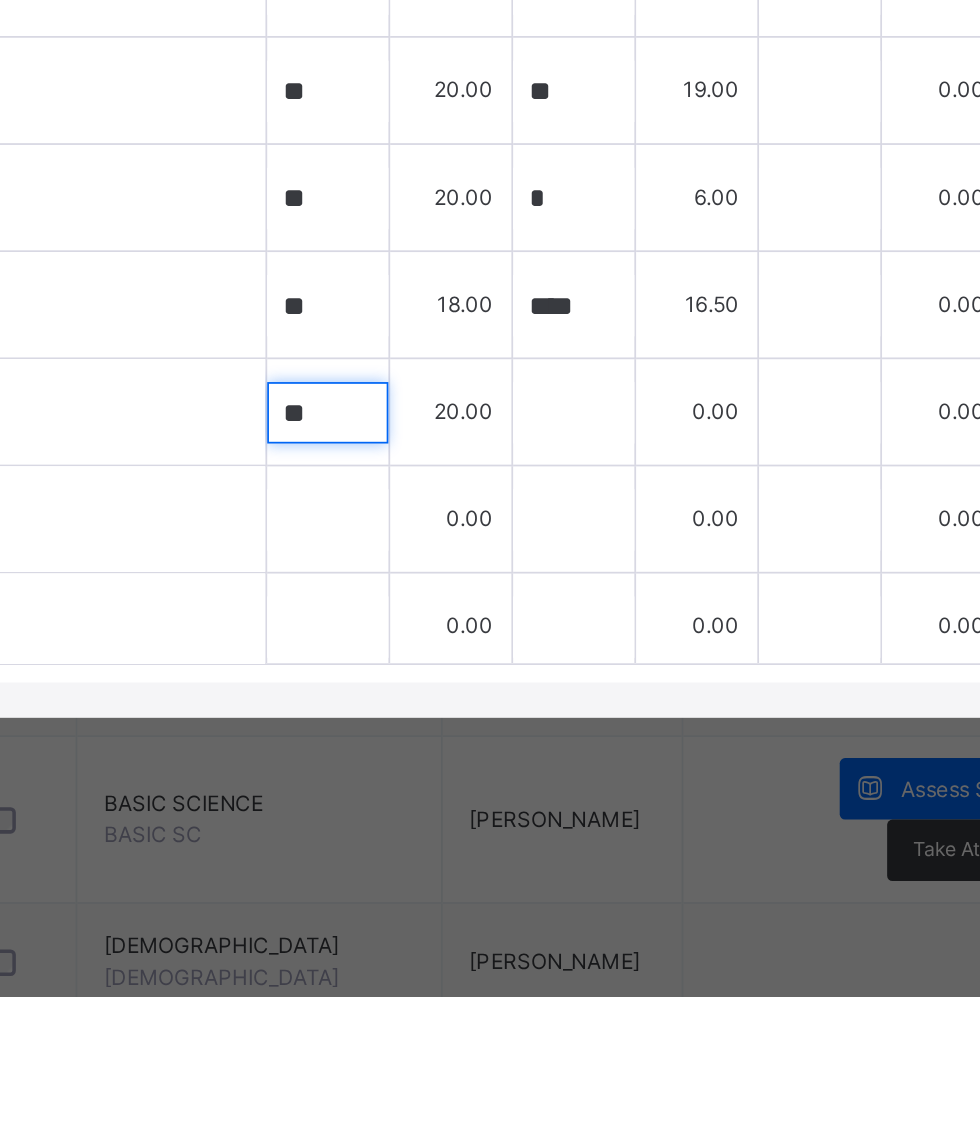 type on "**" 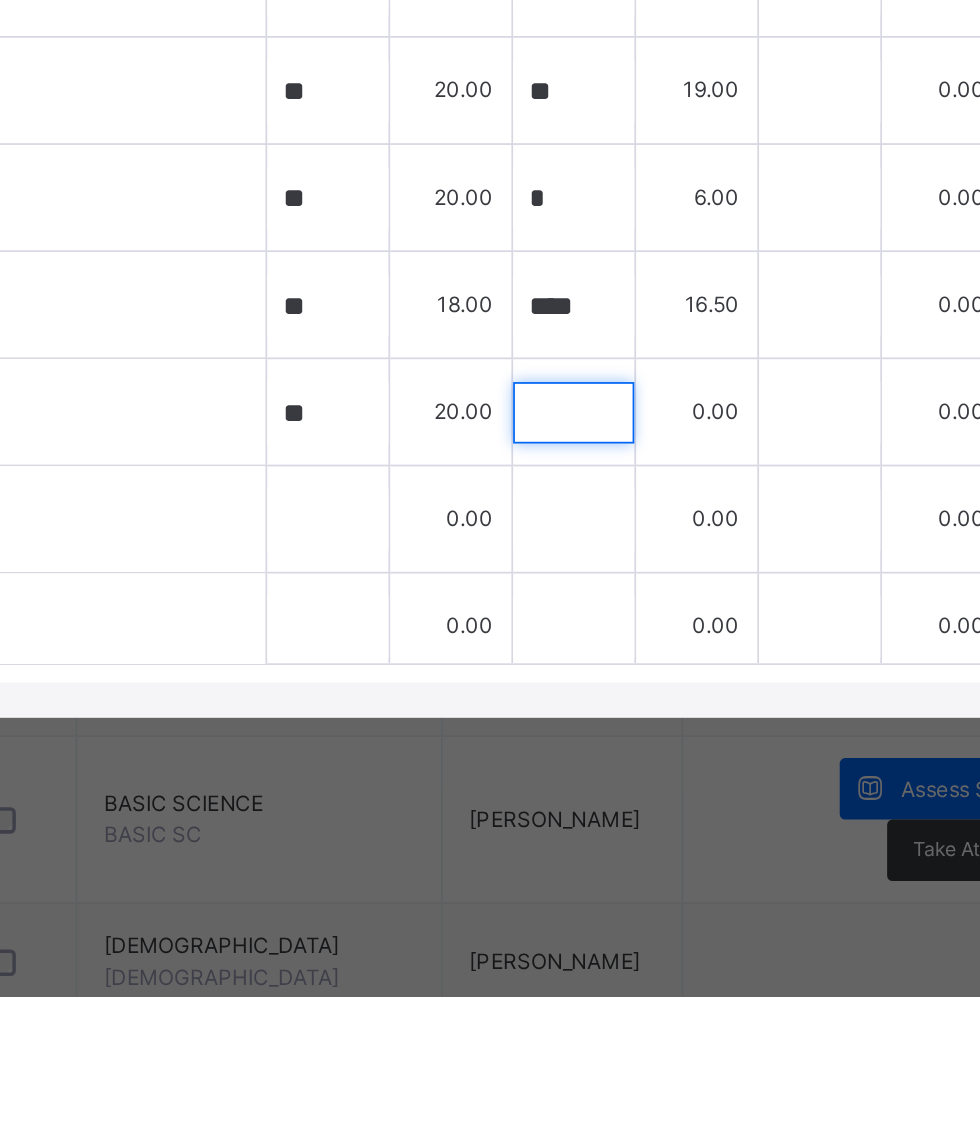 click at bounding box center [634, 797] 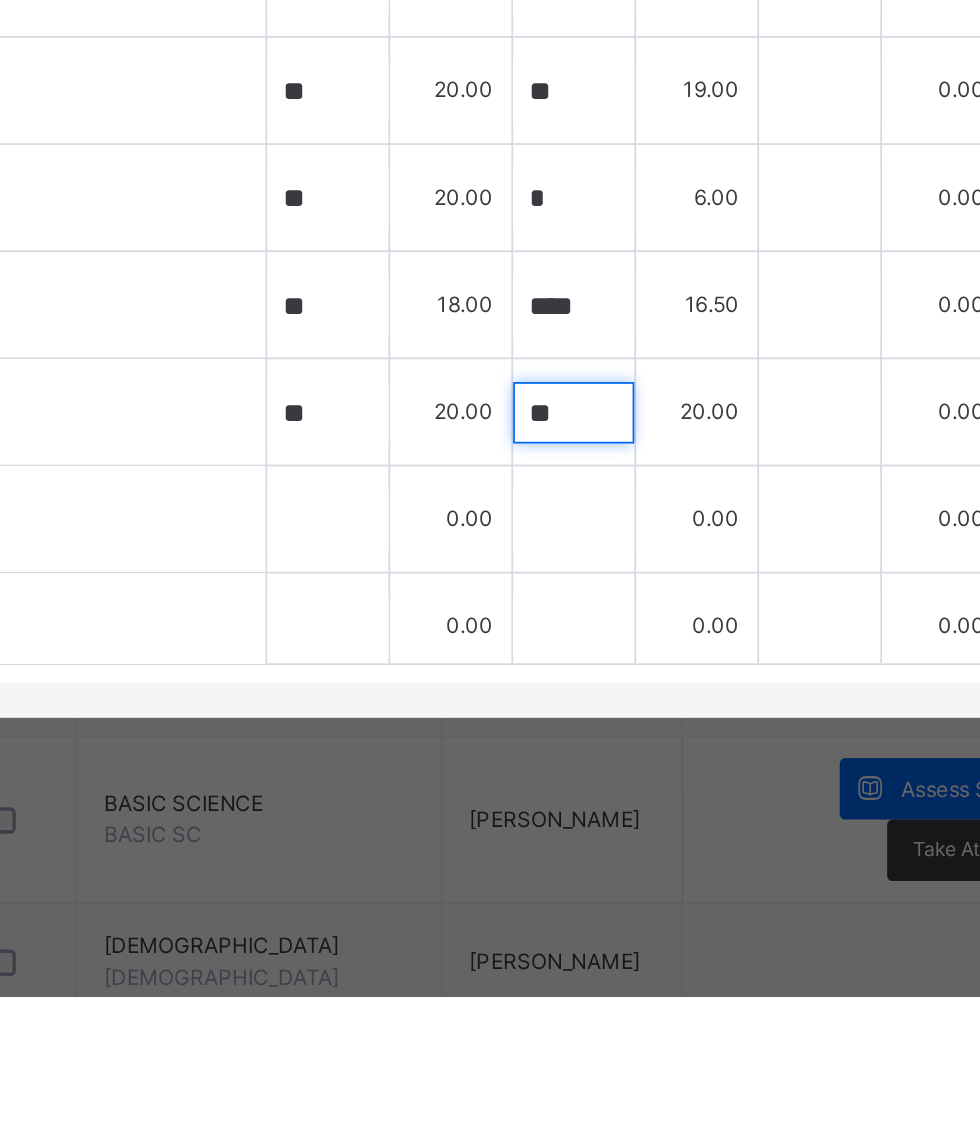 type on "**" 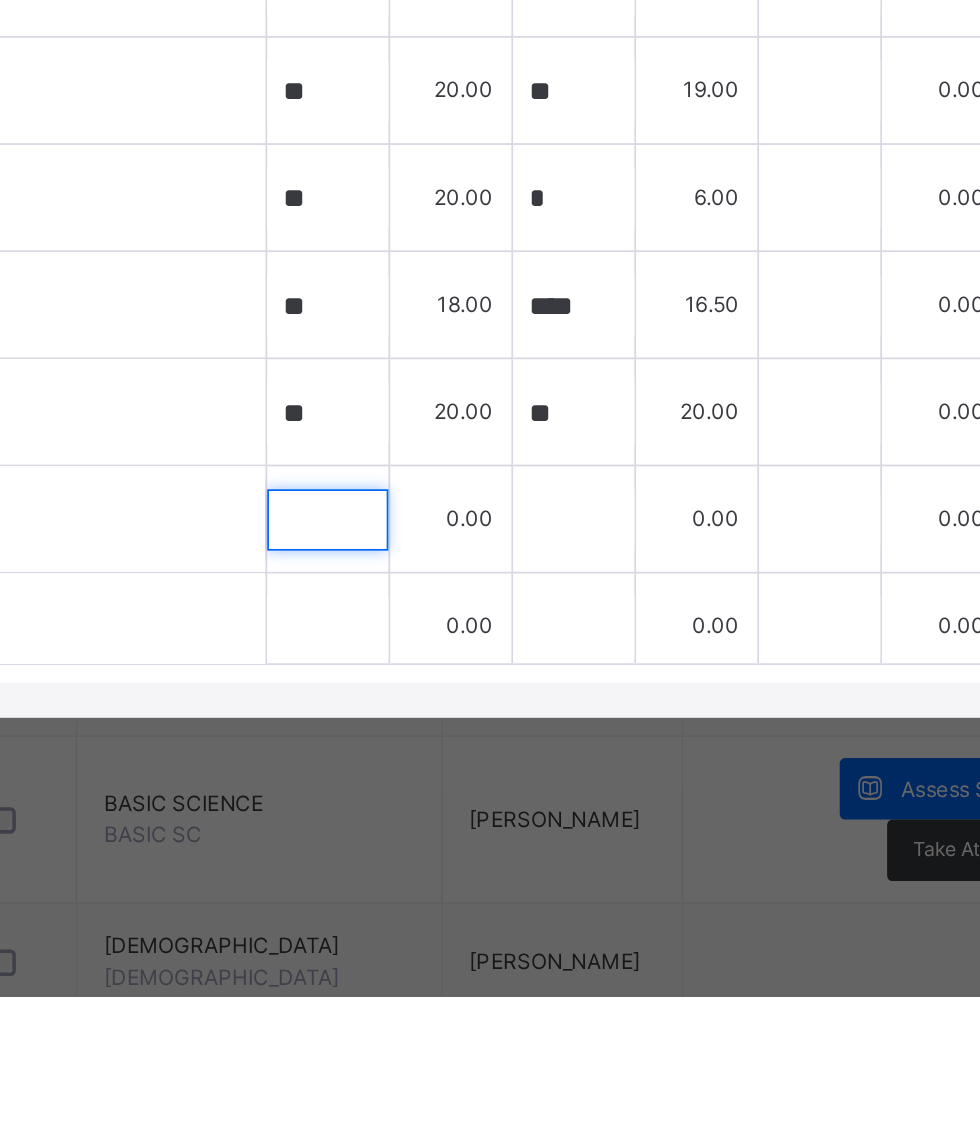 click at bounding box center (494, 858) 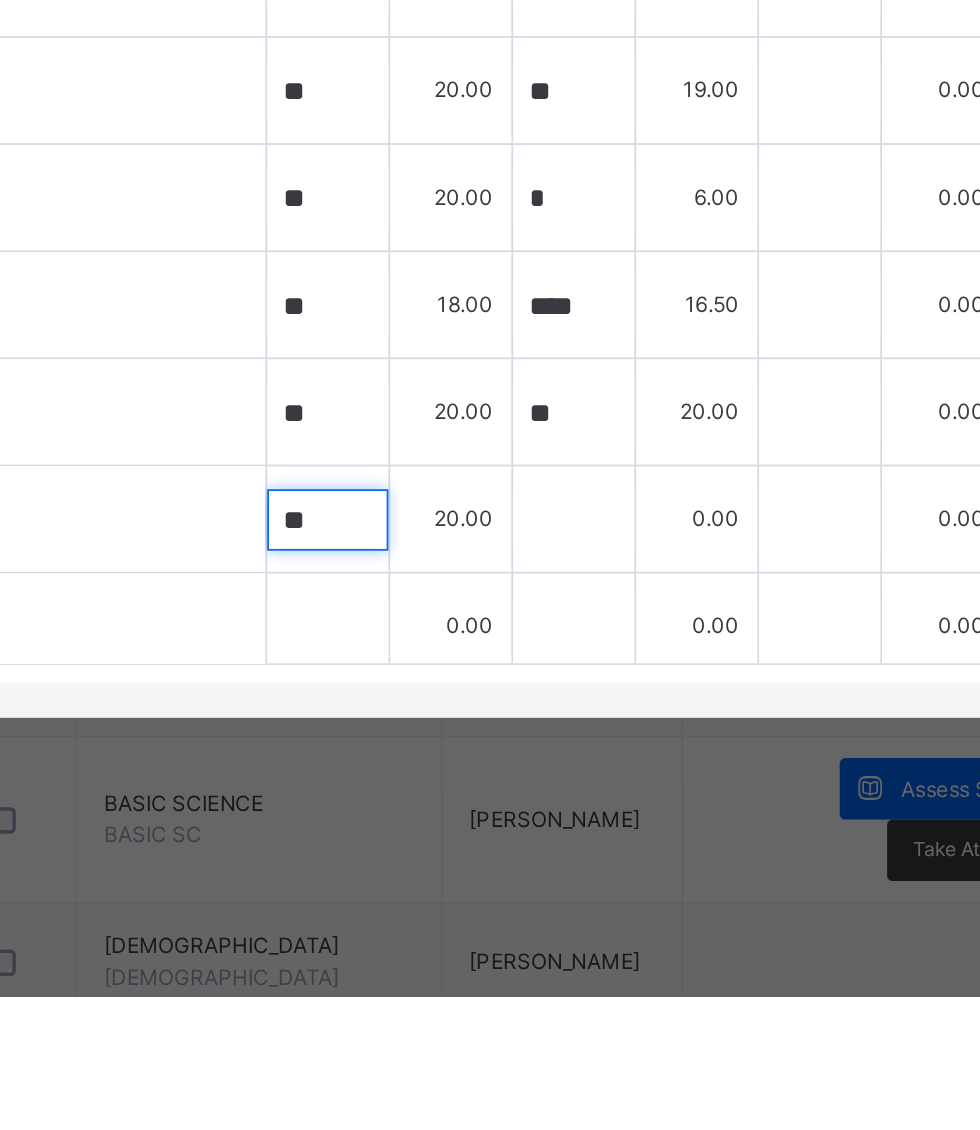 type on "**" 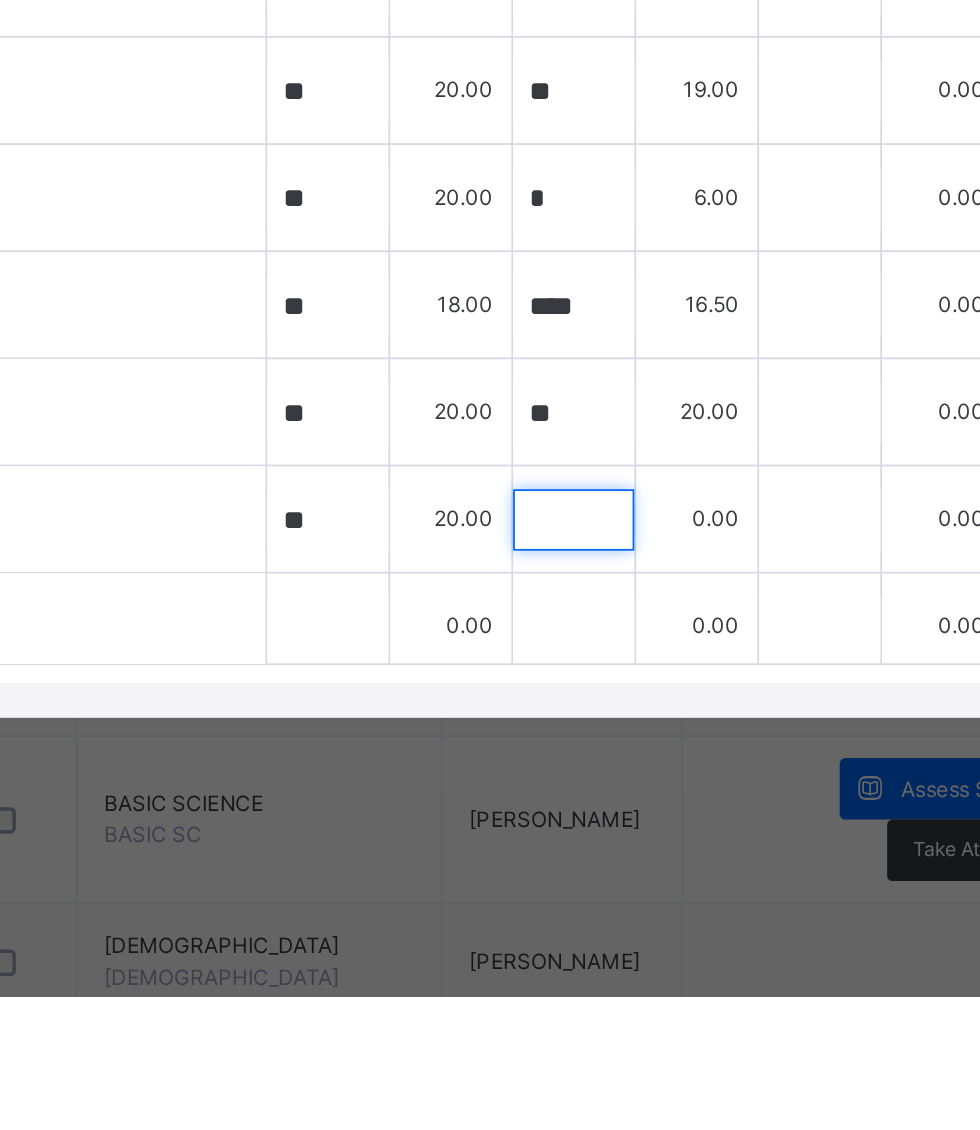 click at bounding box center [634, 858] 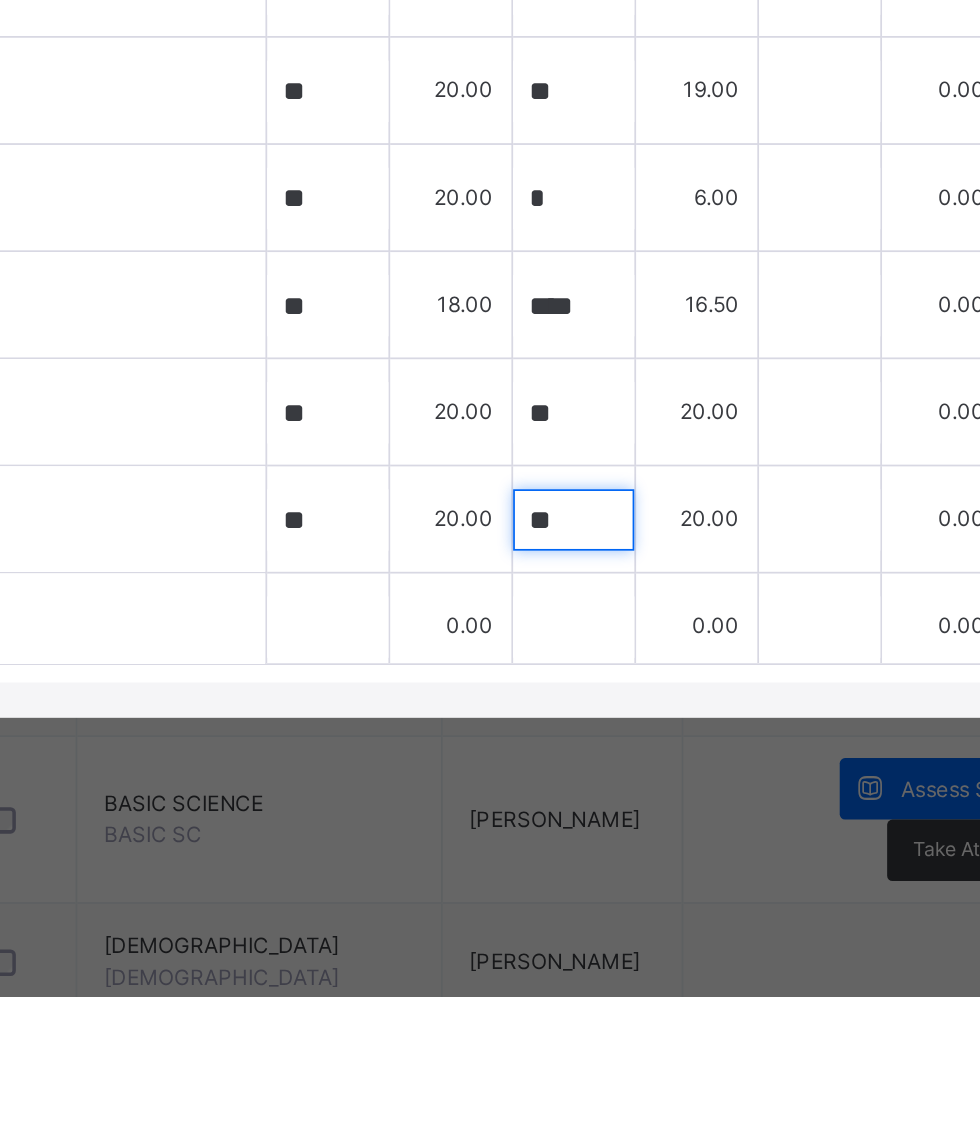 type on "**" 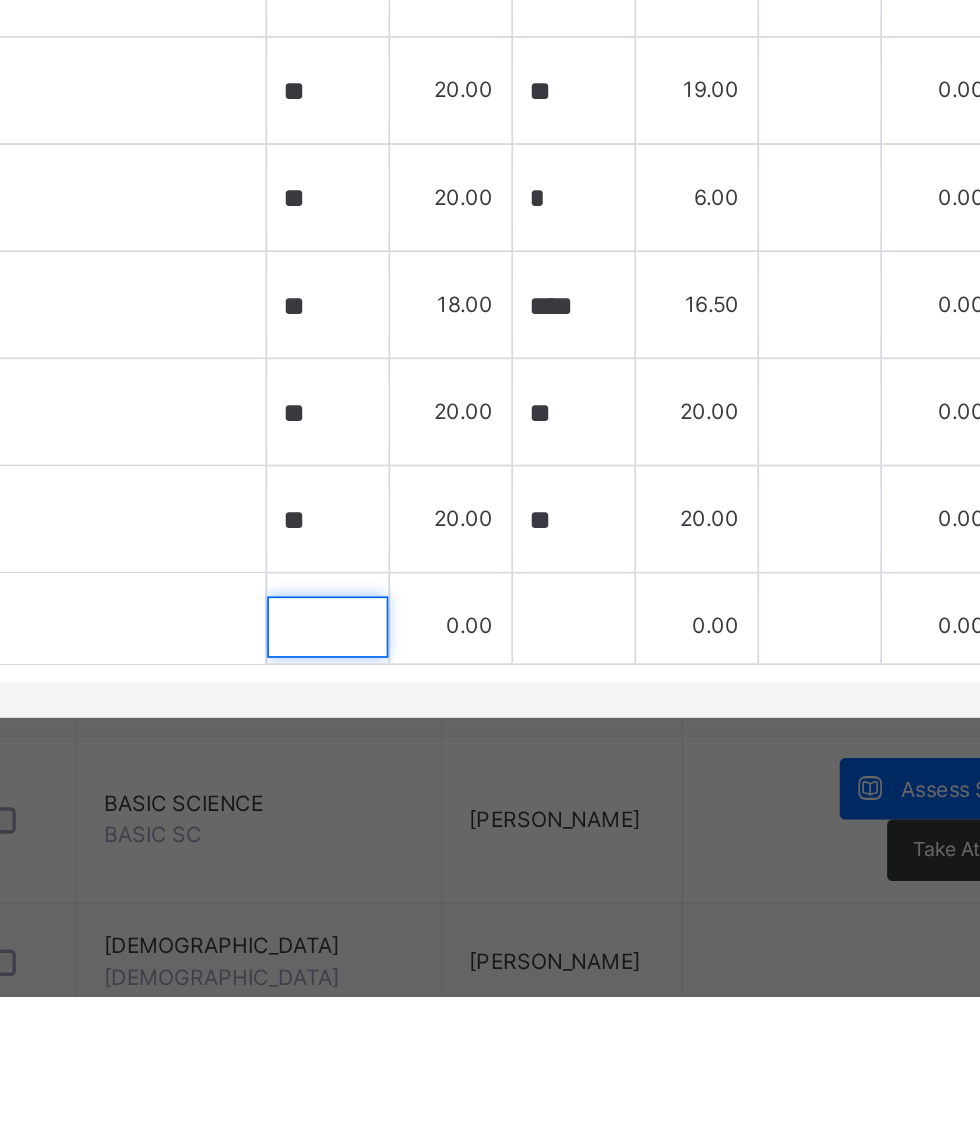 click at bounding box center [494, 919] 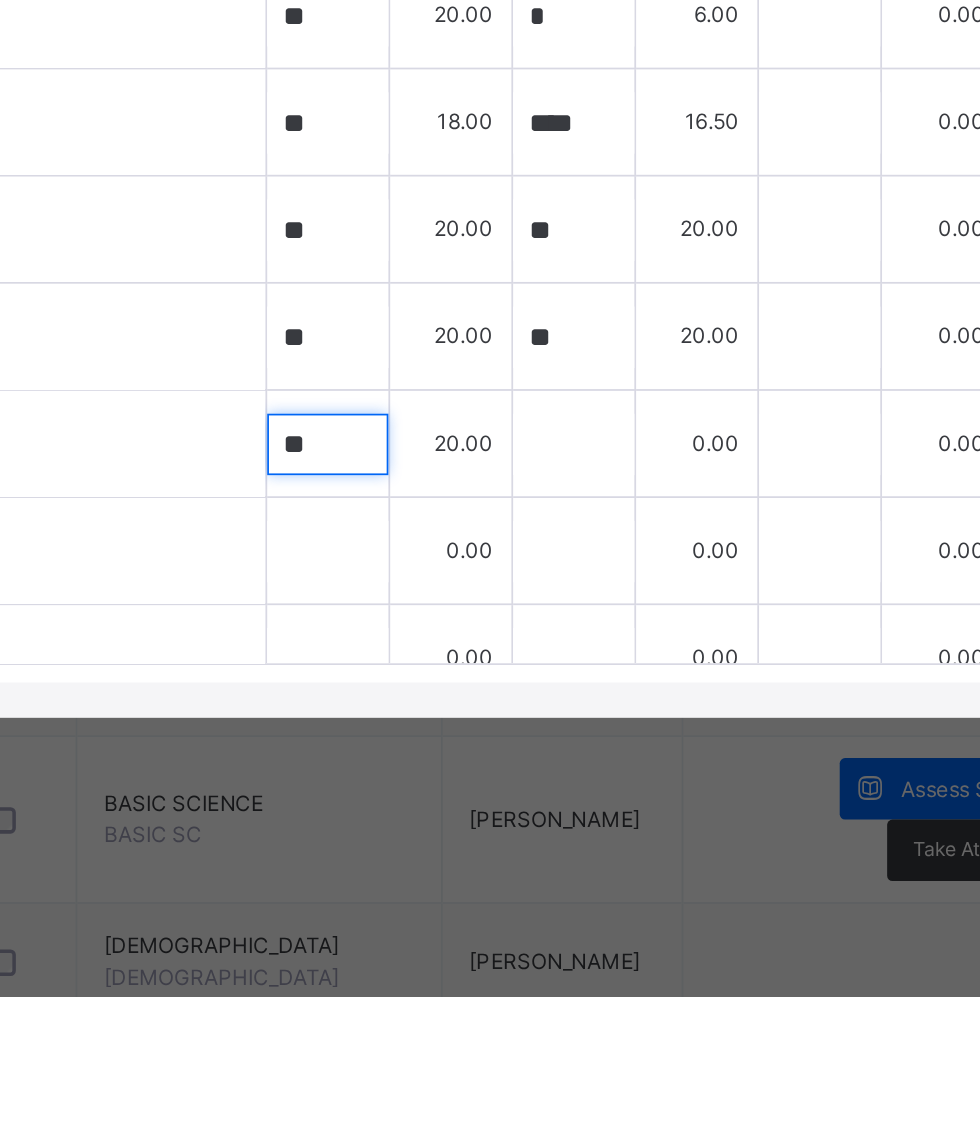 type on "**" 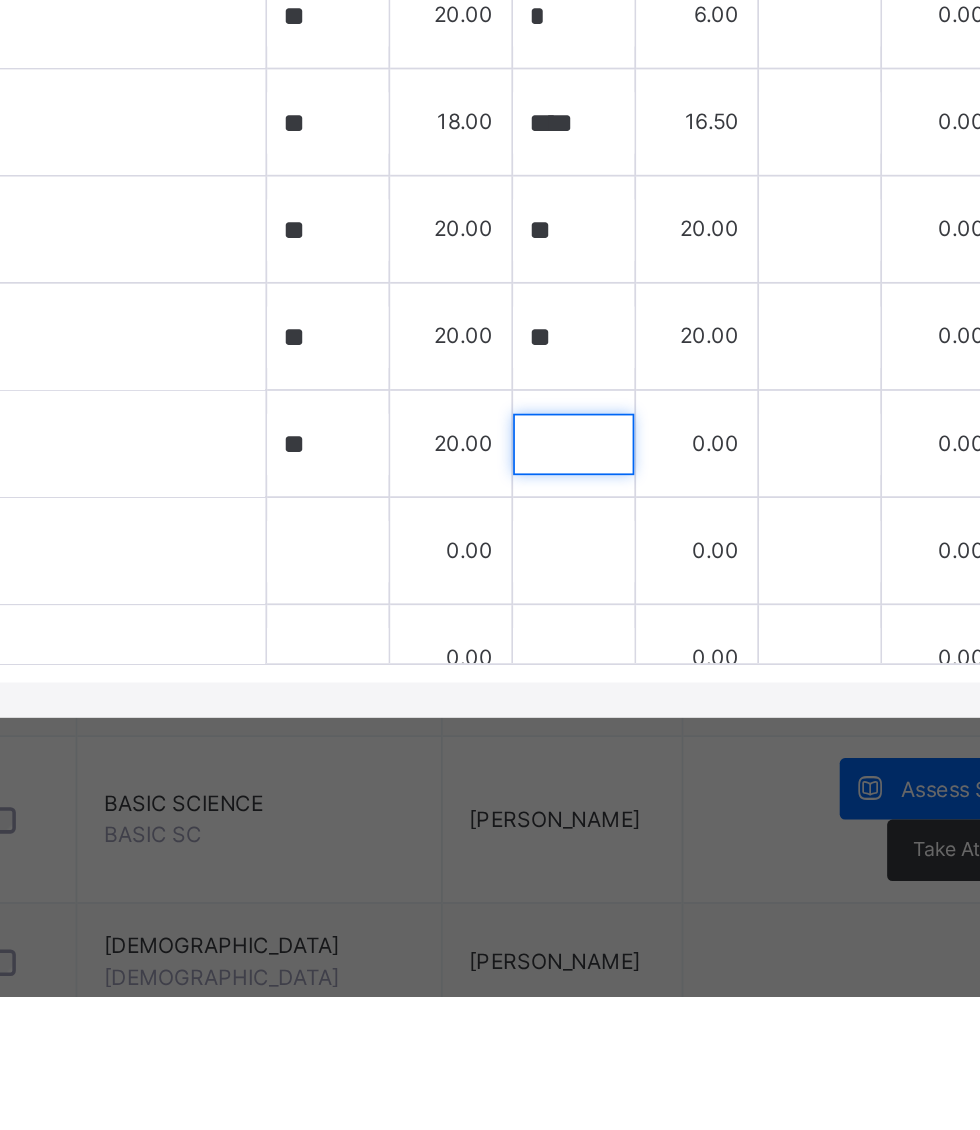 click at bounding box center (634, 815) 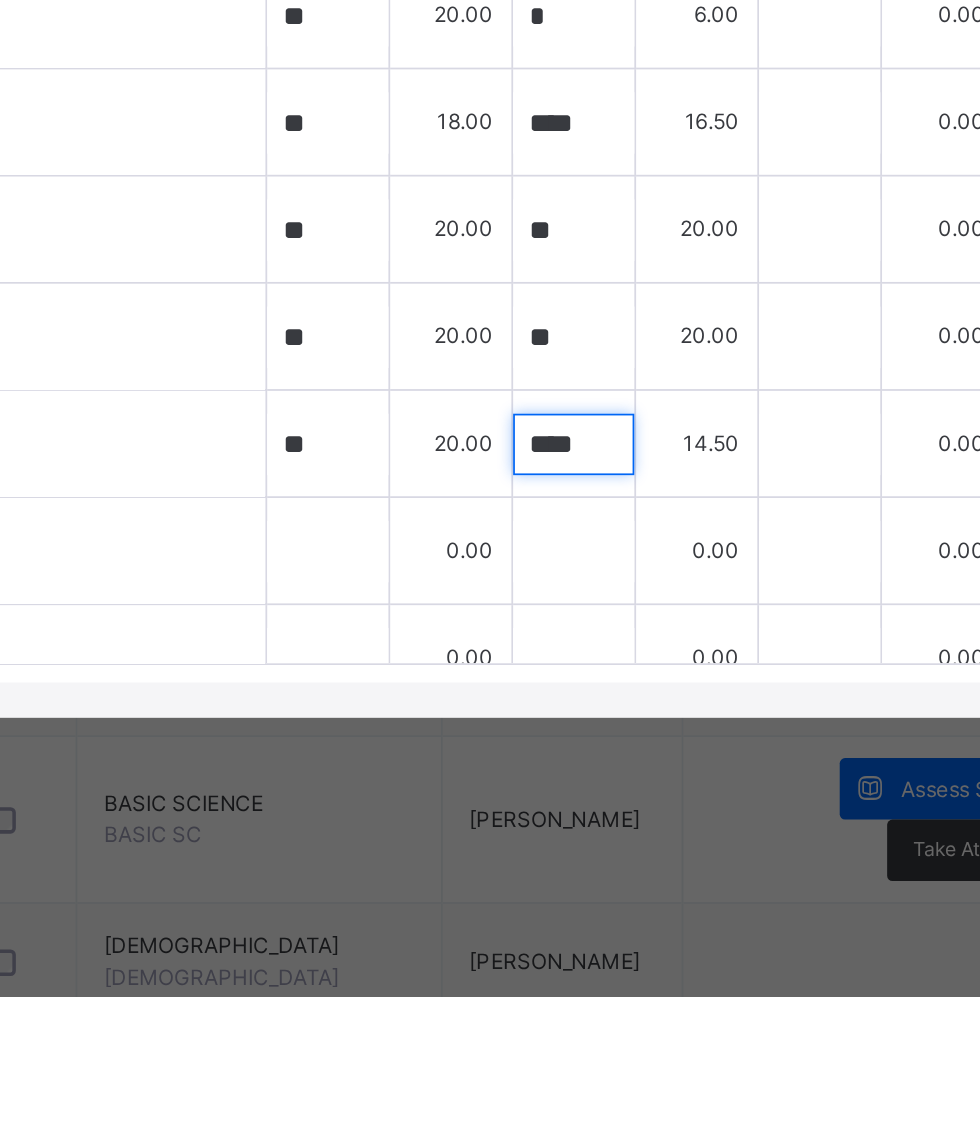 type on "****" 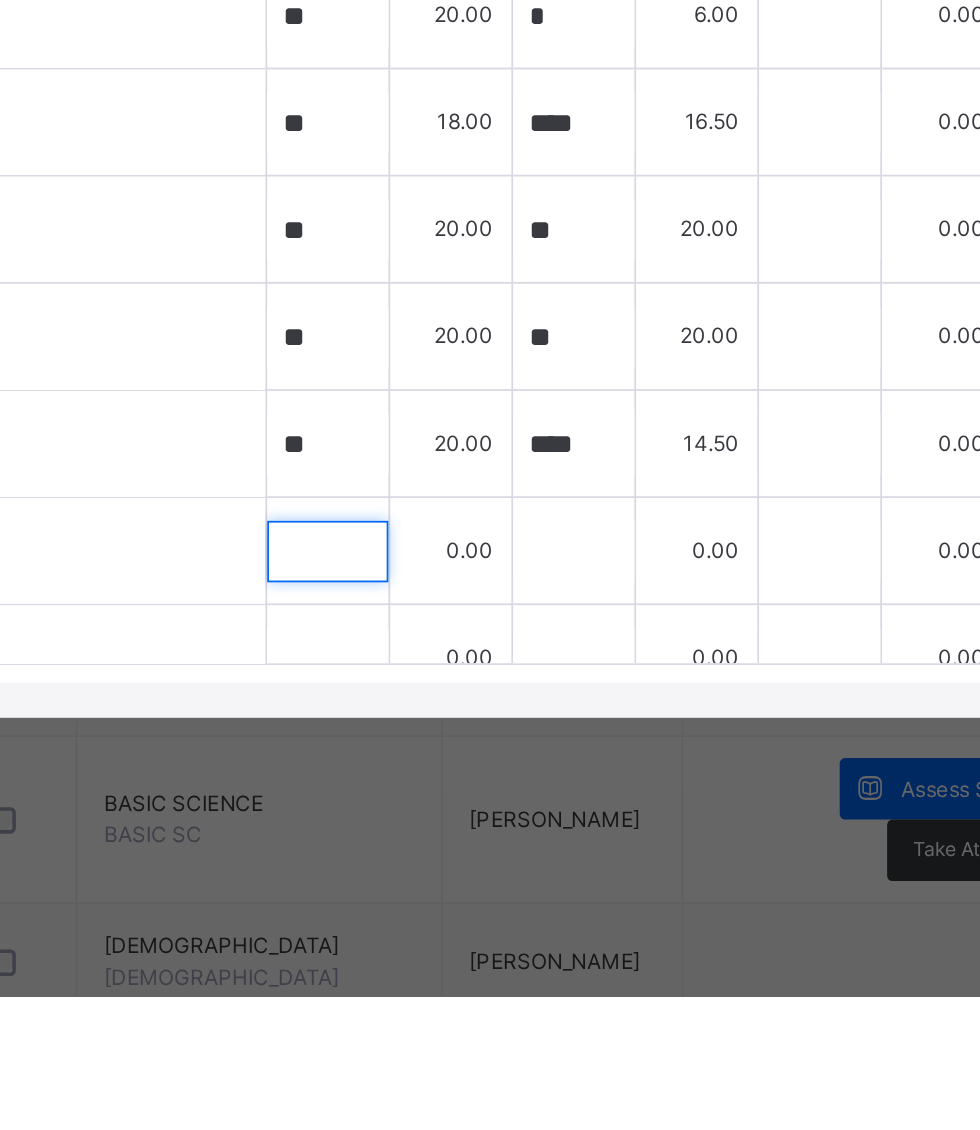 click at bounding box center (494, 876) 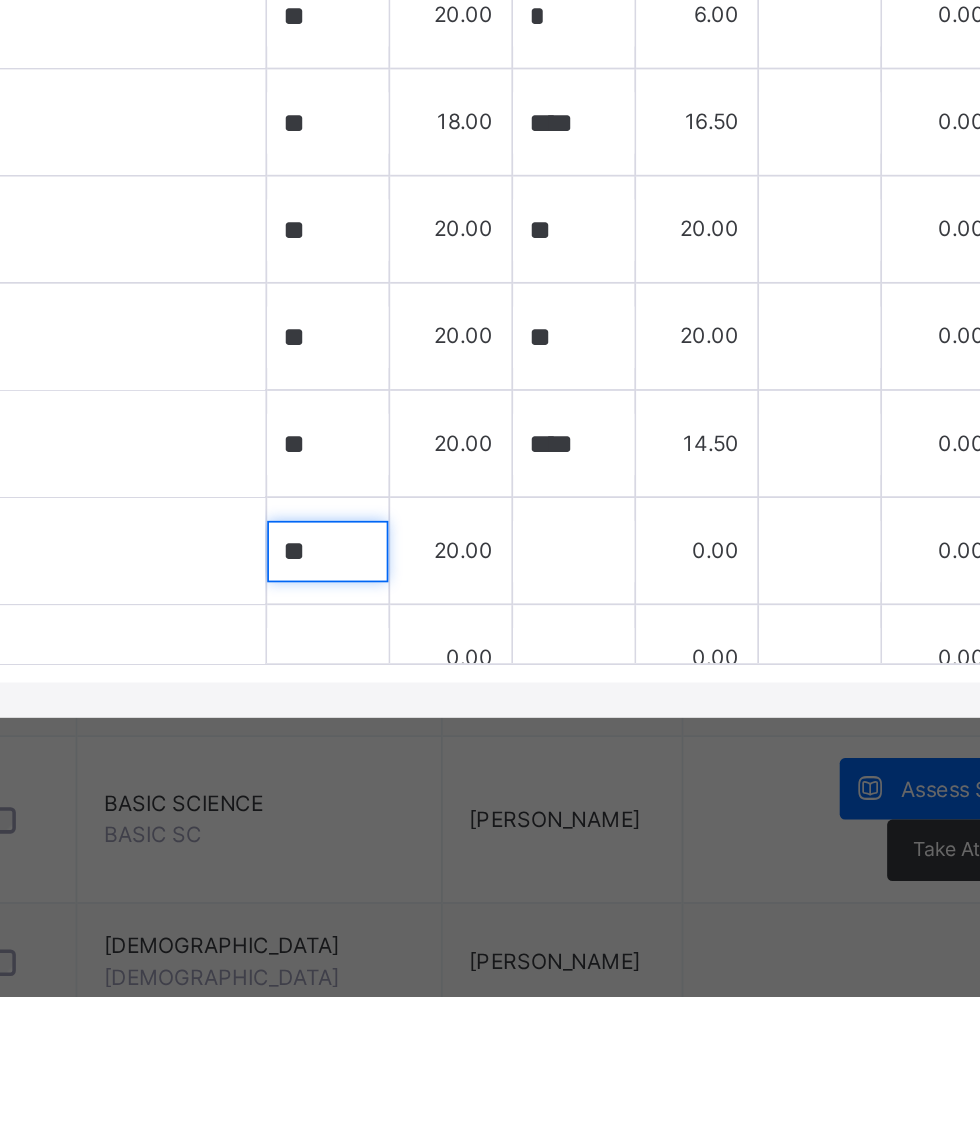 type on "**" 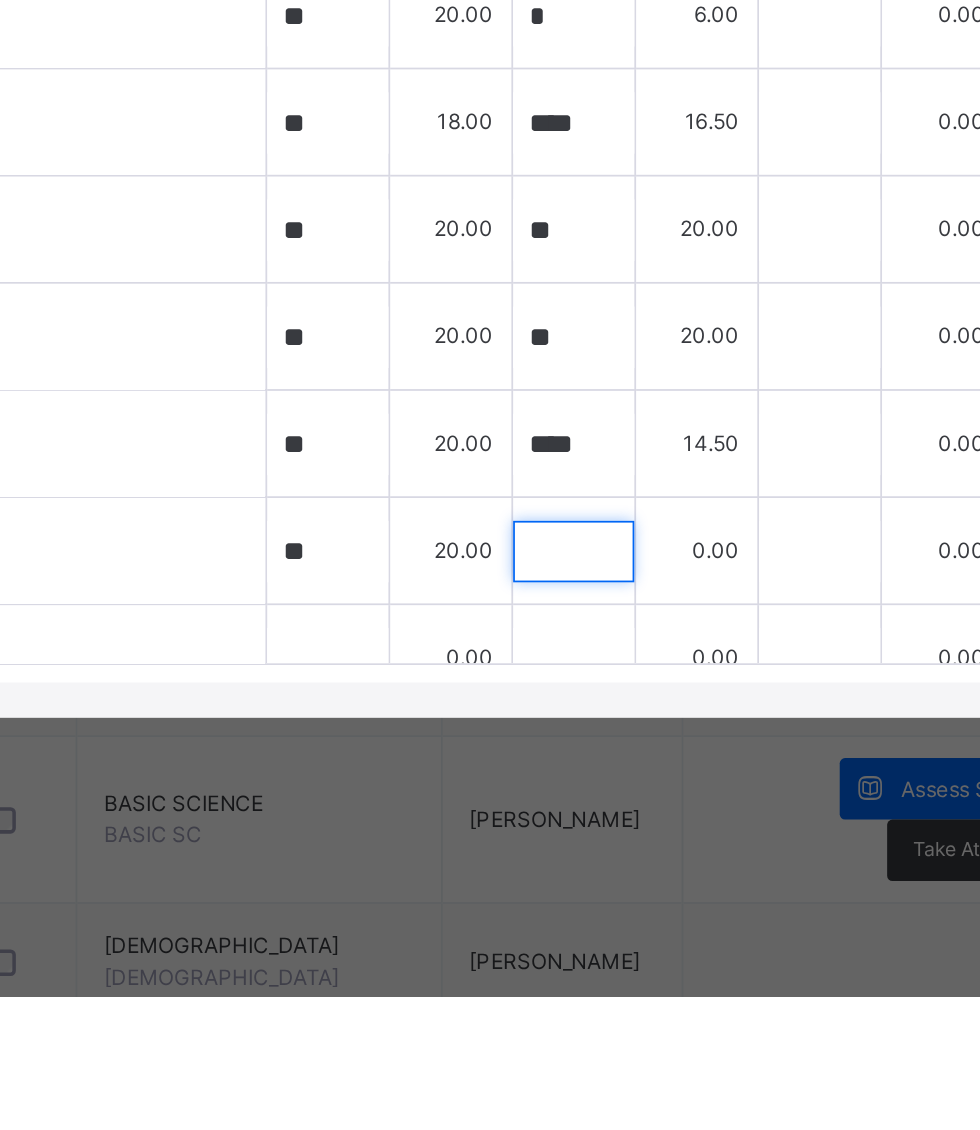 click at bounding box center [634, 876] 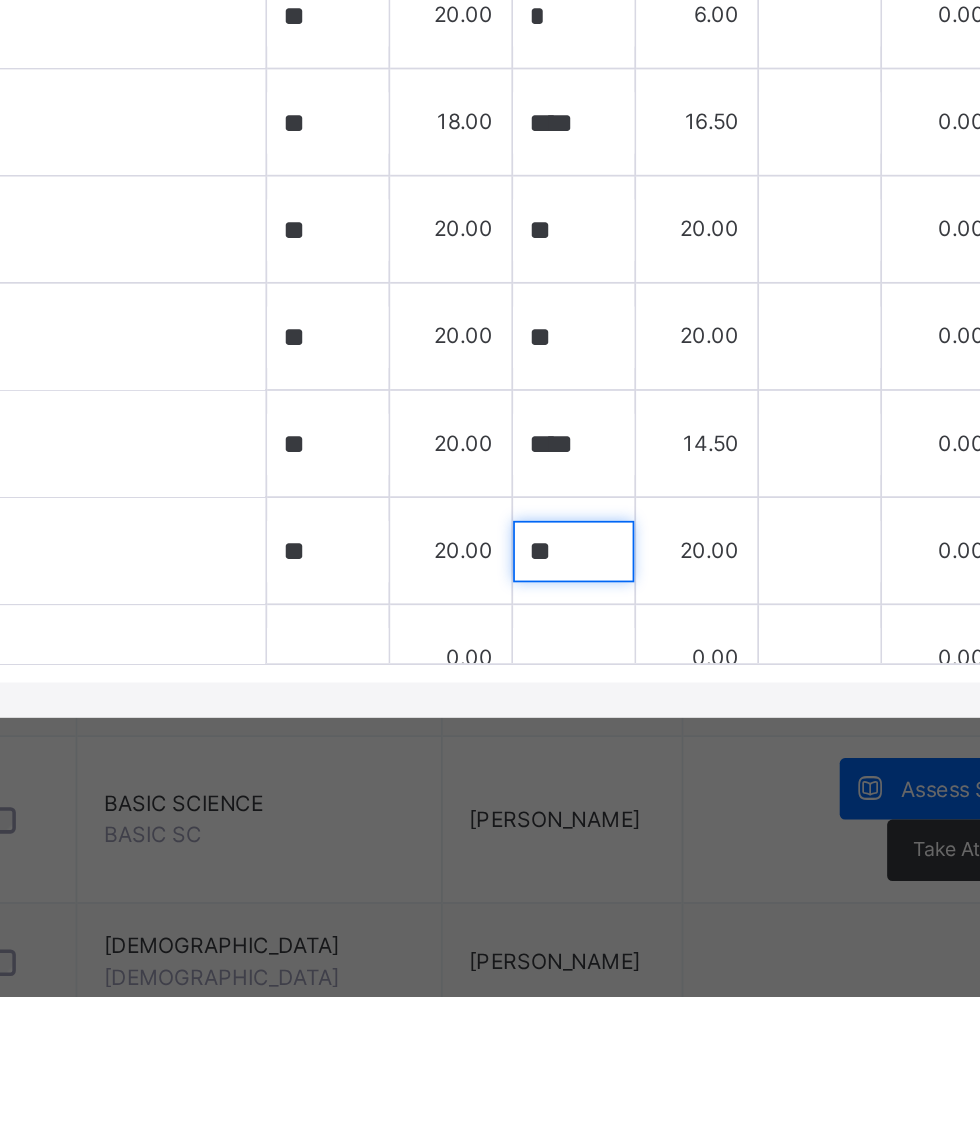 scroll, scrollTop: 1362, scrollLeft: 0, axis: vertical 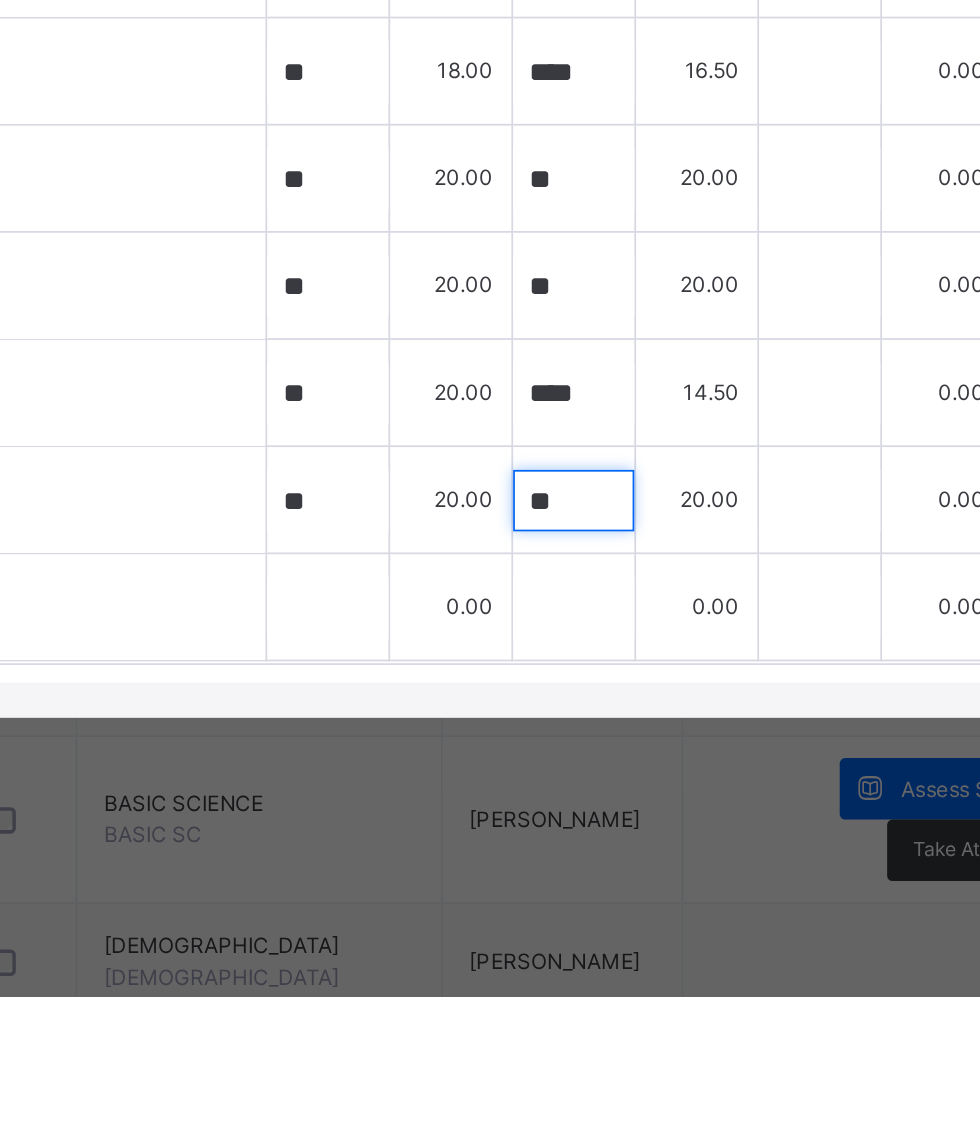 type on "**" 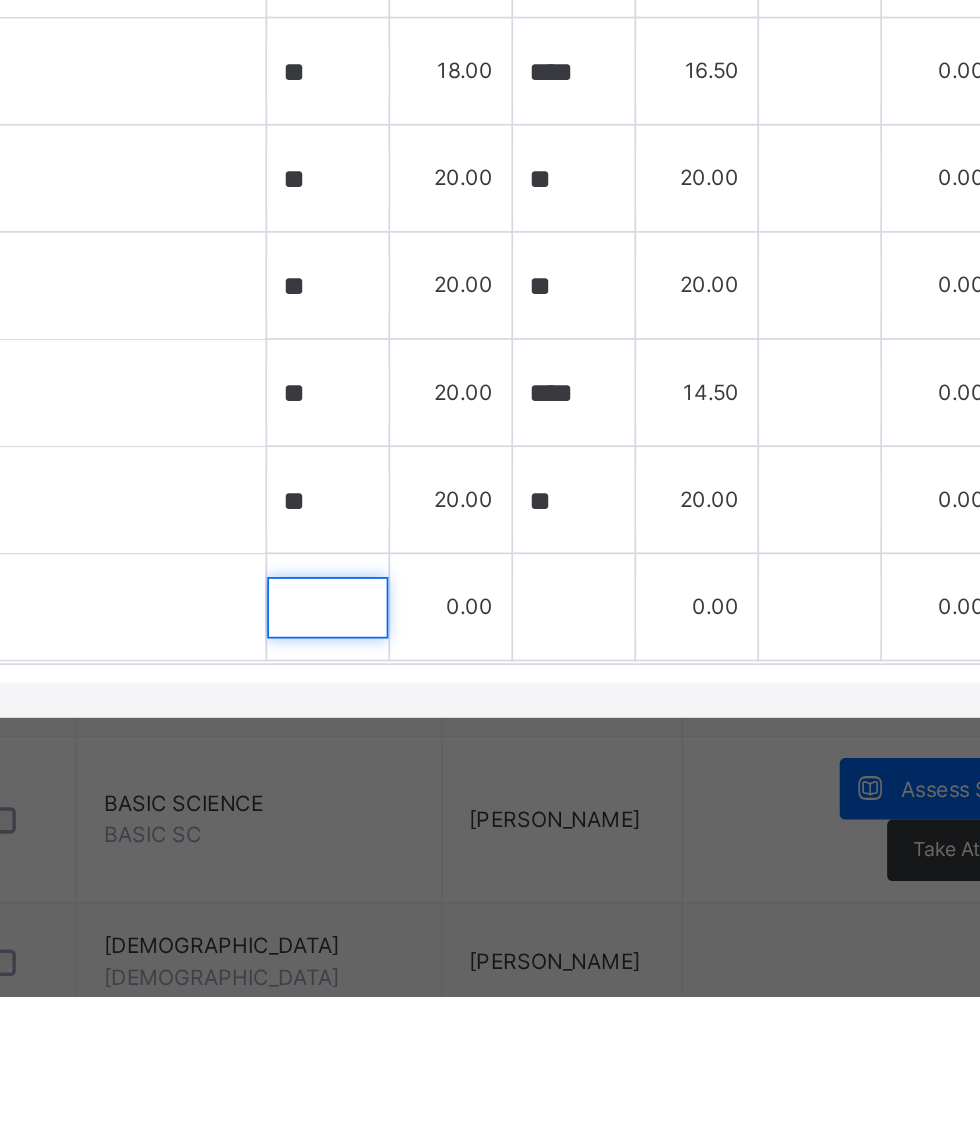 click at bounding box center [494, 908] 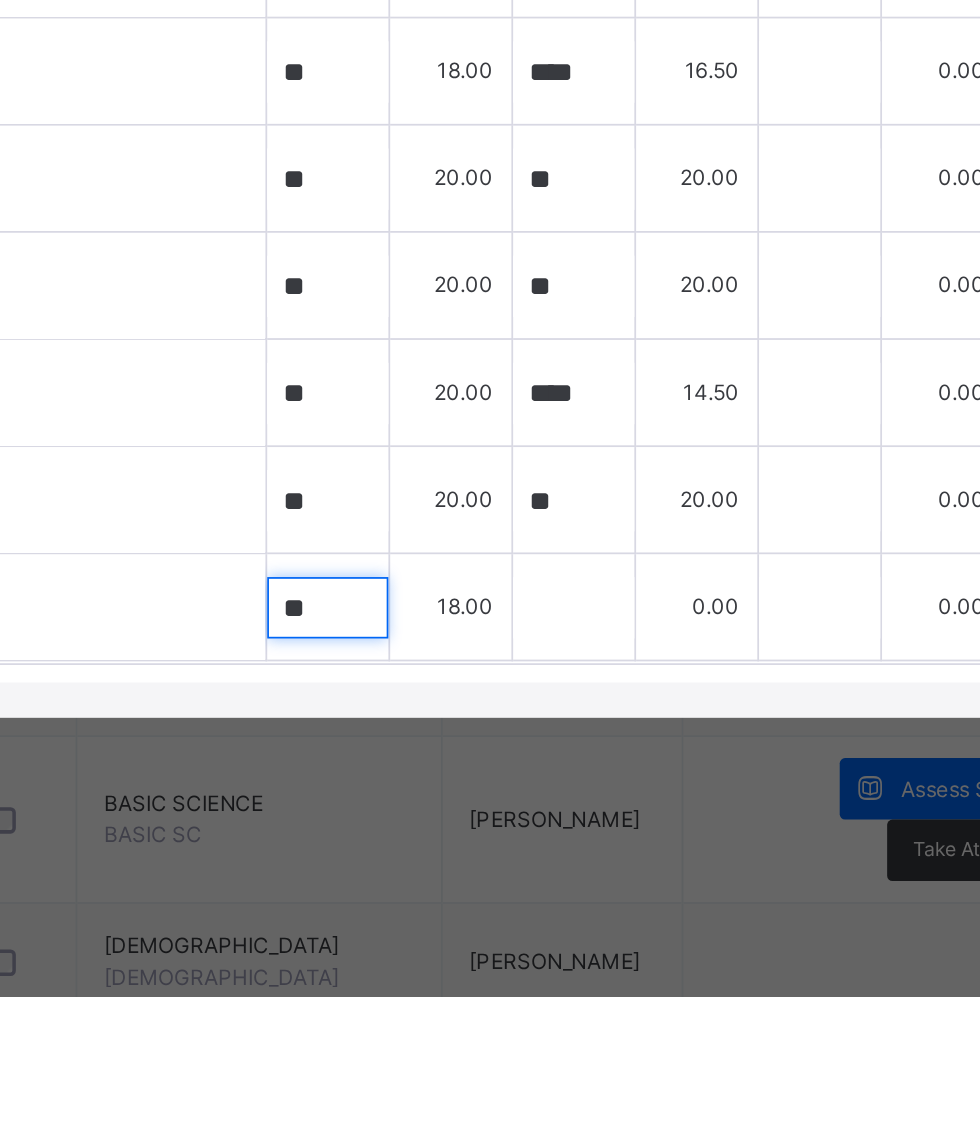 type on "**" 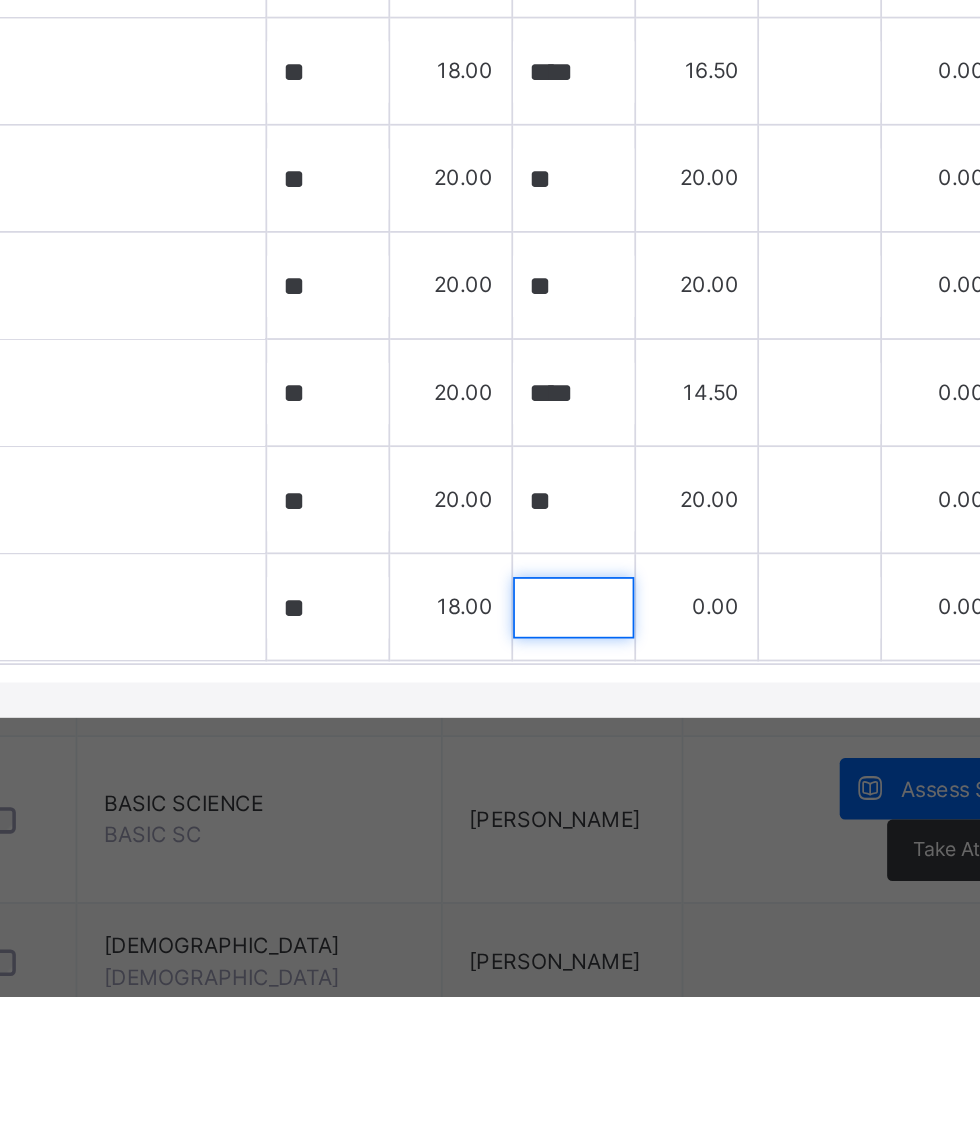 click at bounding box center (634, 908) 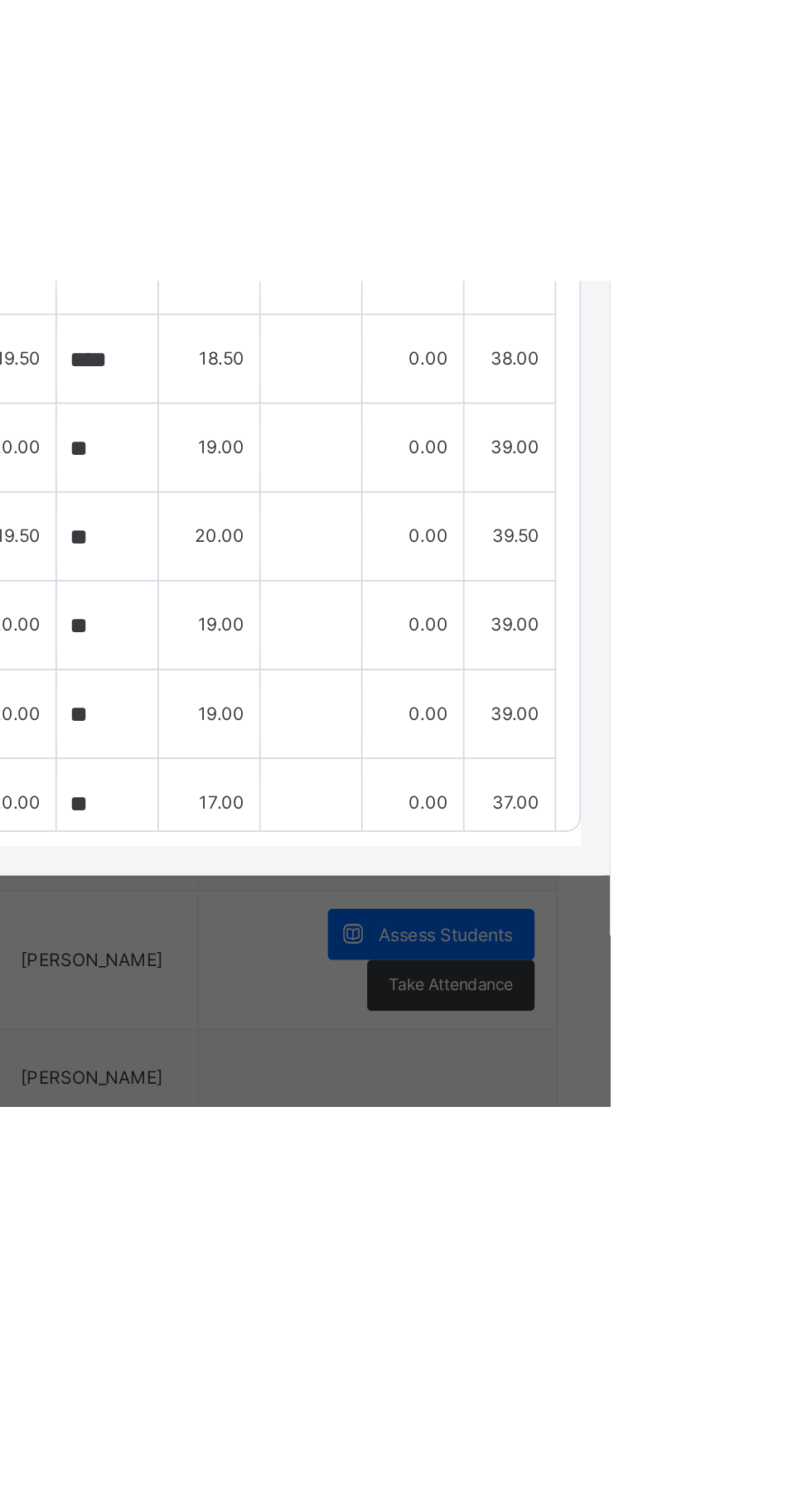 scroll, scrollTop: 0, scrollLeft: 0, axis: both 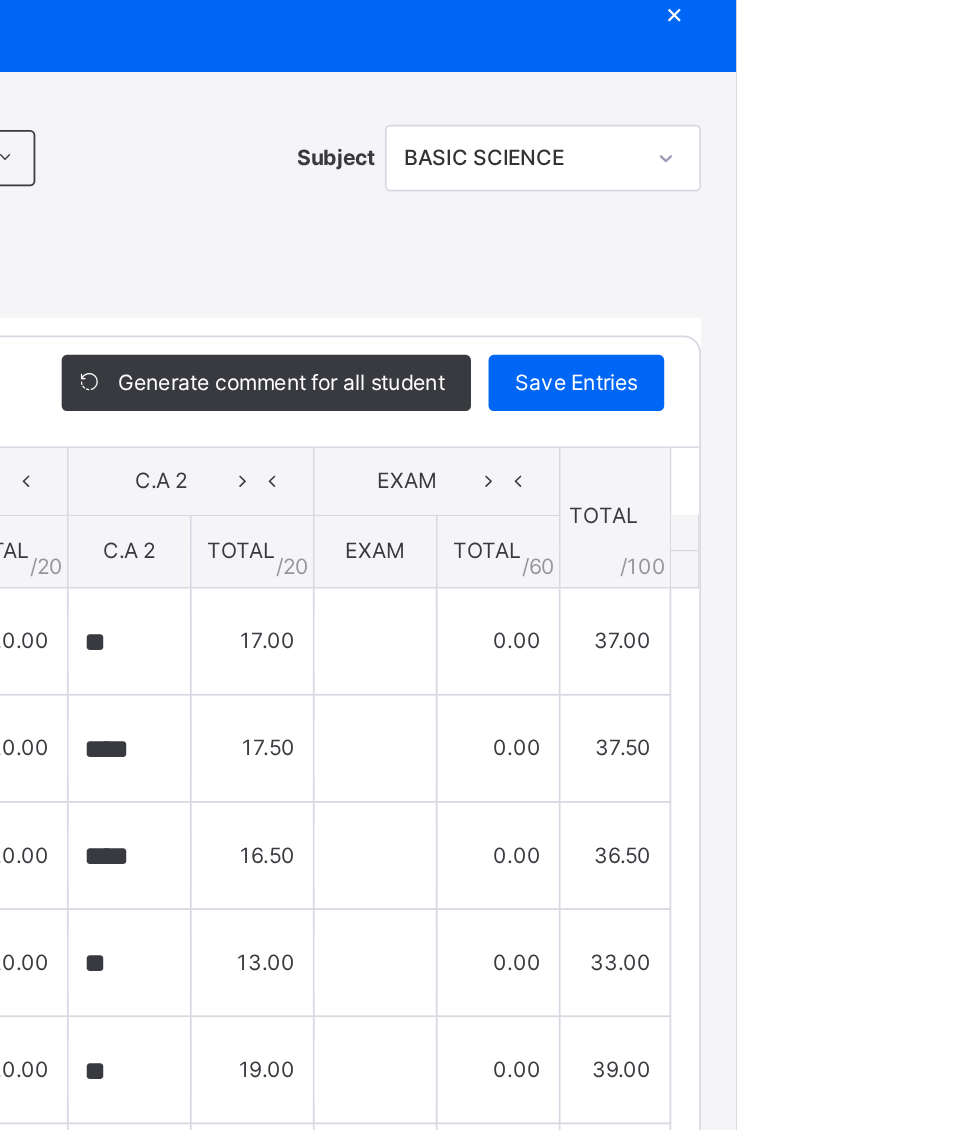 type on "**" 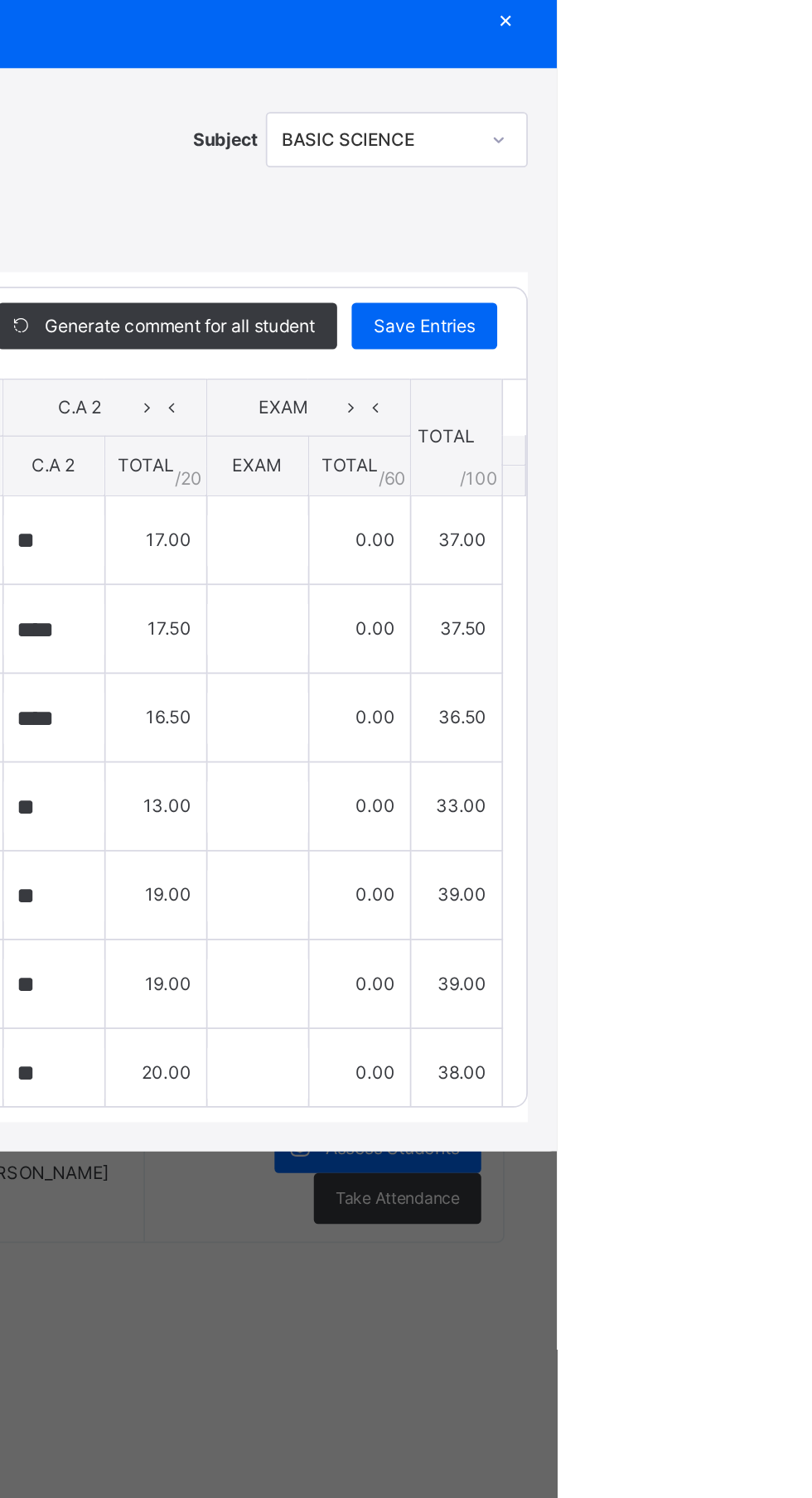 type on "**" 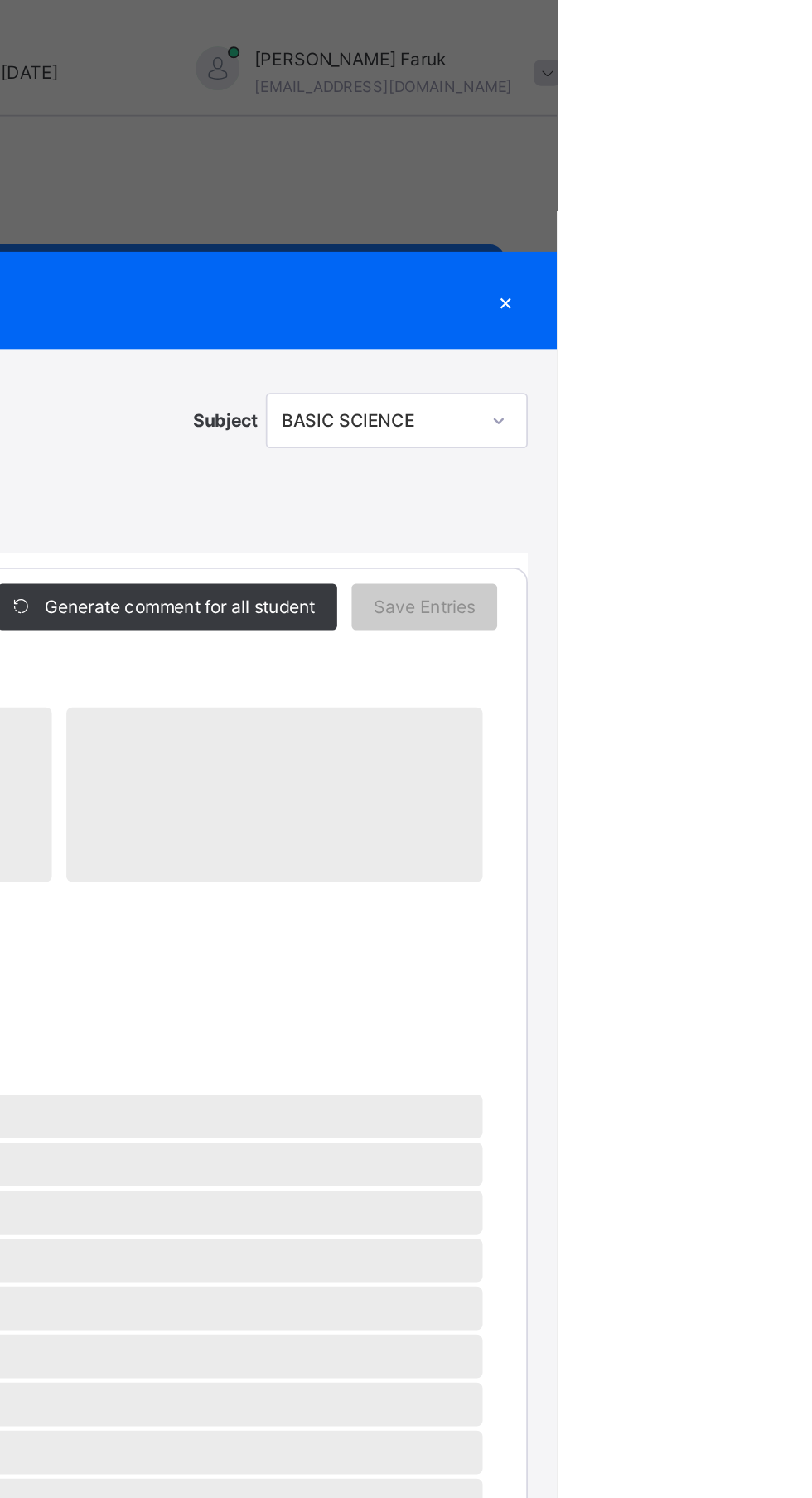 click on "RECORD BOOK × BASIC 2   RUBY :   BASIC SCIENCE Online Actions  Download Empty Score Sheet  Upload/map score sheet Subject  BASIC SCIENCE Brilliant Footsteps Int'l Academy Date: 16th Jul 2025, 1:47:05 pm Score Sheet Score Sheet Show Comments   Generate comment for all student   Save Entries Class Level:  BASIC 2   RUBY Subject:  BASIC SCIENCE Session:  2024/2025 Session Session:  Third Term ‌ ‌ ‌ ‌ ‌ ‌ ‌ ‌ ‌ ‌ ‌ ‌ ‌ ‌ ‌ ‌ ‌ ‌ ‌ ‌ ‌ ‌ ‌ ‌ ‌ ‌ ‌ ‌ ‌   ×   Subject Teacher’s Comment Generate and see in full the comment developed by the AI with an option to regenerate the comment Sims Bot Please wait while the Sims Bot generates comments for all your students × How satisfied are you with using SAFSIMS? 😞 🙁 😐 🙂 😄 Very Dissatisfied Very Satisfied Submit Close Import subject assessment score Map your assessment to those on our system Upload excel file used to fill out assessment   Drag and Drop files here Browse File from you computer ×" at bounding box center [406, 749] 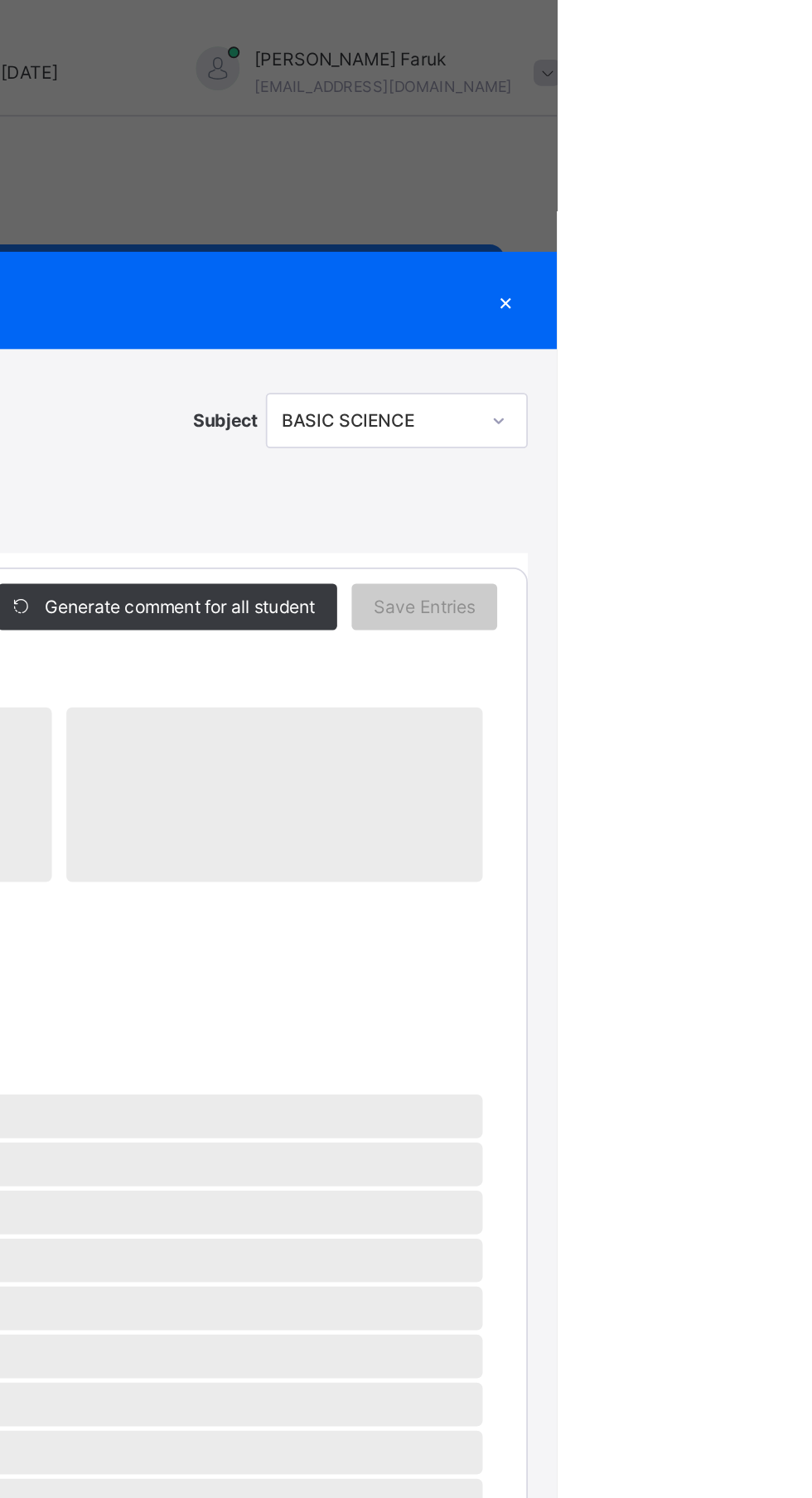 click on "RECORD BOOK × BASIC 2   RUBY :   BASIC SCIENCE Online Actions  Download Empty Score Sheet  Upload/map score sheet Subject  BASIC SCIENCE Brilliant Footsteps Int'l Academy Date: 16th Jul 2025, 1:47:21 pm Score Sheet Score Sheet Show Comments   Generate comment for all student   Save Entries Class Level:  BASIC 2   RUBY Subject:  BASIC SCIENCE Session:  2024/2025 Session Session:  Third Term ‌ ‌ ‌ ‌ ‌ ‌ ‌ ‌ ‌ ‌ ‌ ‌ ‌ ‌ ‌ ‌ ‌ ‌ ‌ ‌ ‌ ‌ ‌ ‌ ‌ ‌ ‌ ‌ ‌   ×   Subject Teacher’s Comment Generate and see in full the comment developed by the AI with an option to regenerate the comment Sims Bot Please wait while the Sims Bot generates comments for all your students × How satisfied are you with using SAFSIMS? 😞 🙁 😐 🙂 😄 Very Dissatisfied Very Satisfied Submit Close Import subject assessment score Map your assessment to those on our system Upload excel file used to fill out assessment   Drag and Drop files here Browse File from you computer ×" at bounding box center [406, 749] 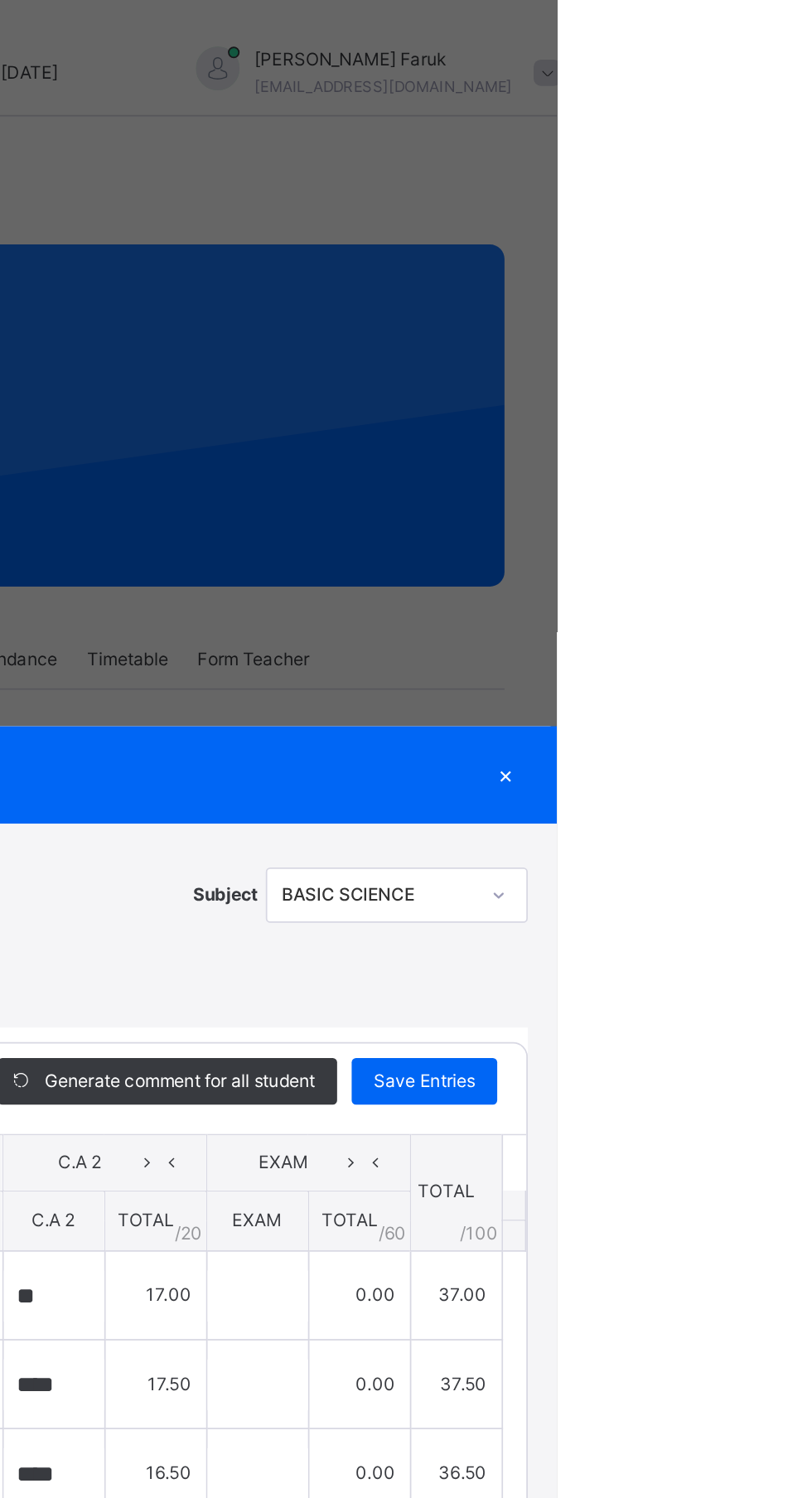 click on "Score Sheet Score Sheet Show Comments   Generate comment for all student   Save Entries Class Level:  BASIC 2   RUBY Subject:  BASIC SCIENCE Session:  2024/2025 Session Session:  Third Term Students C.A 1 C.A 2 EXAM TOTAL /100 Comment C.A 1 TOTAL / 20 C.A 2 TOTAL / 20 EXAM TOTAL / 60 Abdulaziz Tambuwal Muhammad BFIA/003170 Abdulaziz Tambuwal Muhammad BFIA/003170 ** 20.00 ** 17.00 0.00 37.00 Generate comment 0 / 250   ×   Subject Teacher’s Comment Generate and see in full the comment developed by the AI with an option to regenerate the comment JS Abdulaziz Tambuwal Muhammad   BFIA/003170   Total 37.00  / 100.00 Sims Bot   Regenerate     Use this comment   AbdulHamid Wurno Sanusi BFIA/003195 AbdulHamid Wurno Sanusi BFIA/003195 ** 20.00 **** 17.50 0.00 37.50 Generate comment 0 / 250   ×   Subject Teacher’s Comment Generate and see in full the comment developed by the AI with an option to regenerate the comment JS AbdulHamid Wurno Sanusi   BFIA/003195   Total 37.50  / 100.00 Sims Bot   Regenerate       ** 0" at bounding box center [406, 801] 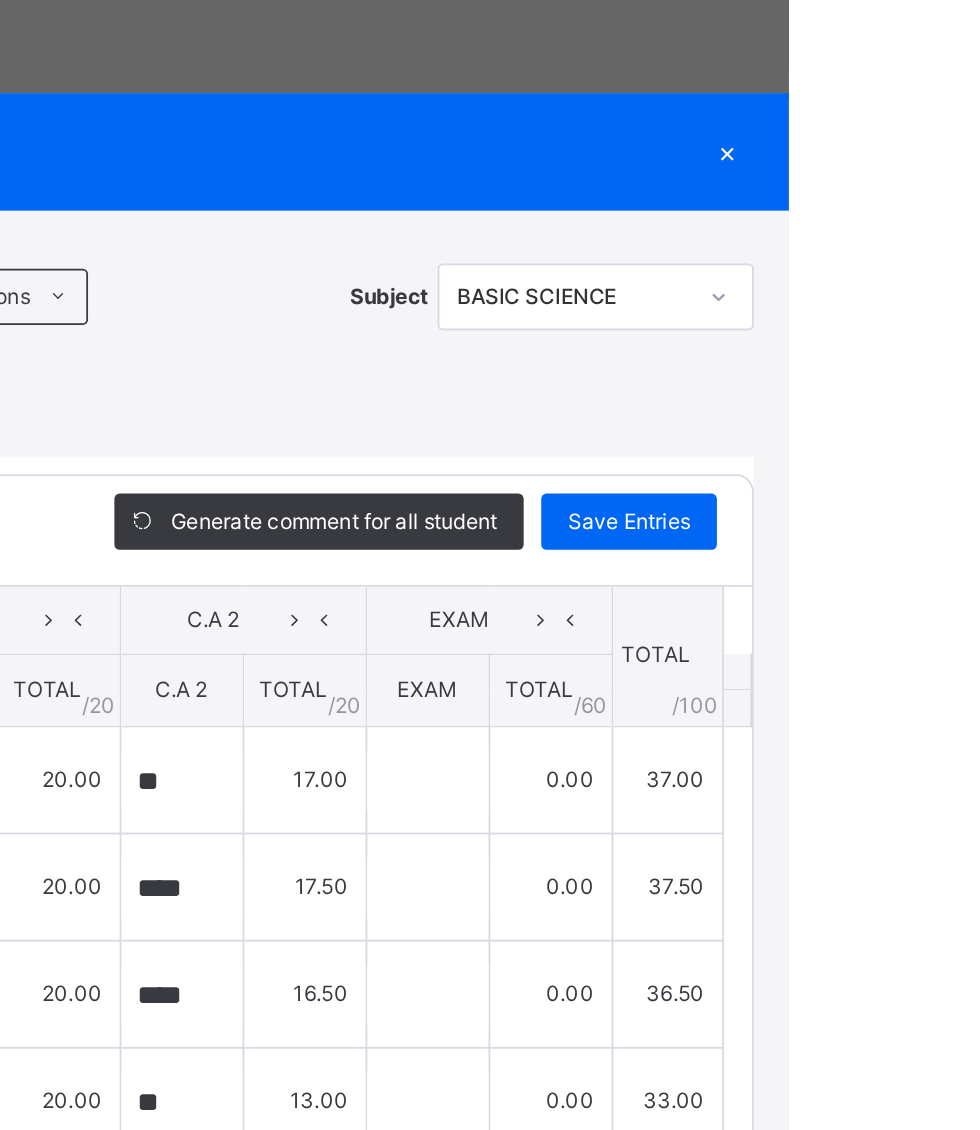 click on "37.00" at bounding box center (910, 551) 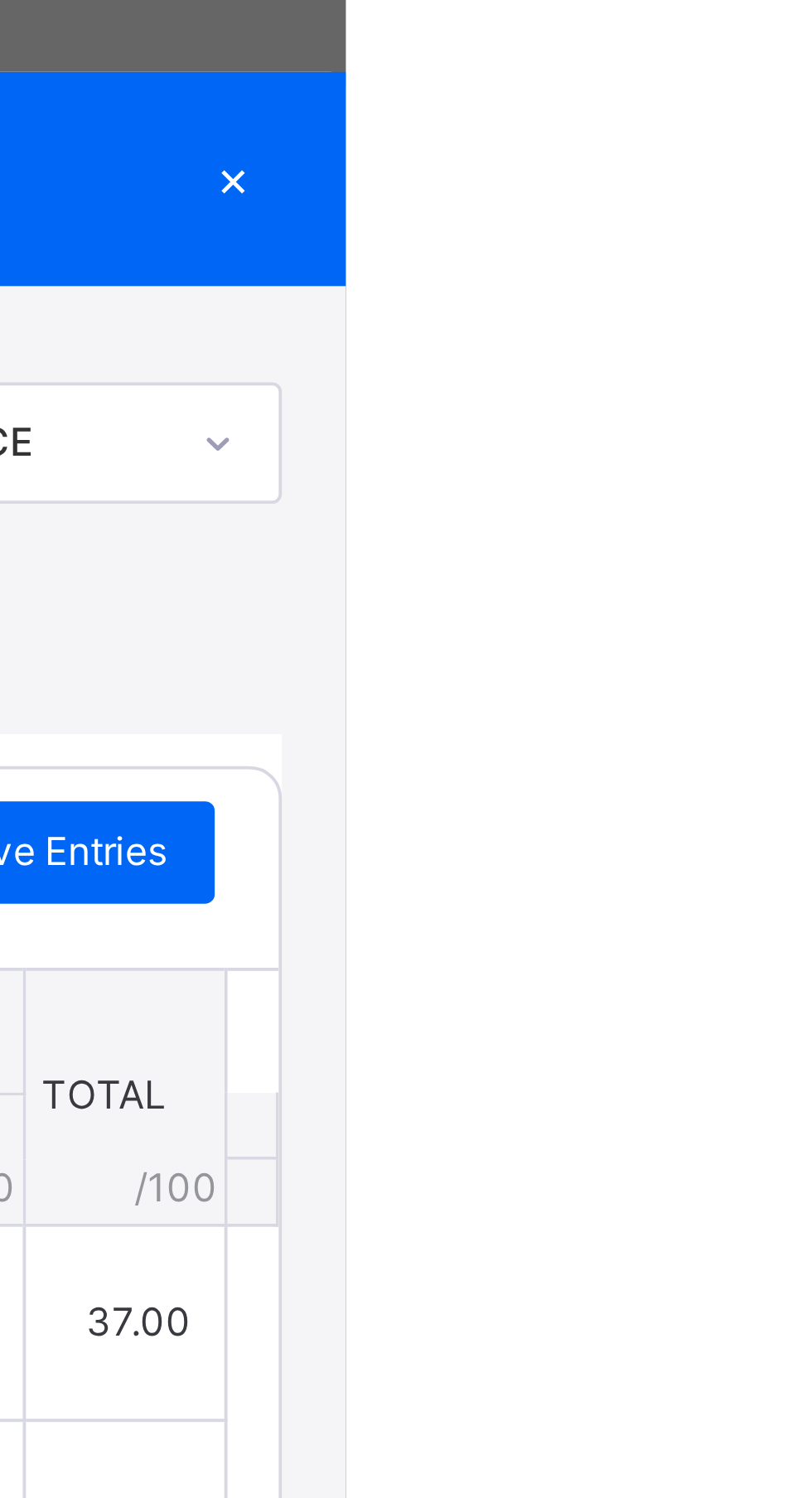 click on "×" at bounding box center (783, 441) 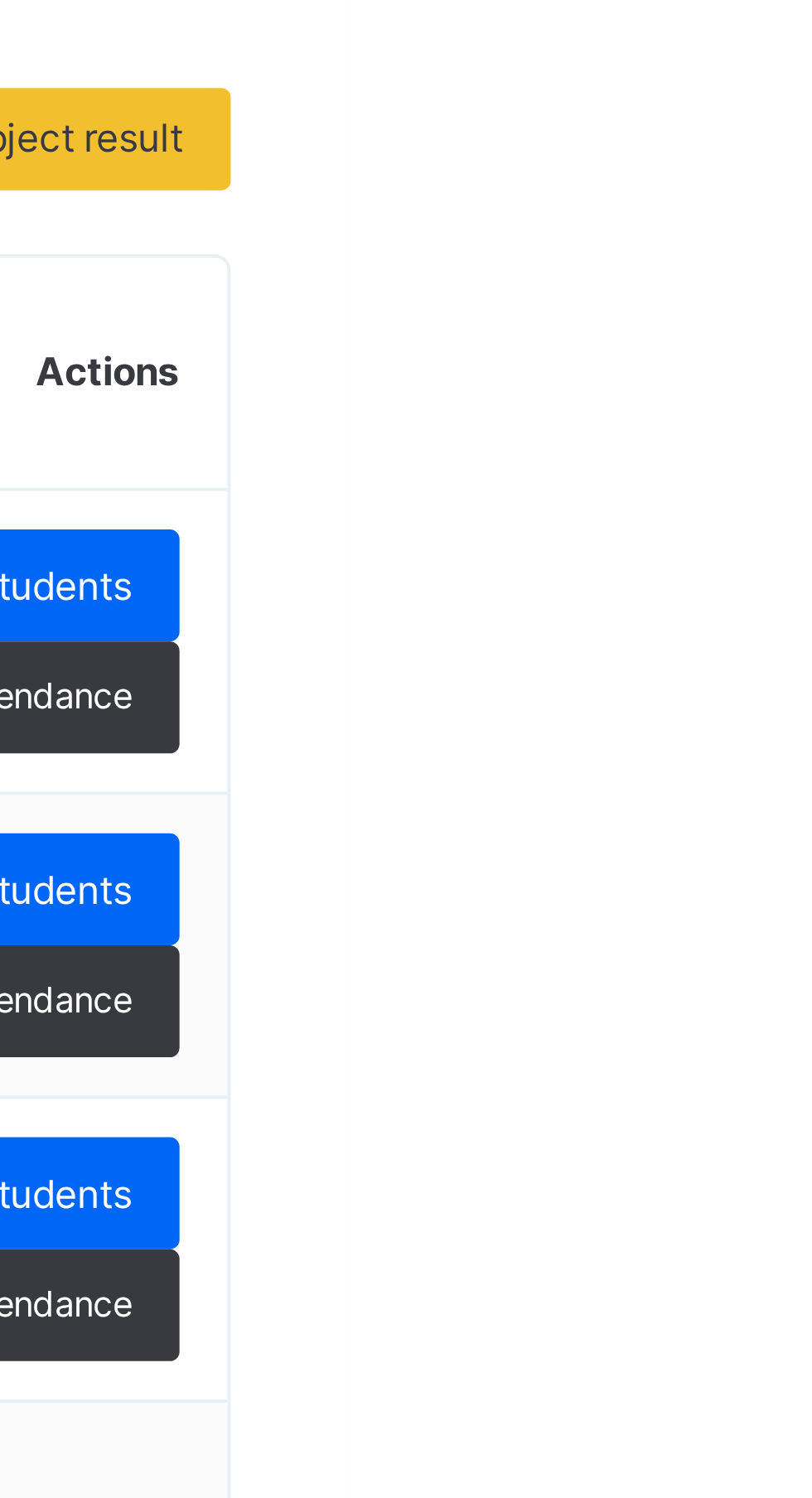 click on "Take Attendance" at bounding box center [721, 654] 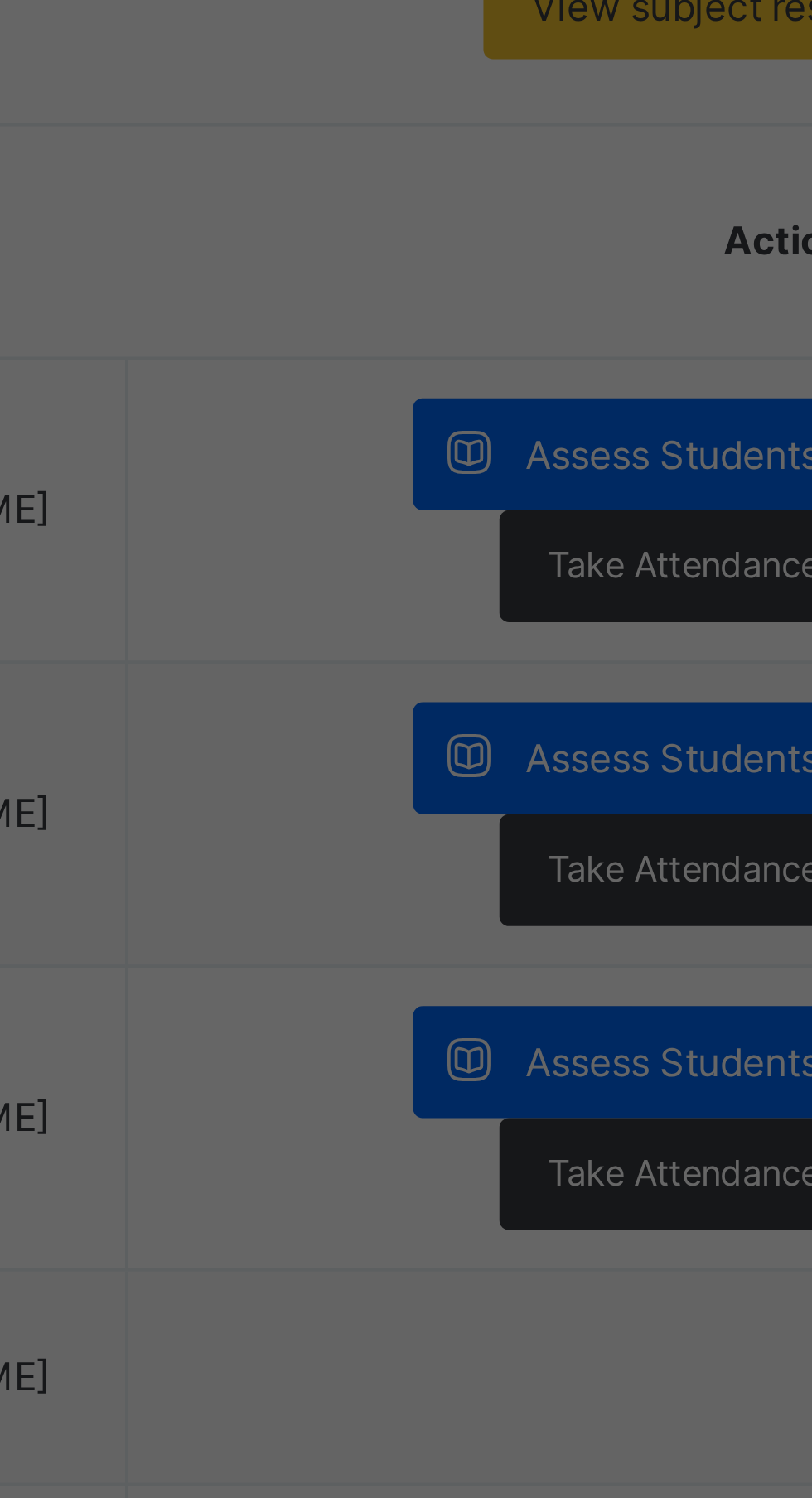 click on "**********" at bounding box center (406, 749) 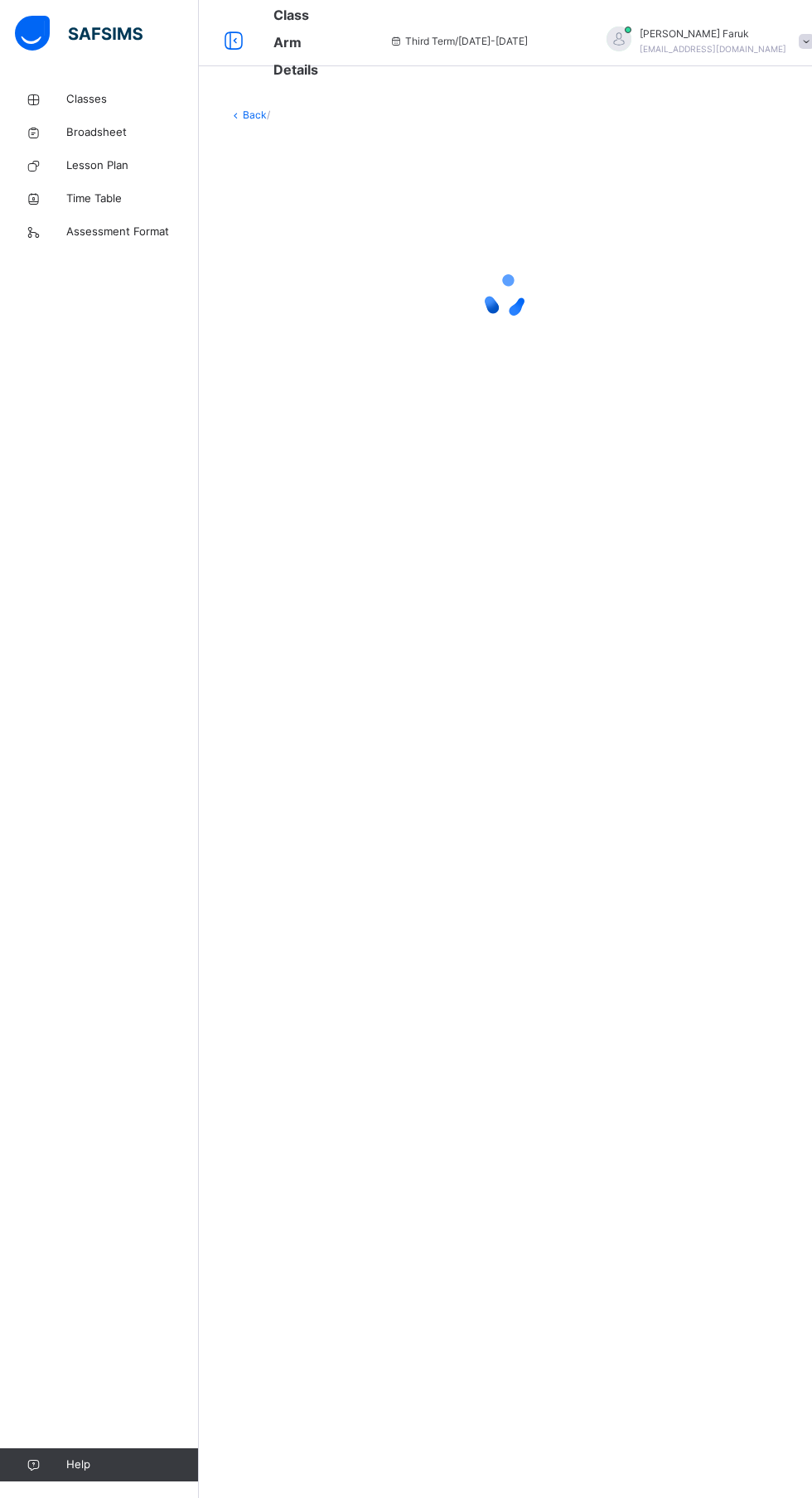 scroll, scrollTop: 0, scrollLeft: 0, axis: both 